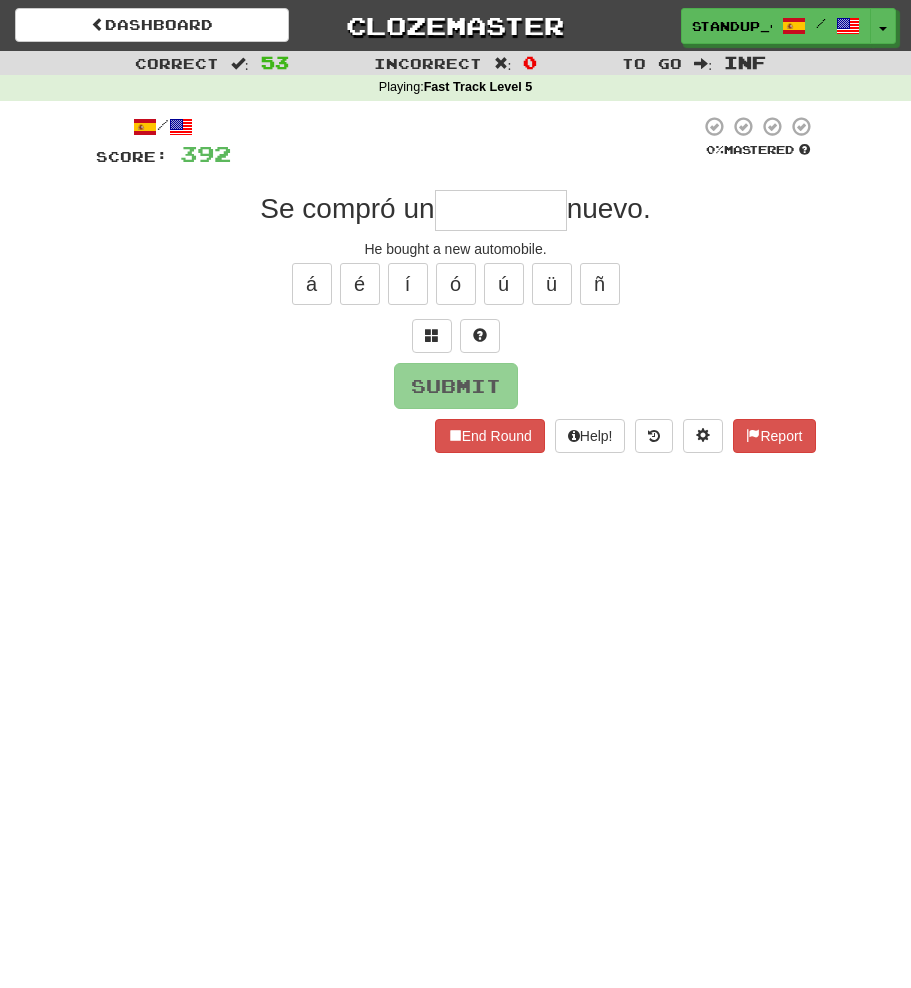 scroll, scrollTop: 0, scrollLeft: 0, axis: both 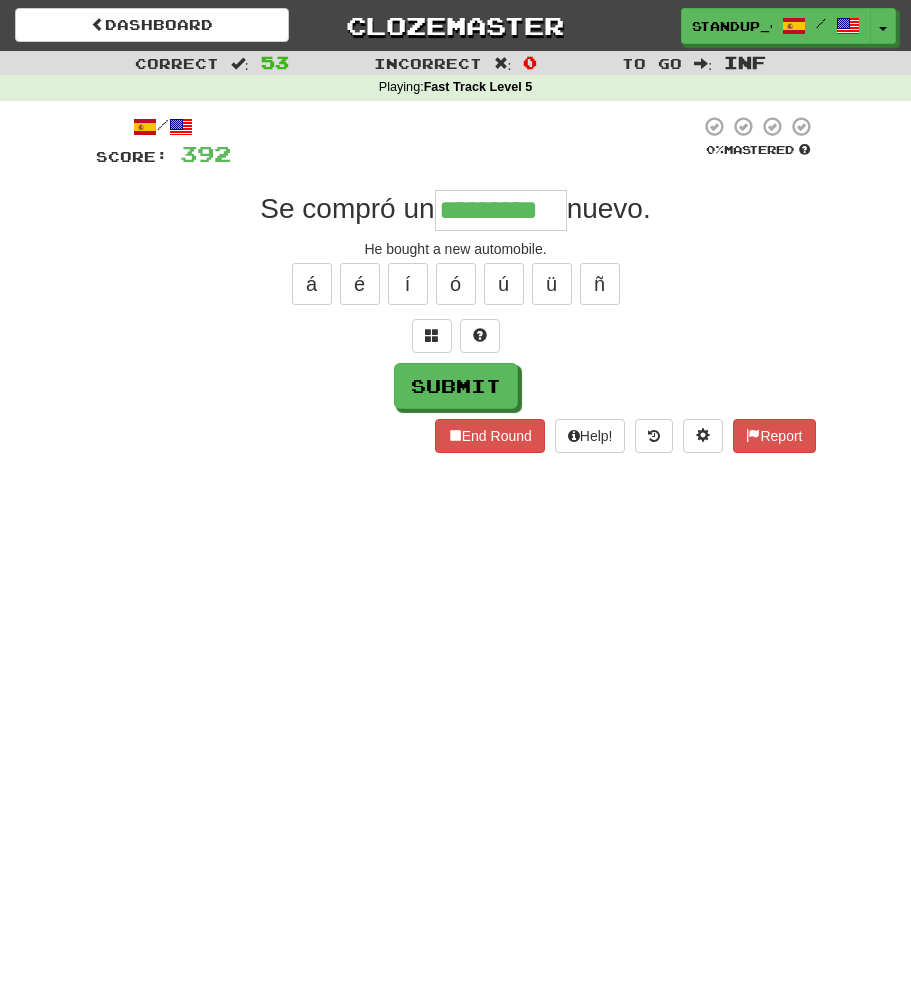 type on "*********" 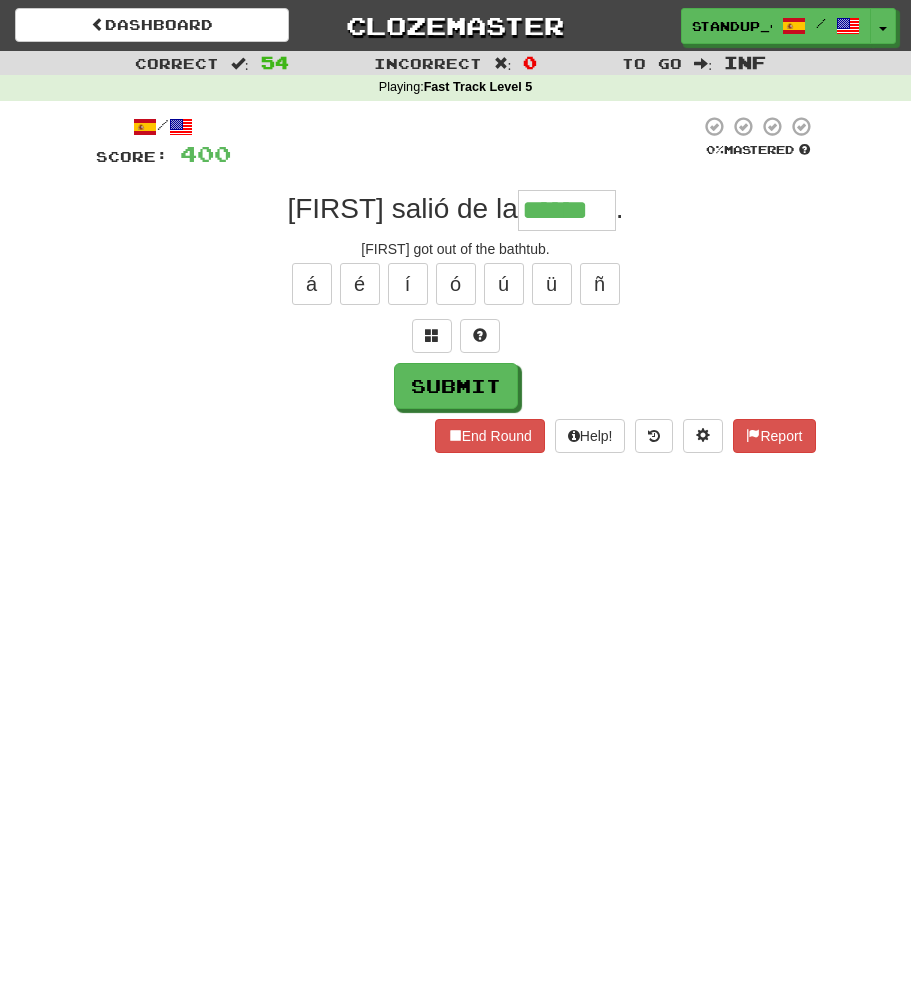 type on "******" 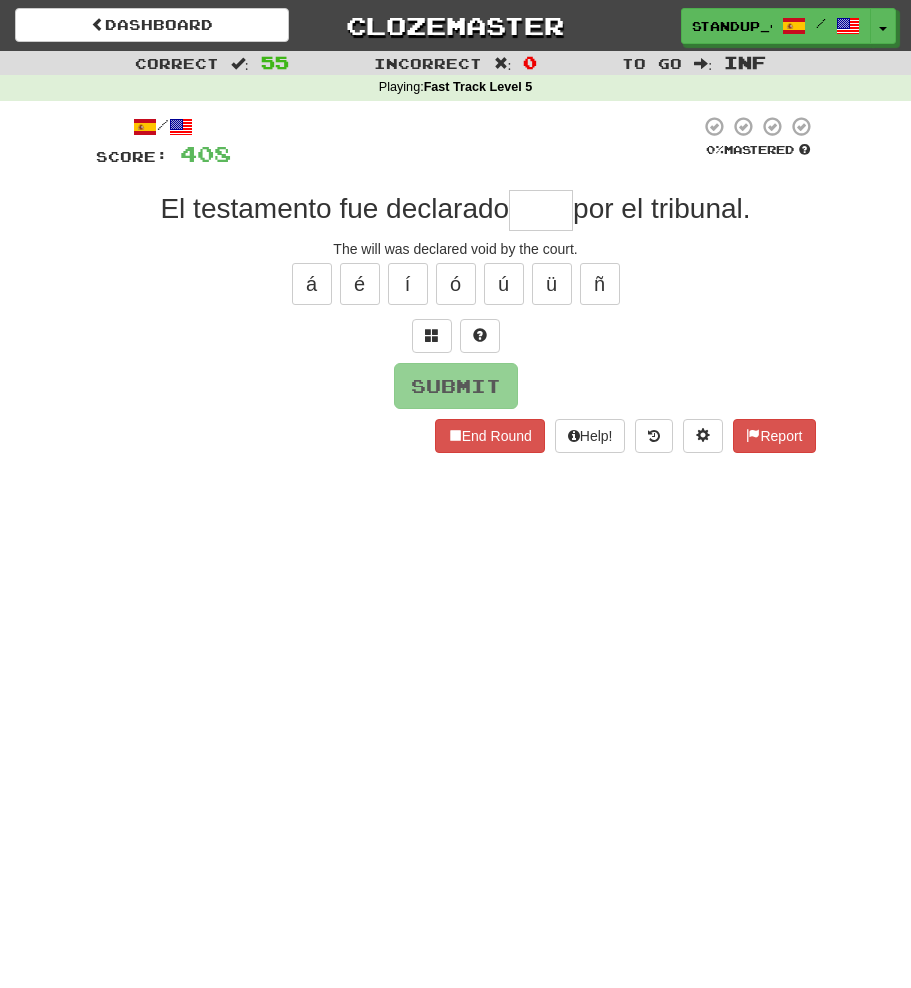 type on "*" 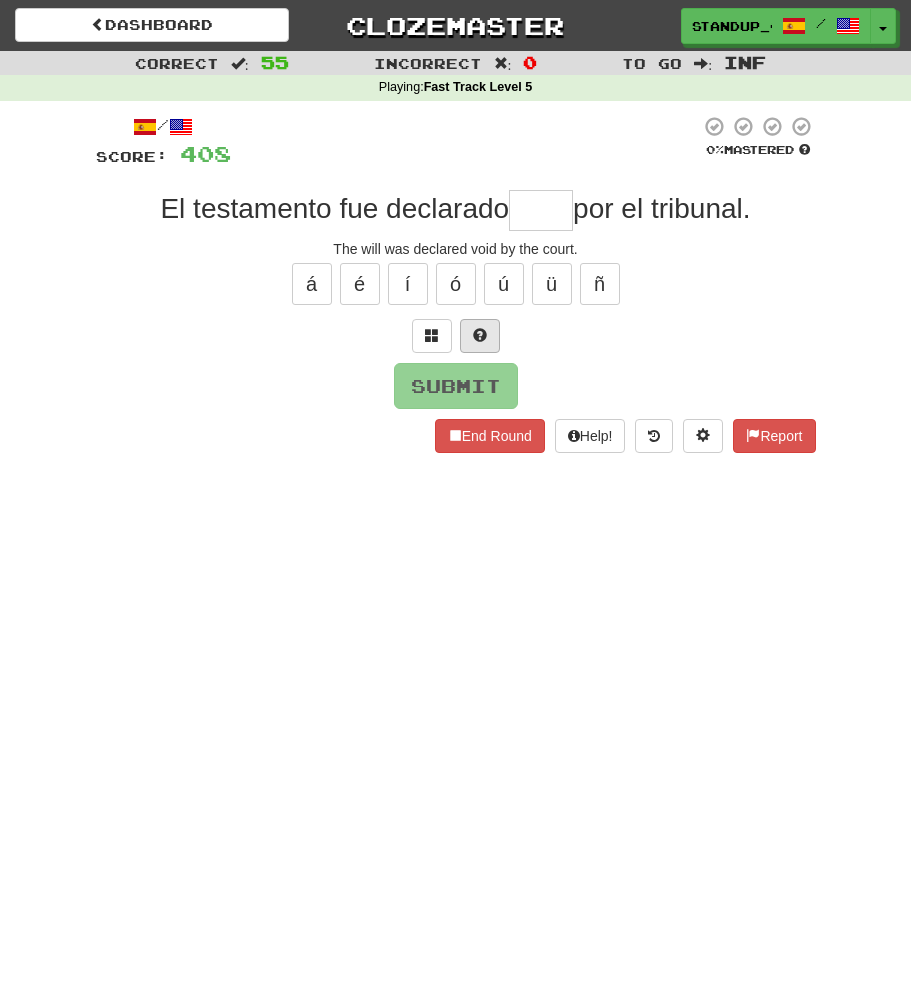 click at bounding box center [480, 336] 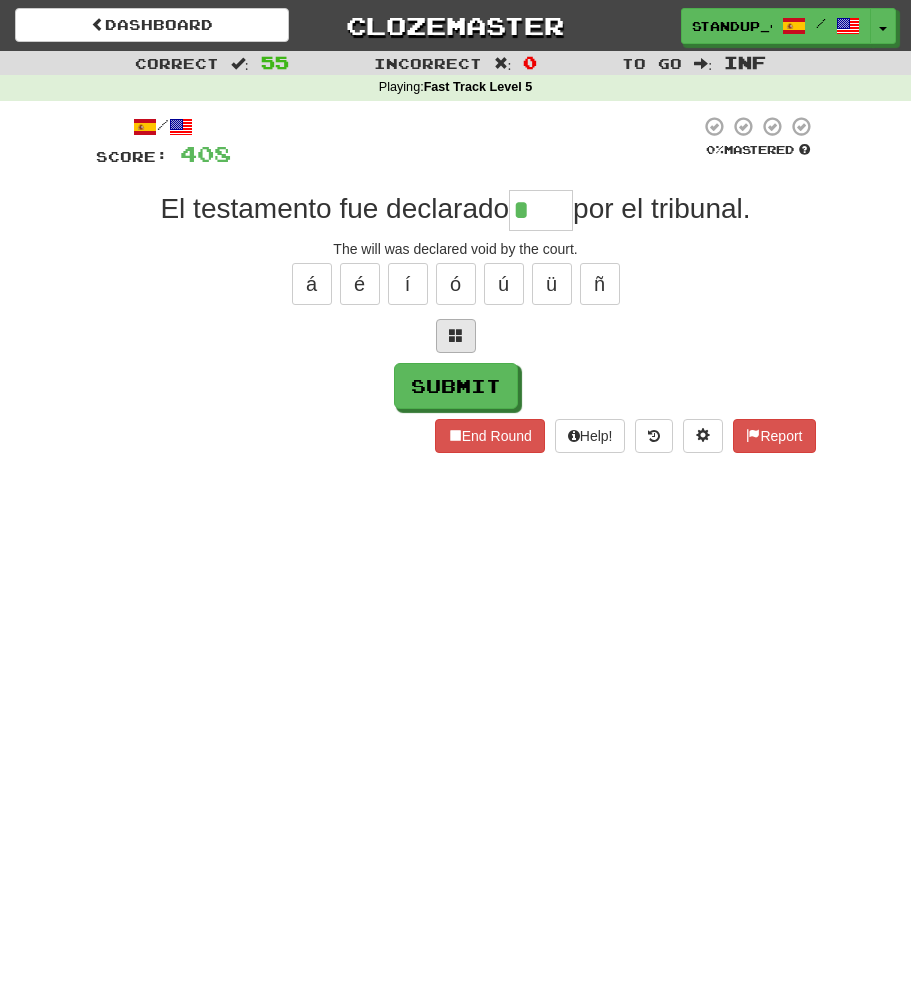 click at bounding box center (456, 336) 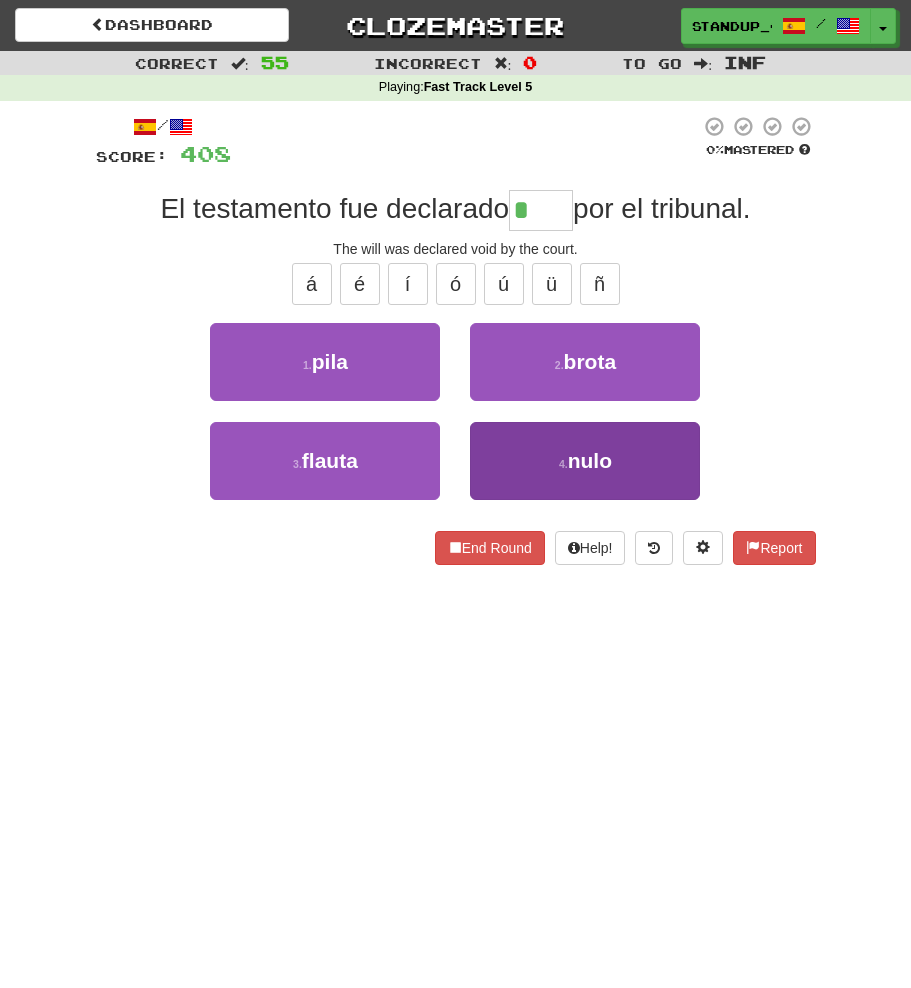 click on "nulo" at bounding box center [590, 460] 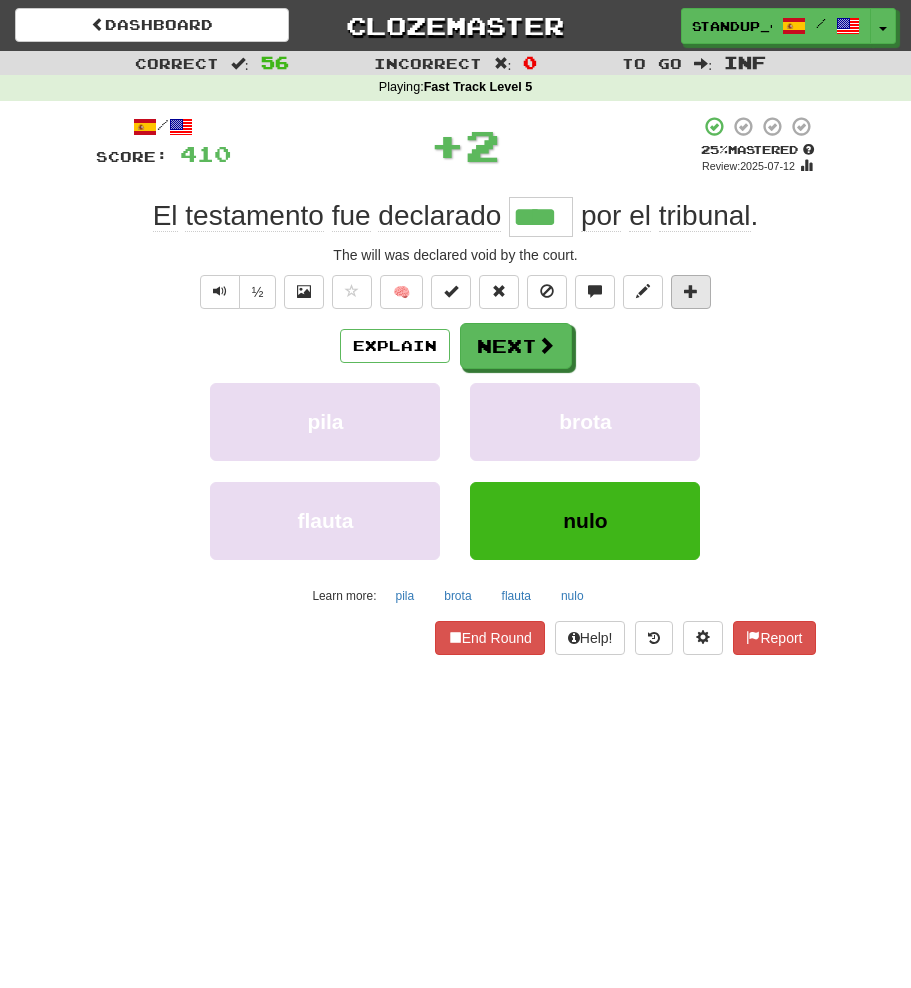 click at bounding box center (691, 292) 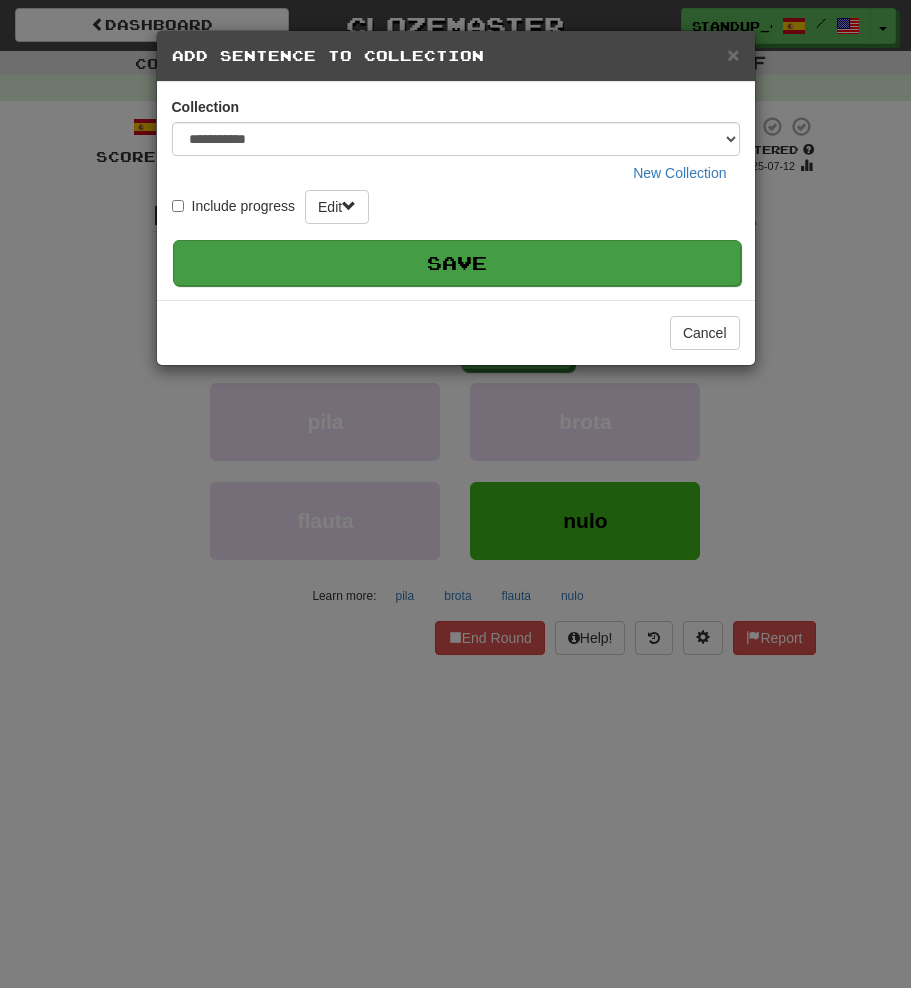 click on "Save" at bounding box center [457, 263] 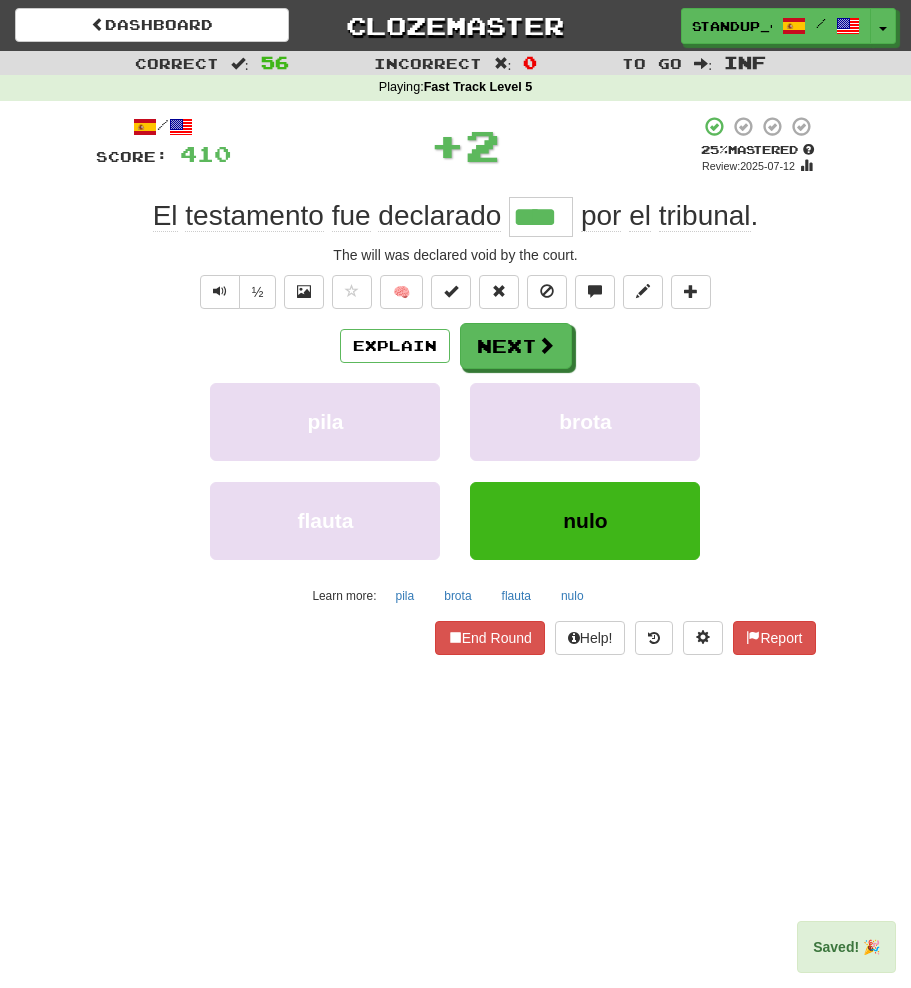 click on "Explain Next" at bounding box center (456, 346) 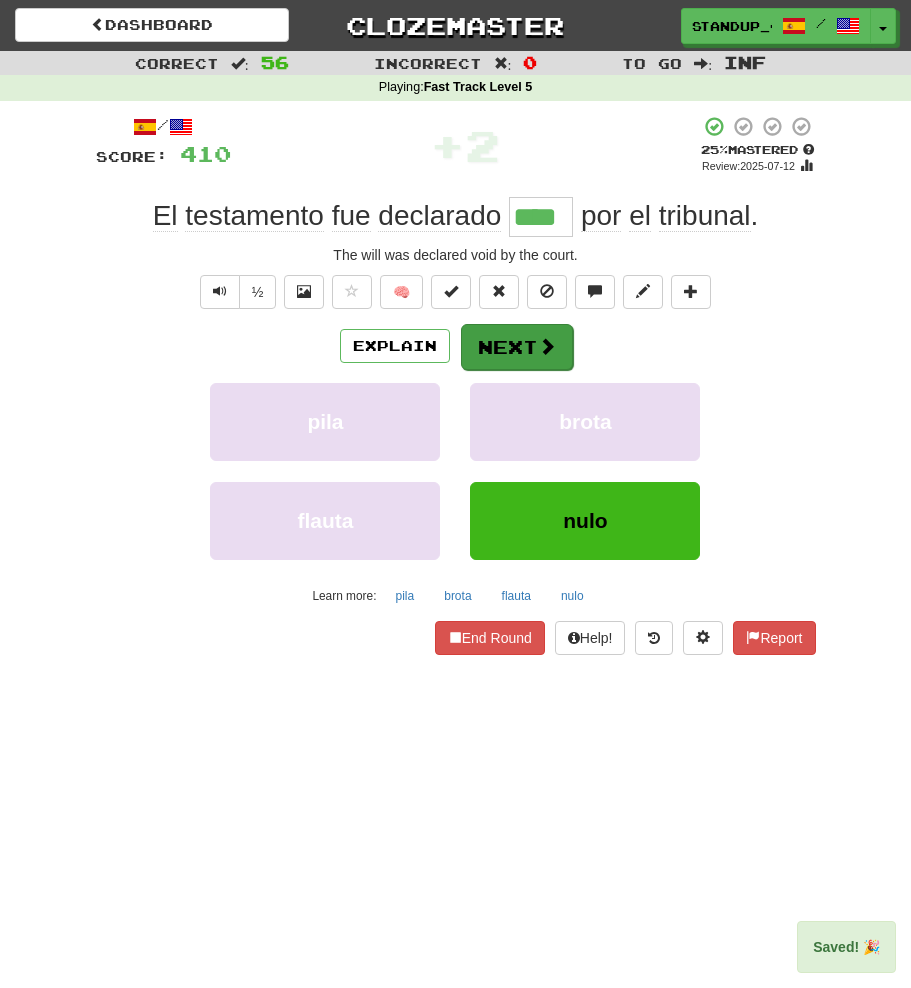 click on "Next" at bounding box center (517, 347) 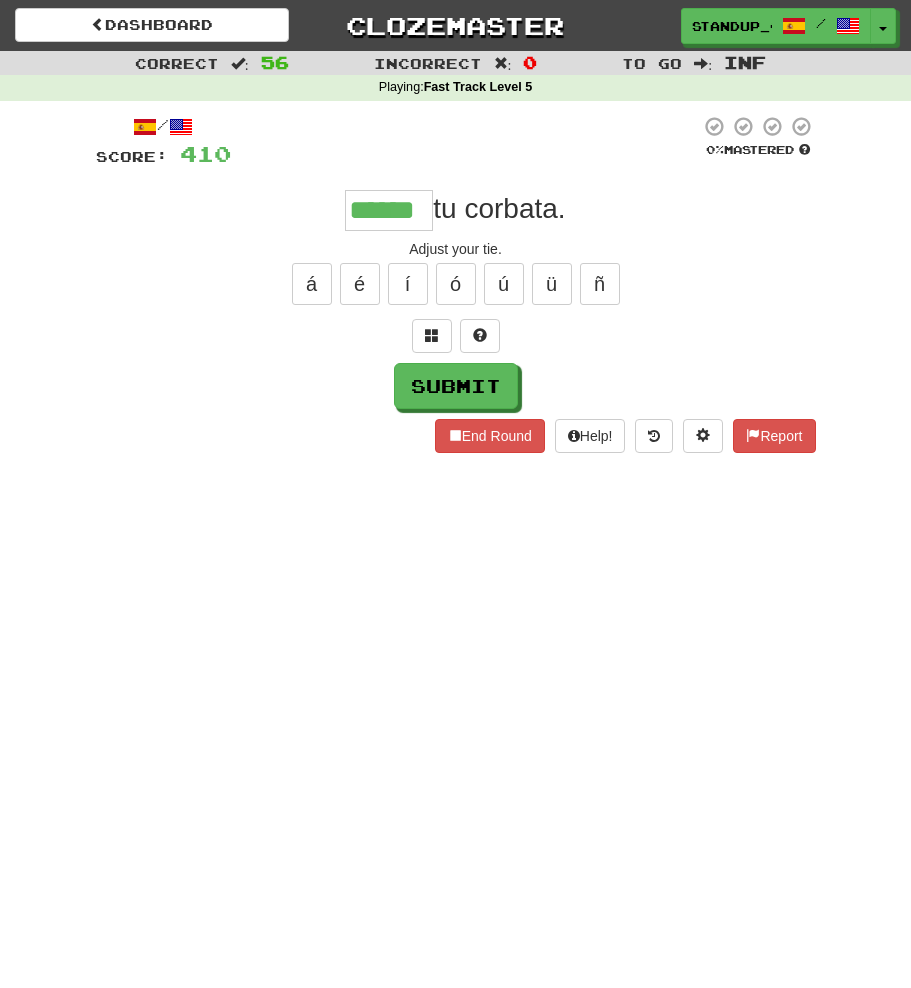 type on "******" 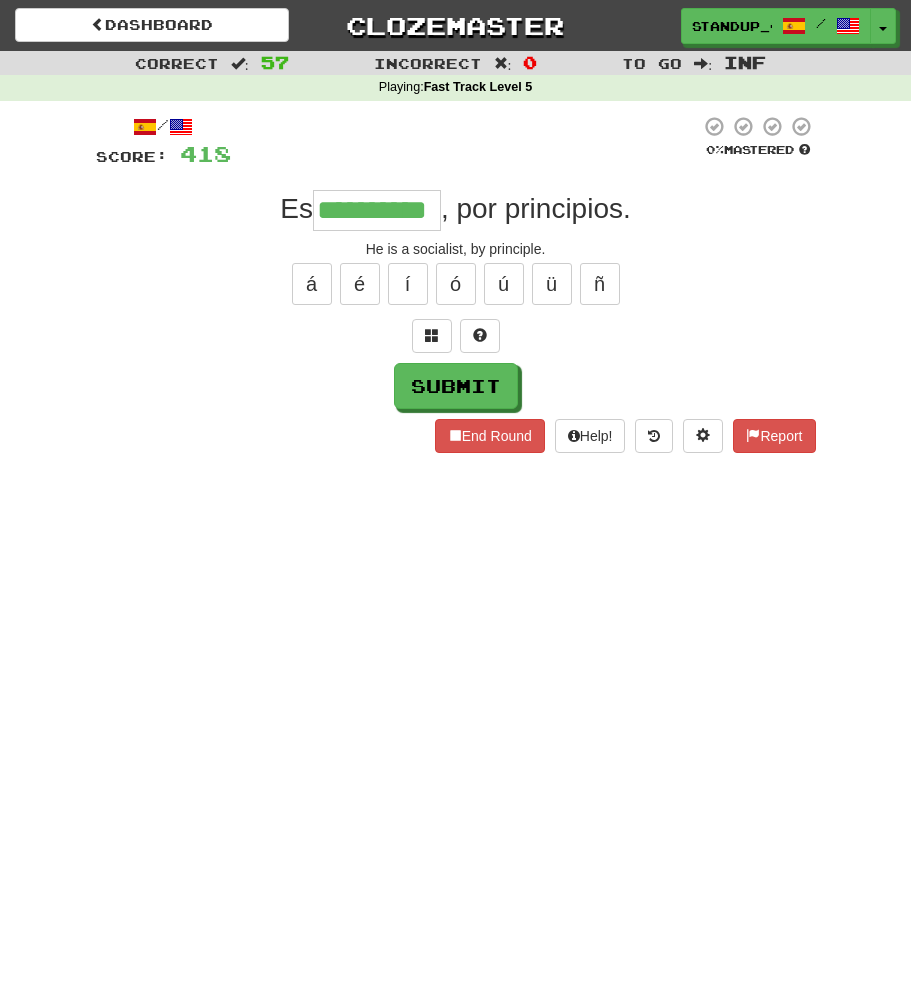 type on "**********" 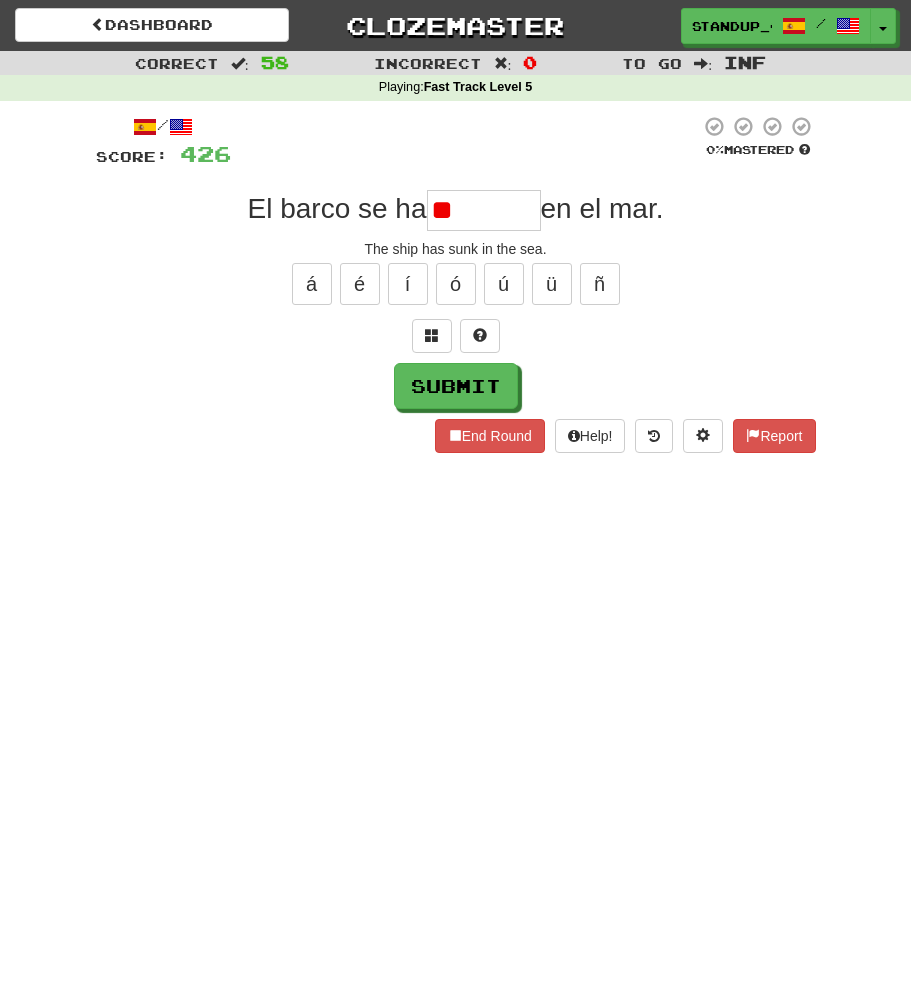 type on "*" 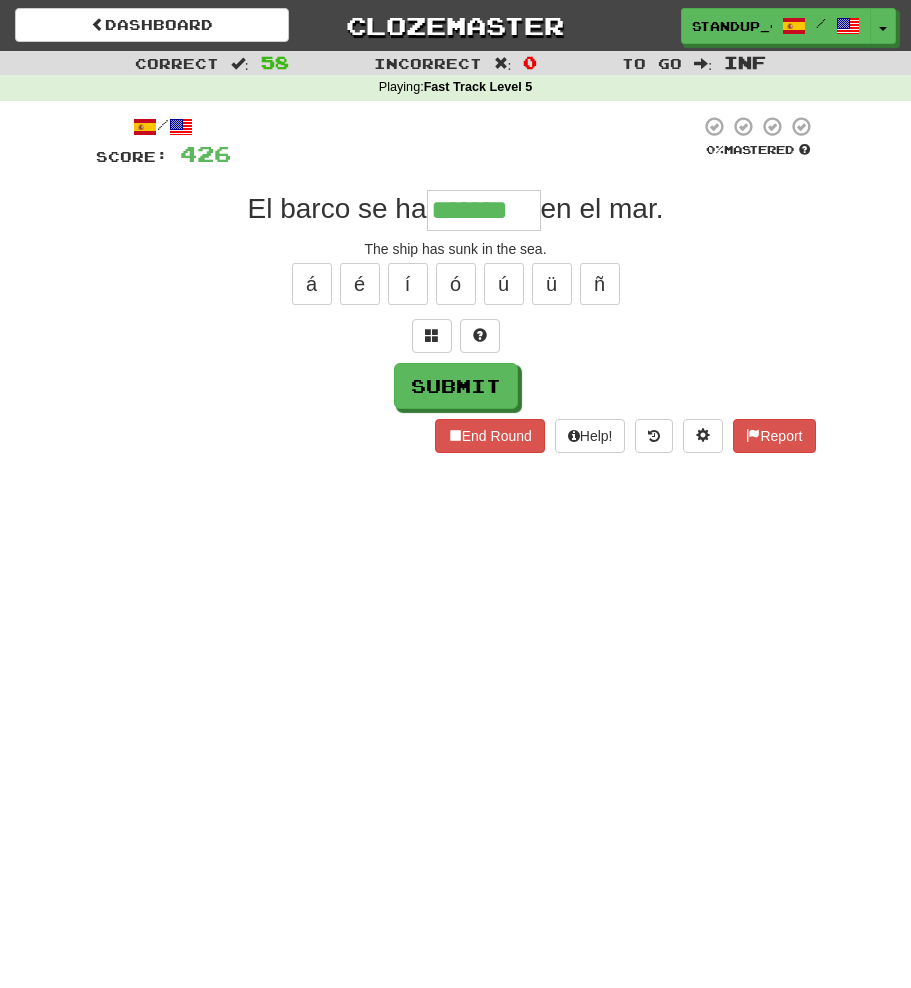 type on "*******" 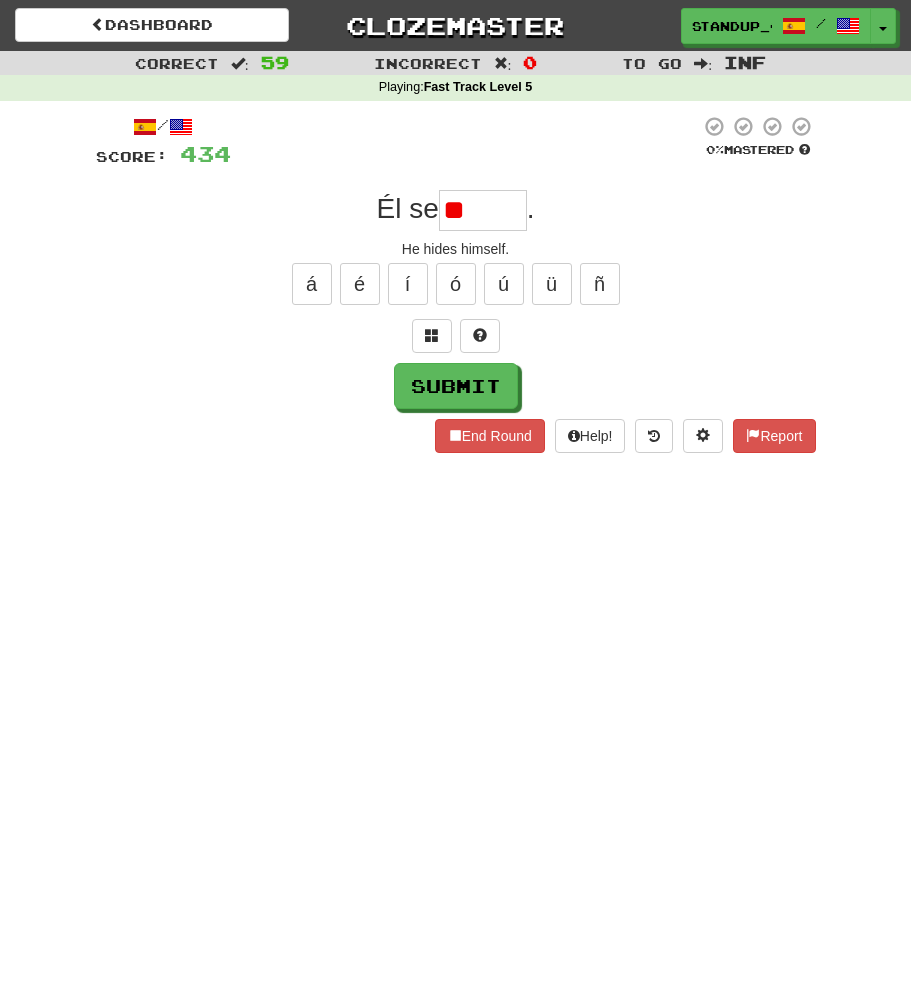 type on "*" 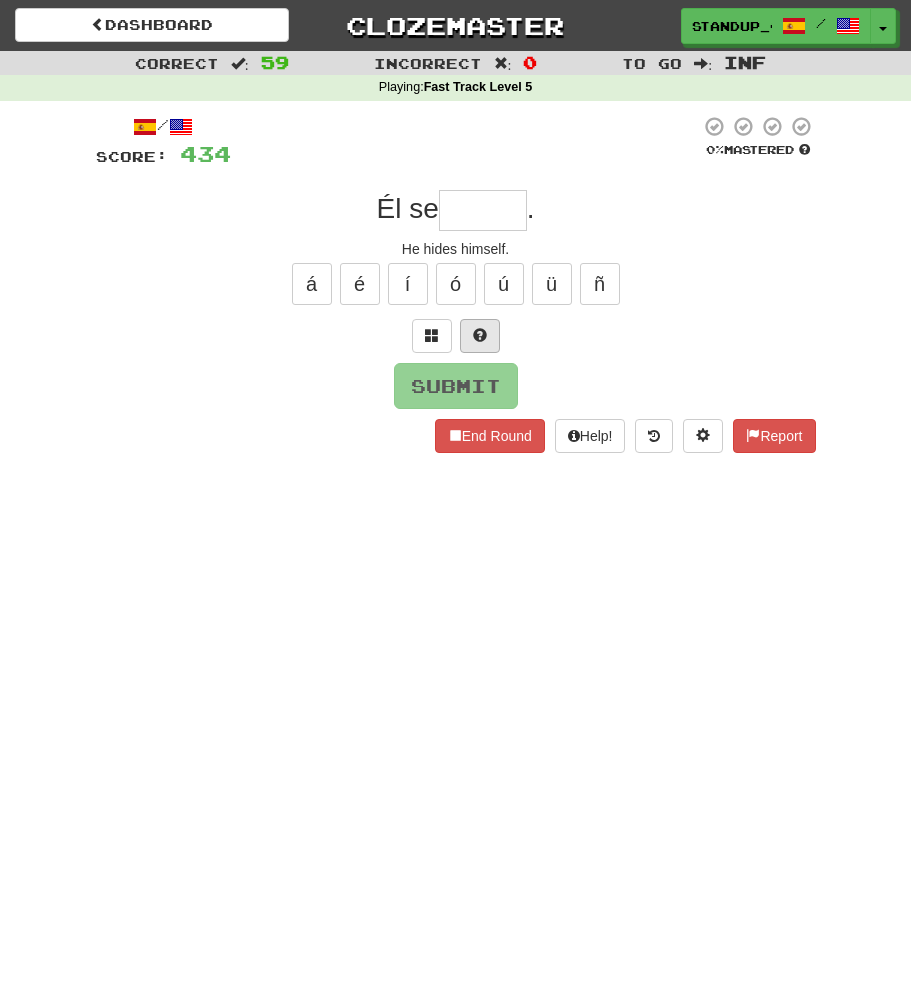 click at bounding box center (480, 335) 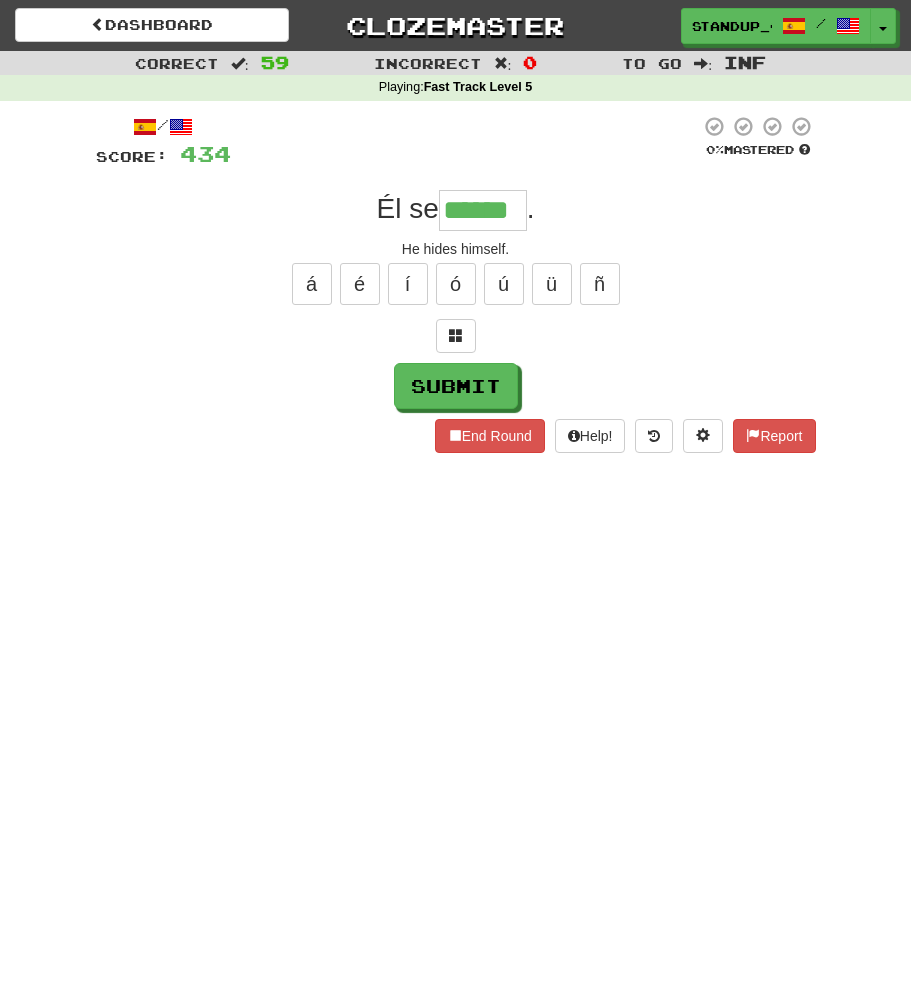 type on "******" 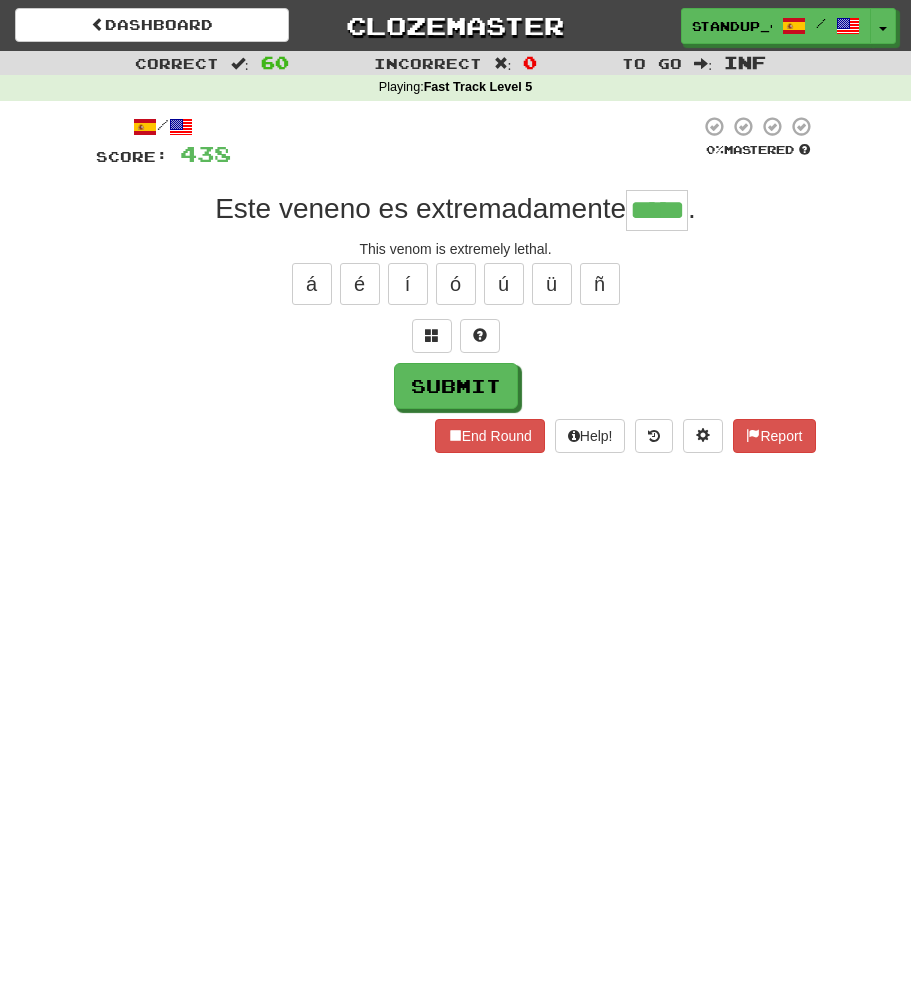 type on "*****" 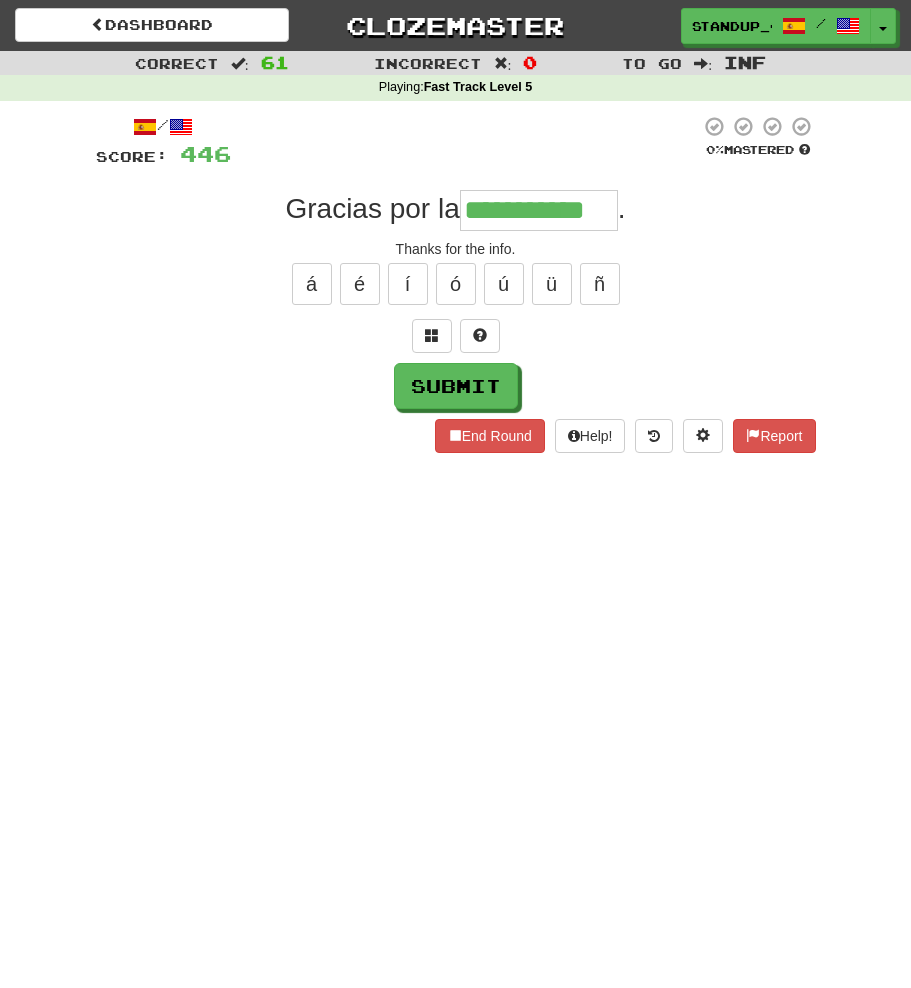 type on "**********" 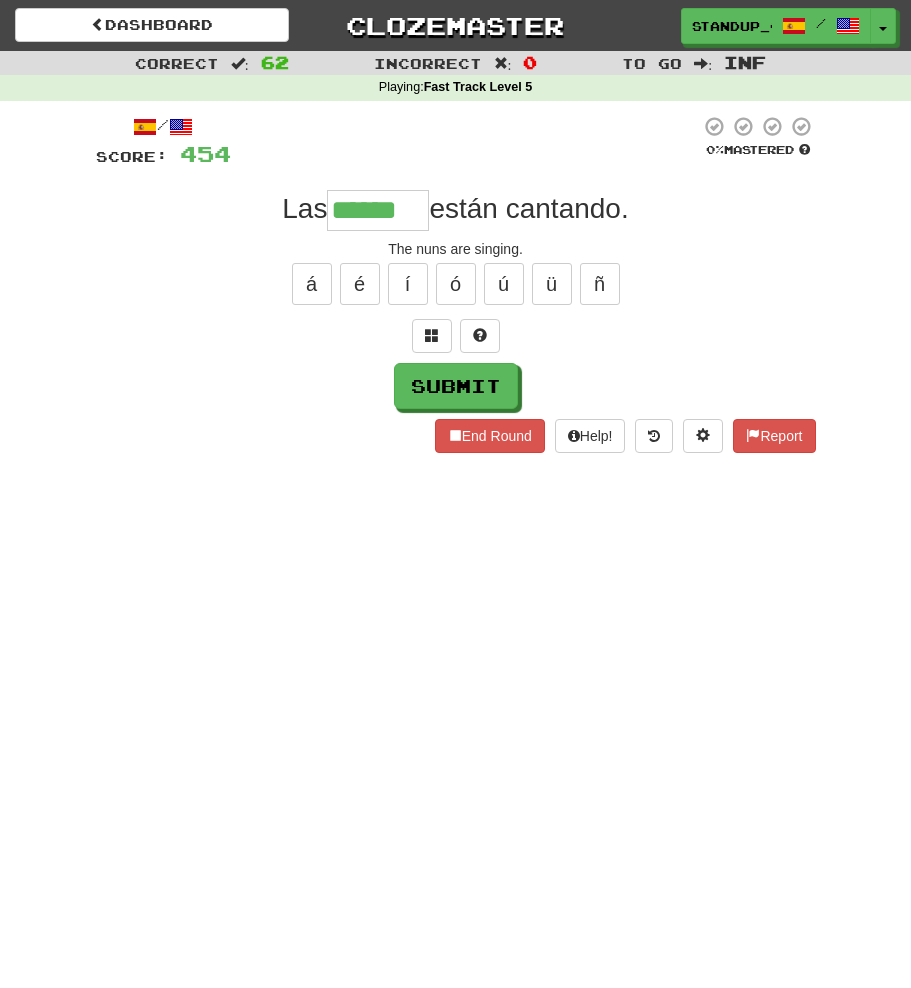 type on "******" 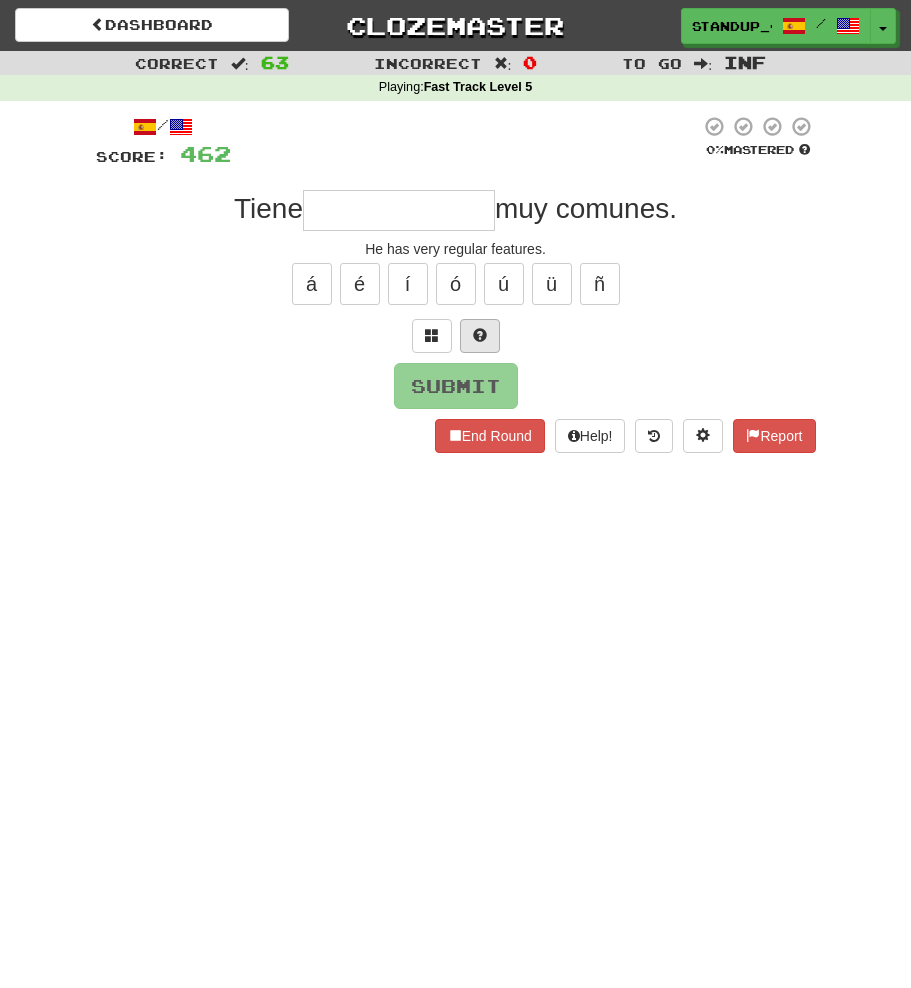 click at bounding box center [480, 335] 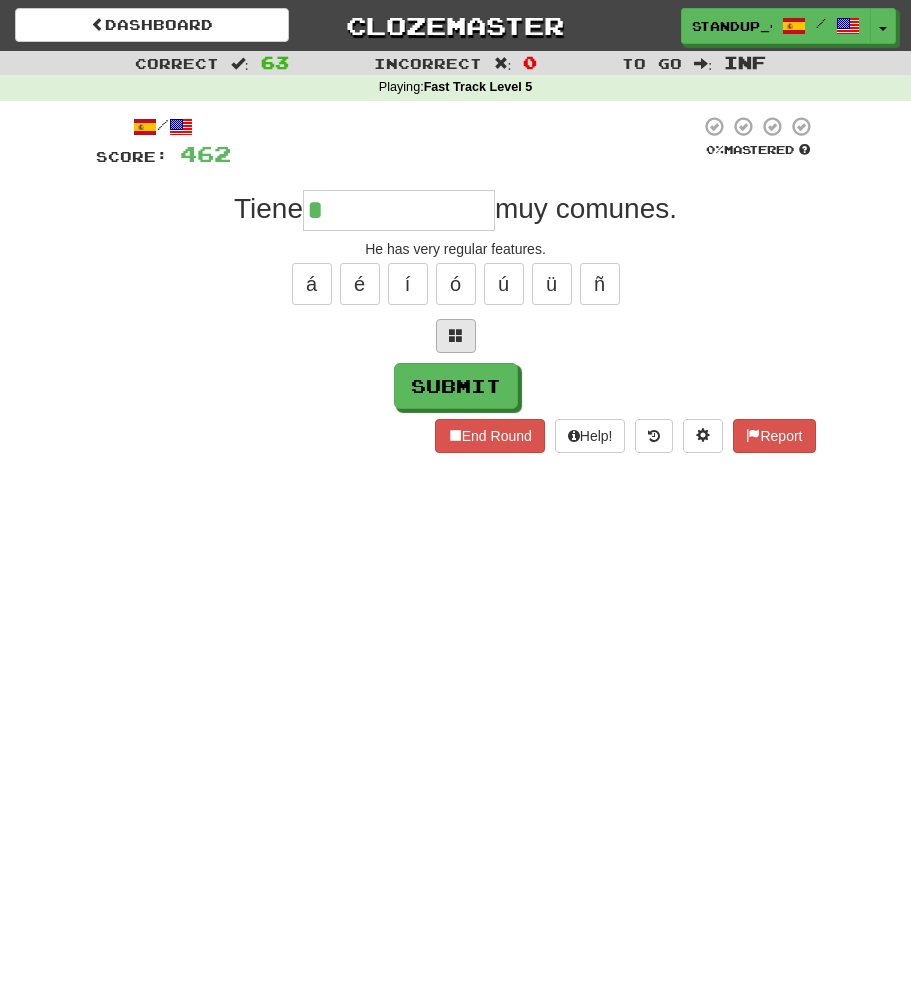 click at bounding box center [456, 336] 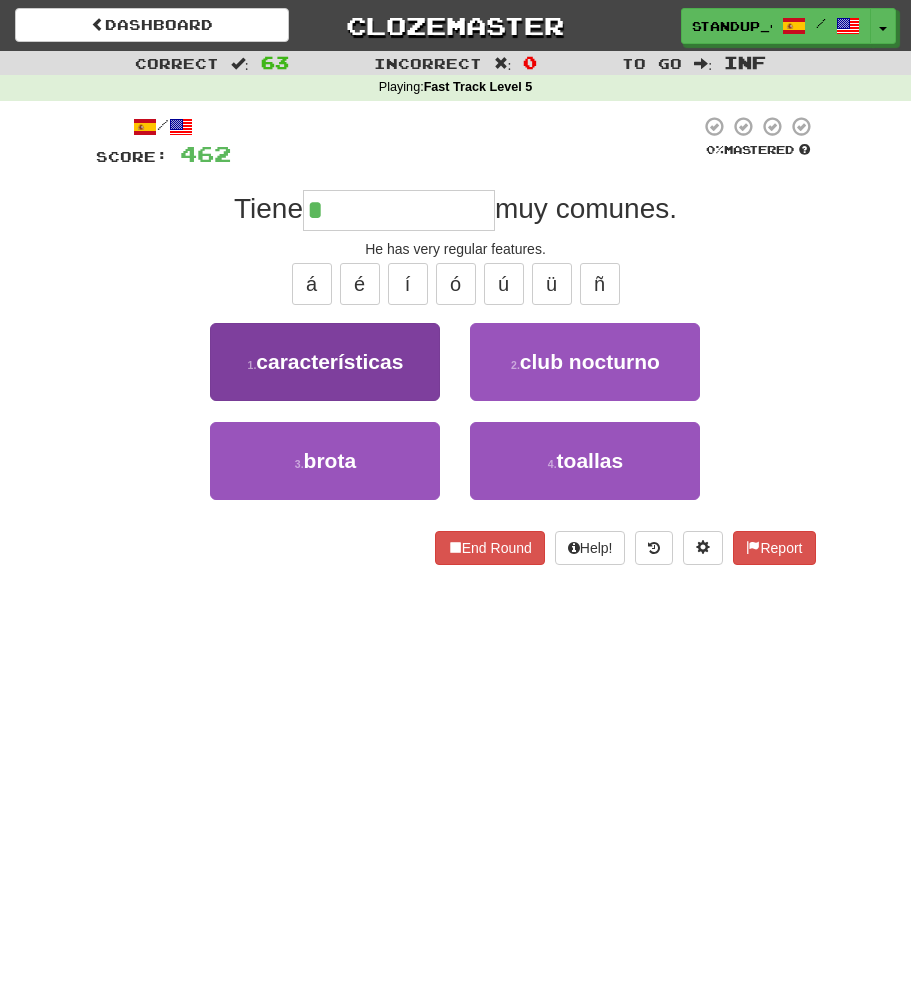 click on "características" at bounding box center [329, 361] 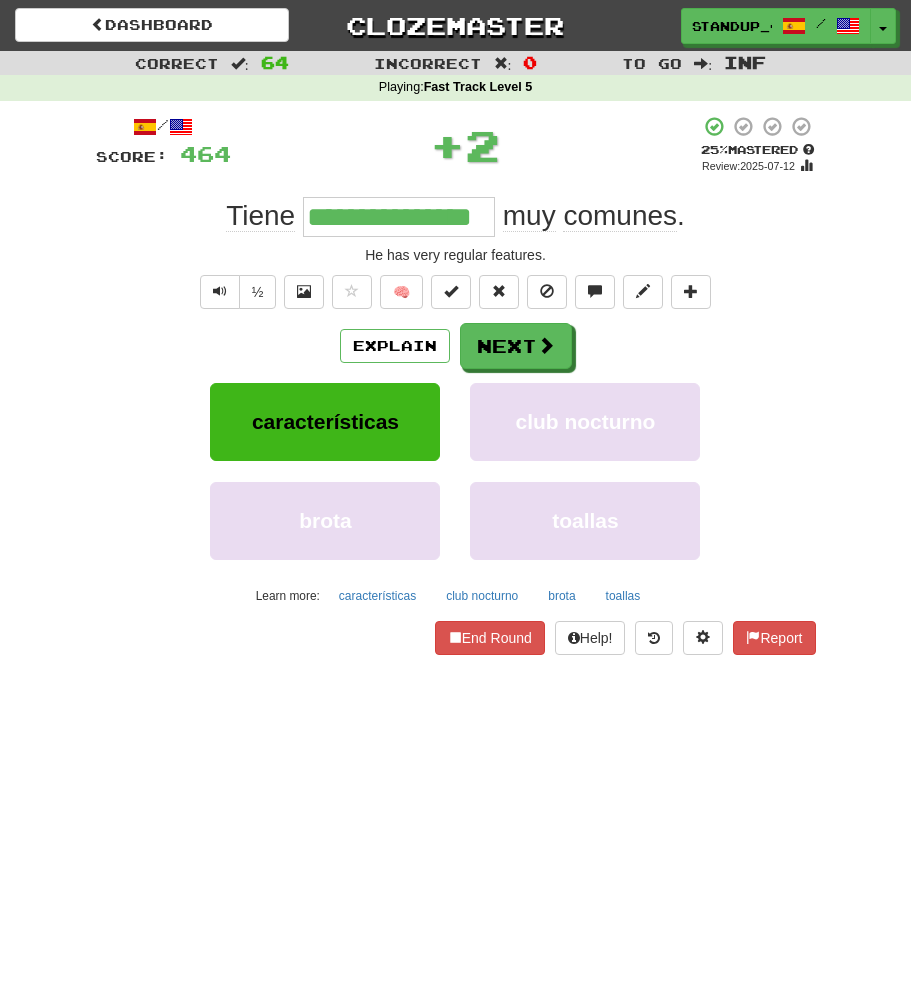 click on "**********" at bounding box center [456, 385] 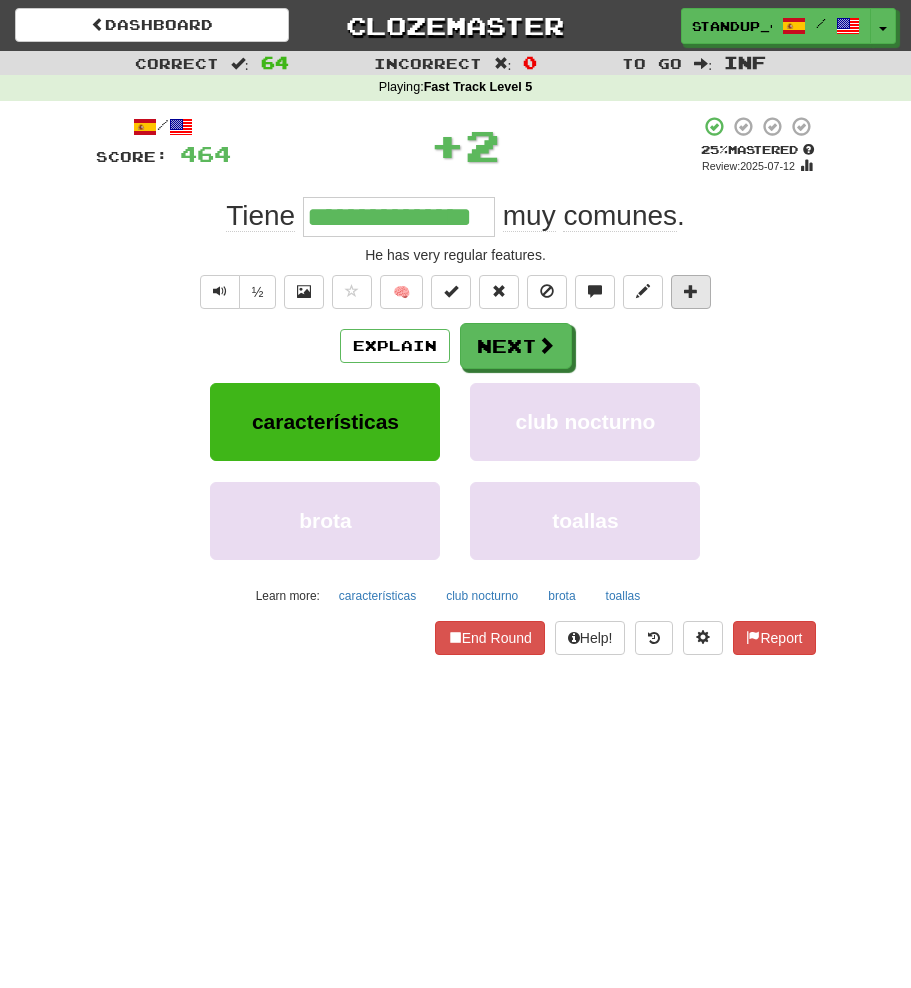click at bounding box center (691, 292) 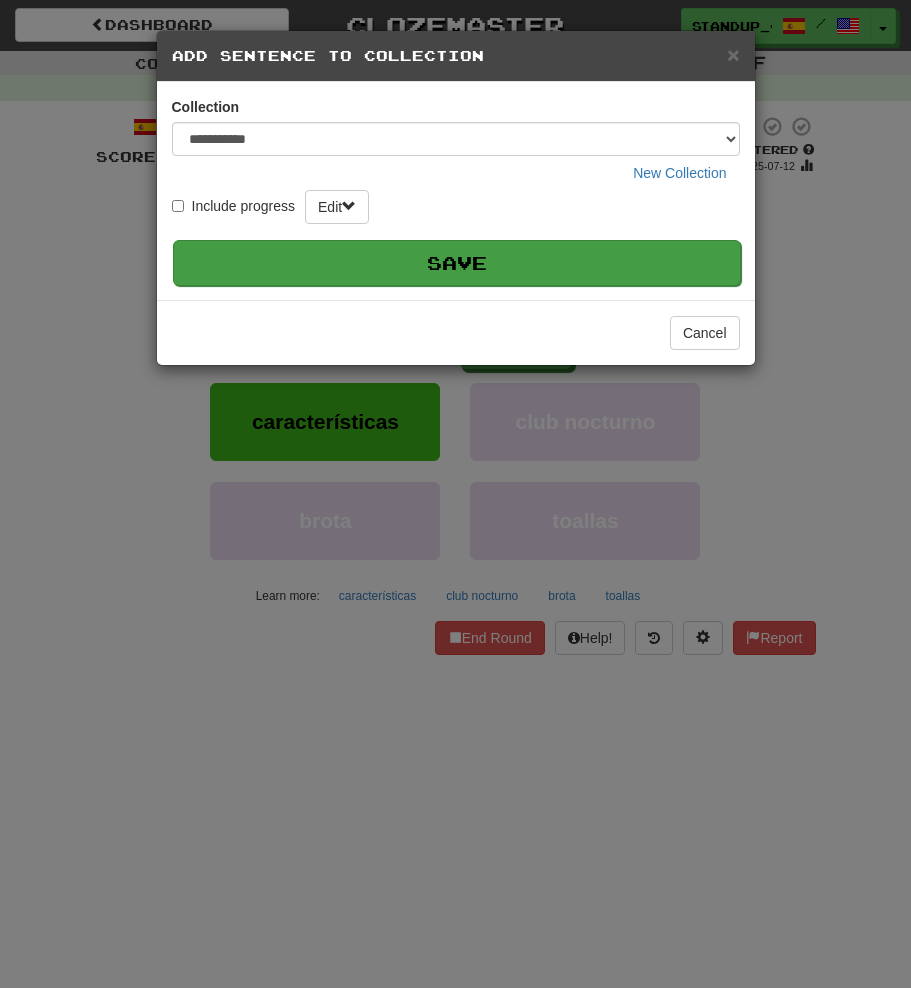 click on "Save" at bounding box center (457, 263) 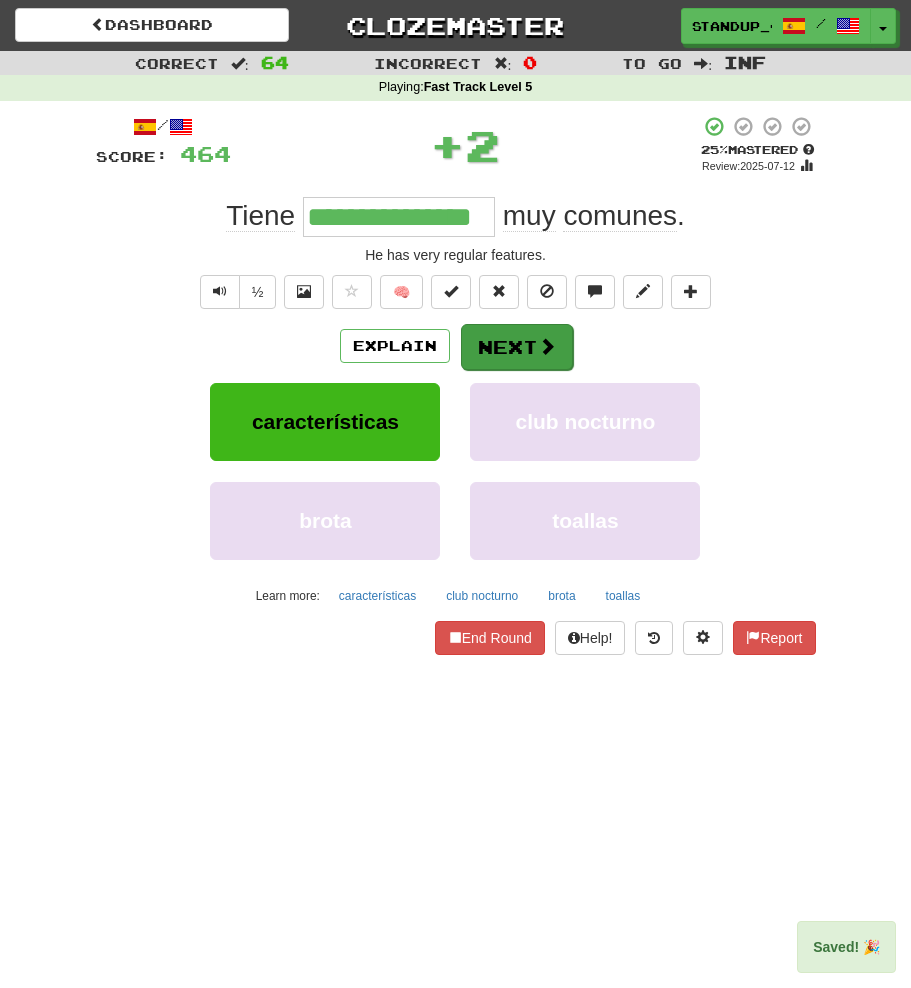 click on "Next" at bounding box center (517, 347) 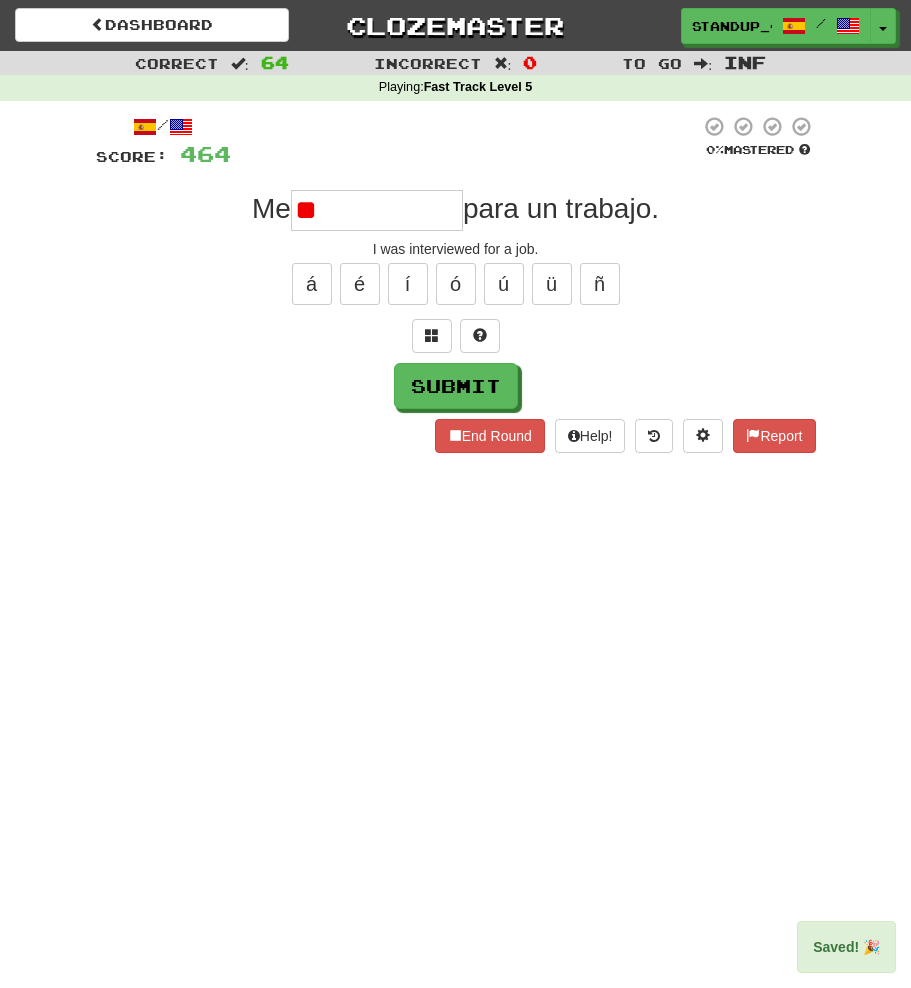 type on "*" 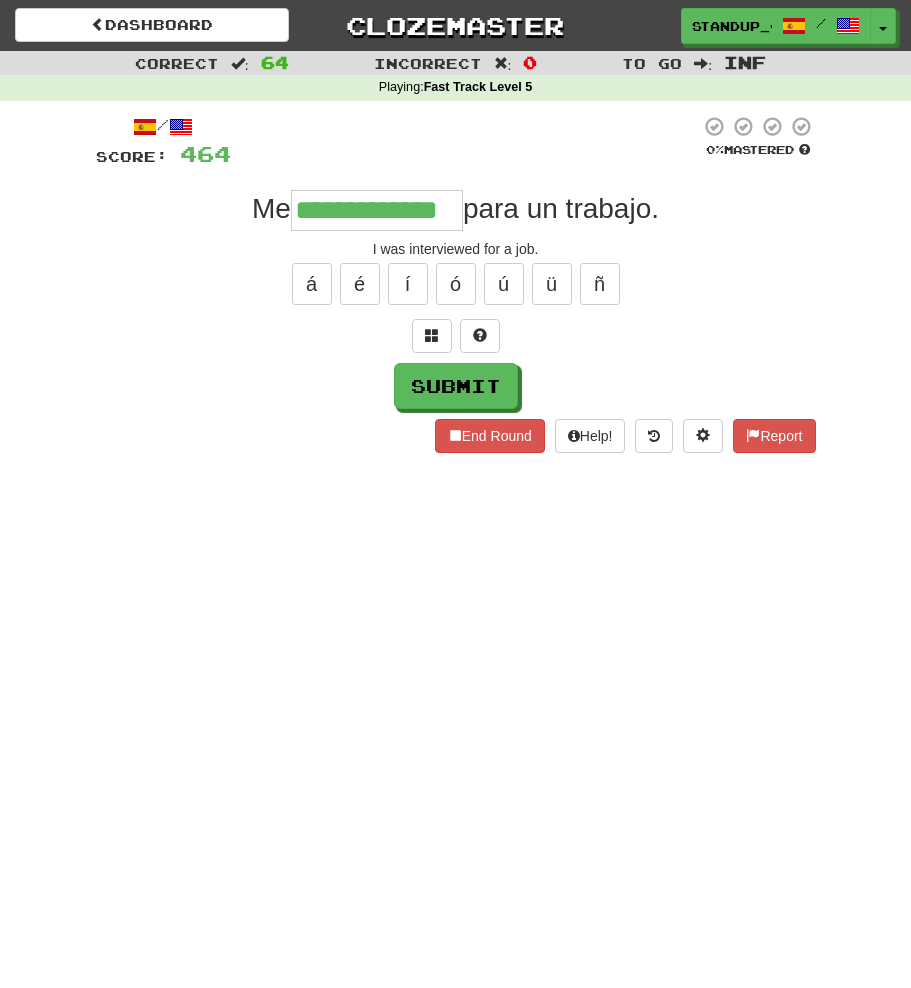 type on "**********" 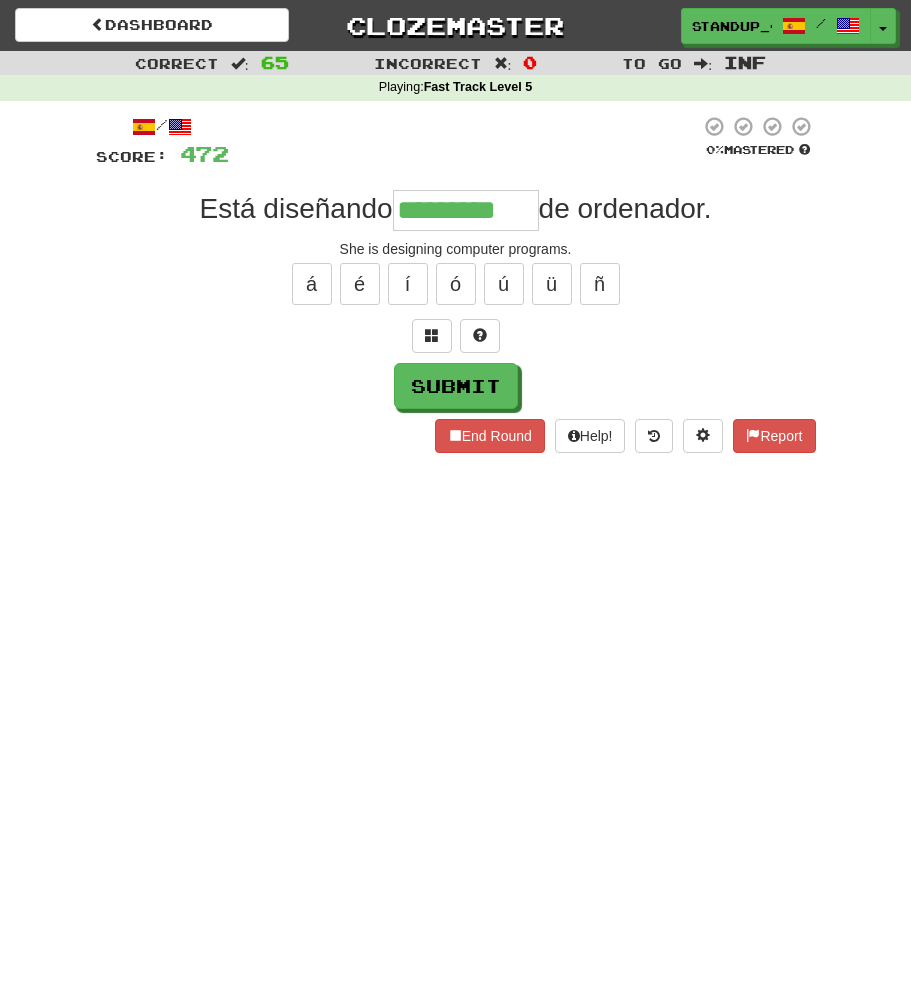 type on "*********" 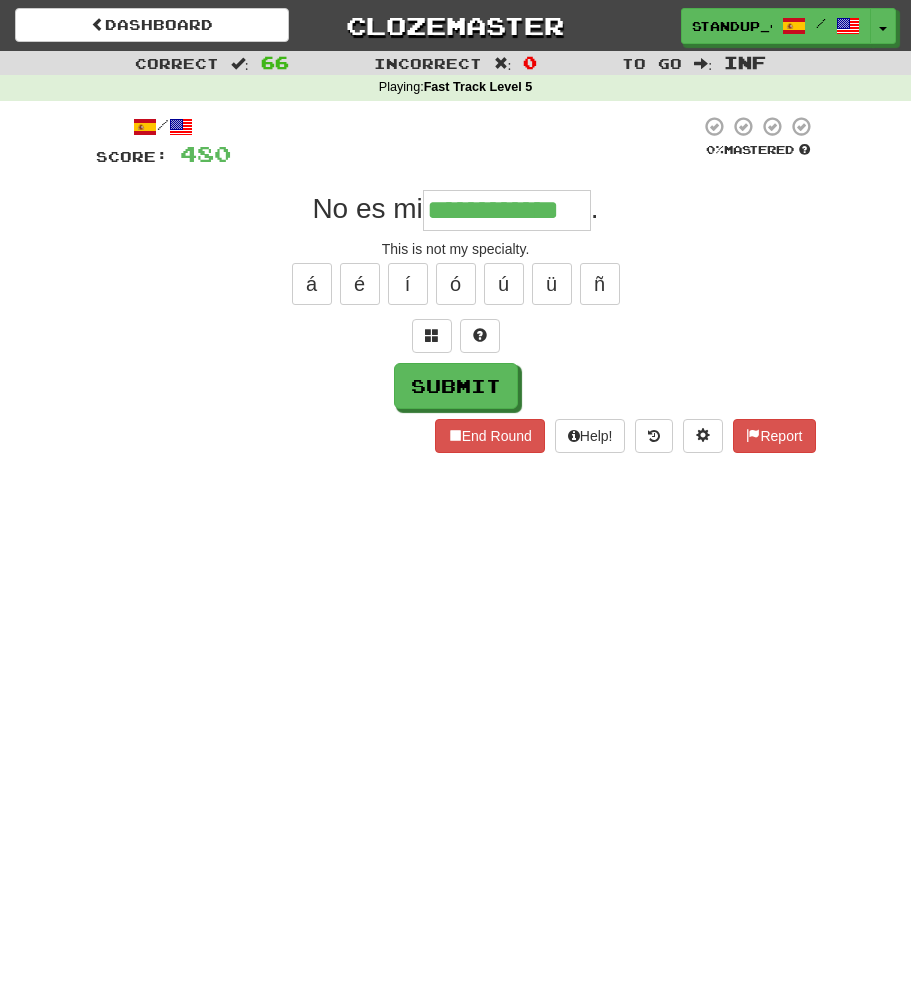 type on "**********" 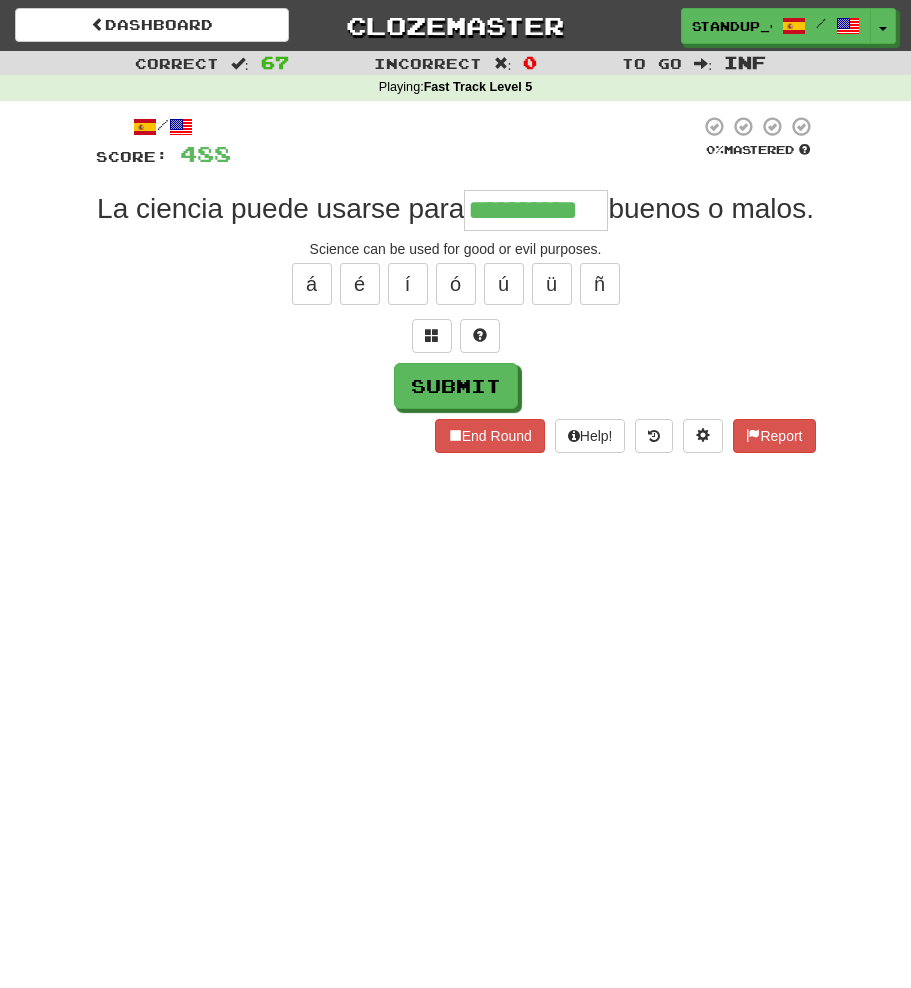 type on "**********" 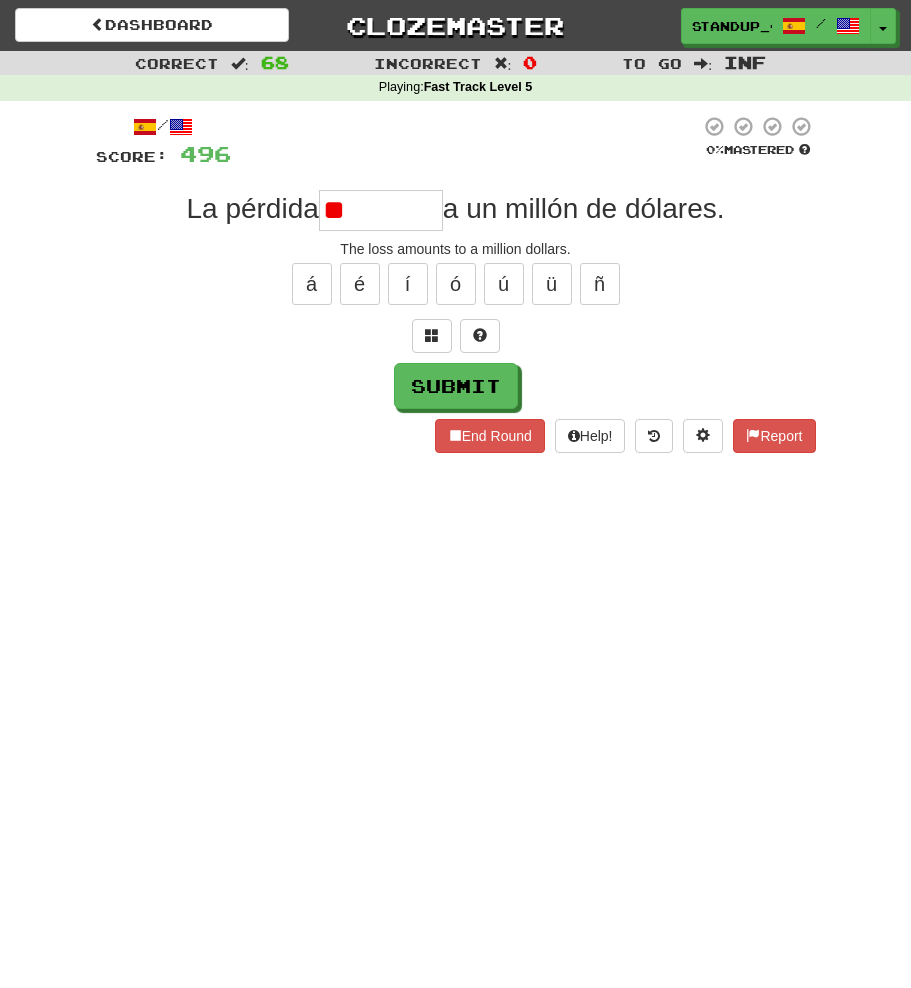 type on "*" 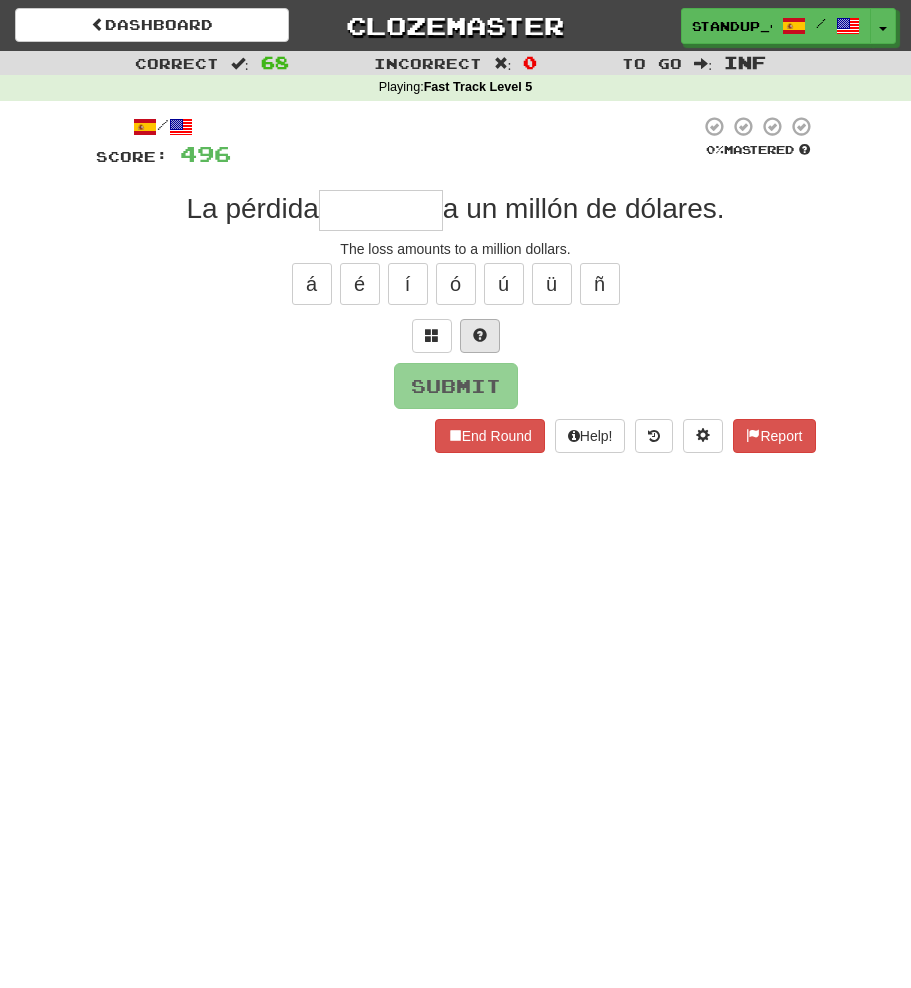 click at bounding box center [480, 336] 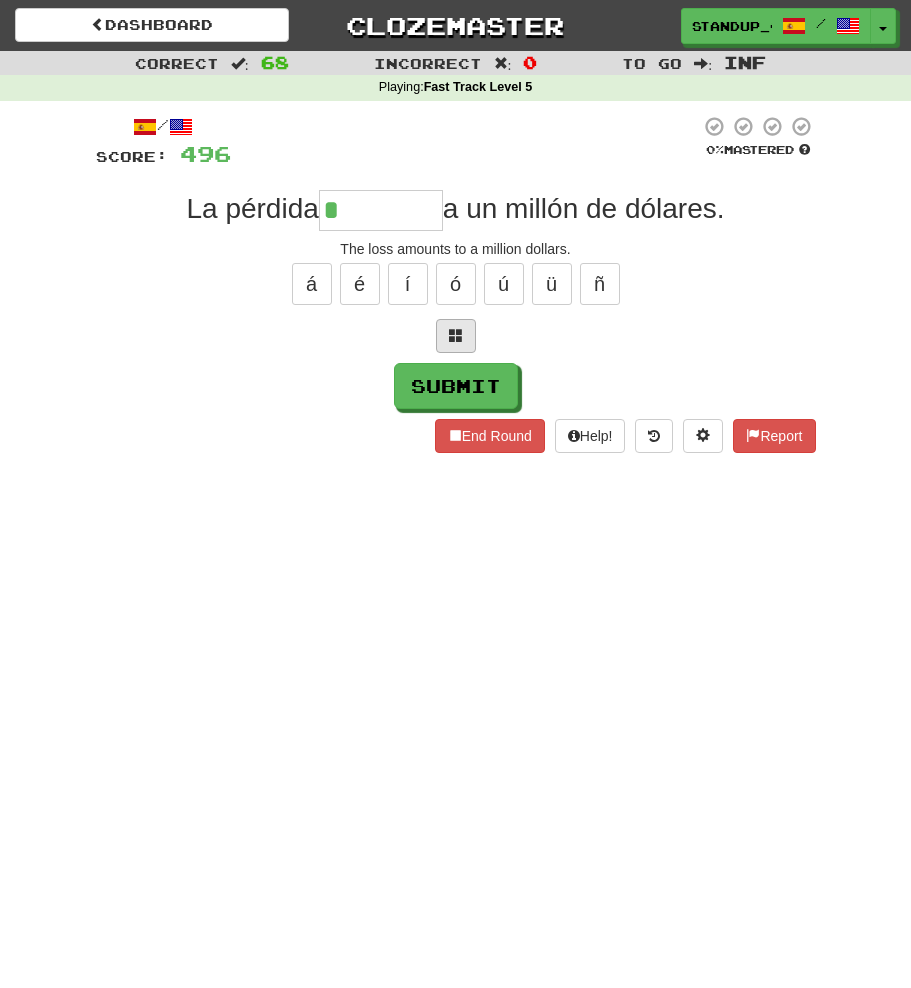 click at bounding box center (456, 336) 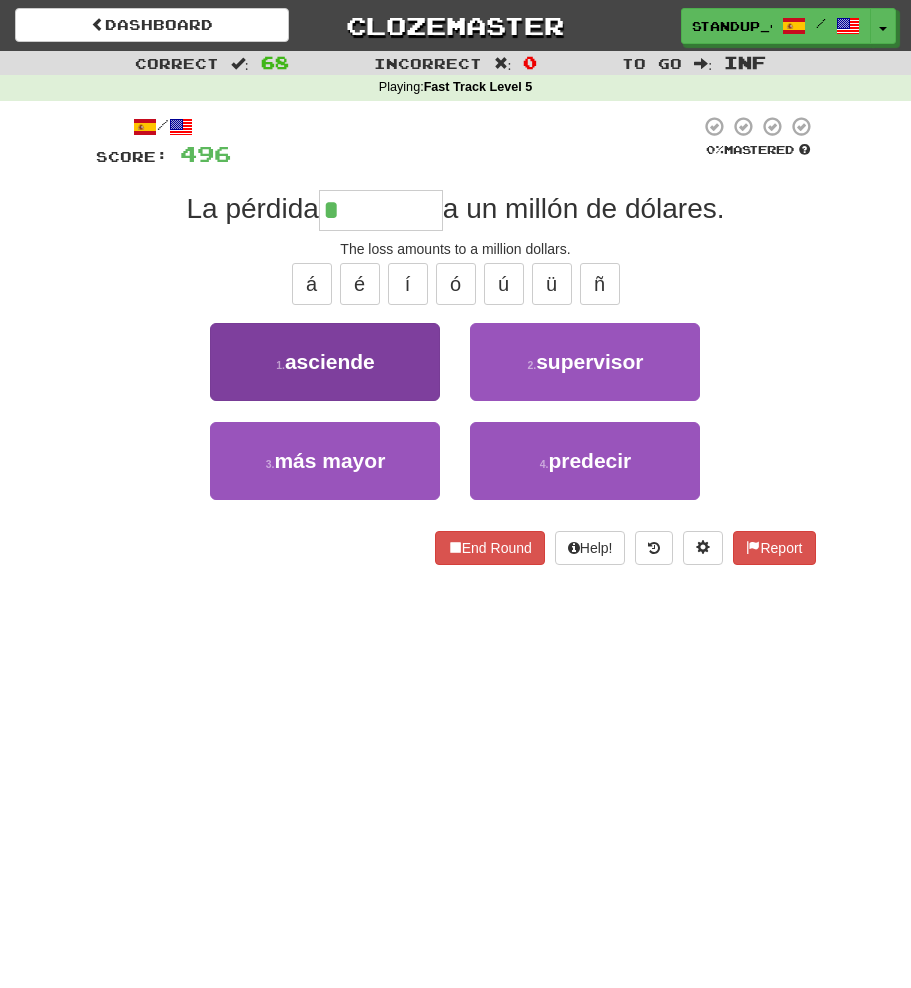 click on "1 .  asciende" at bounding box center (325, 362) 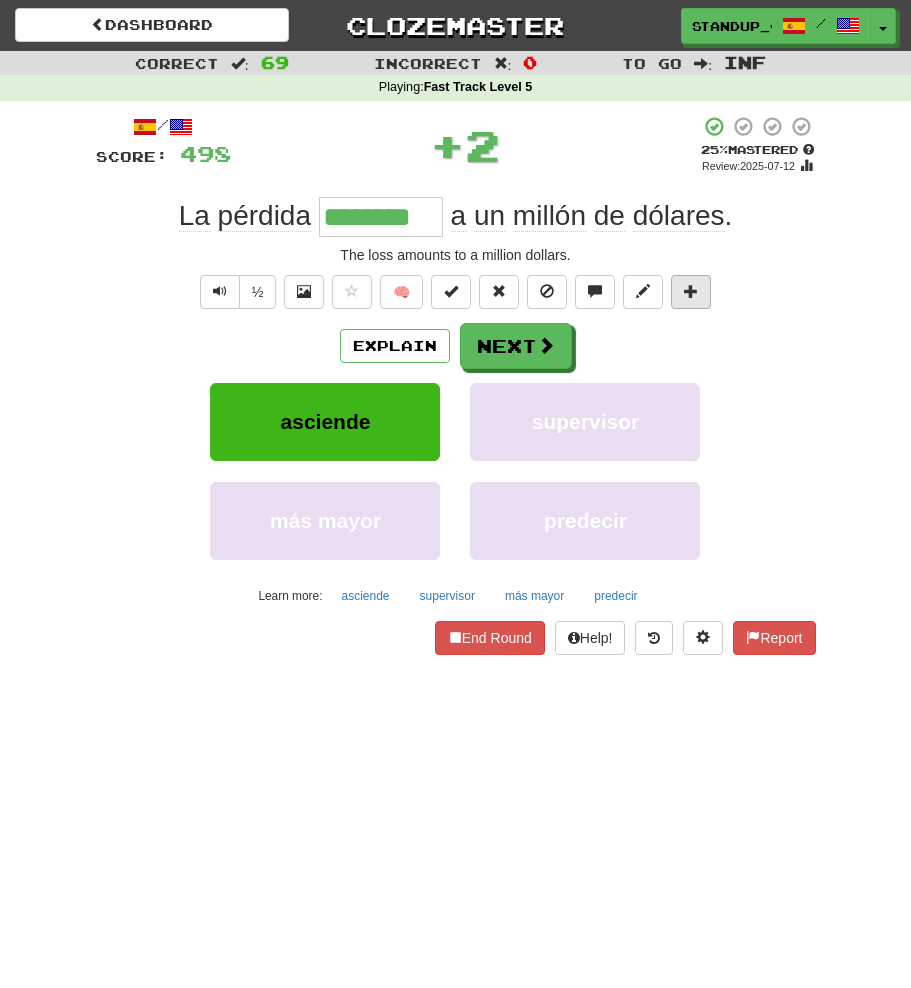 click at bounding box center [691, 291] 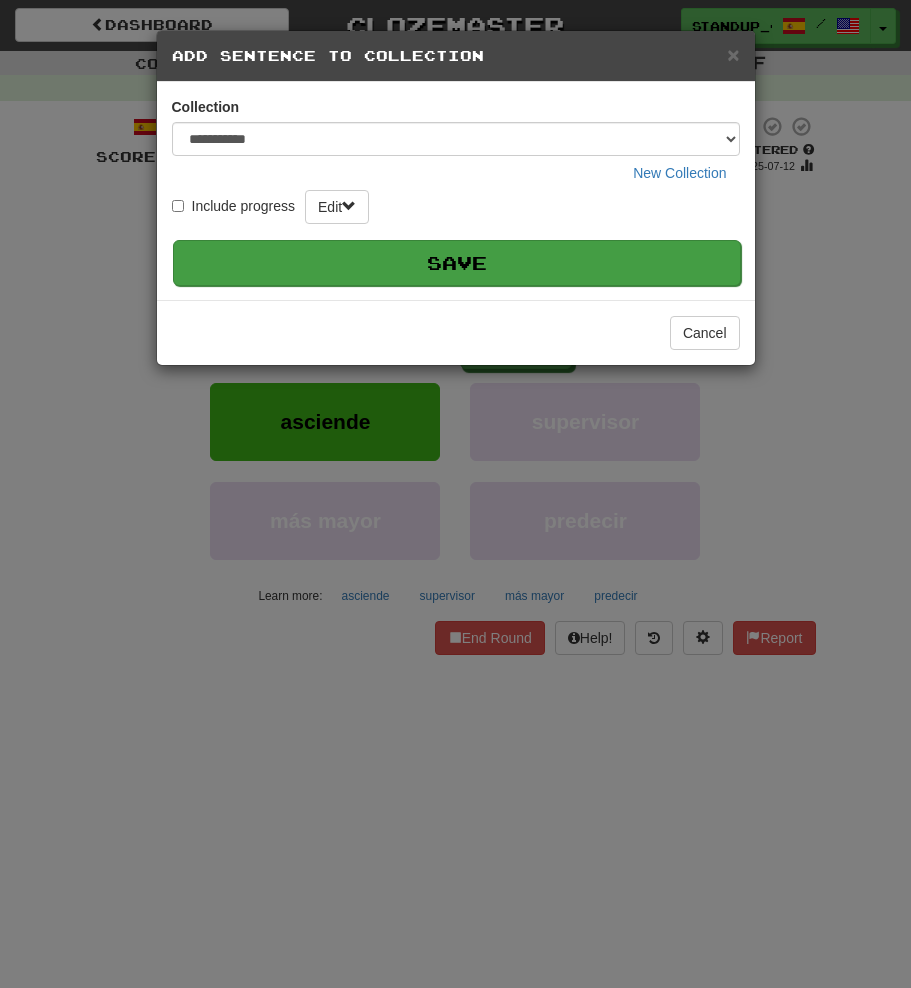 click on "Save" at bounding box center (457, 263) 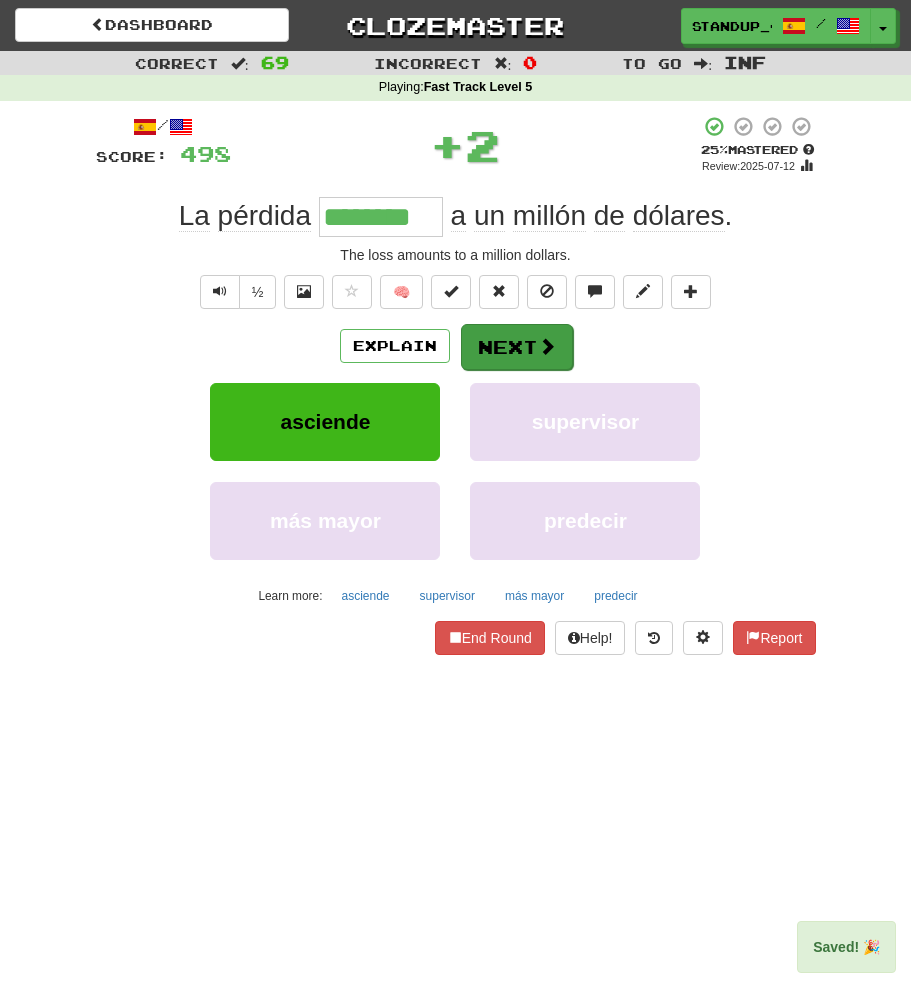click on "Next" at bounding box center [517, 347] 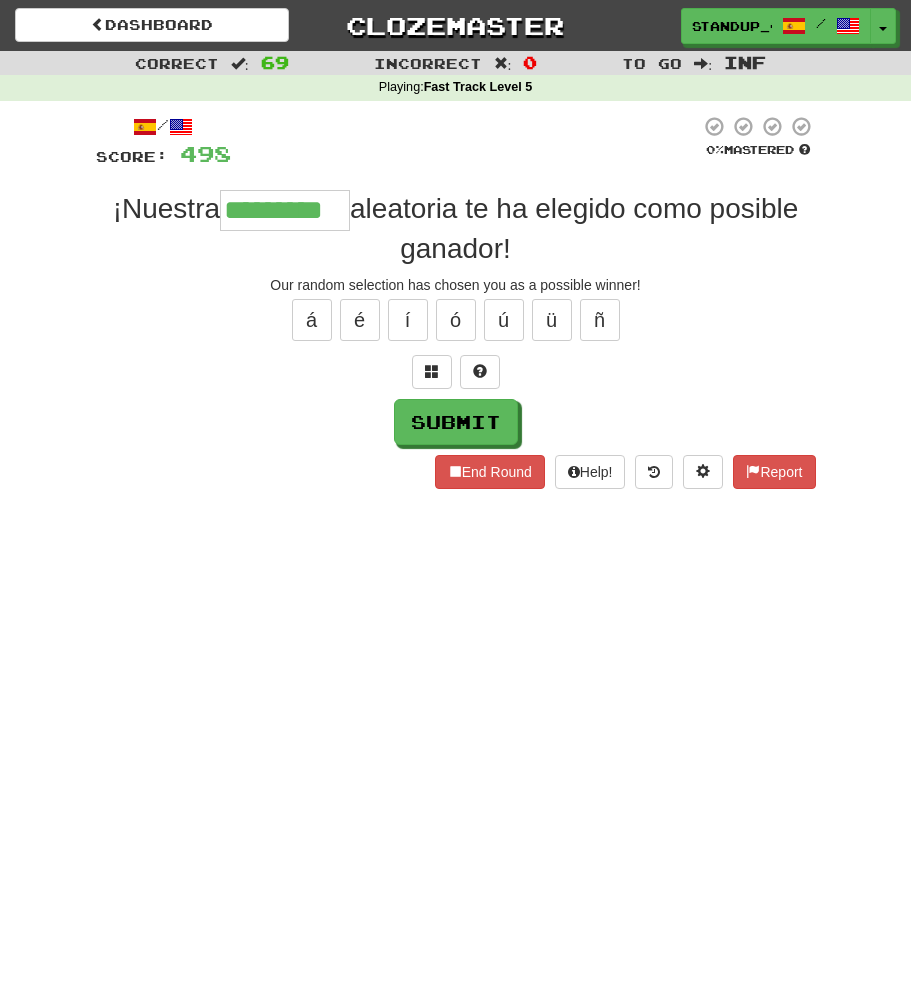 type on "*********" 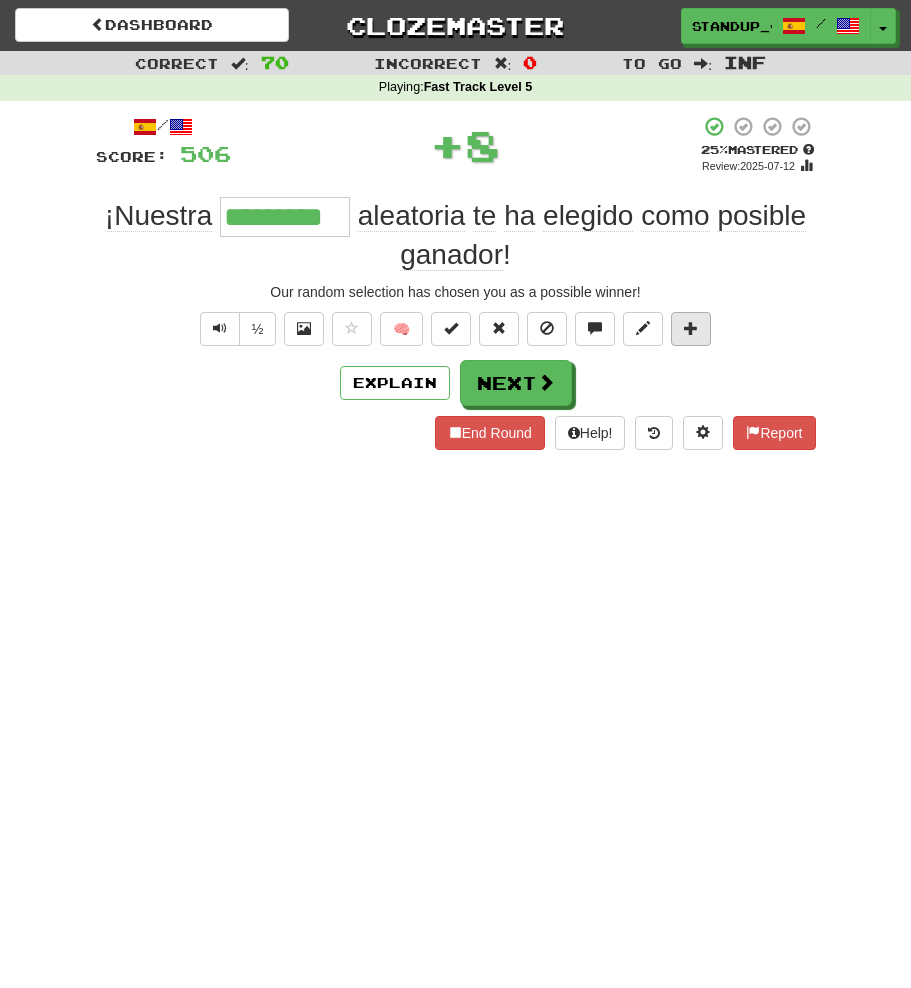 click at bounding box center [691, 328] 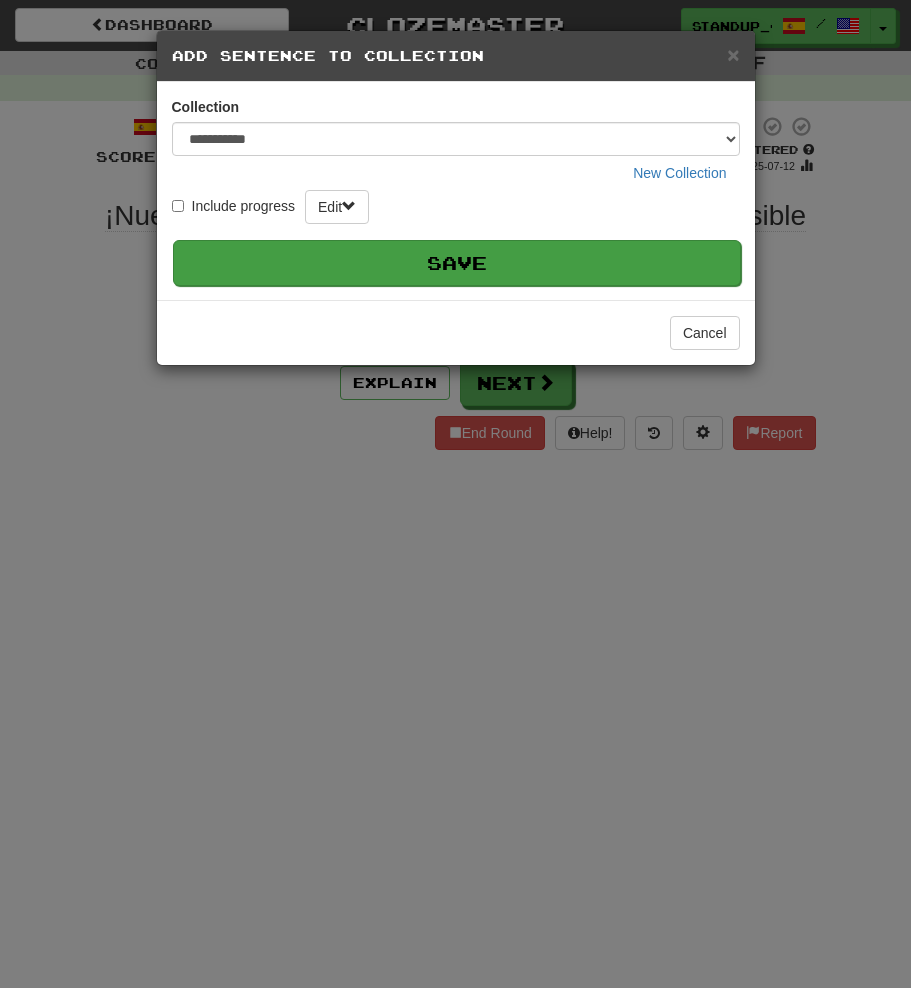 click on "Save" at bounding box center [457, 263] 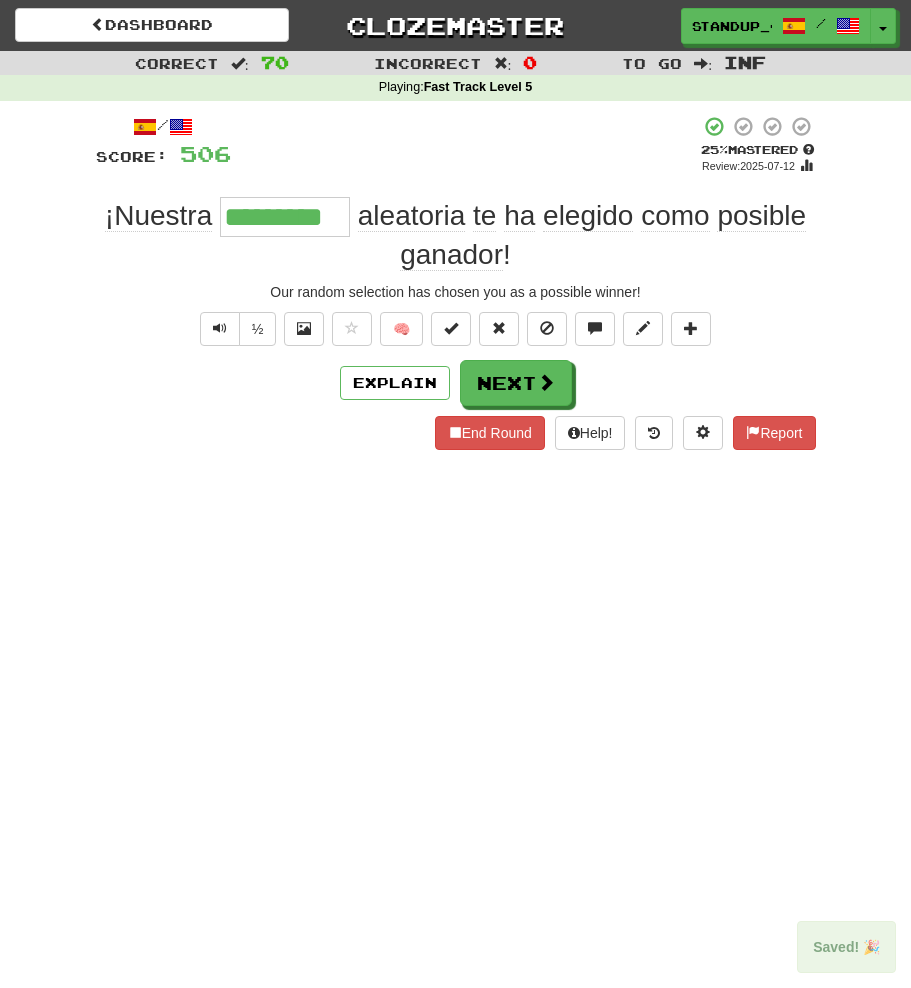 click on "aleatoria" at bounding box center (411, 216) 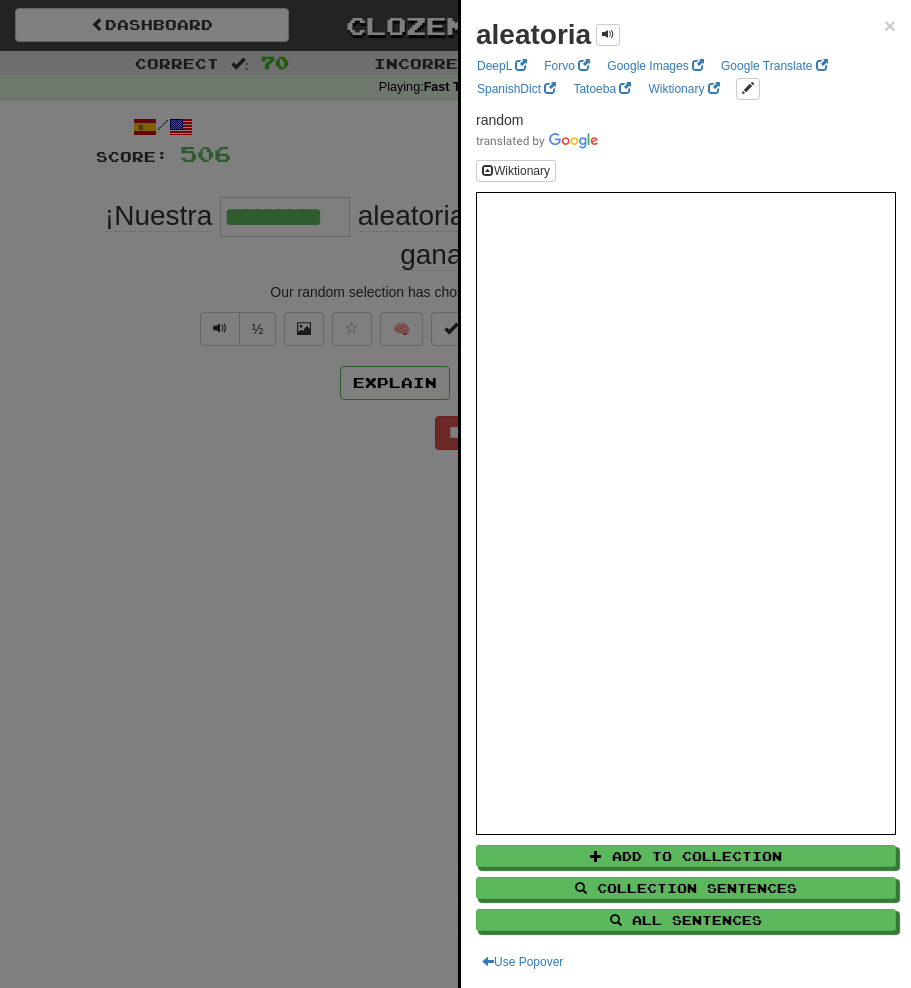 click at bounding box center [455, 494] 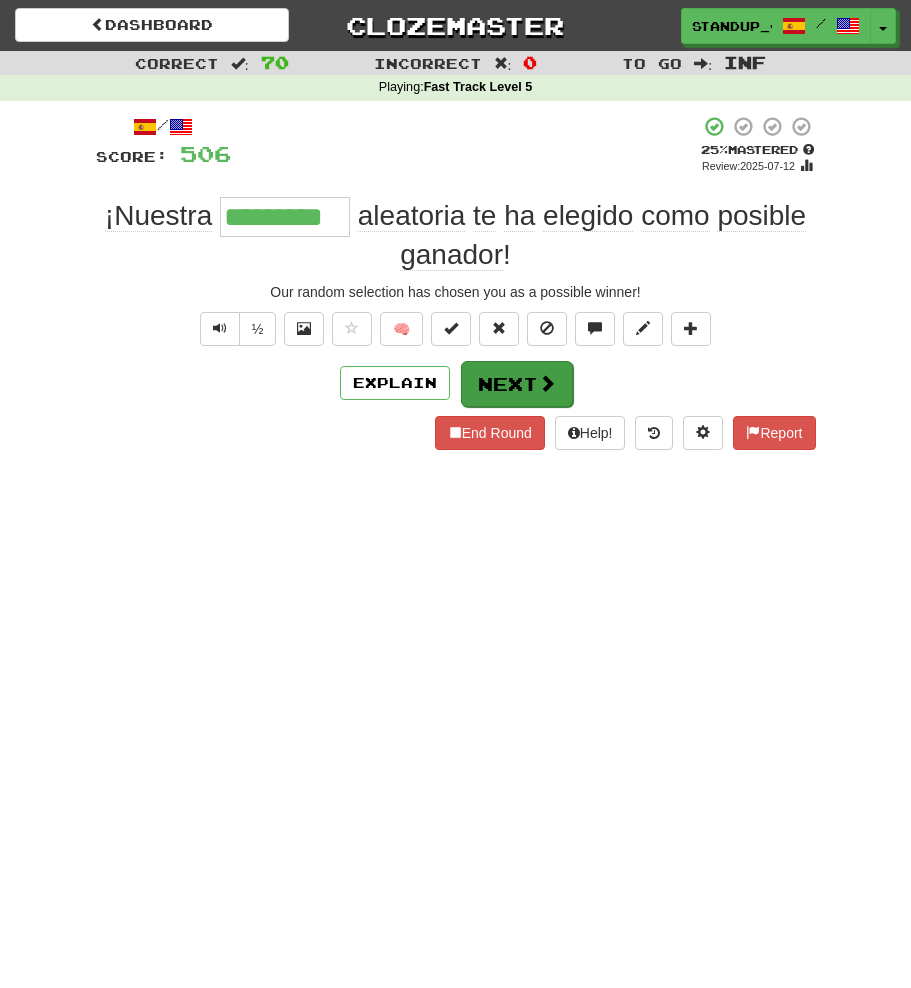 click on "Next" at bounding box center (517, 384) 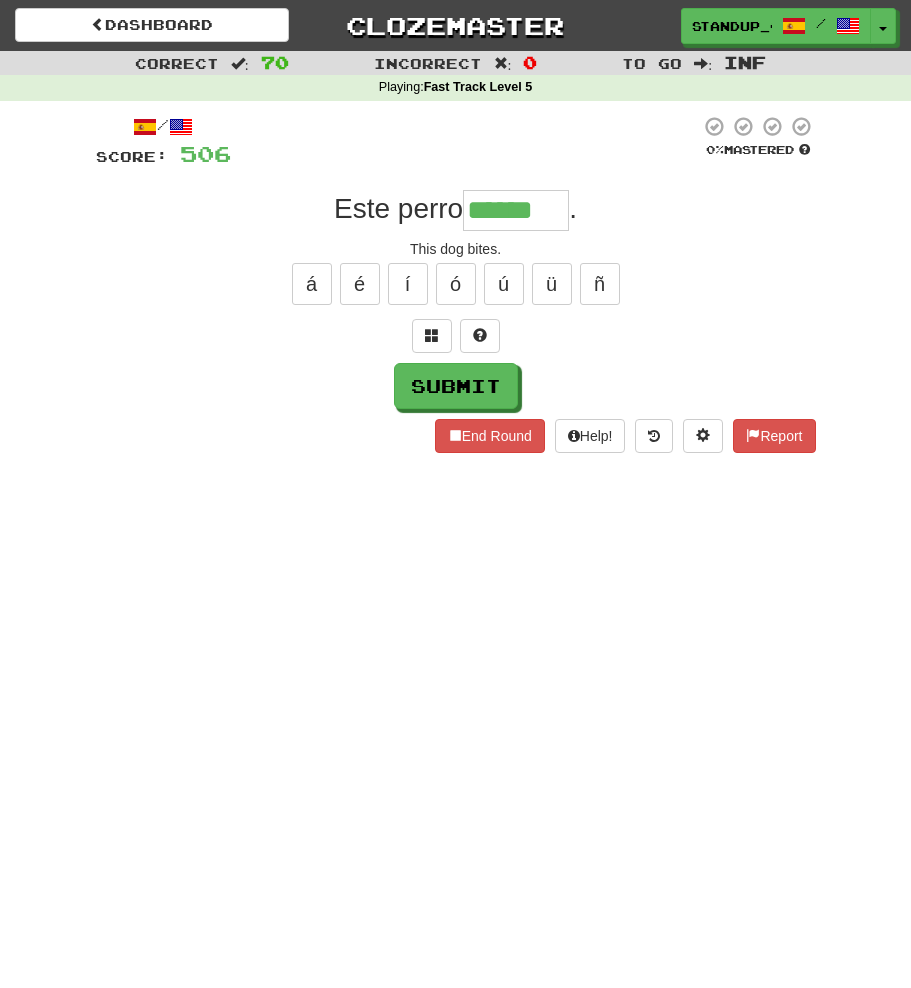 type on "******" 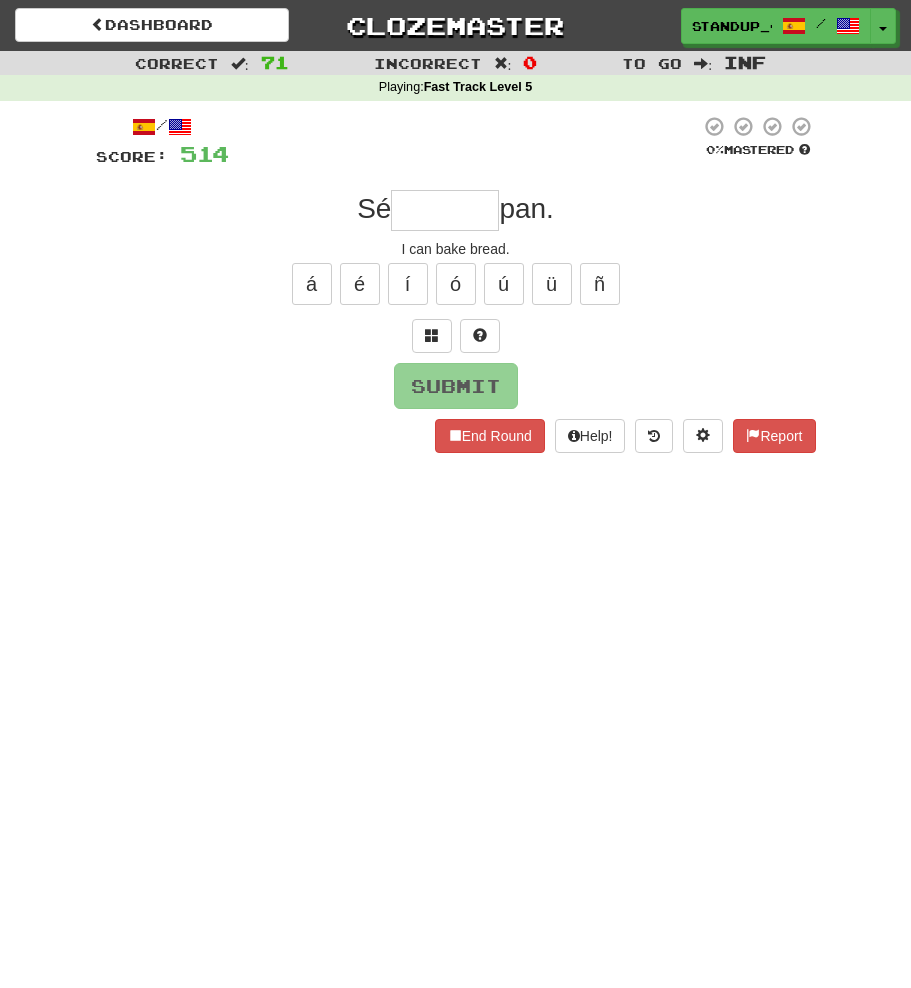 type on "*" 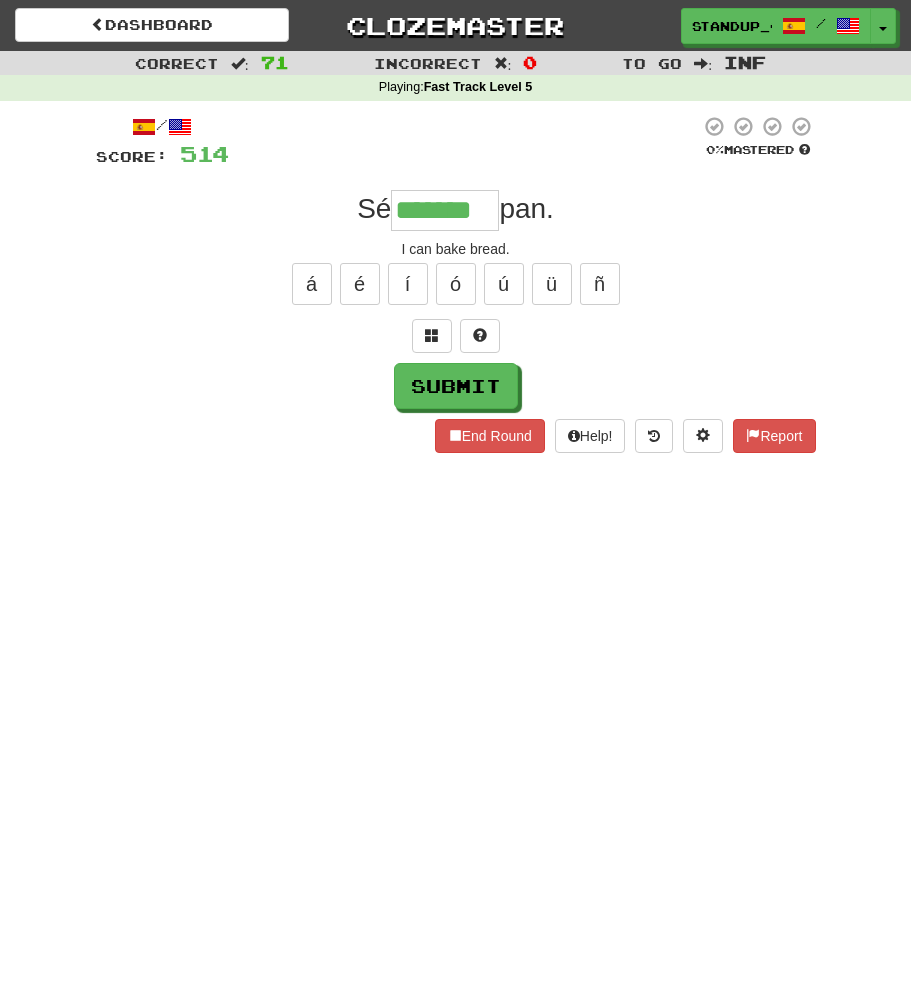 type on "*******" 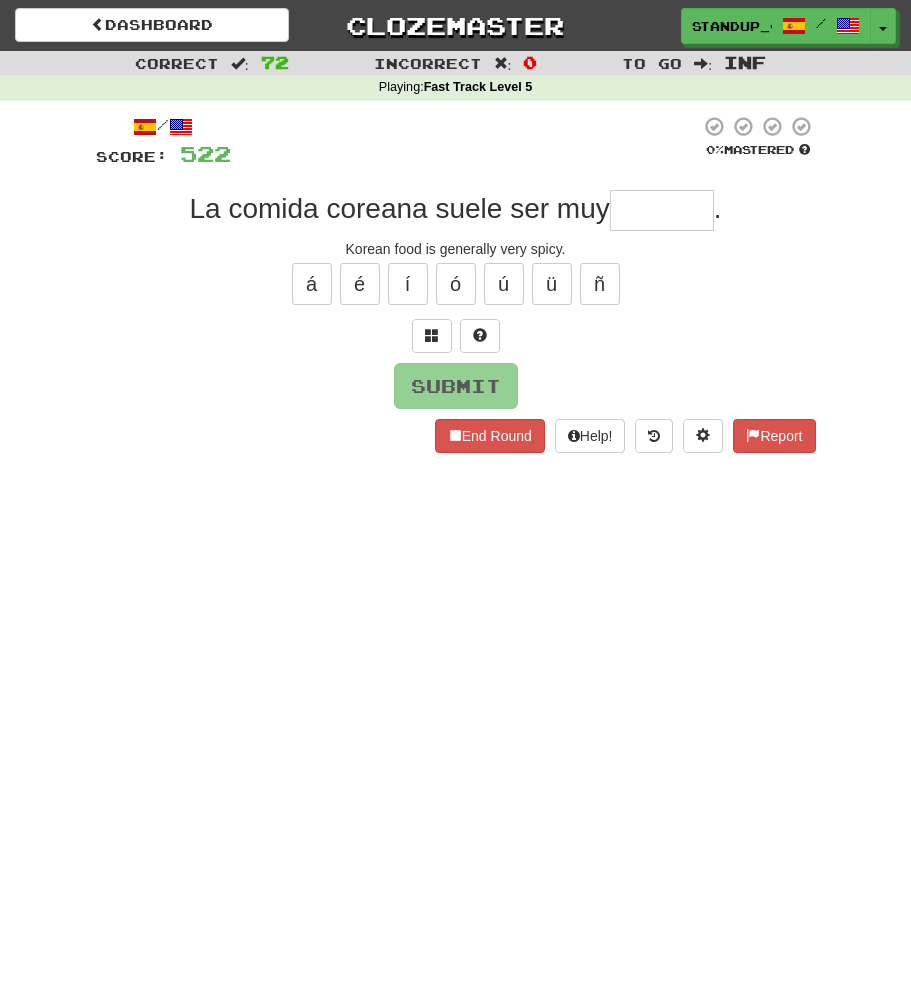type on "*" 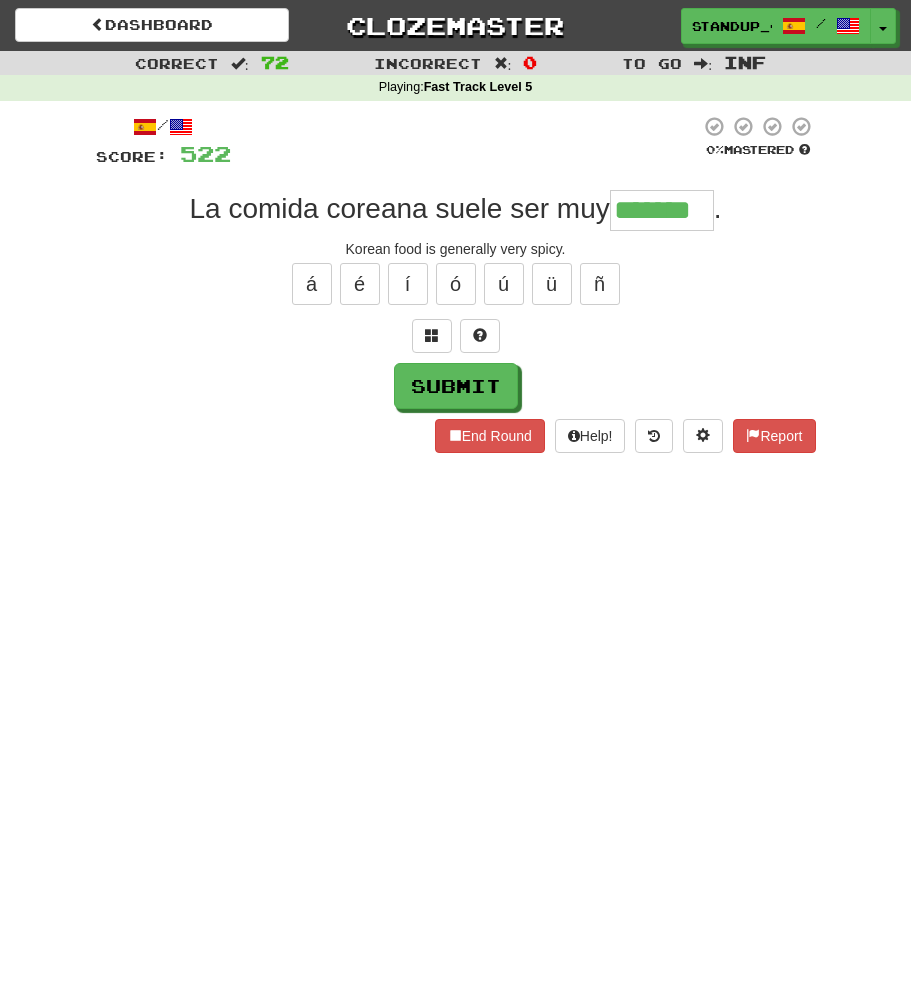 type on "*******" 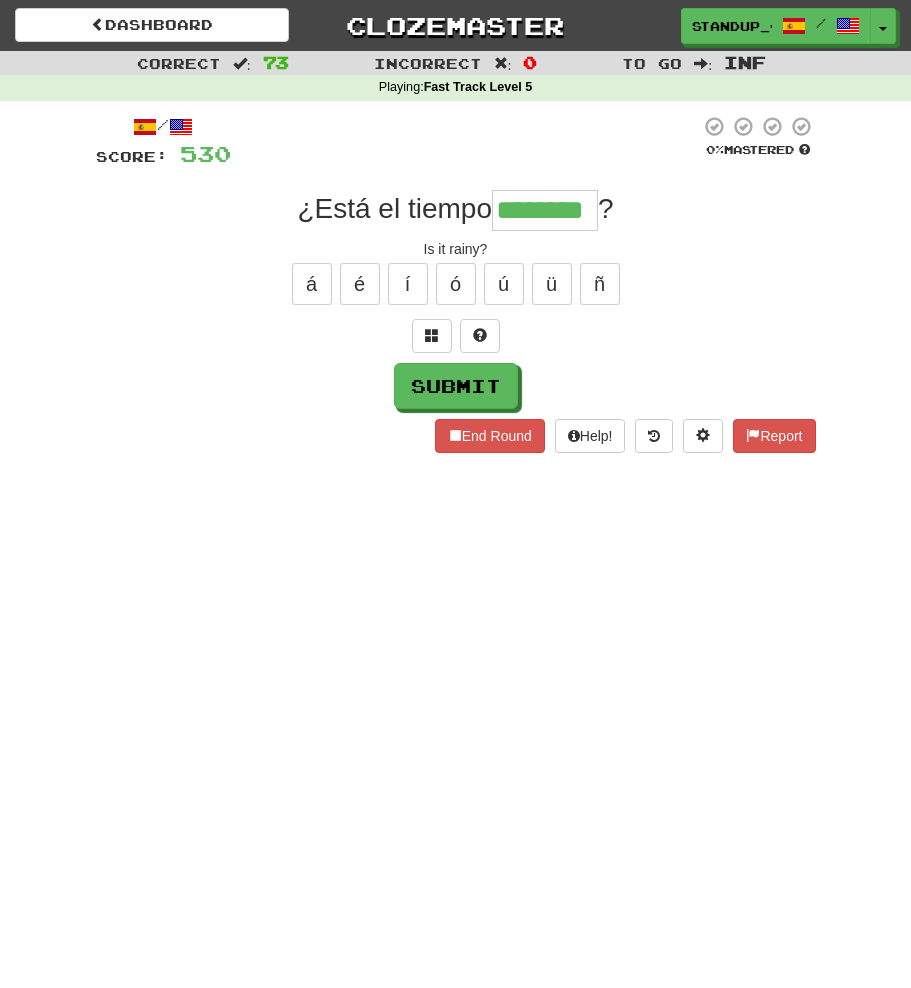 type on "********" 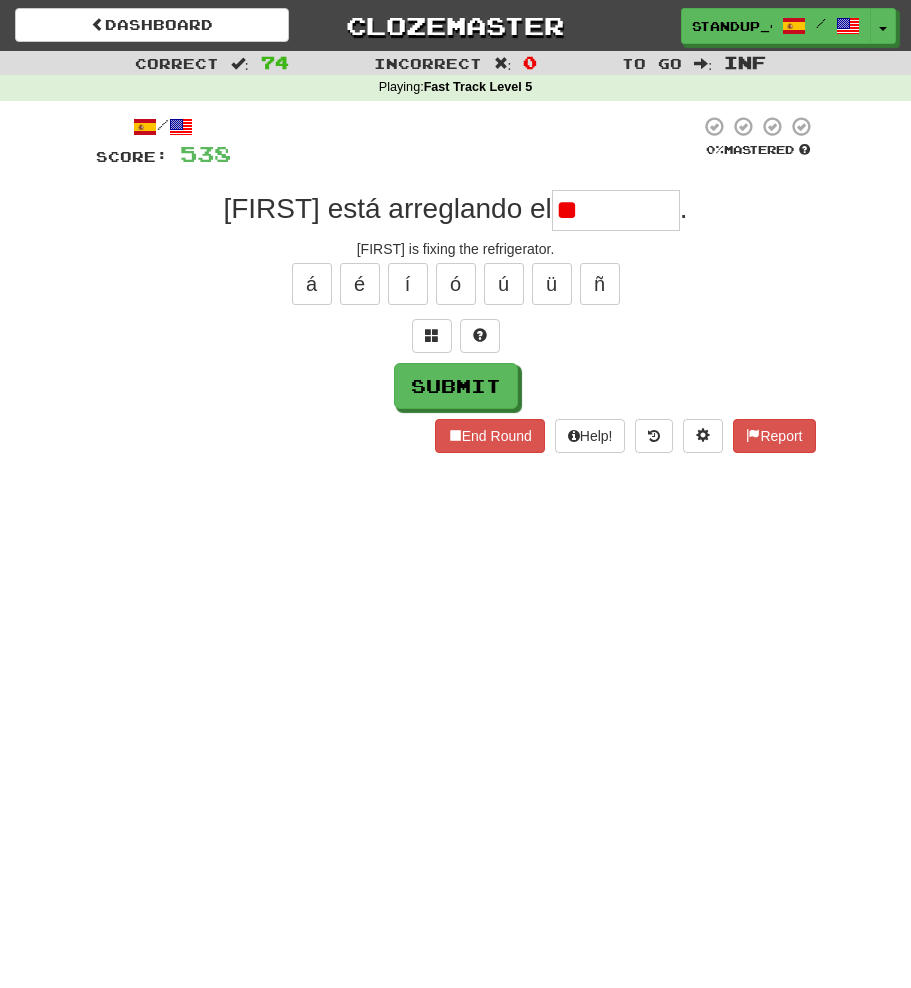 type on "*" 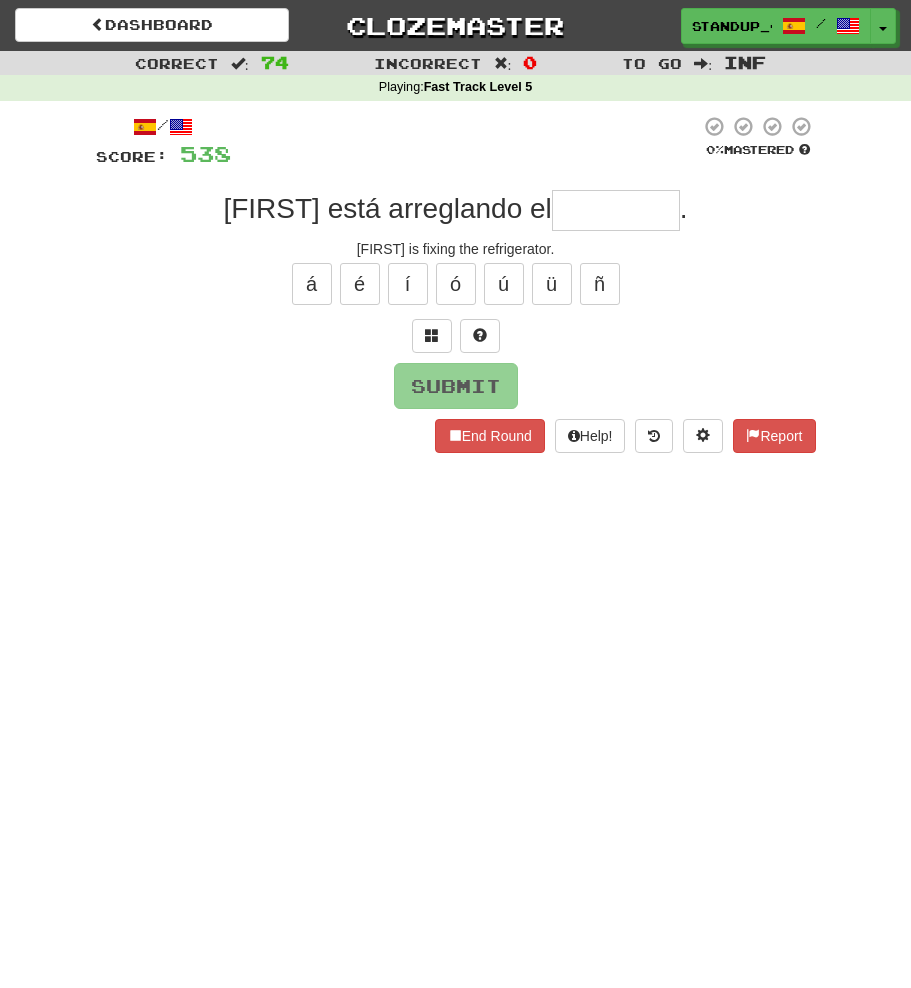 type on "*" 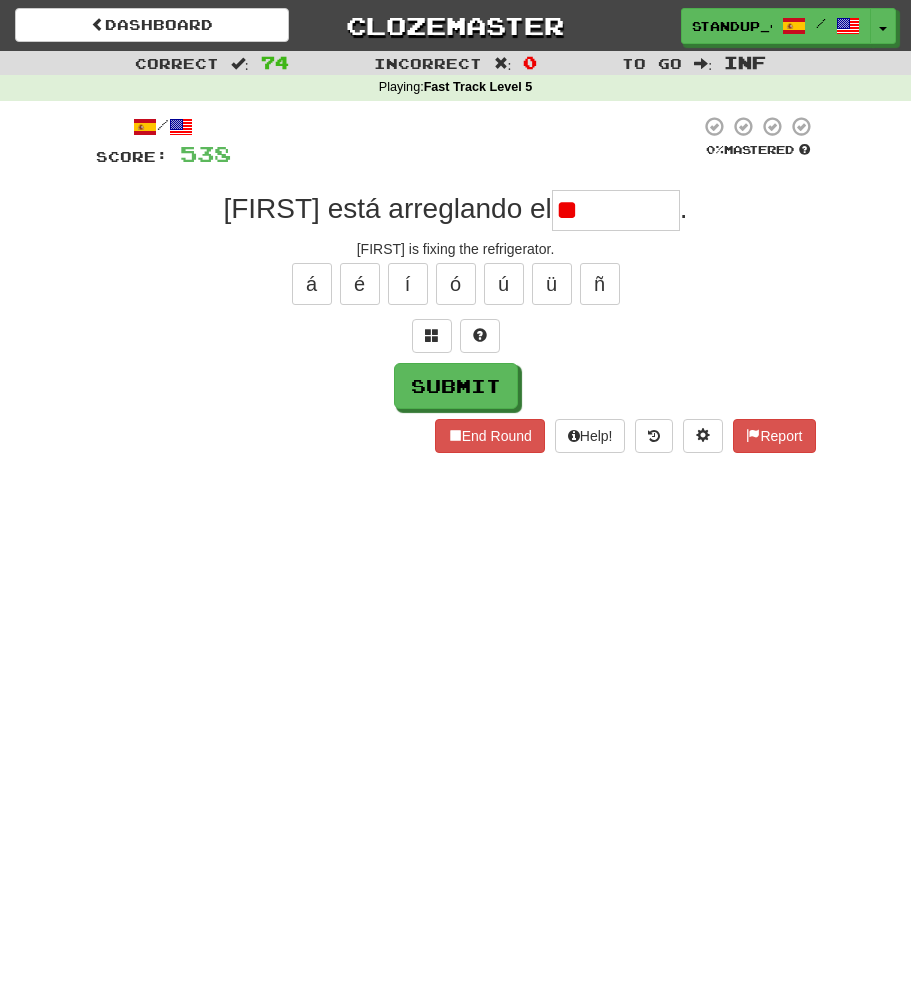type on "*" 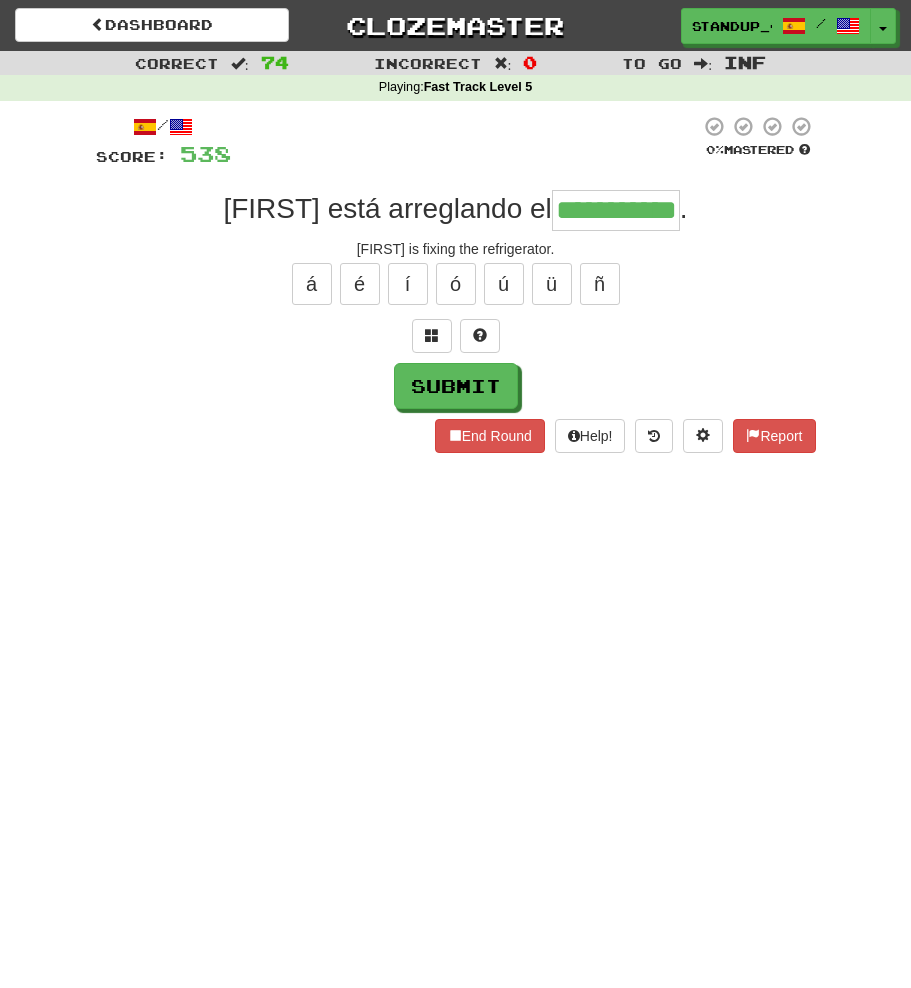 type on "**********" 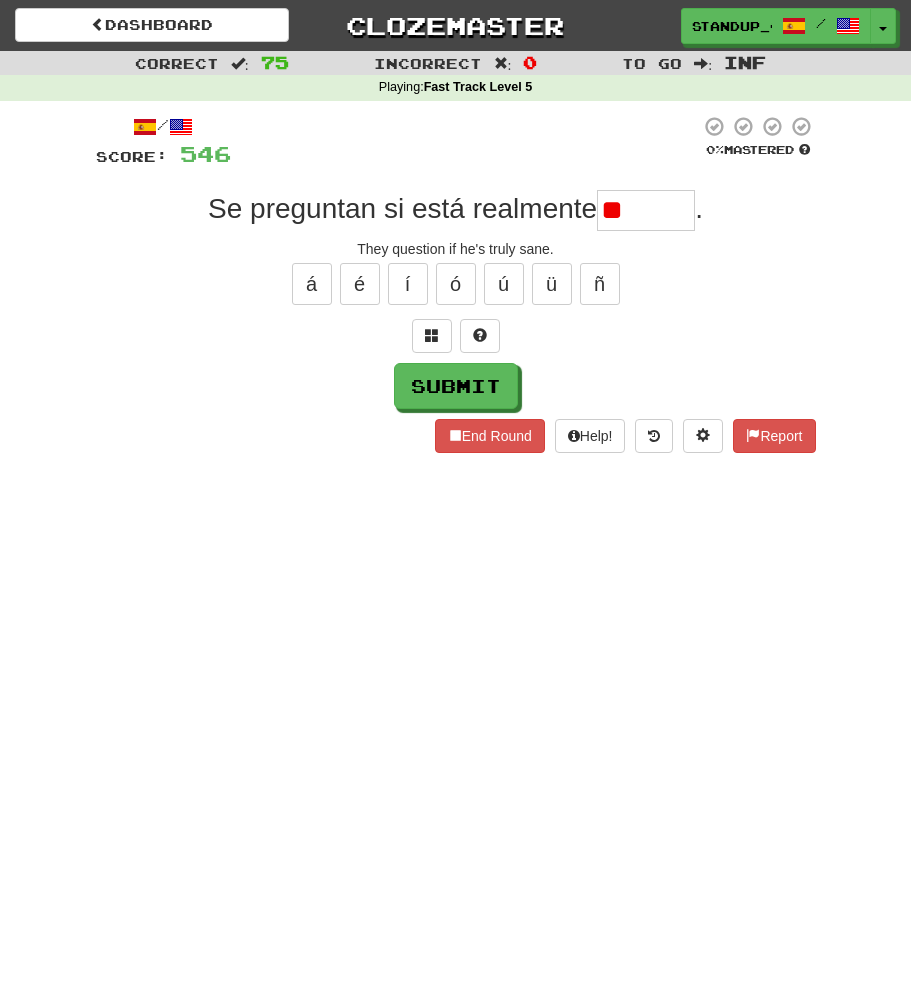 type on "*" 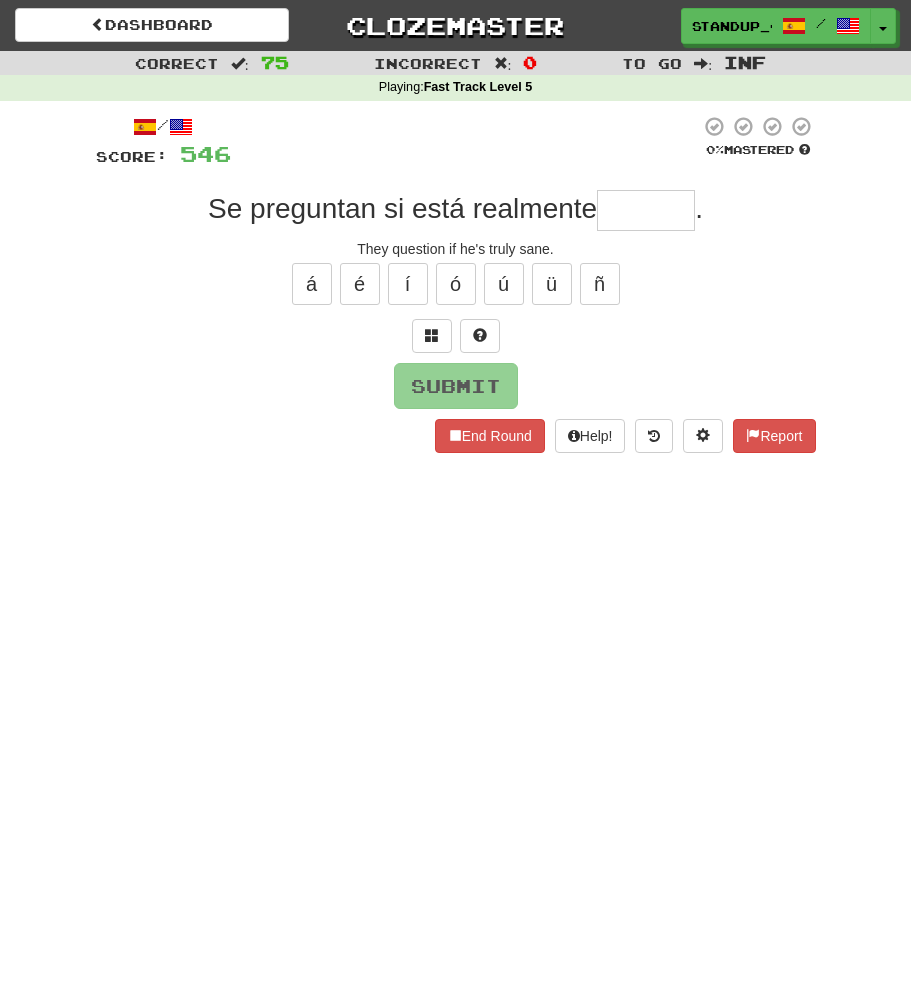 type on "*" 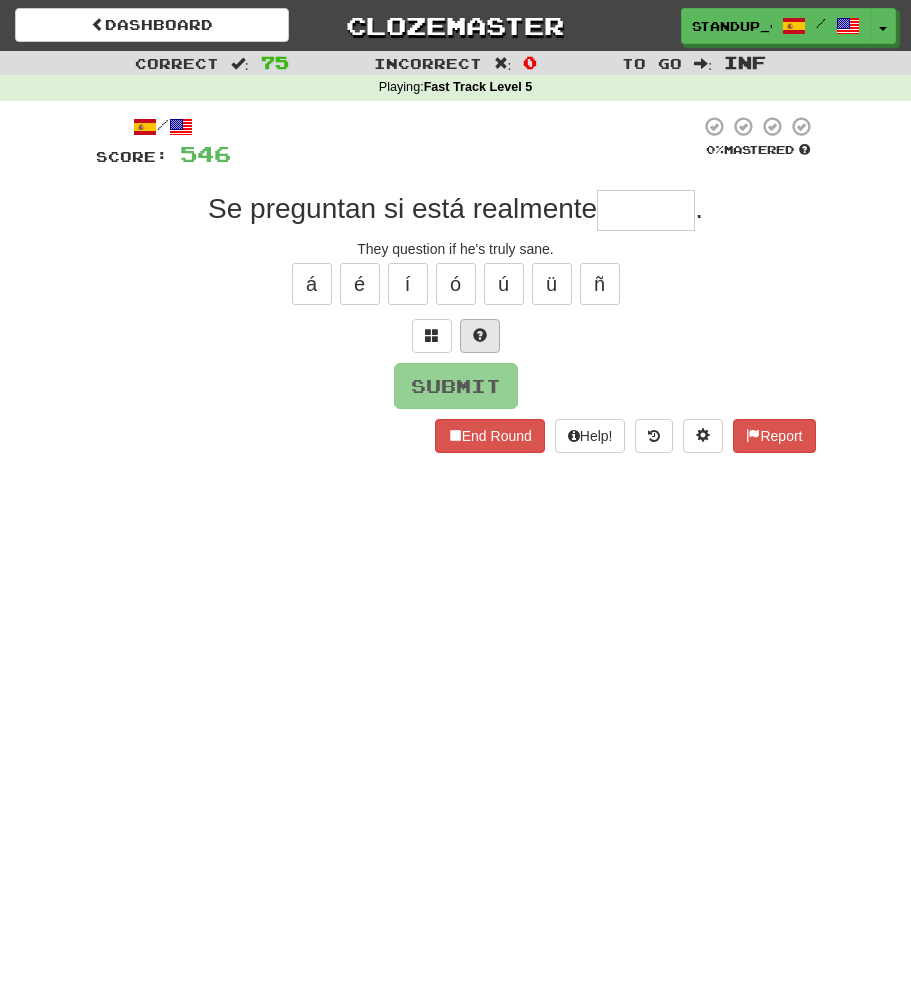 click at bounding box center (480, 335) 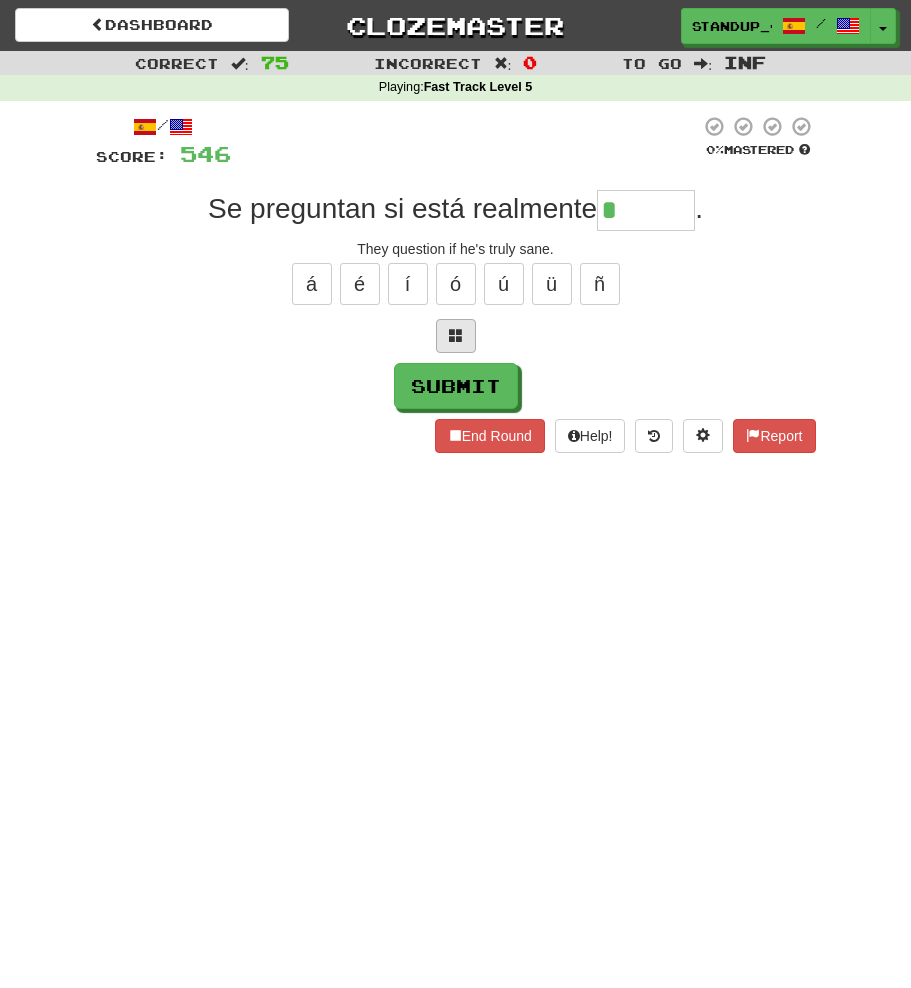 click at bounding box center [456, 336] 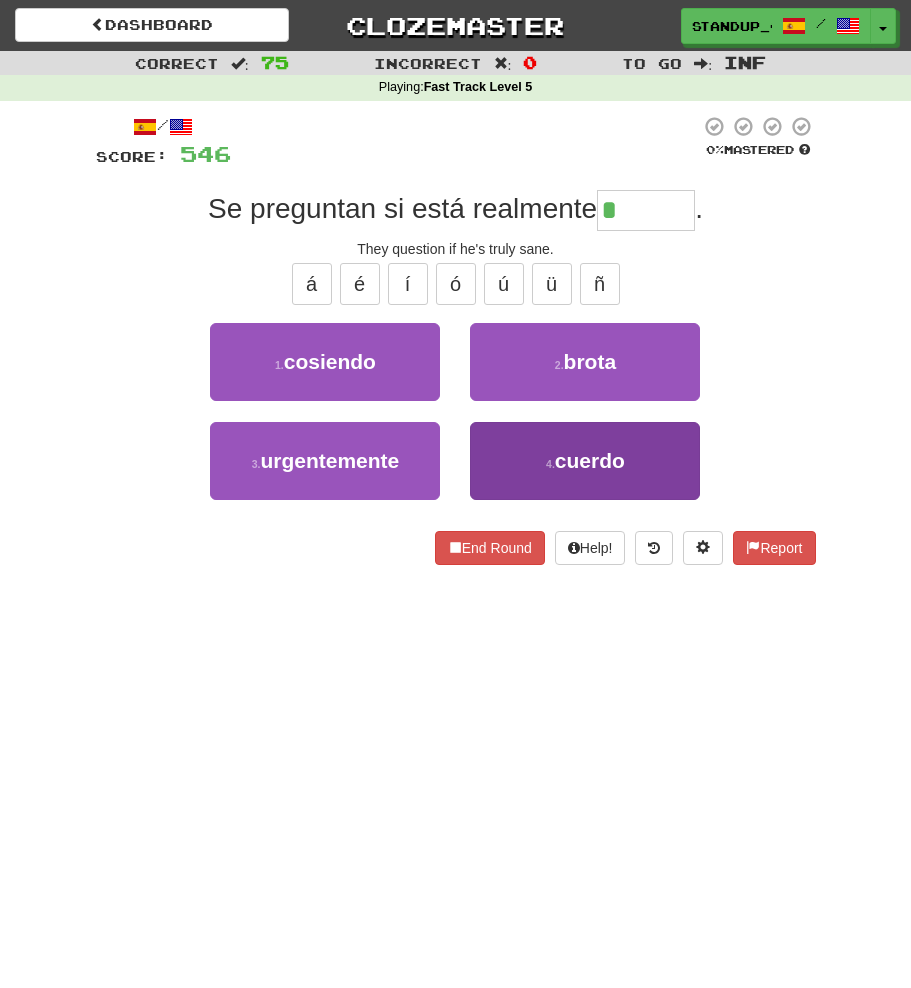 click on "4 .  cuerdo" at bounding box center (585, 461) 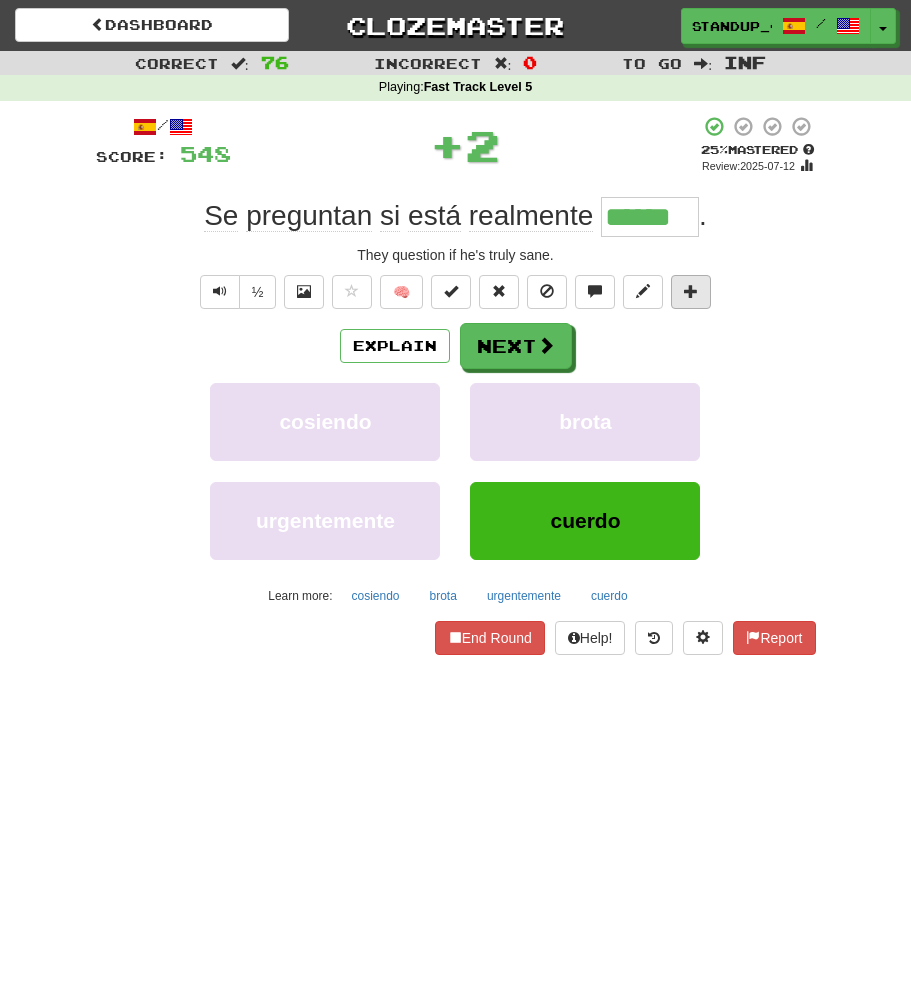 click at bounding box center [691, 291] 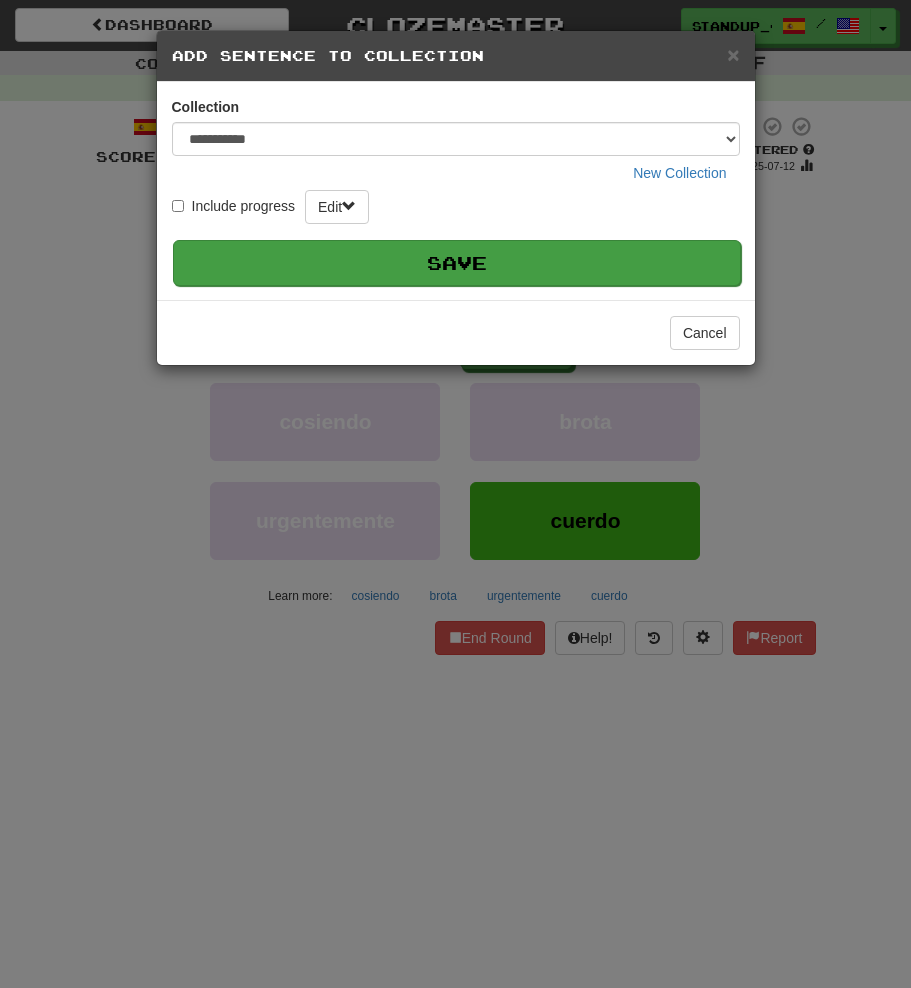 click on "Save" at bounding box center [457, 263] 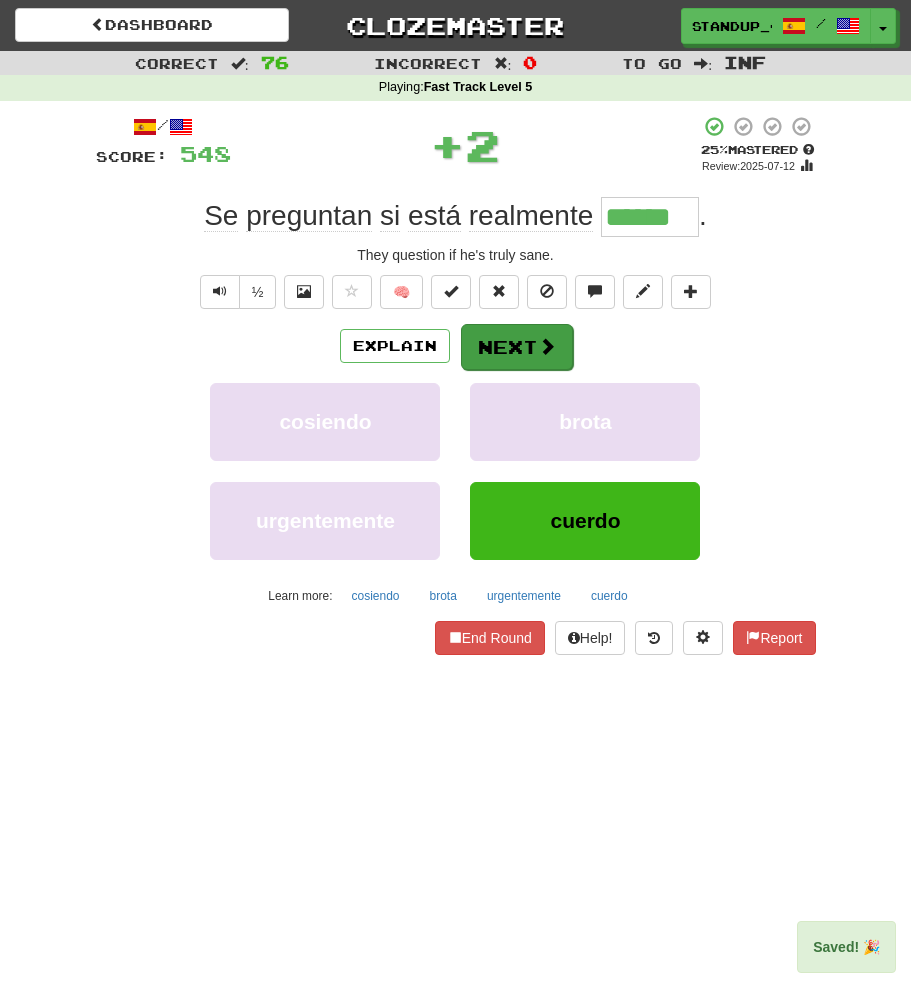 click on "Next" at bounding box center [517, 347] 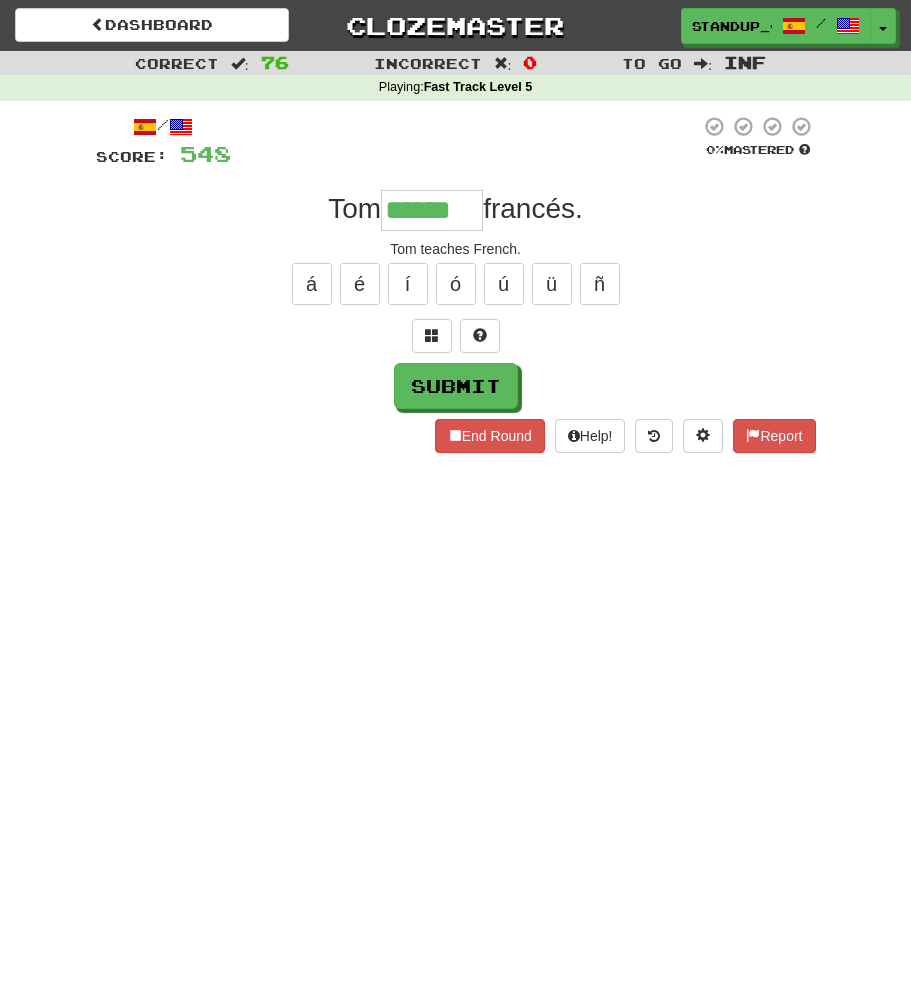 type on "******" 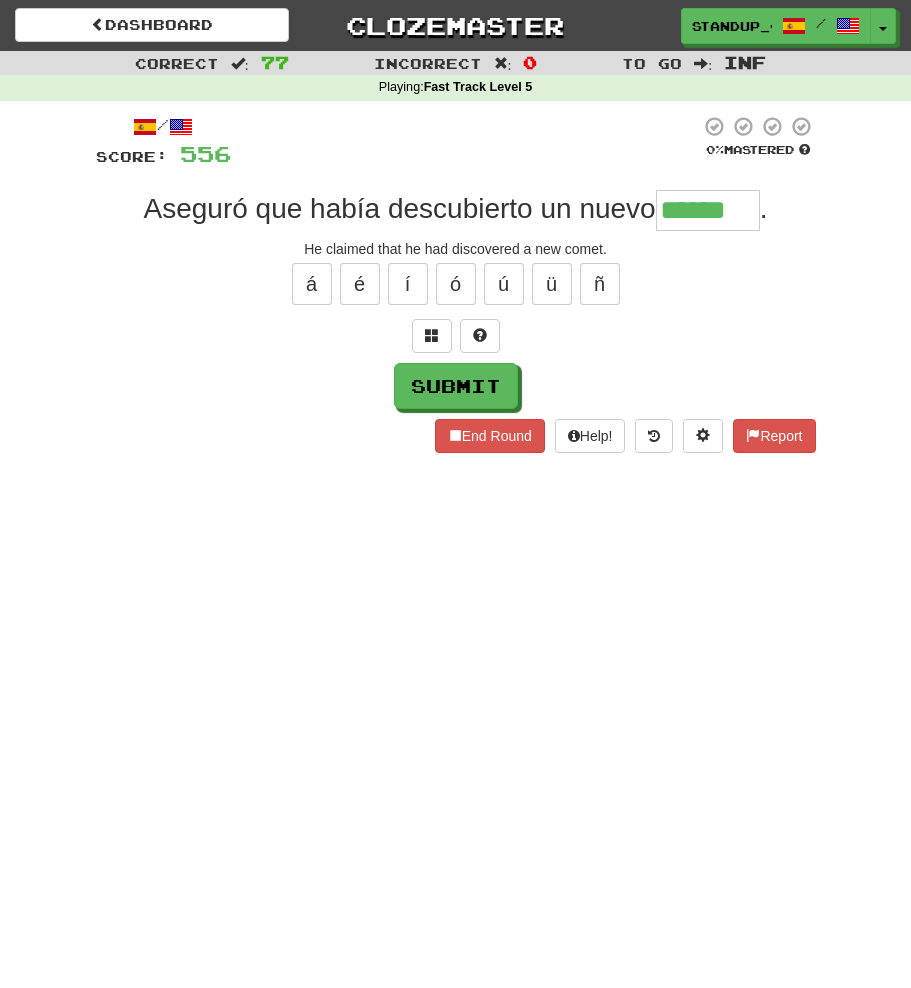 type on "******" 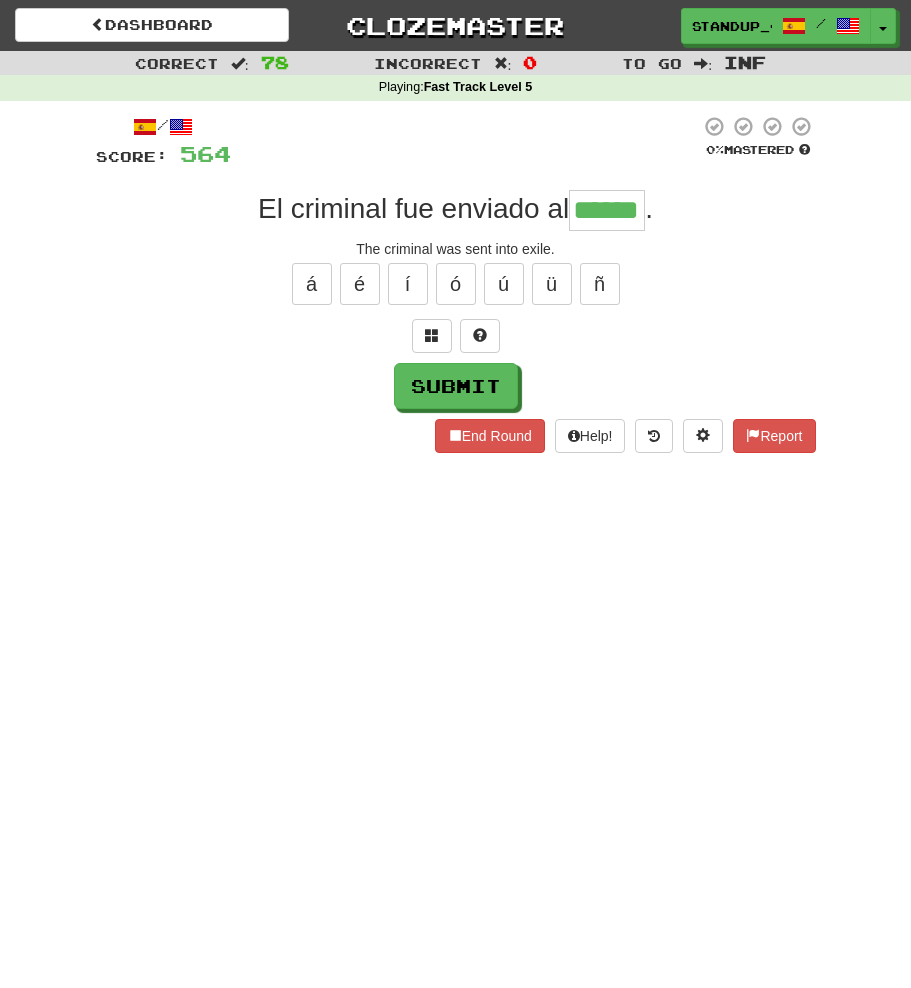 type on "******" 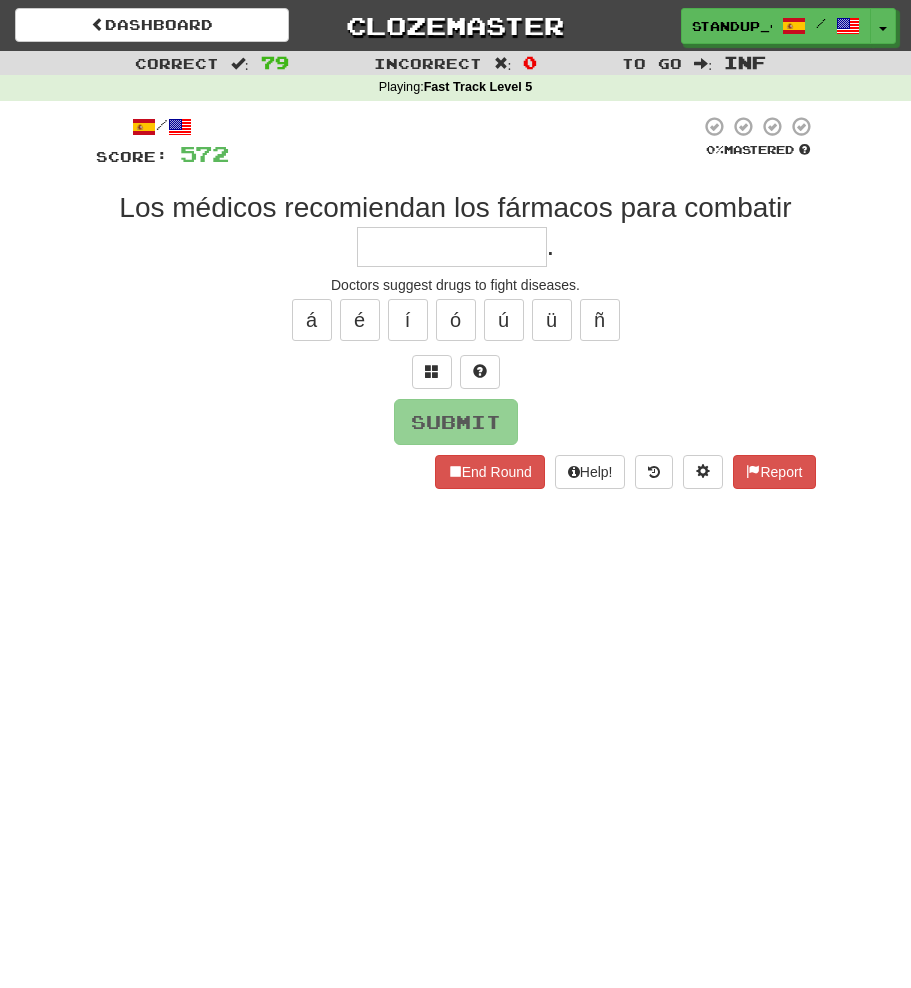 type on "*" 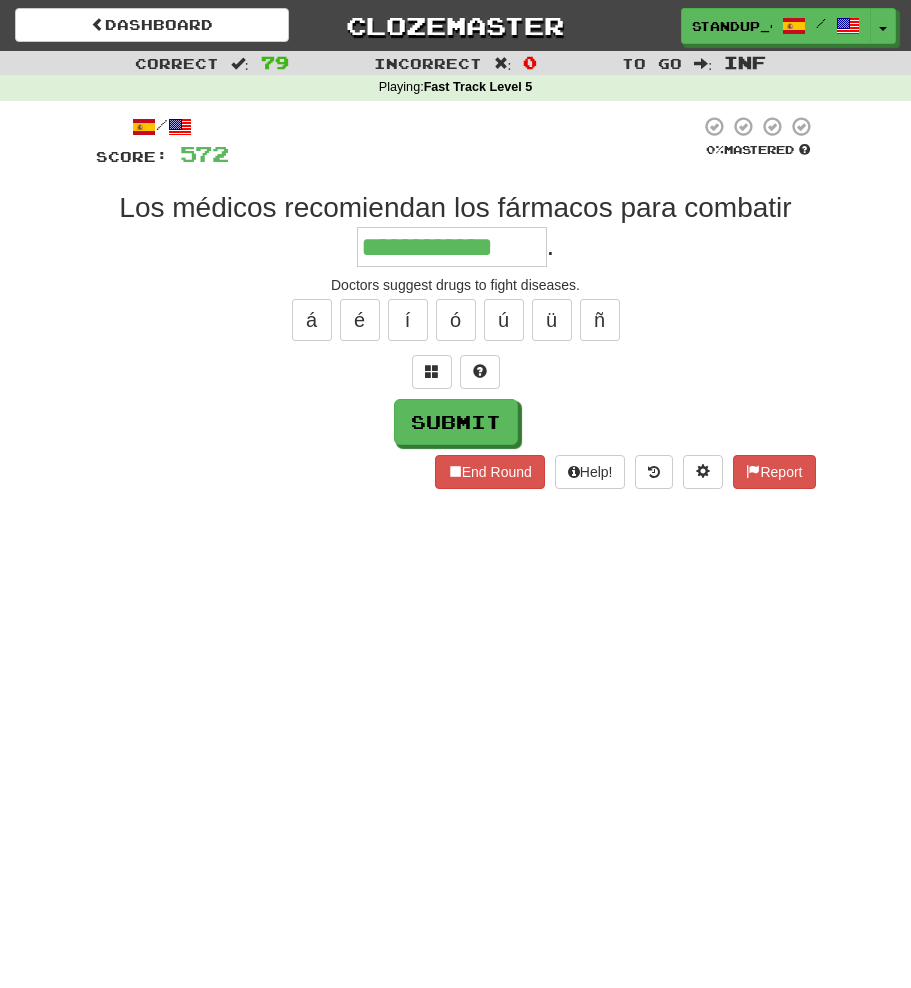 type on "**********" 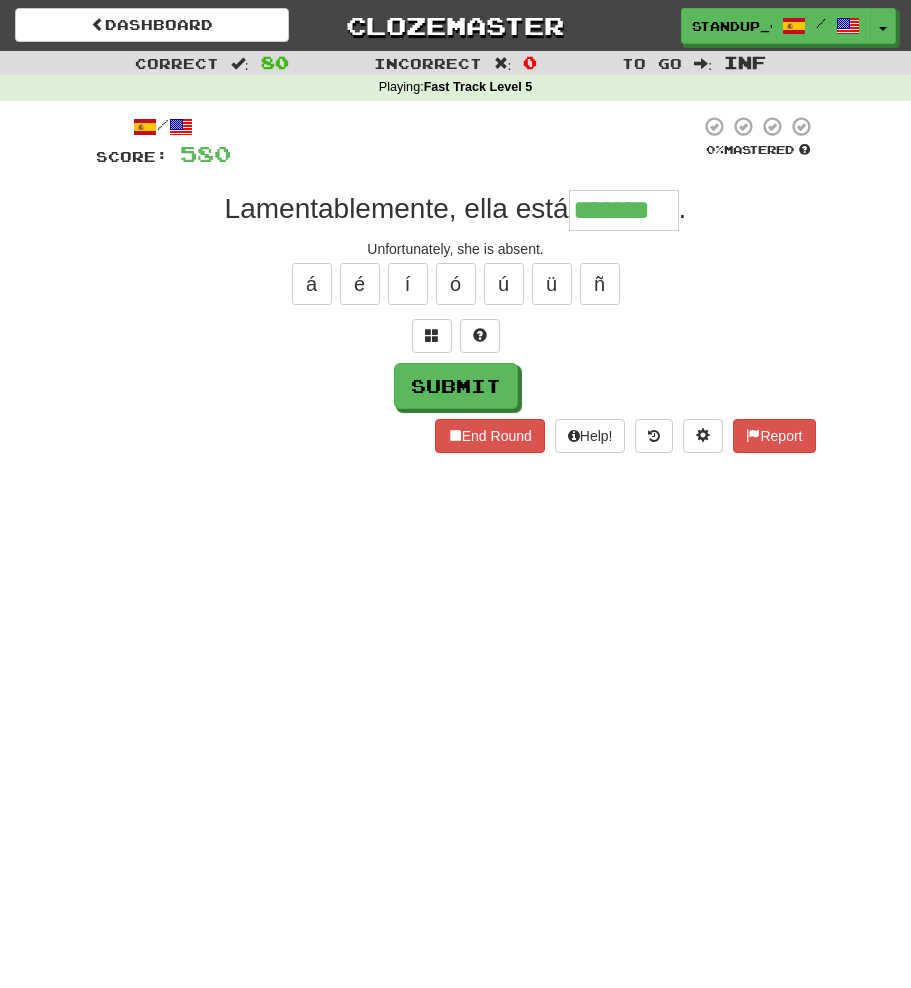 type on "*******" 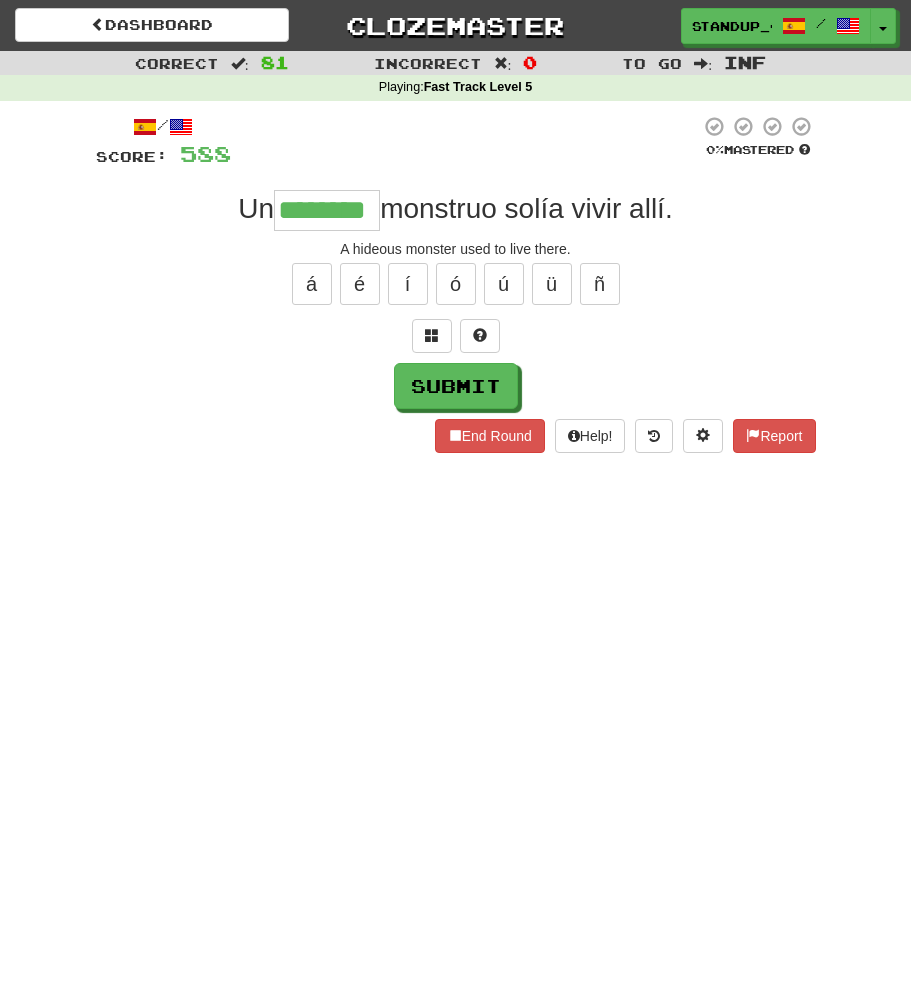 type on "********" 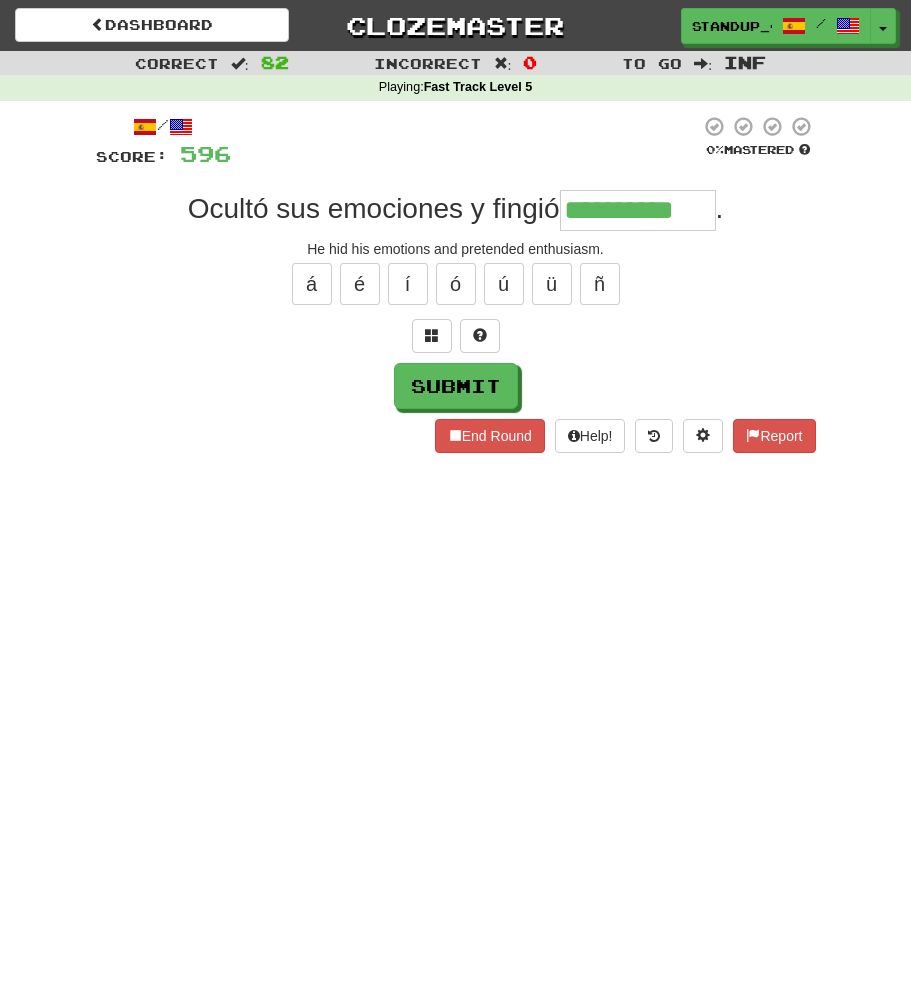 type on "**********" 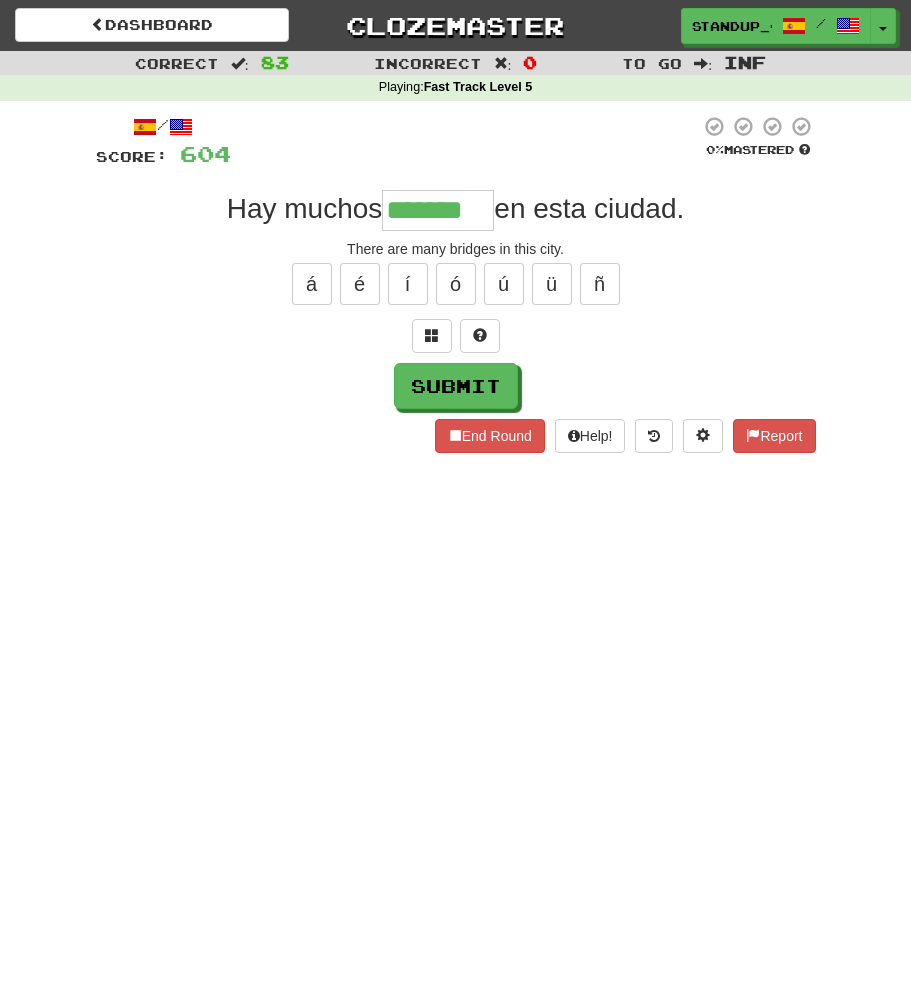 type on "*******" 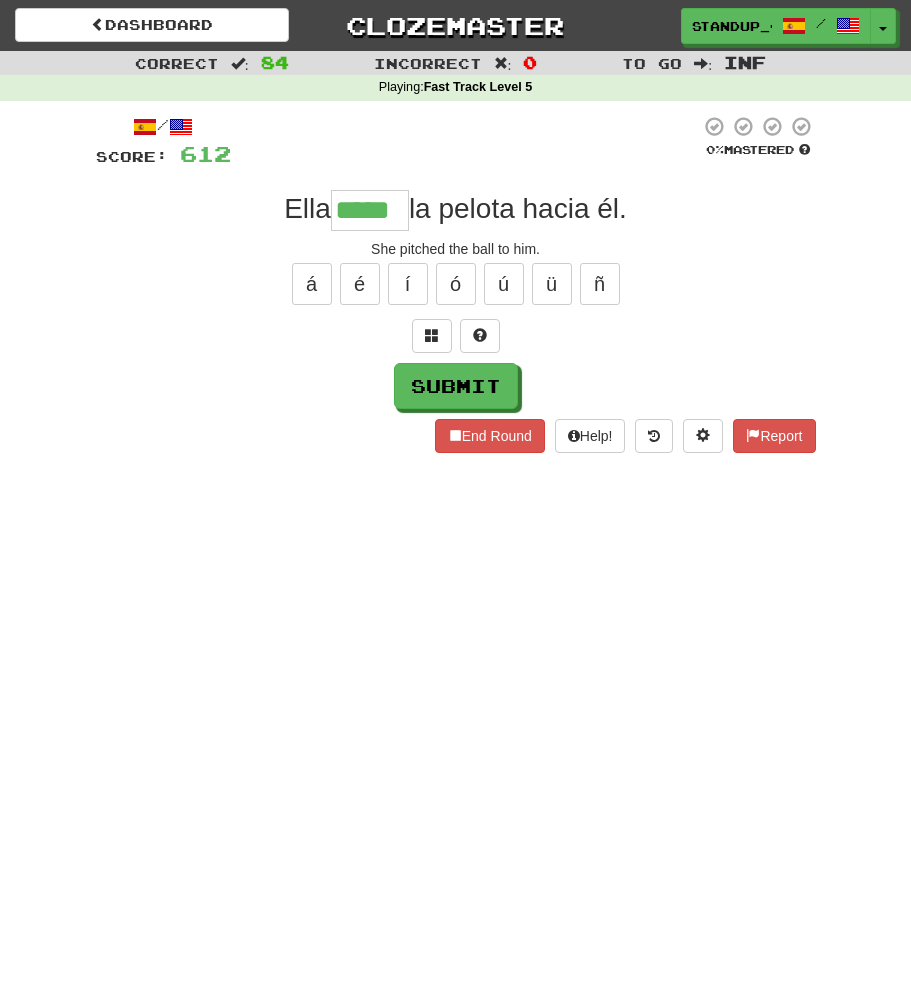 type on "*****" 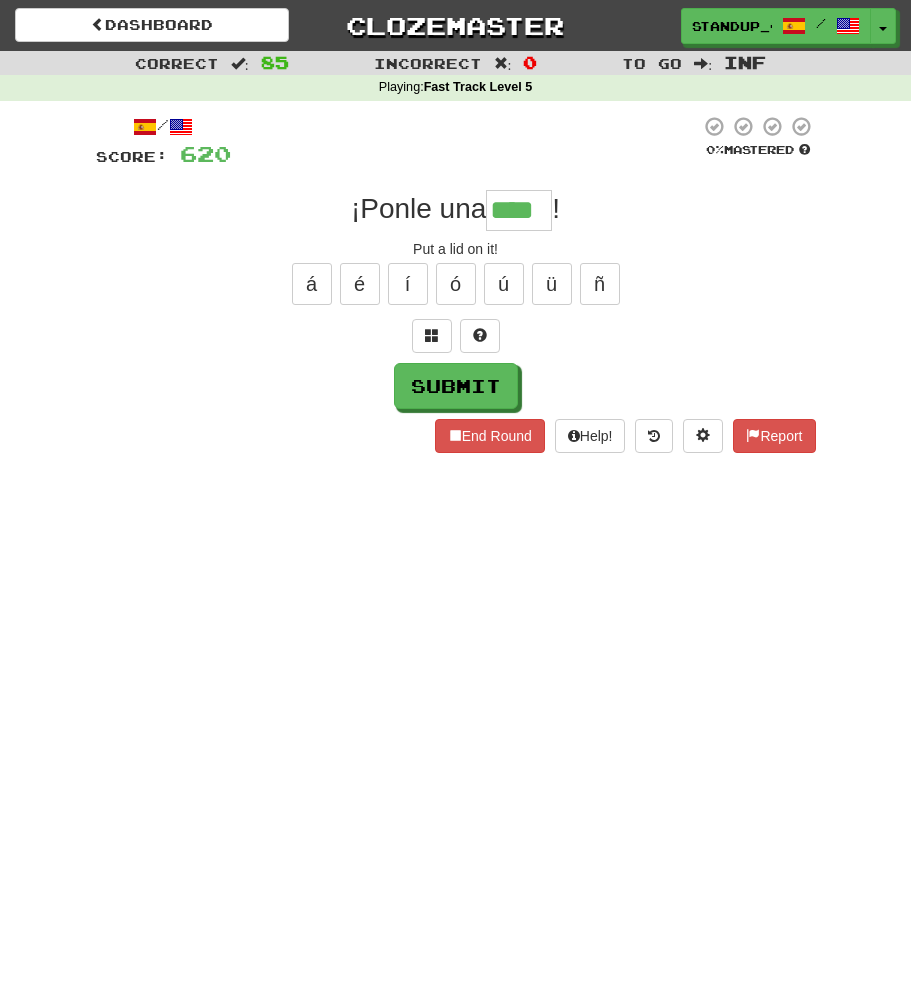 type on "****" 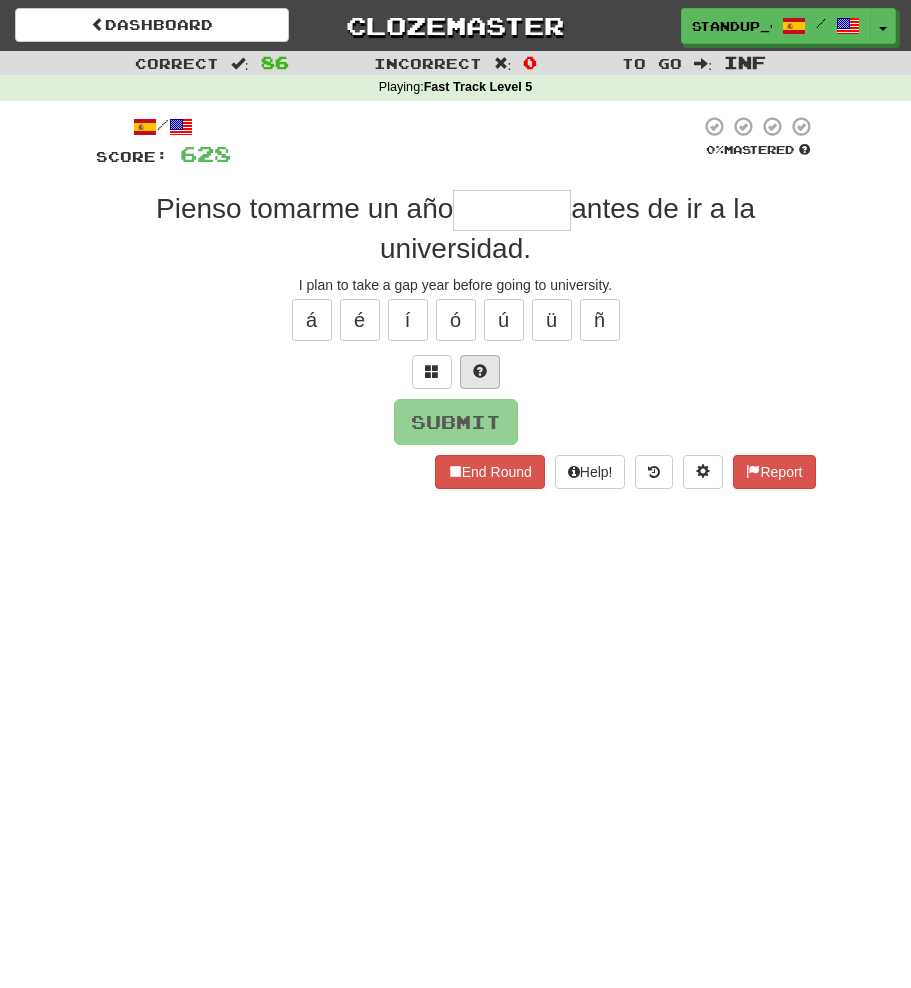 click at bounding box center (480, 372) 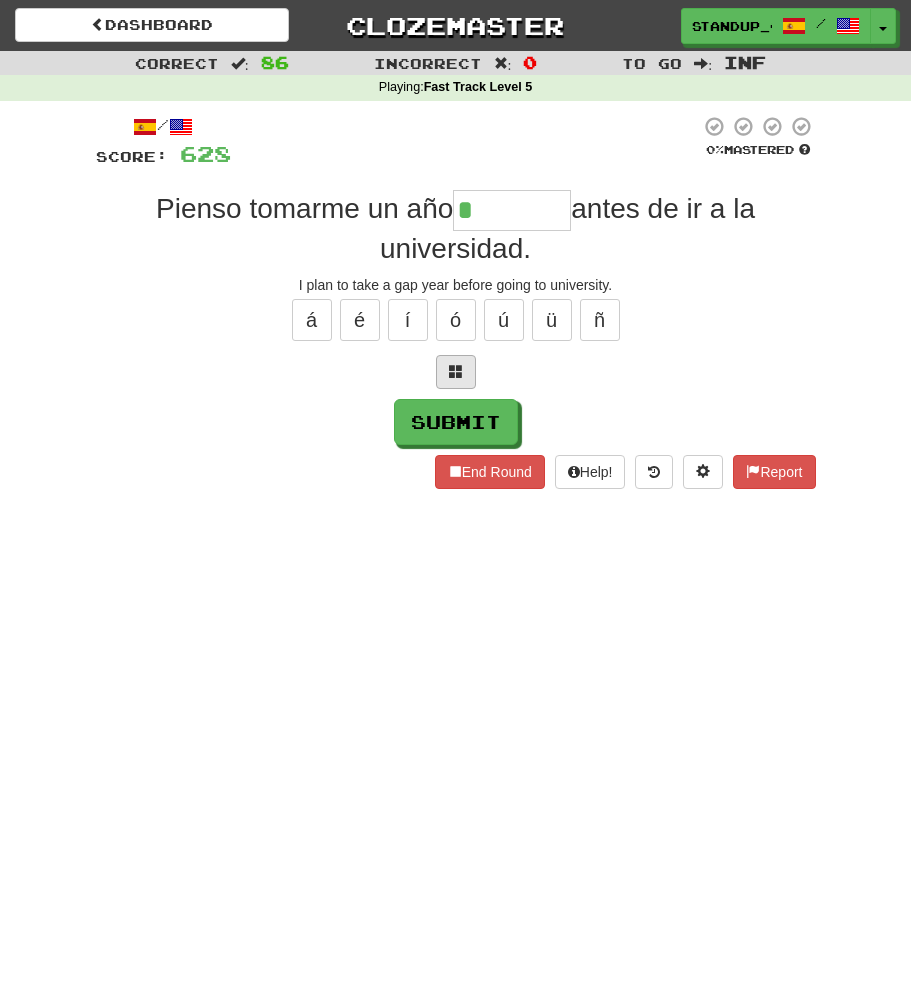 click at bounding box center [456, 372] 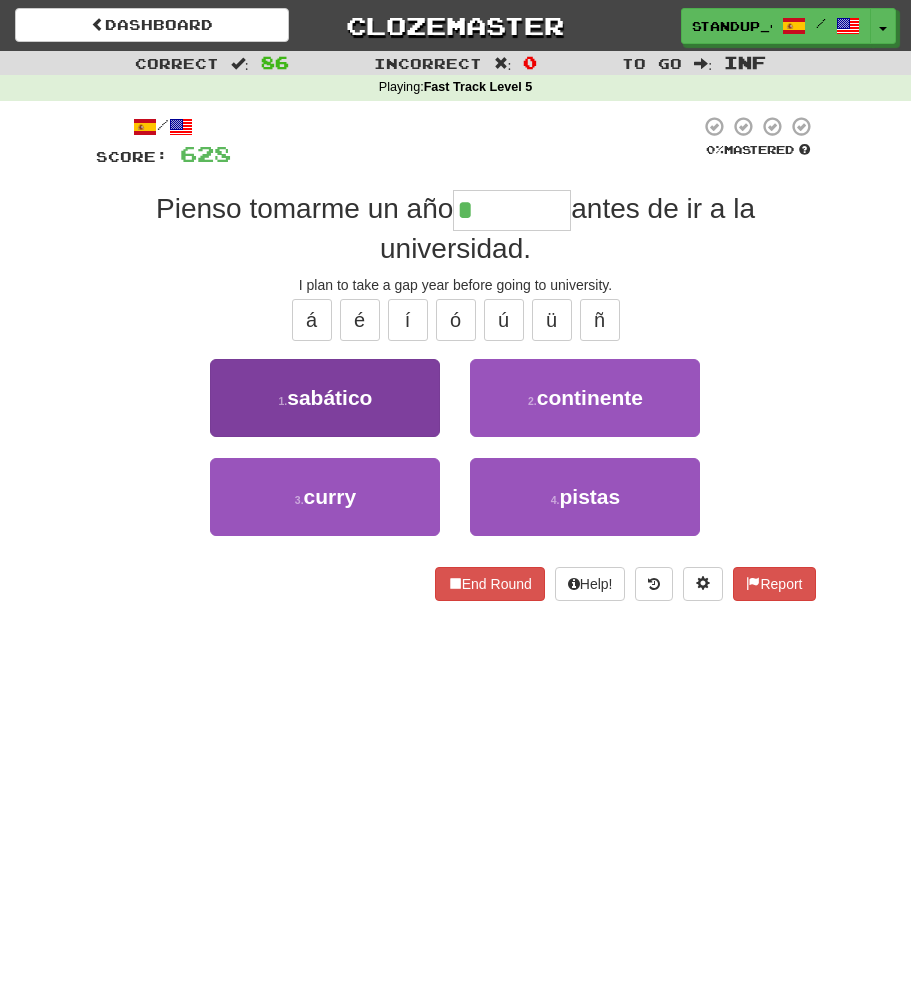 click on "1 .  sabático" at bounding box center (325, 398) 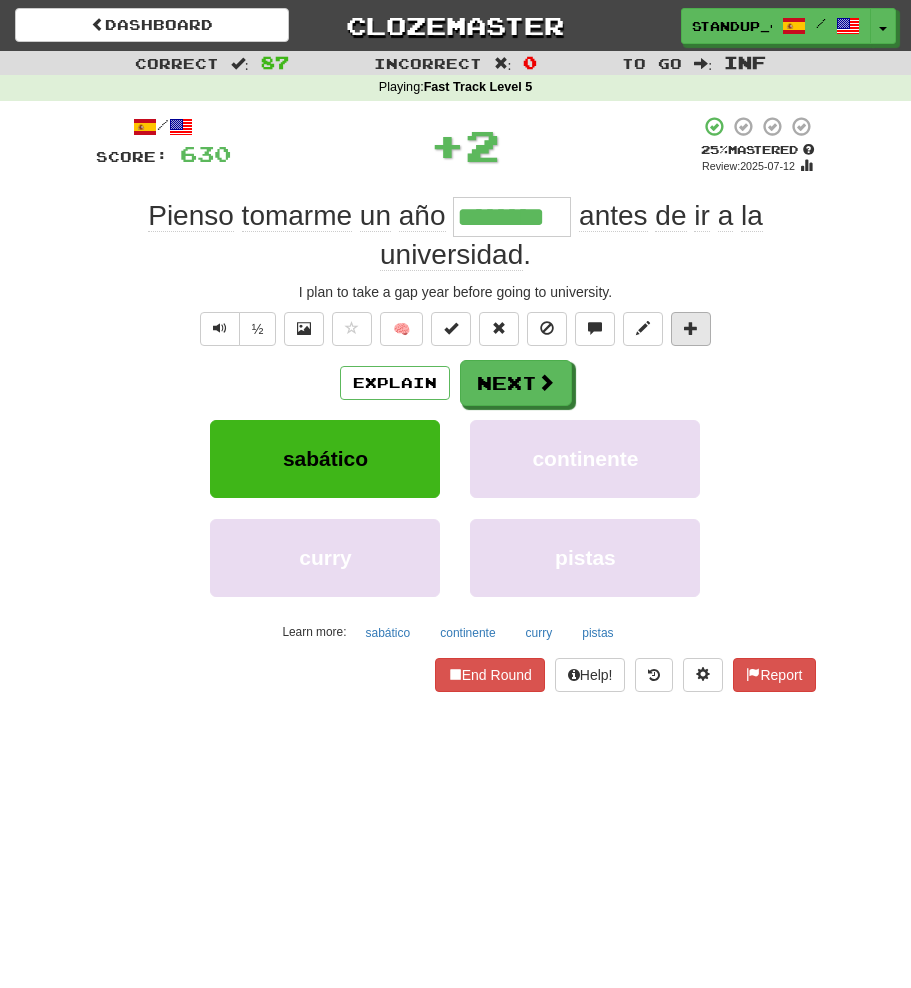 click at bounding box center [691, 329] 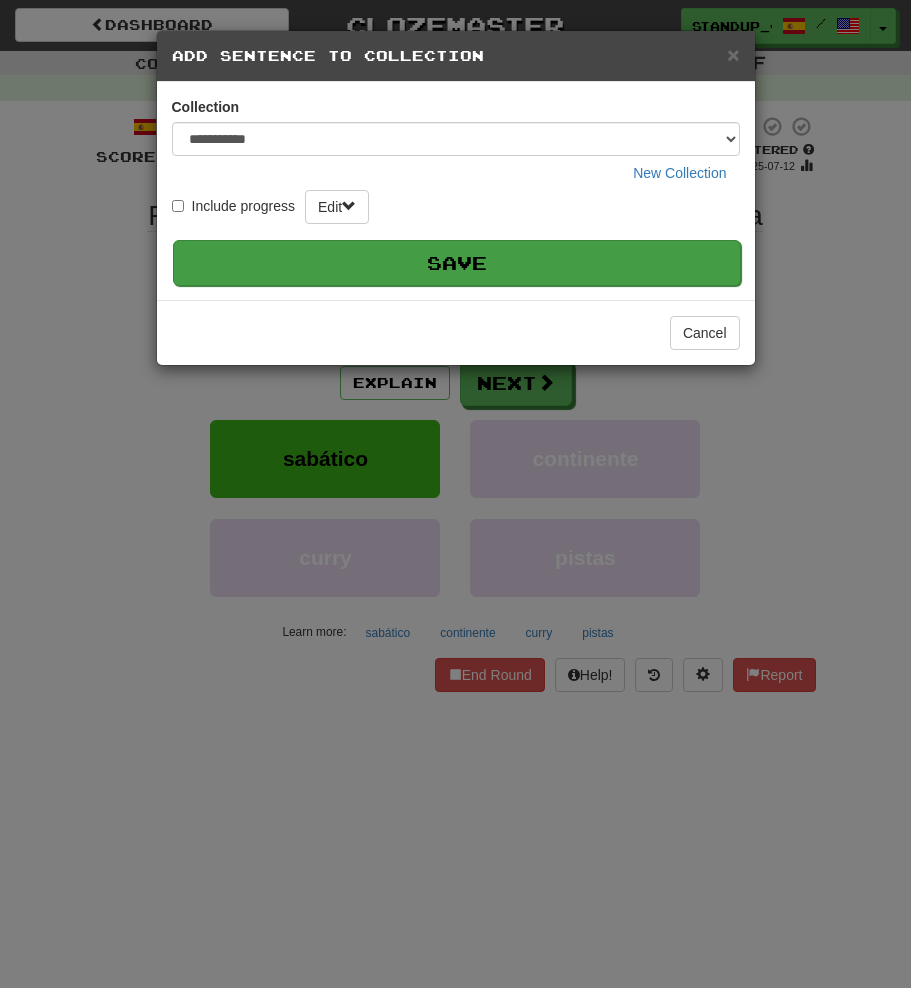 click on "Save" at bounding box center (457, 263) 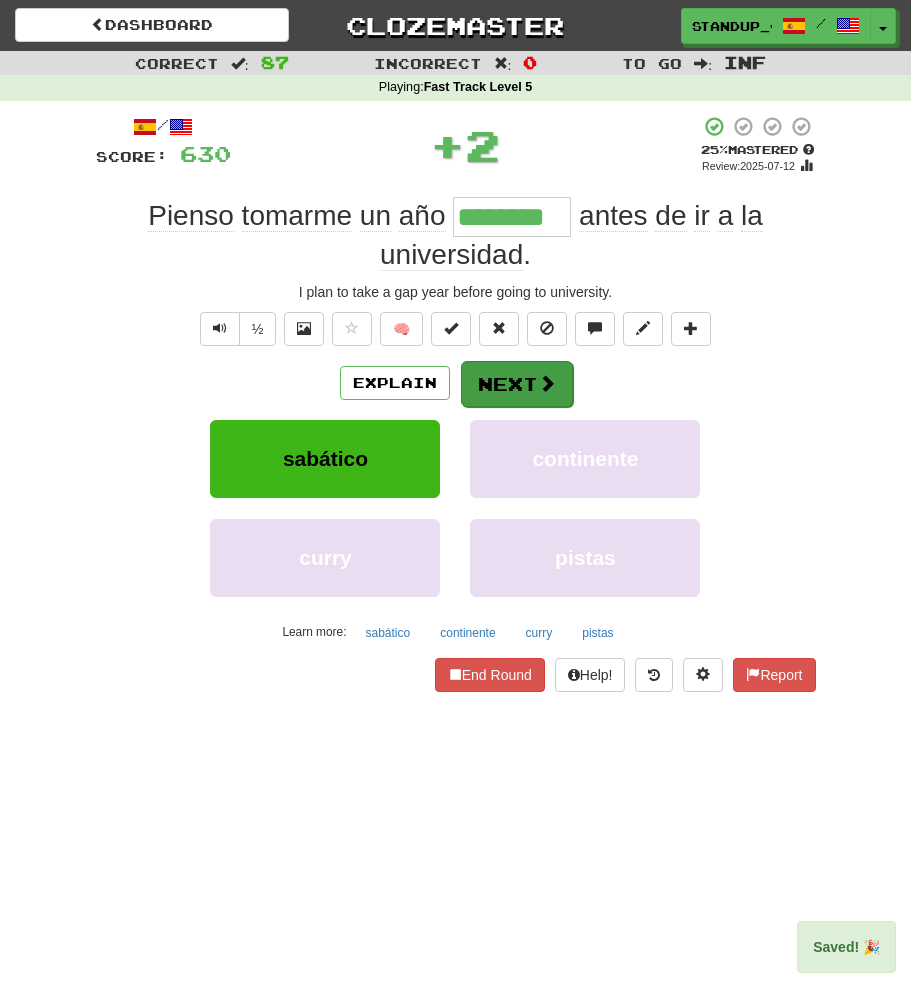 click on "Next" at bounding box center (517, 384) 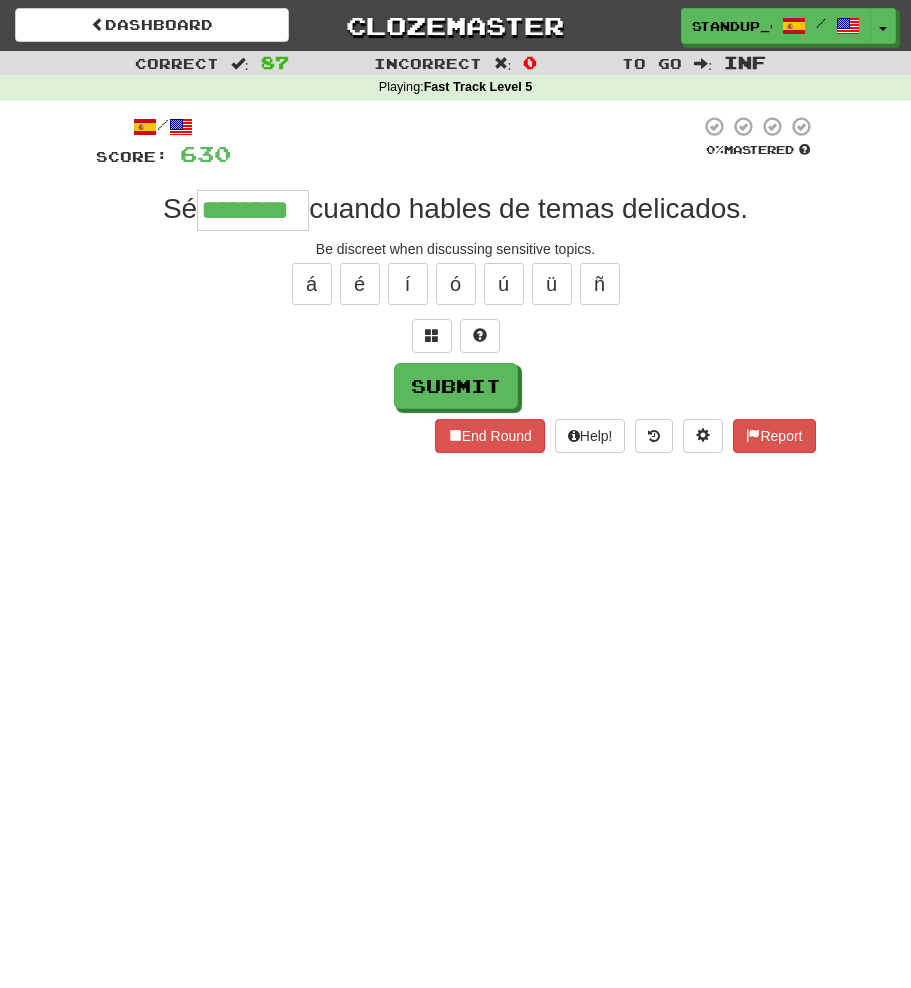 type on "********" 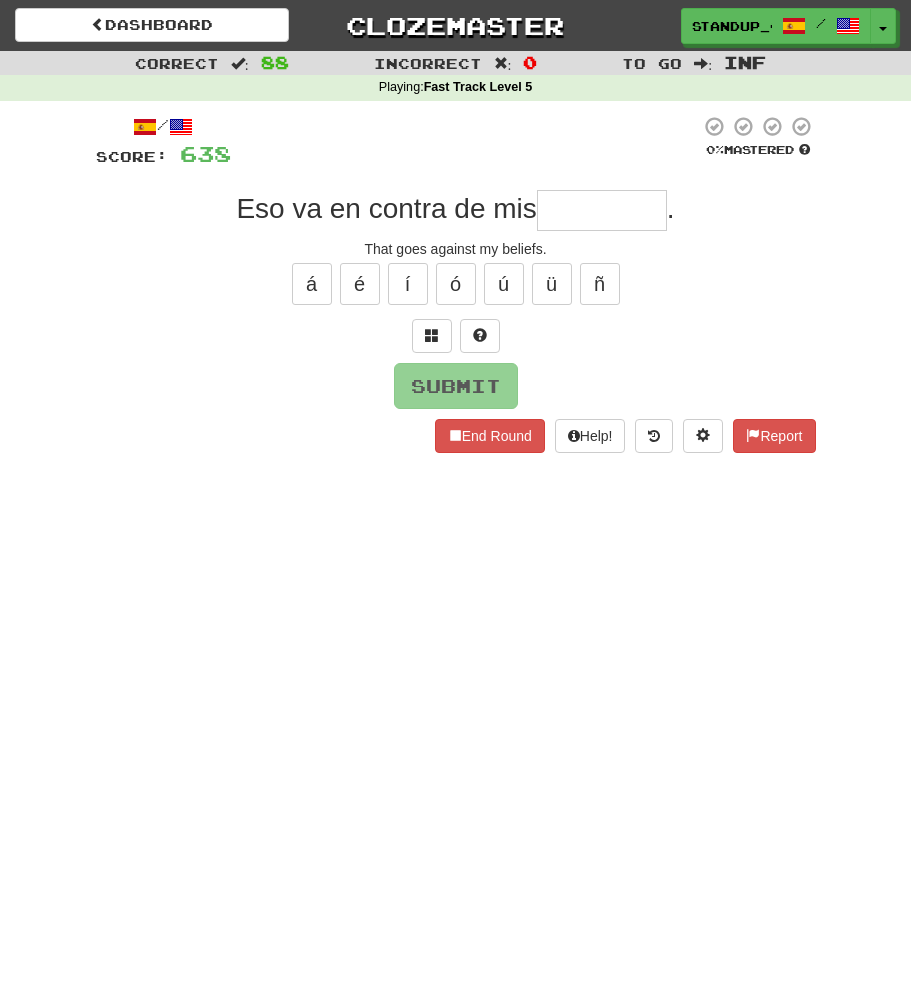 type on "*" 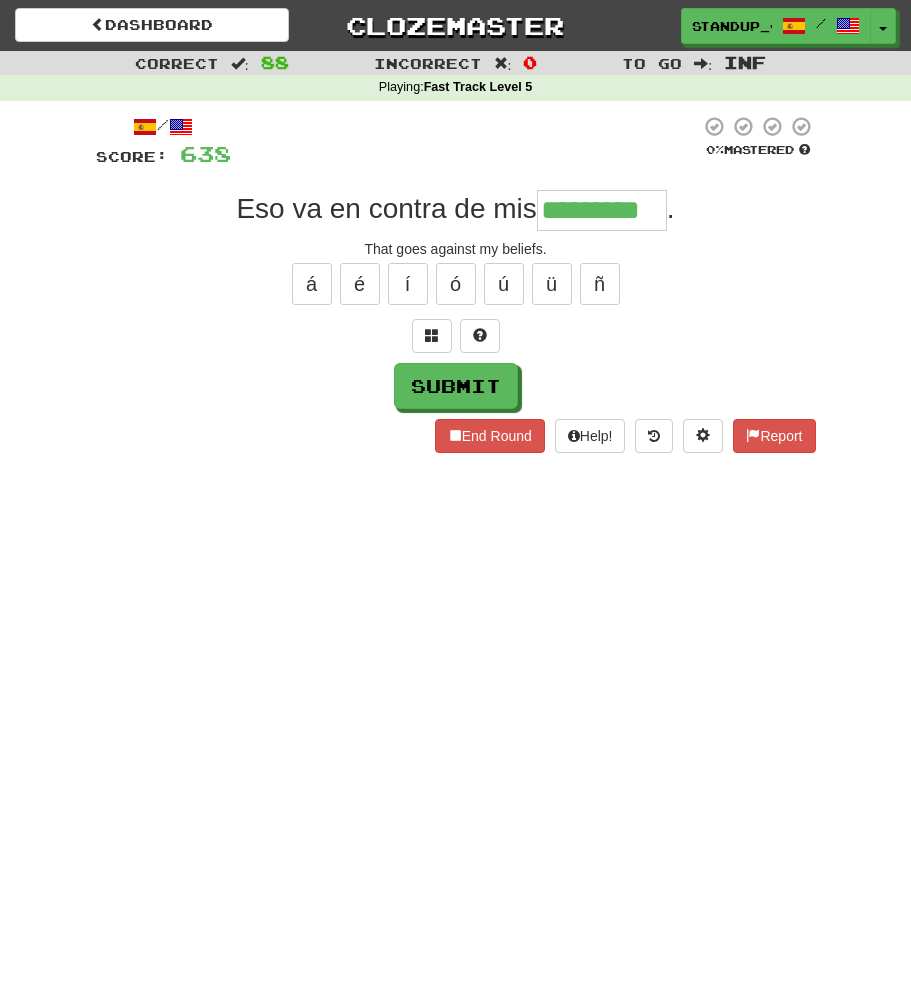 type on "*********" 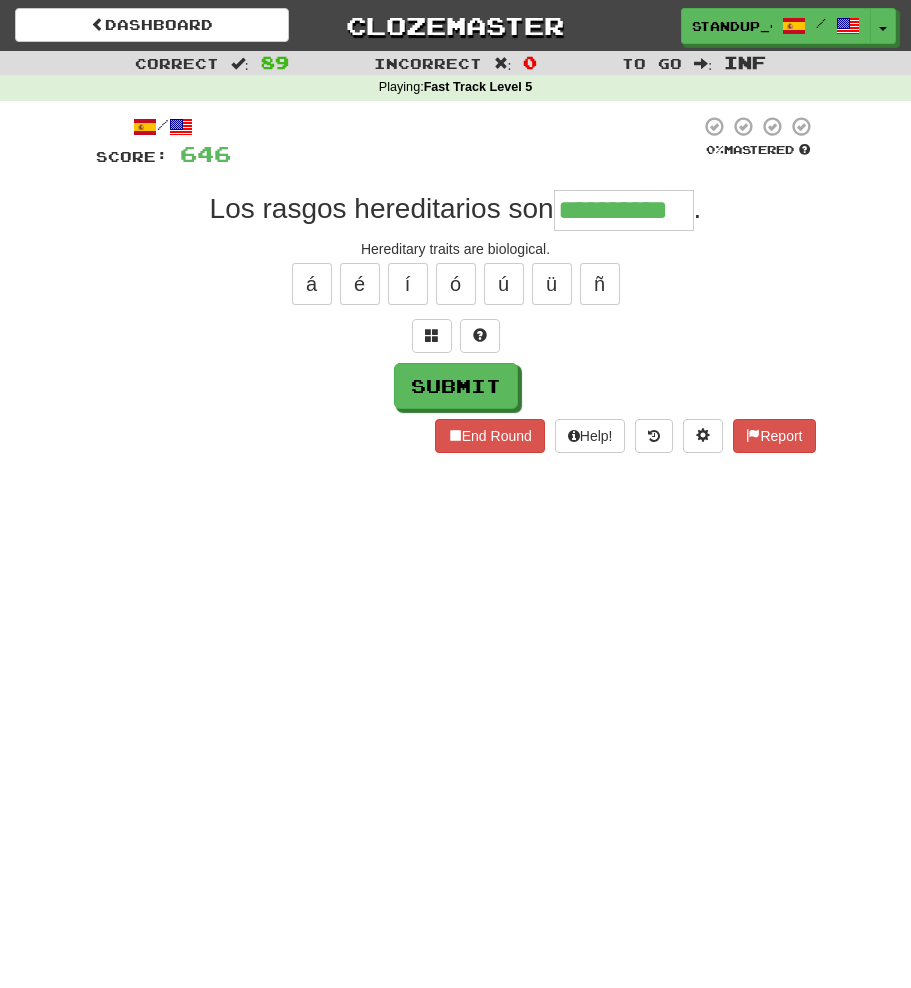 type on "**********" 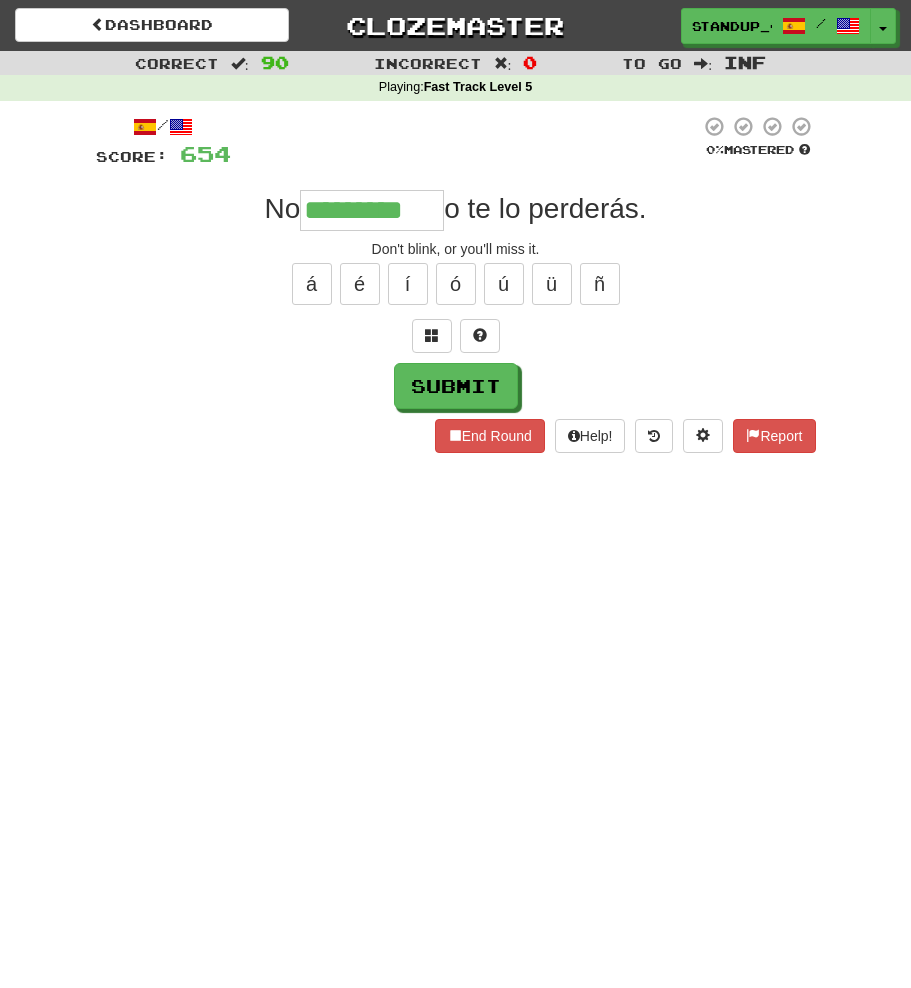 type on "*********" 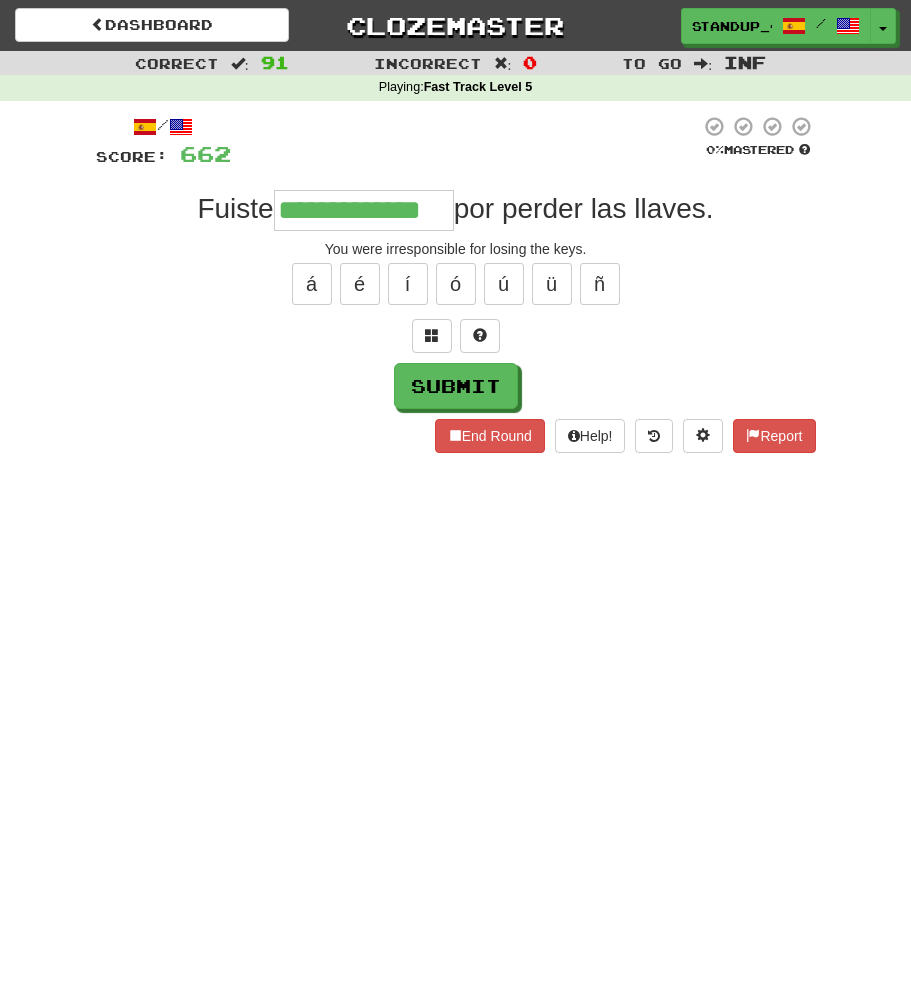 type on "**********" 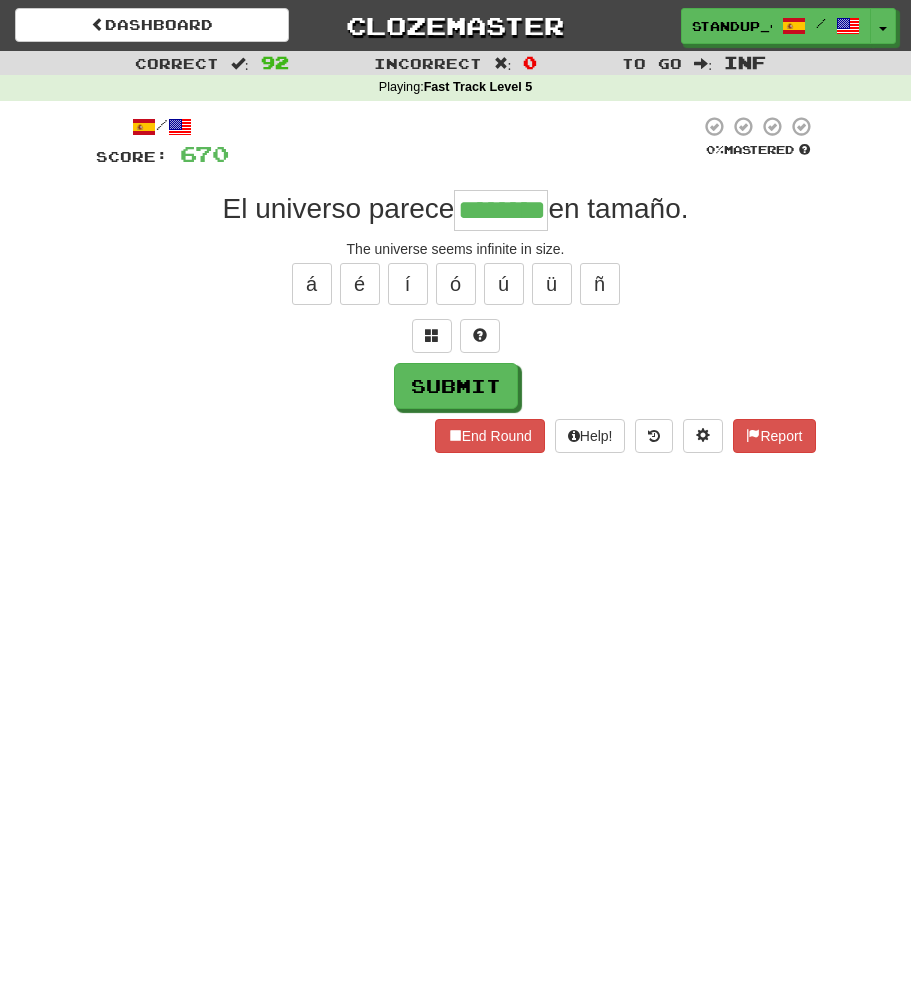 type on "********" 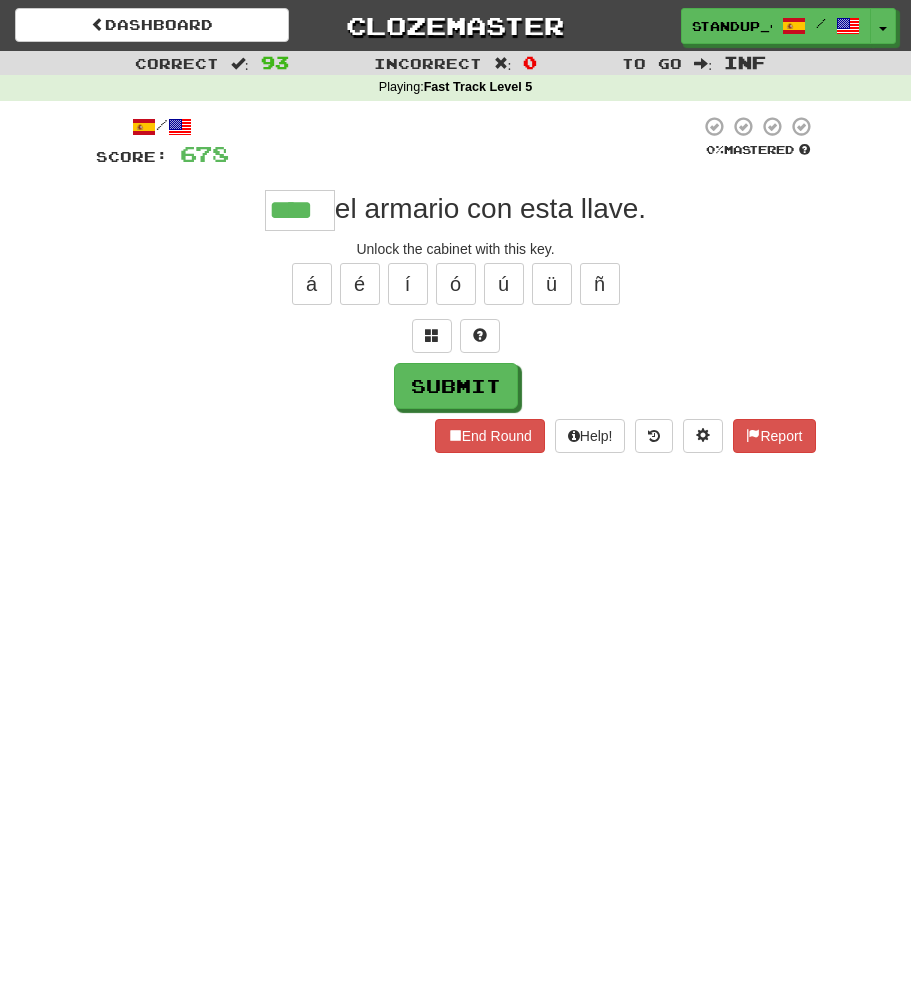type on "****" 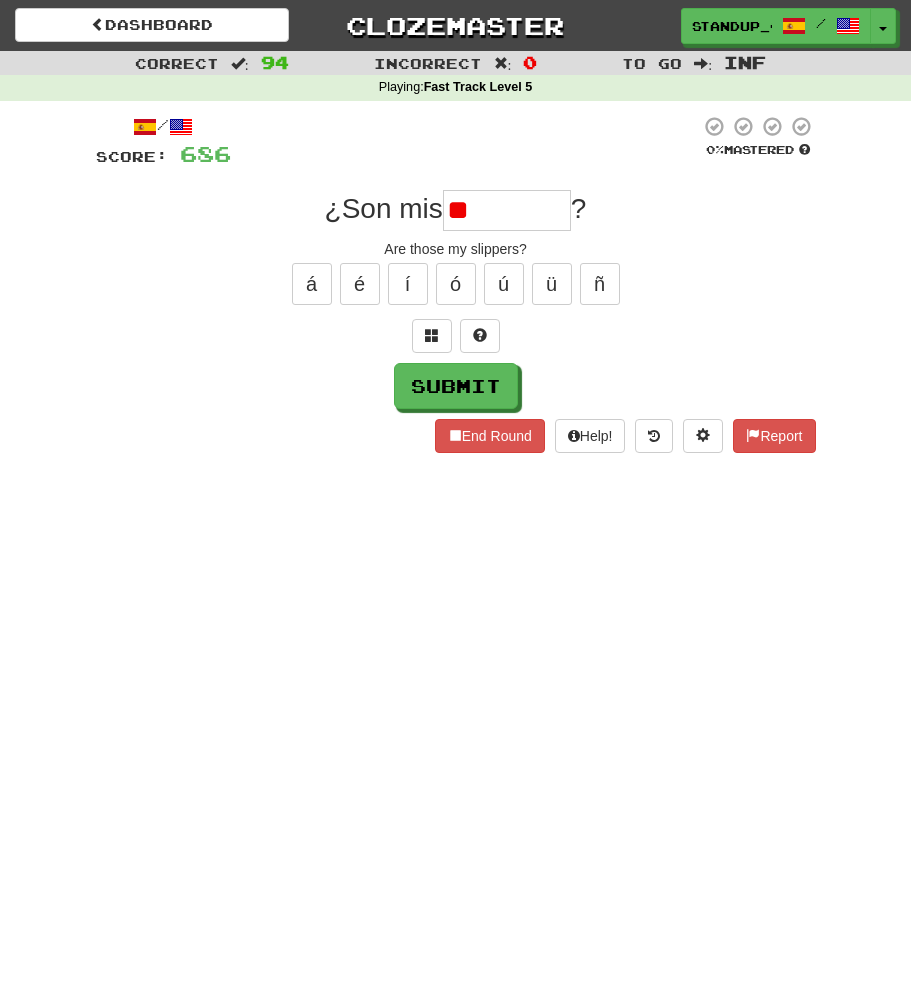 type on "*" 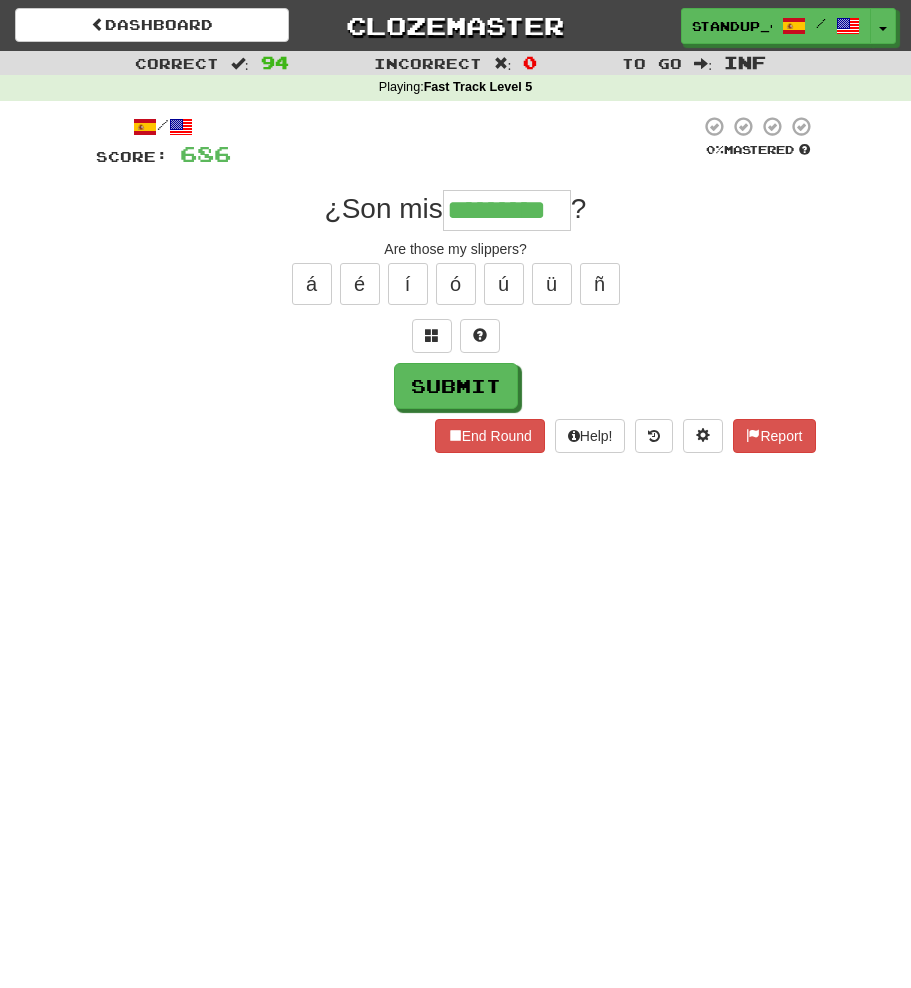 type on "**********" 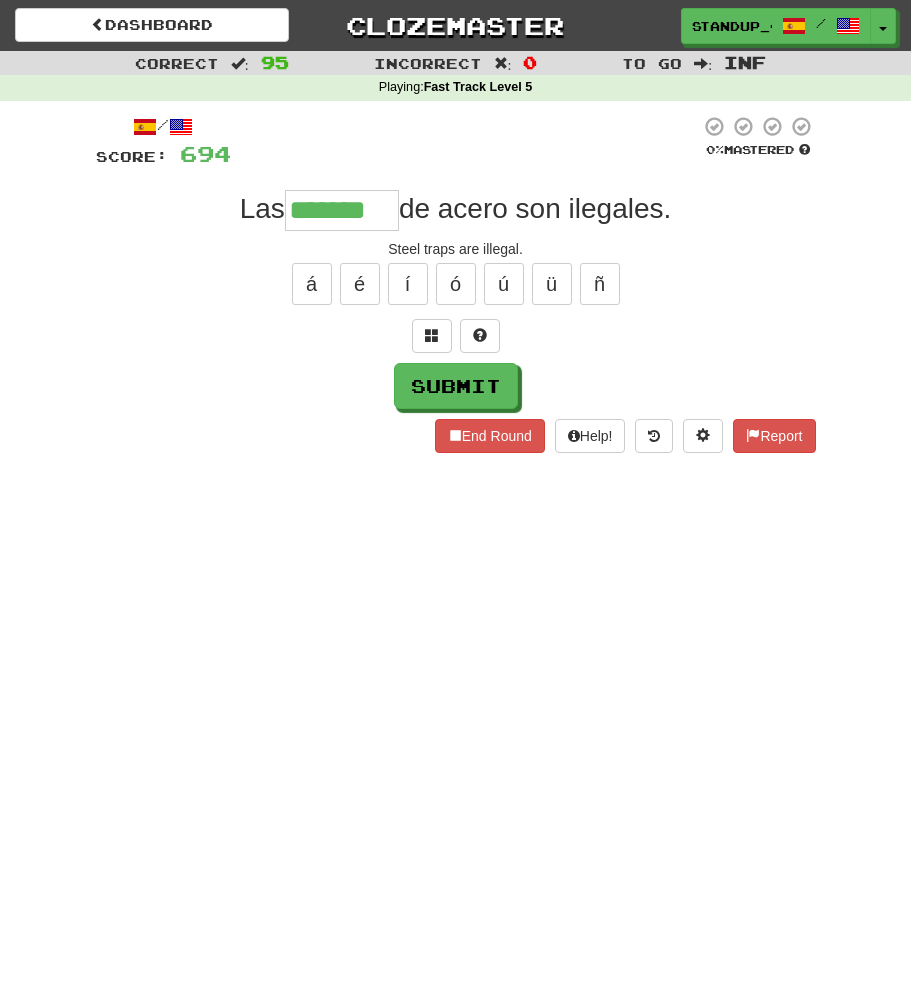 type on "*******" 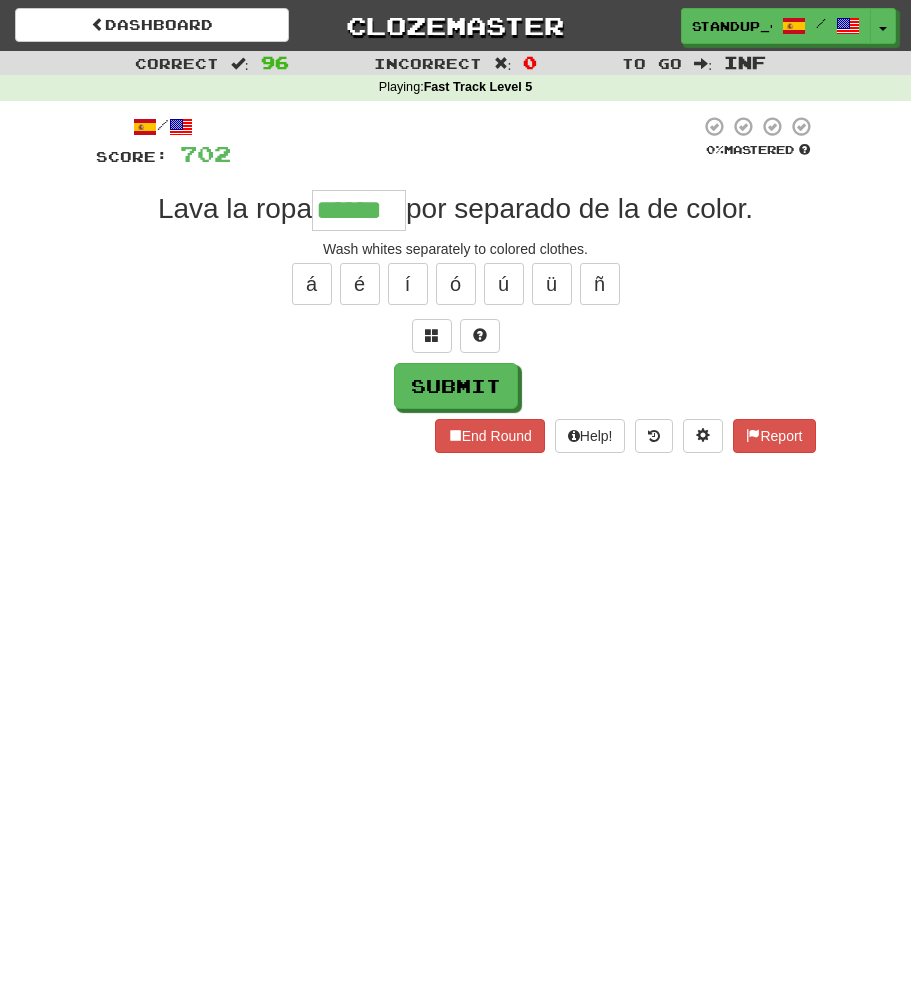 type on "******" 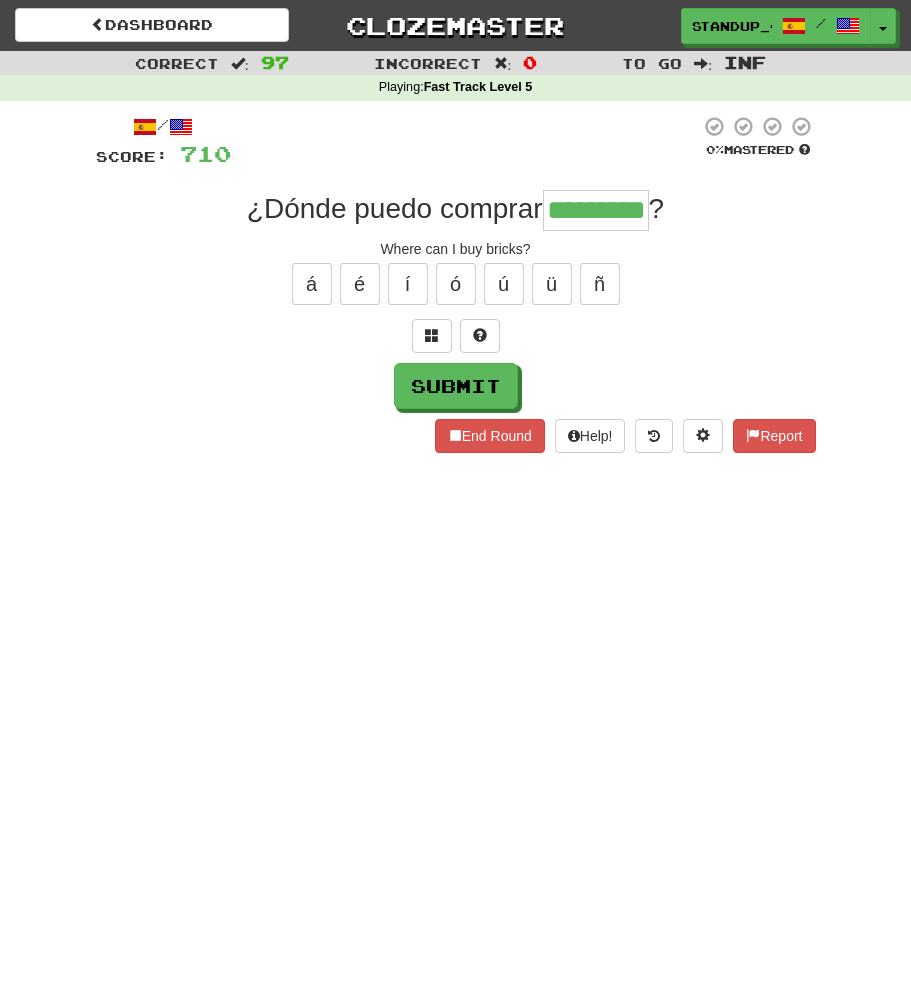 type on "*********" 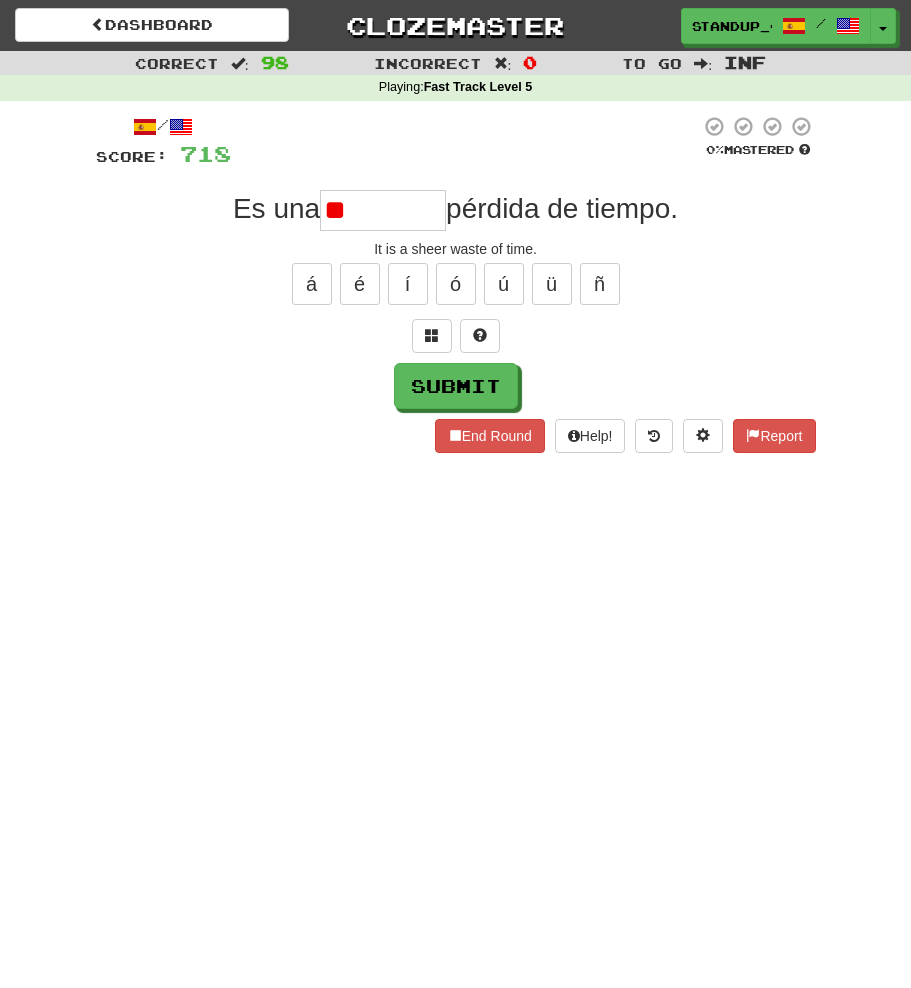 type on "*" 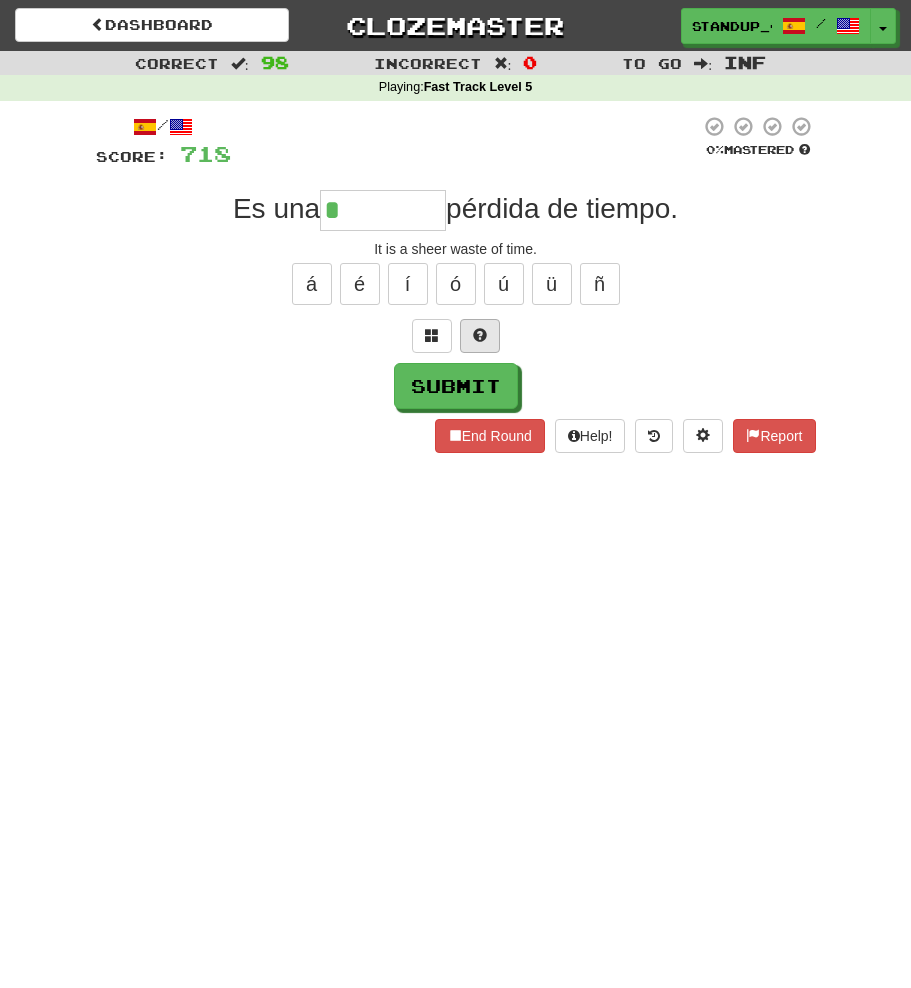 click at bounding box center (480, 335) 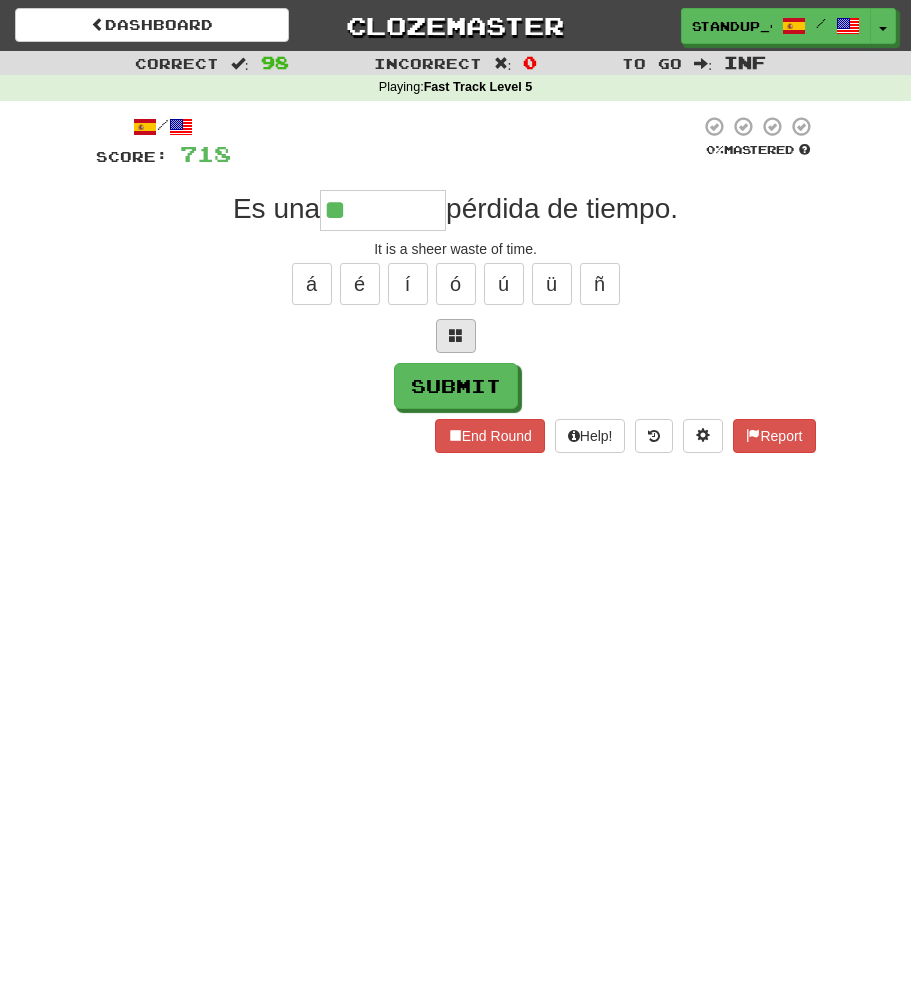 click at bounding box center (456, 336) 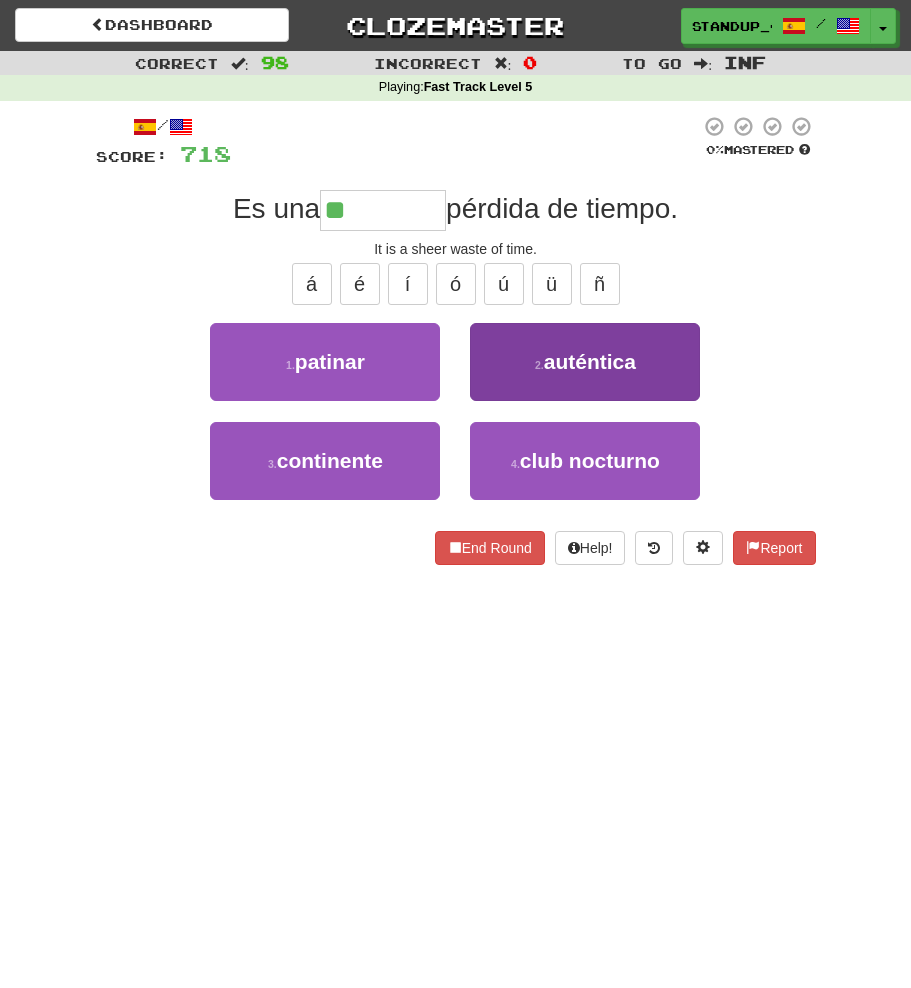 click on "auténtica" at bounding box center [590, 361] 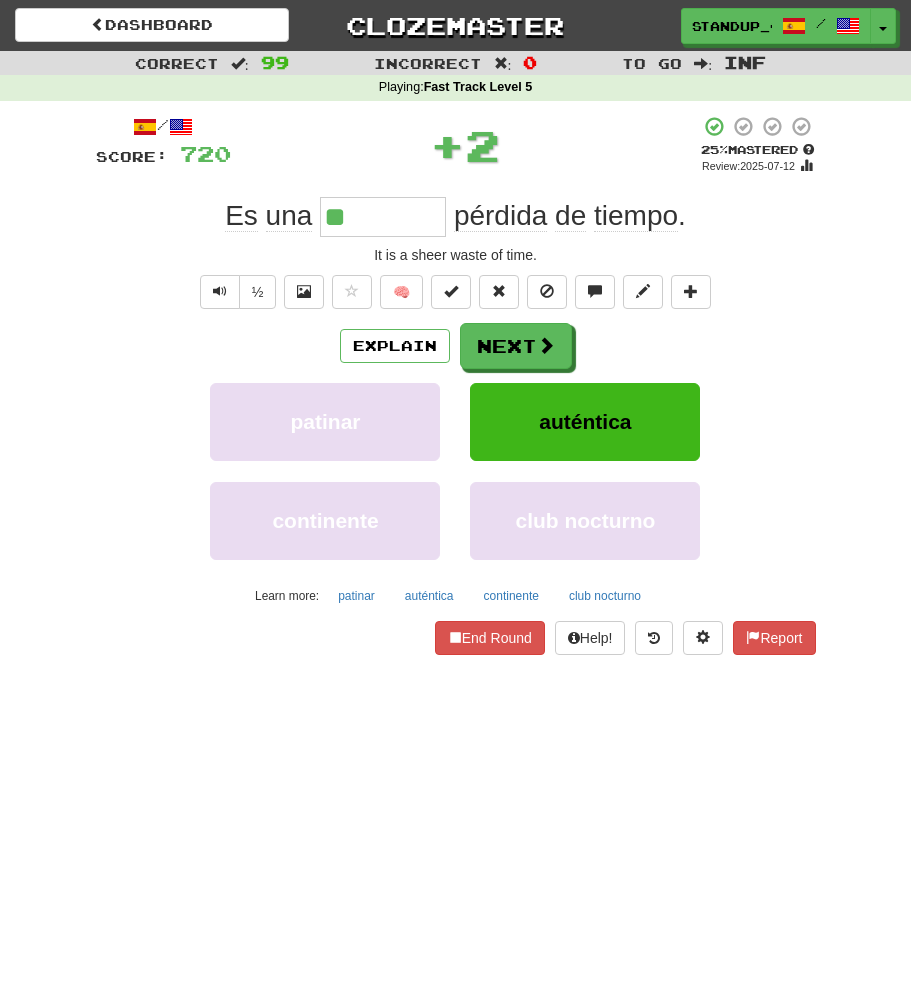 type on "*********" 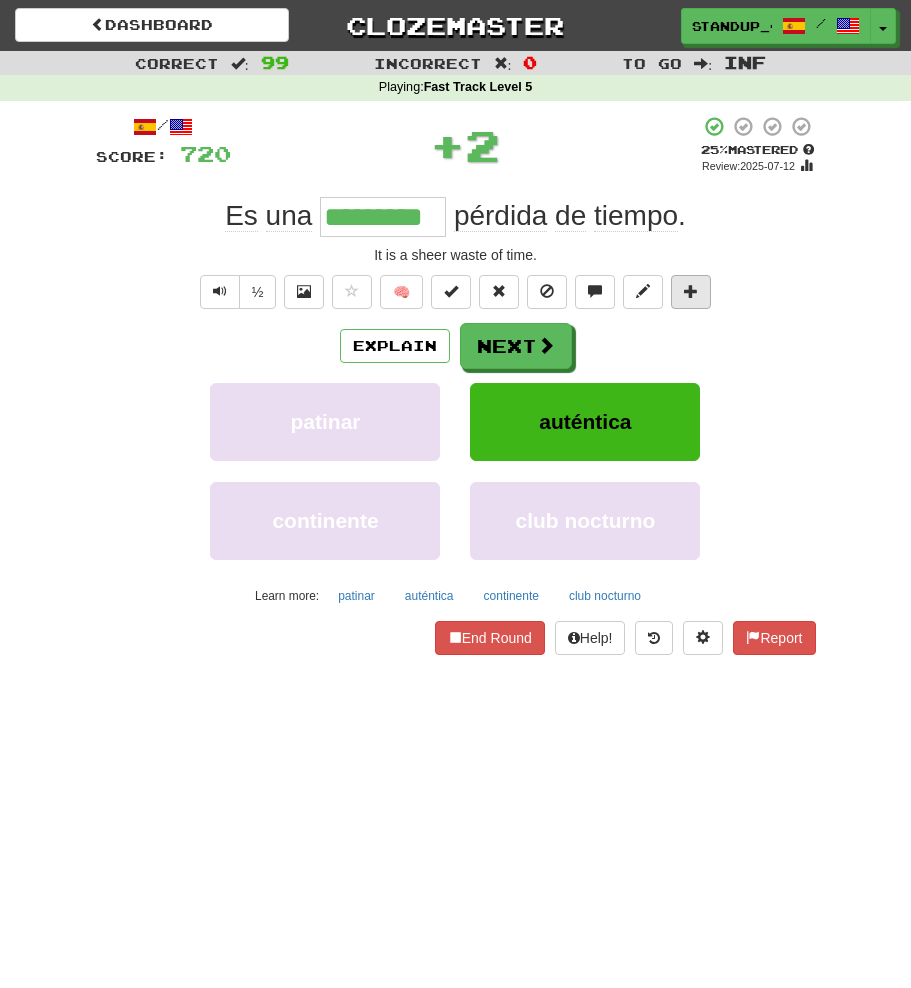 click at bounding box center [691, 292] 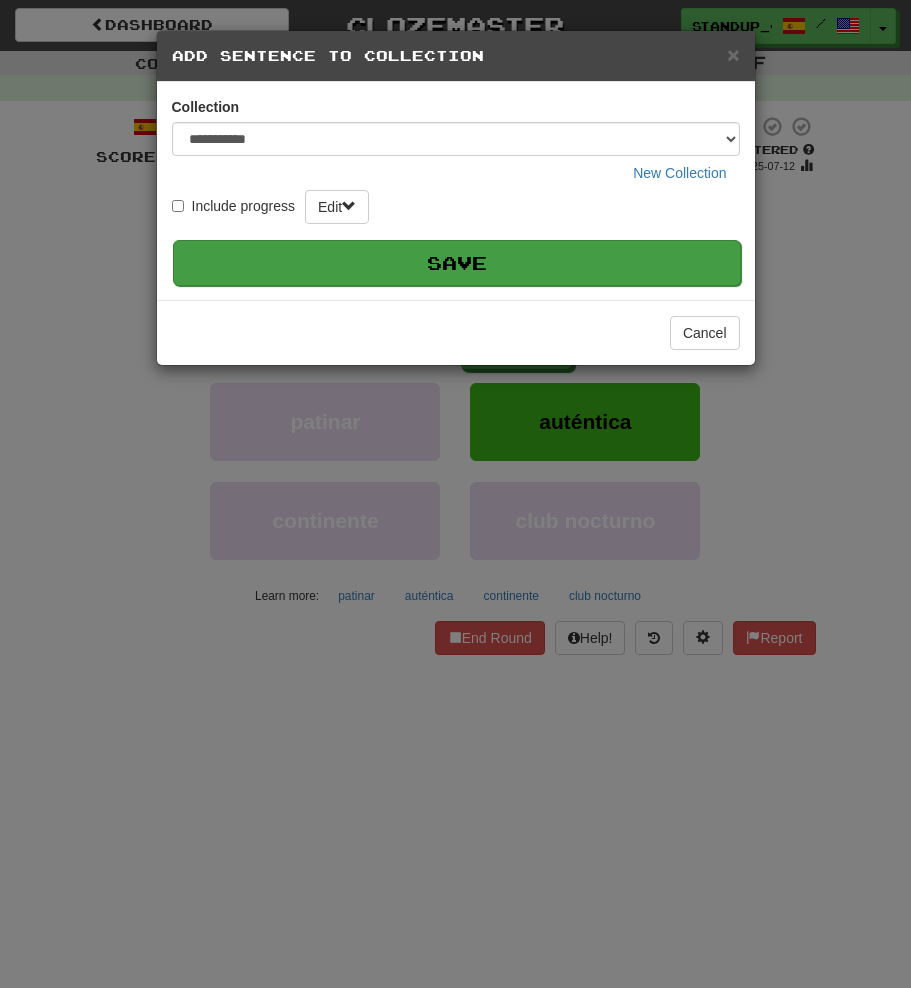 click on "Save" at bounding box center (457, 263) 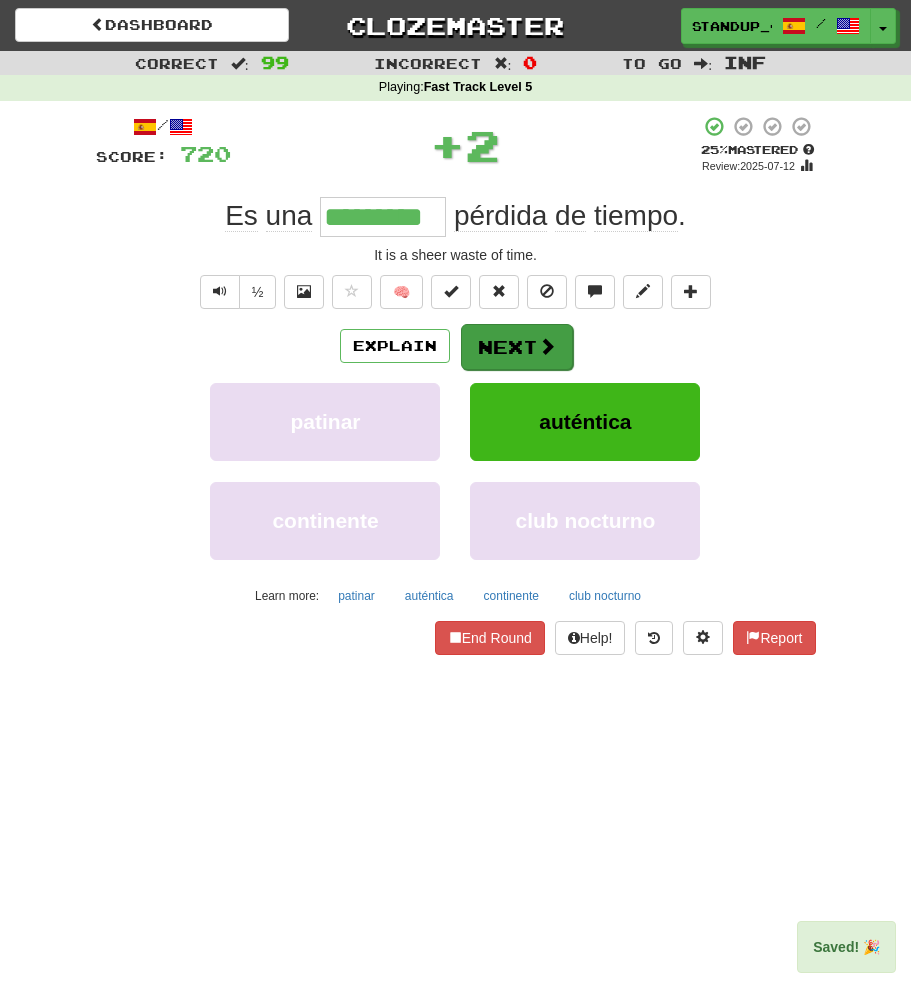 click on "Next" at bounding box center [517, 347] 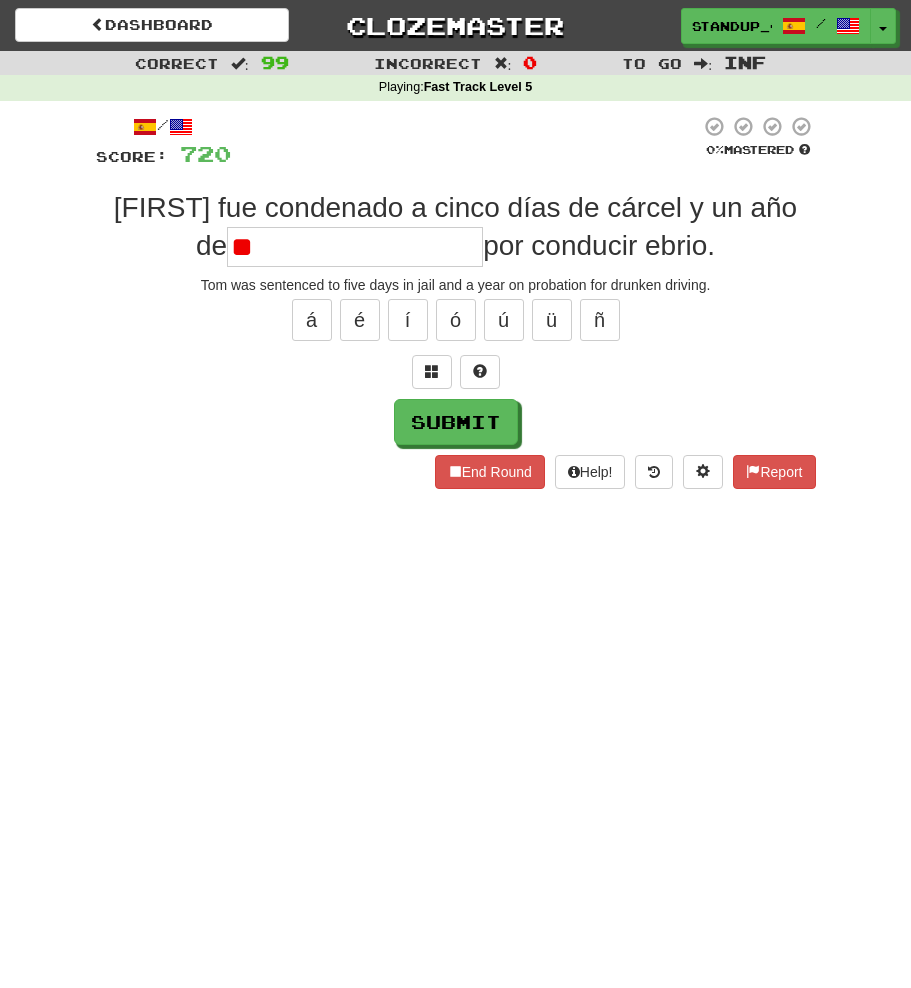 type on "*" 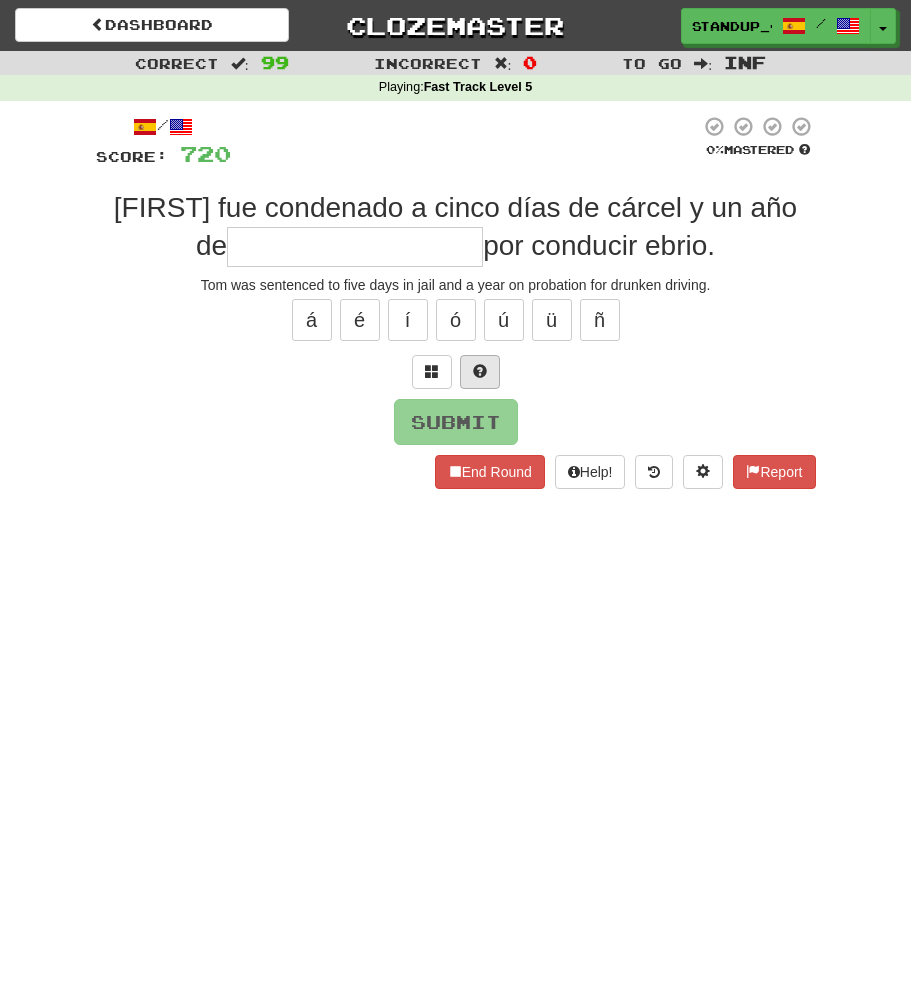 click at bounding box center [480, 372] 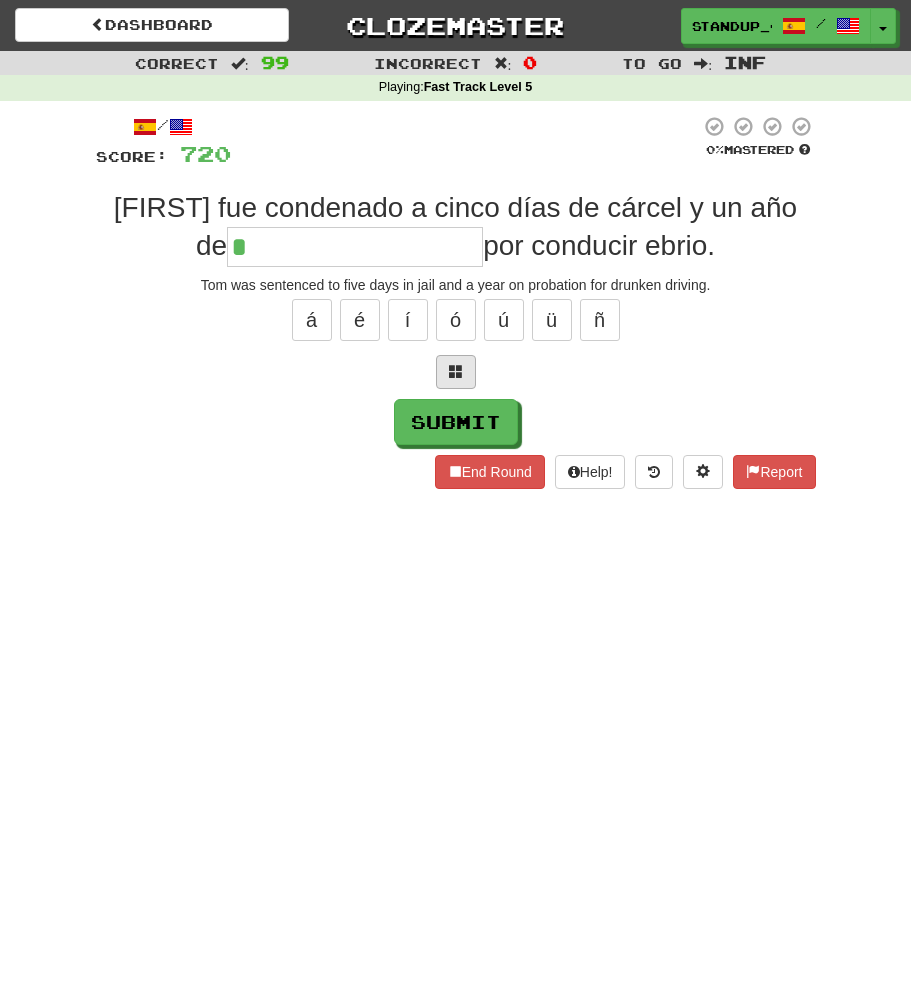 click at bounding box center (456, 372) 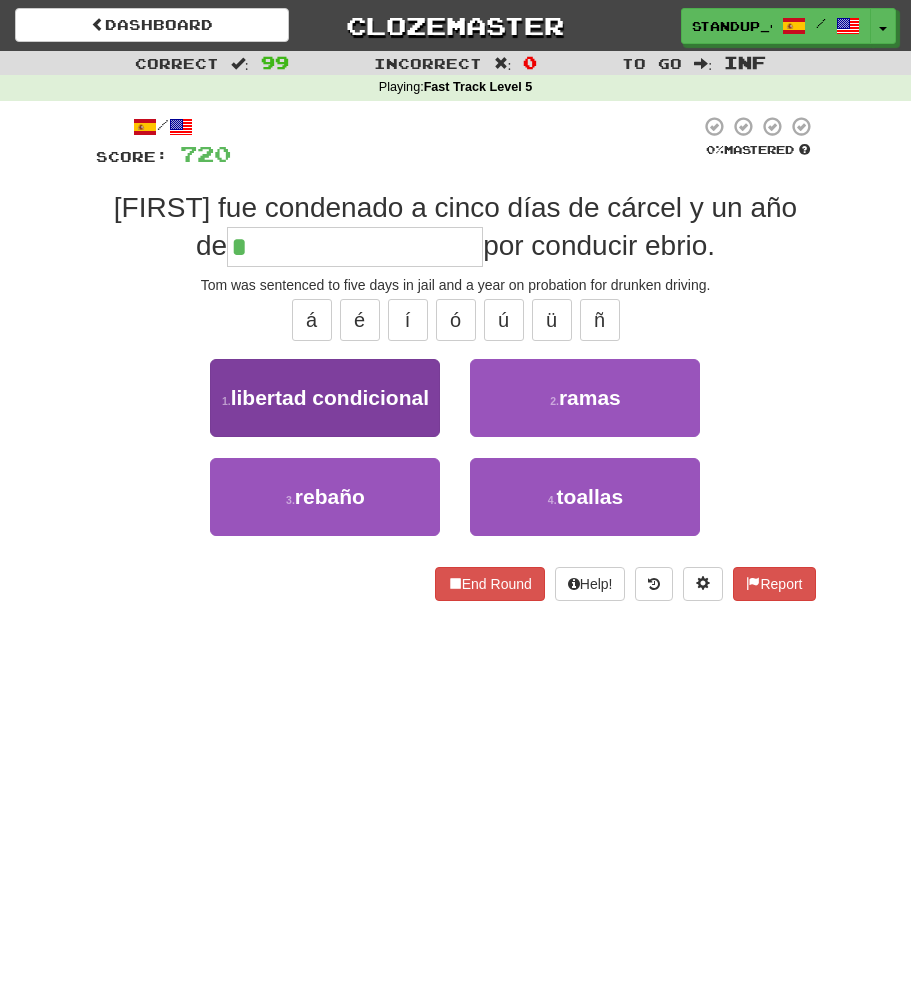 click on "libertad condicional" at bounding box center (330, 397) 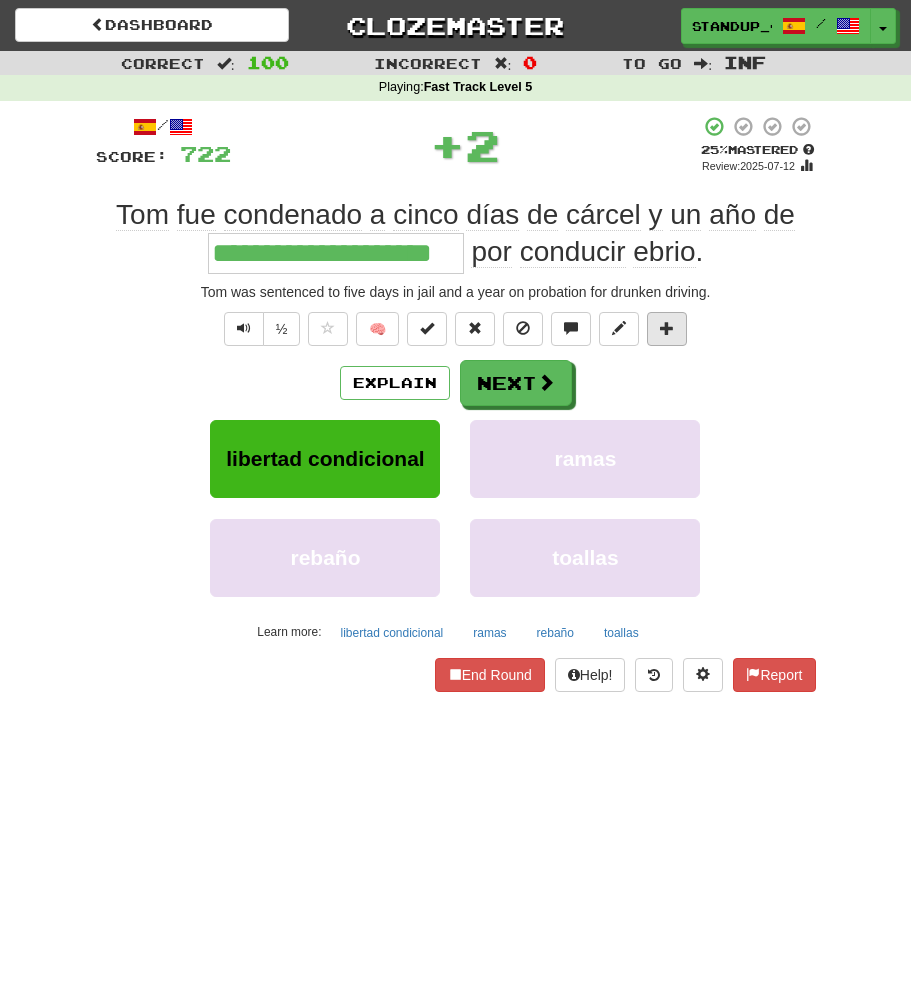 click at bounding box center (667, 328) 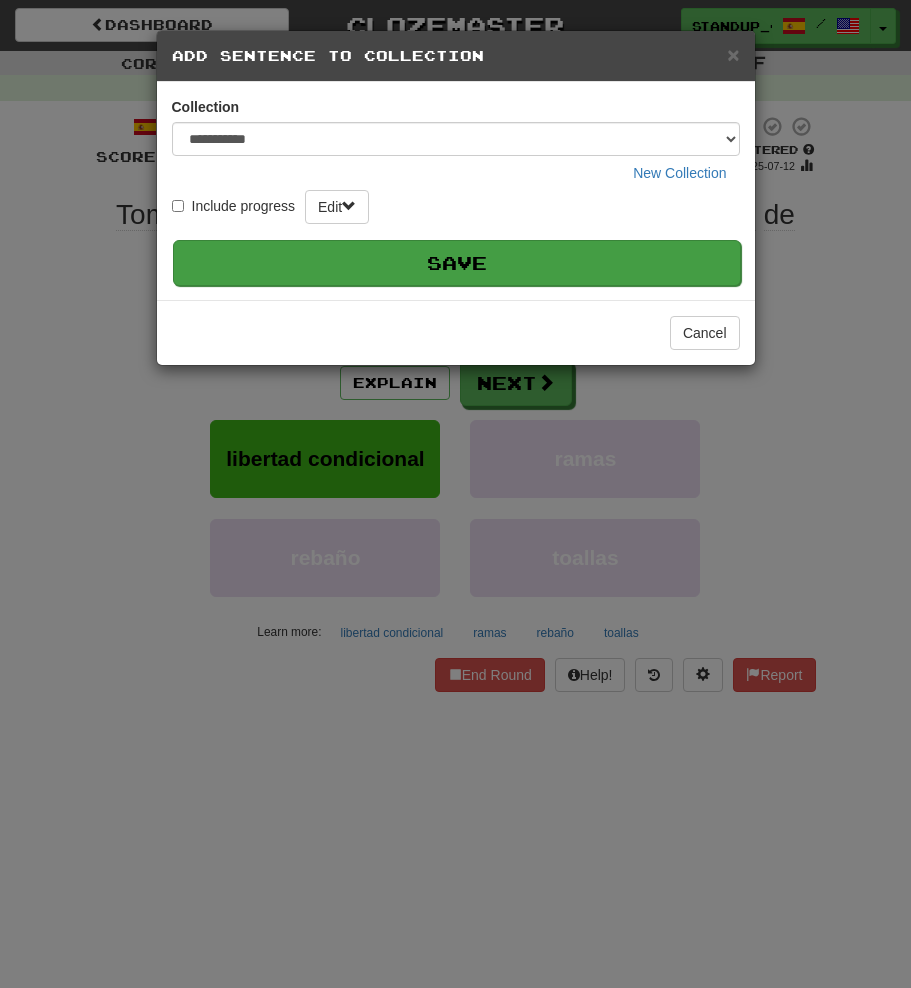 click on "Save" at bounding box center [457, 263] 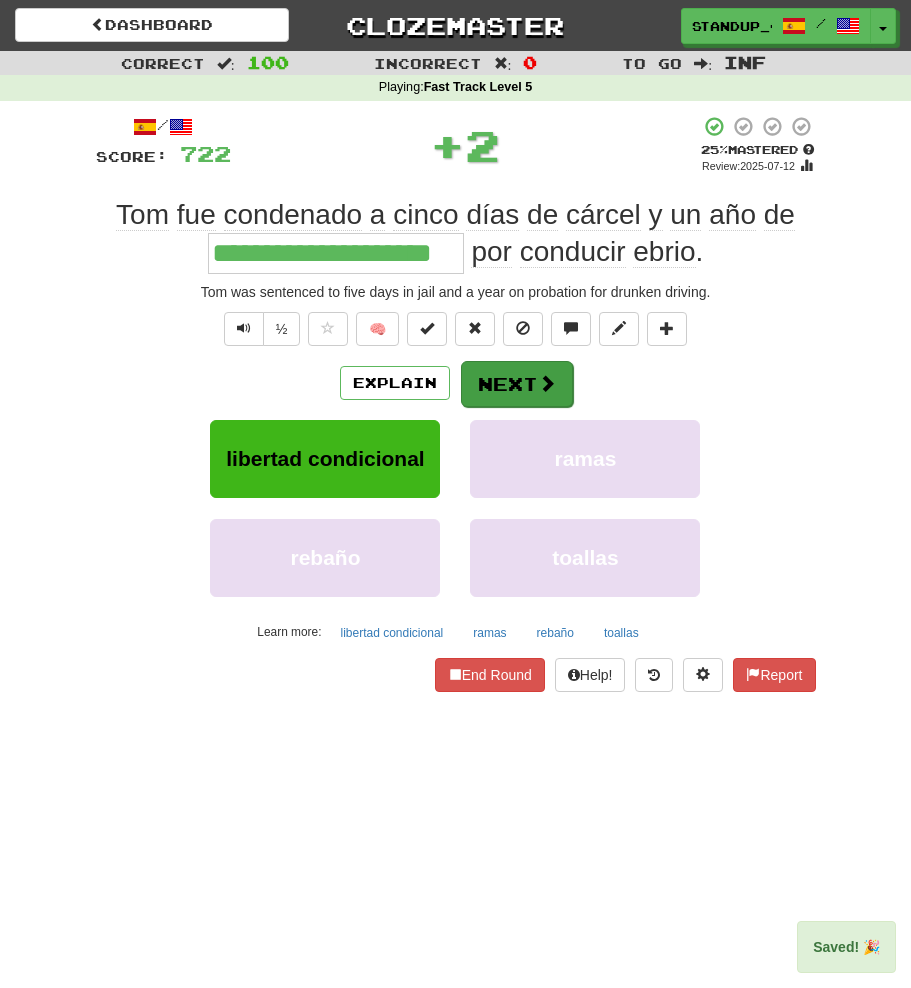 click on "Next" at bounding box center [517, 384] 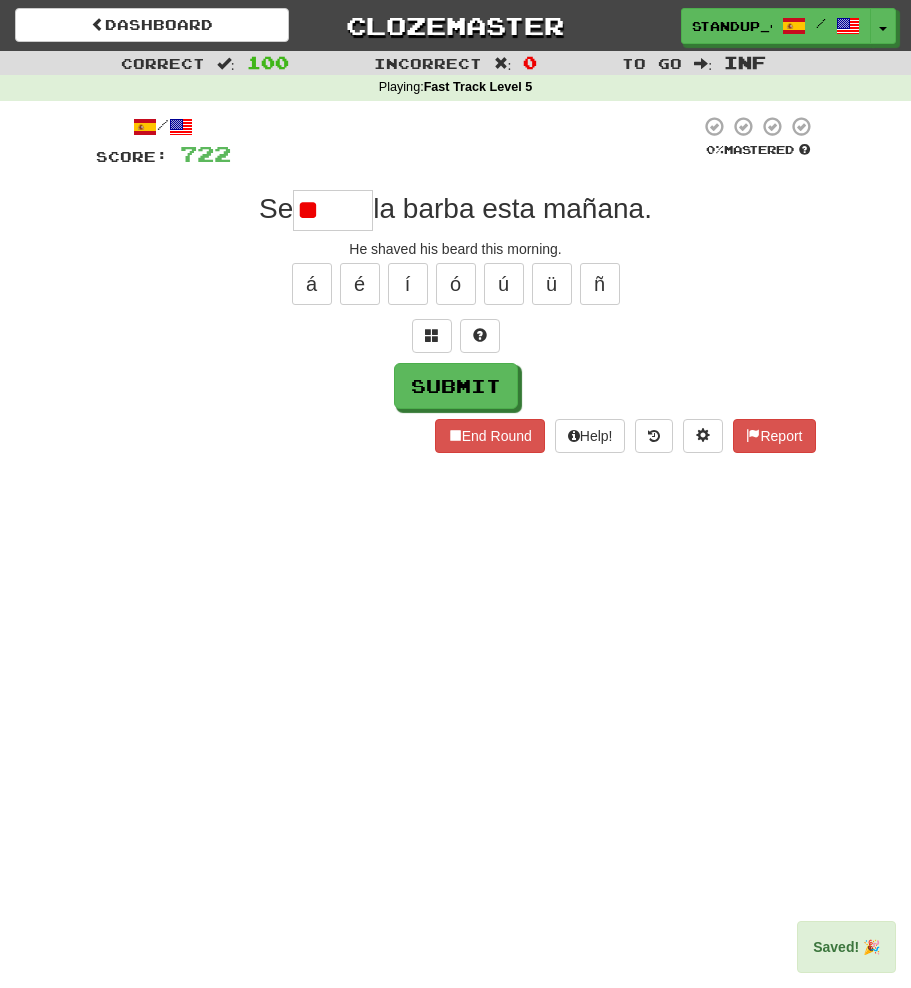 type on "*" 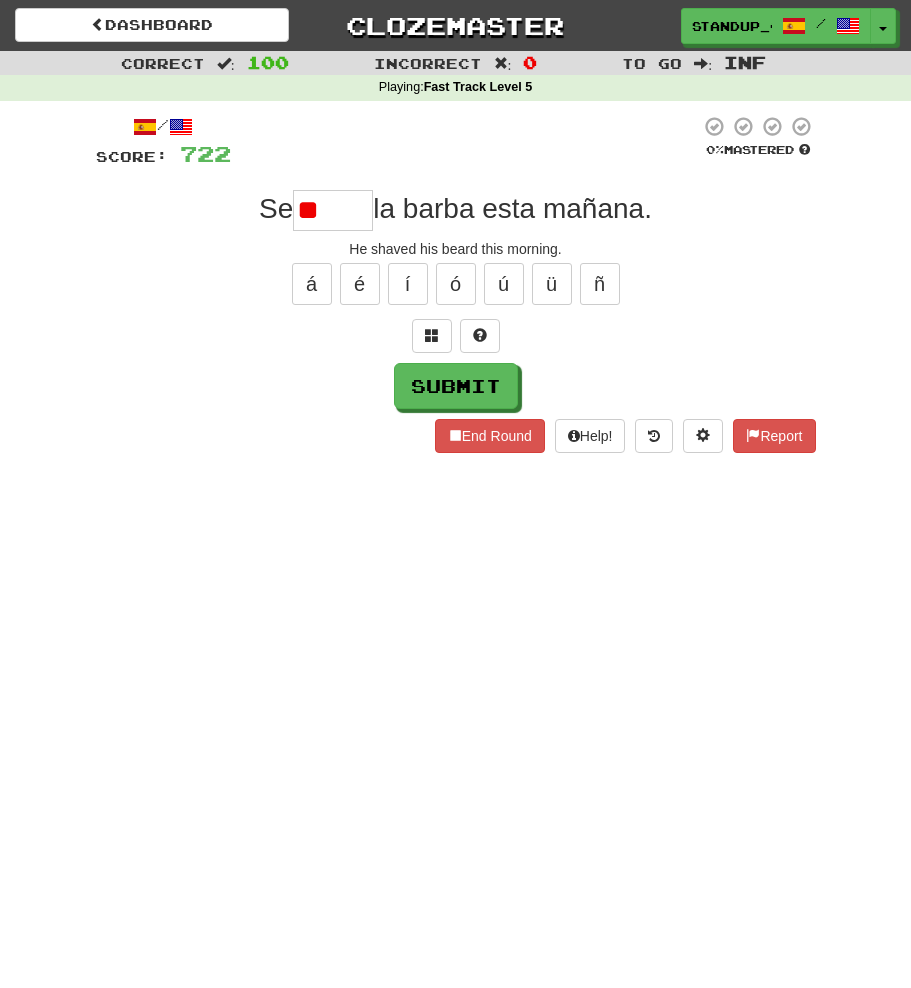 type on "*" 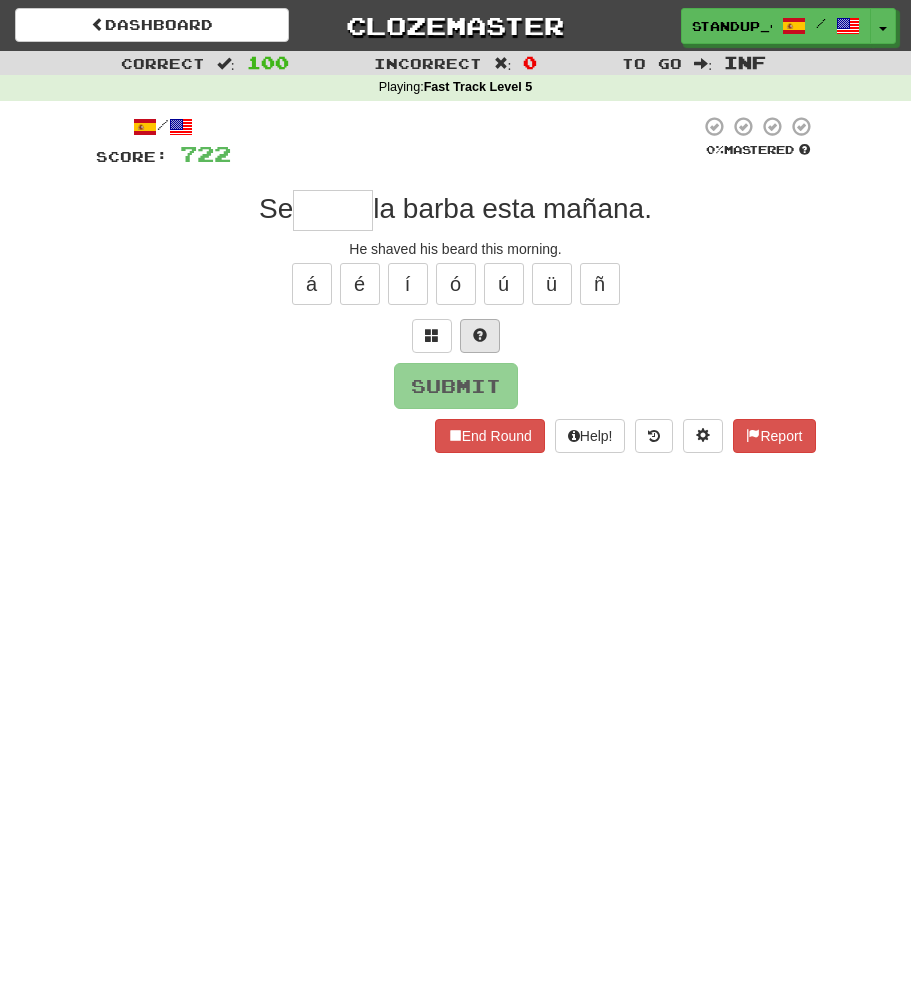 click at bounding box center [480, 336] 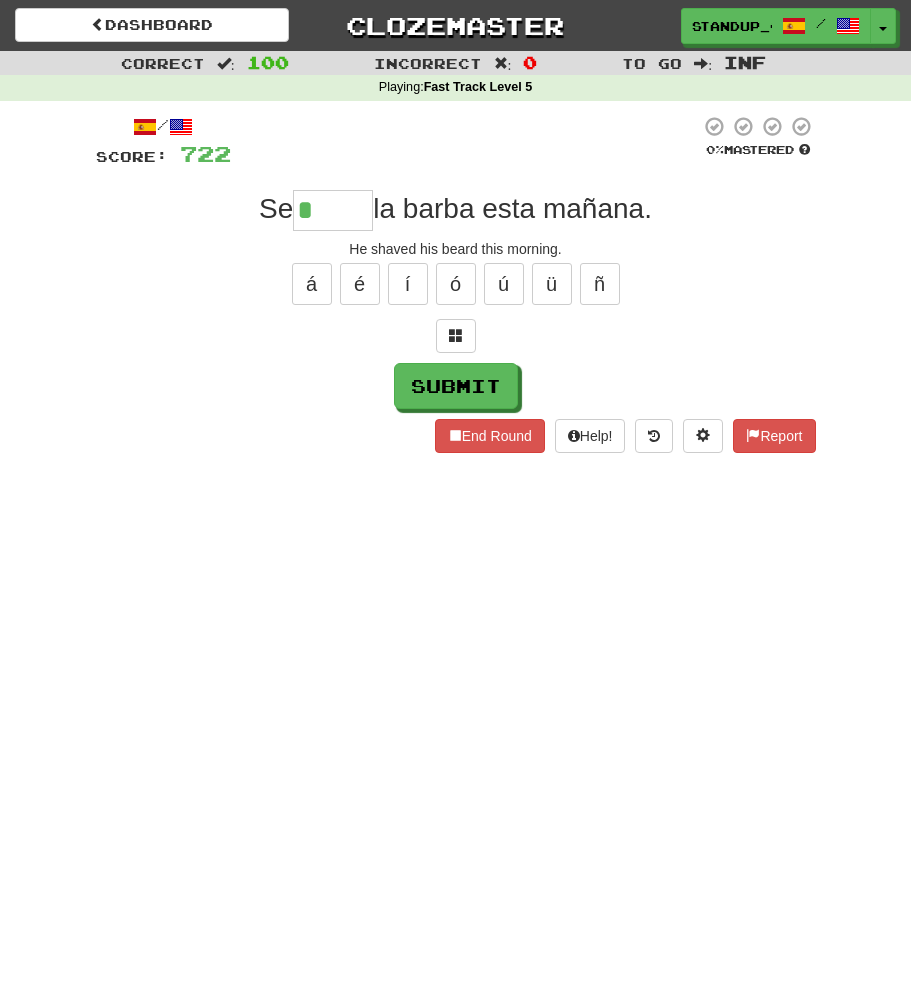 drag, startPoint x: 471, startPoint y: 325, endPoint x: 580, endPoint y: 330, distance: 109.11462 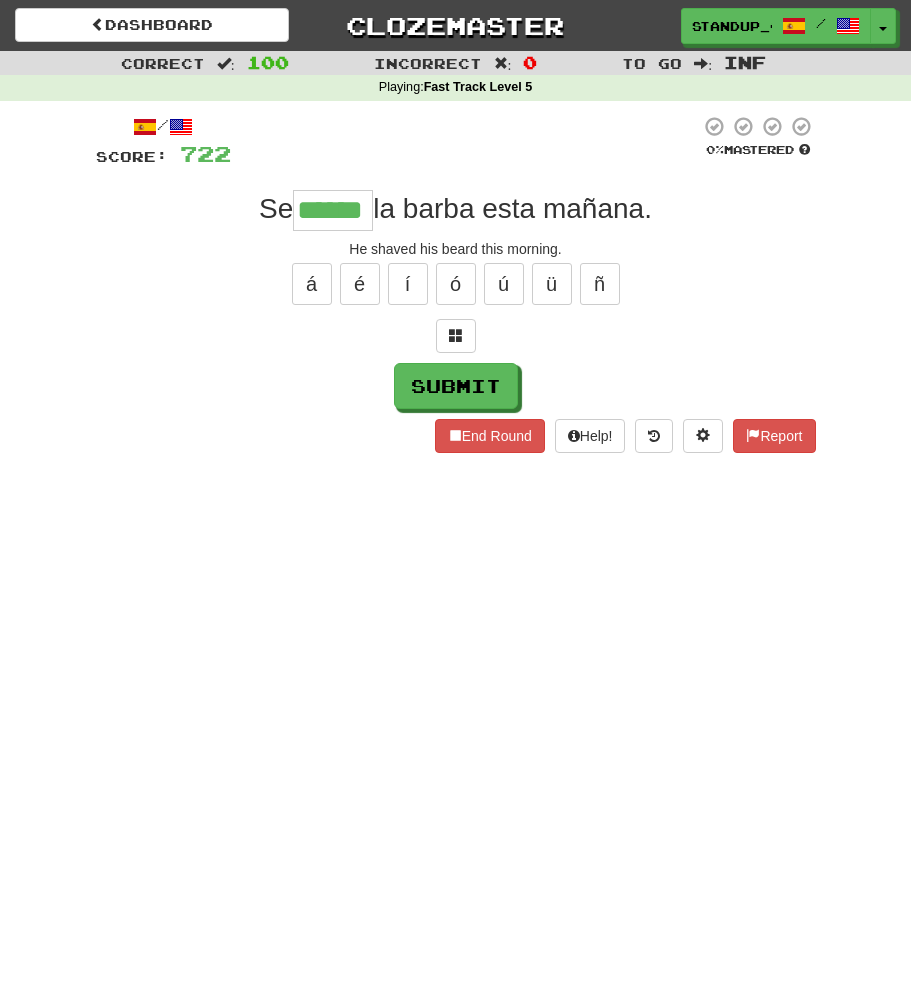 type on "******" 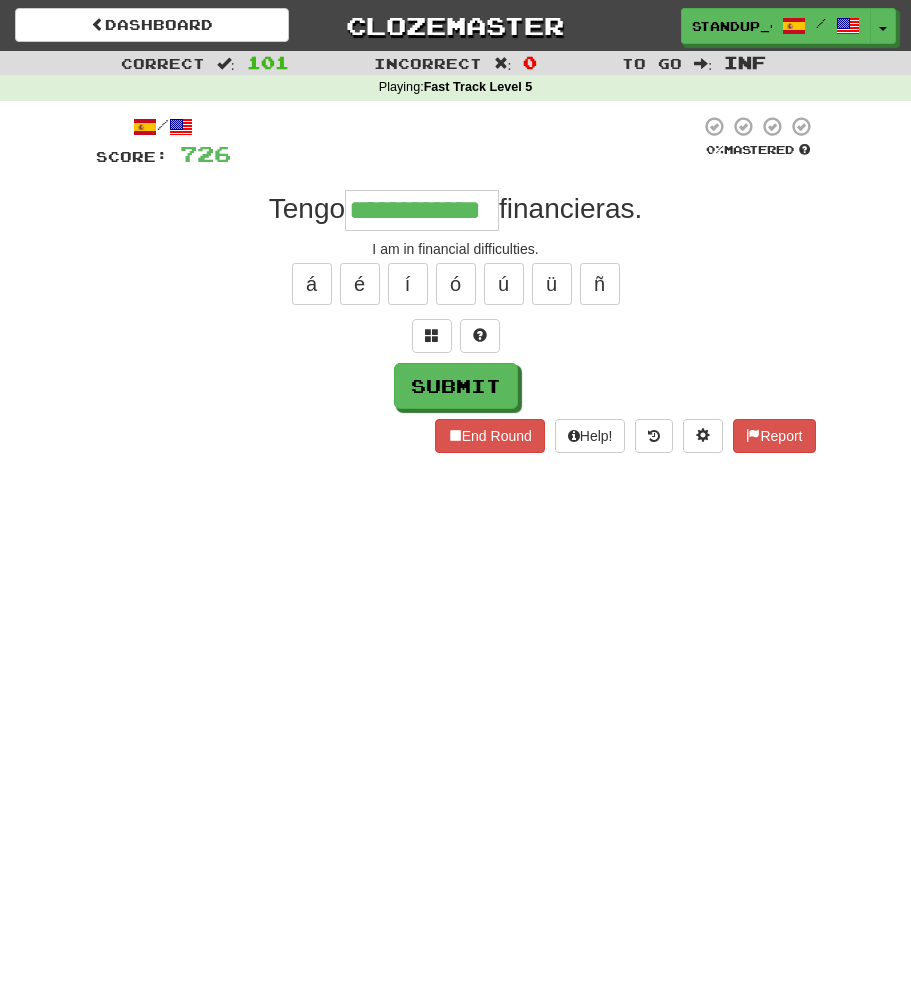 type on "**********" 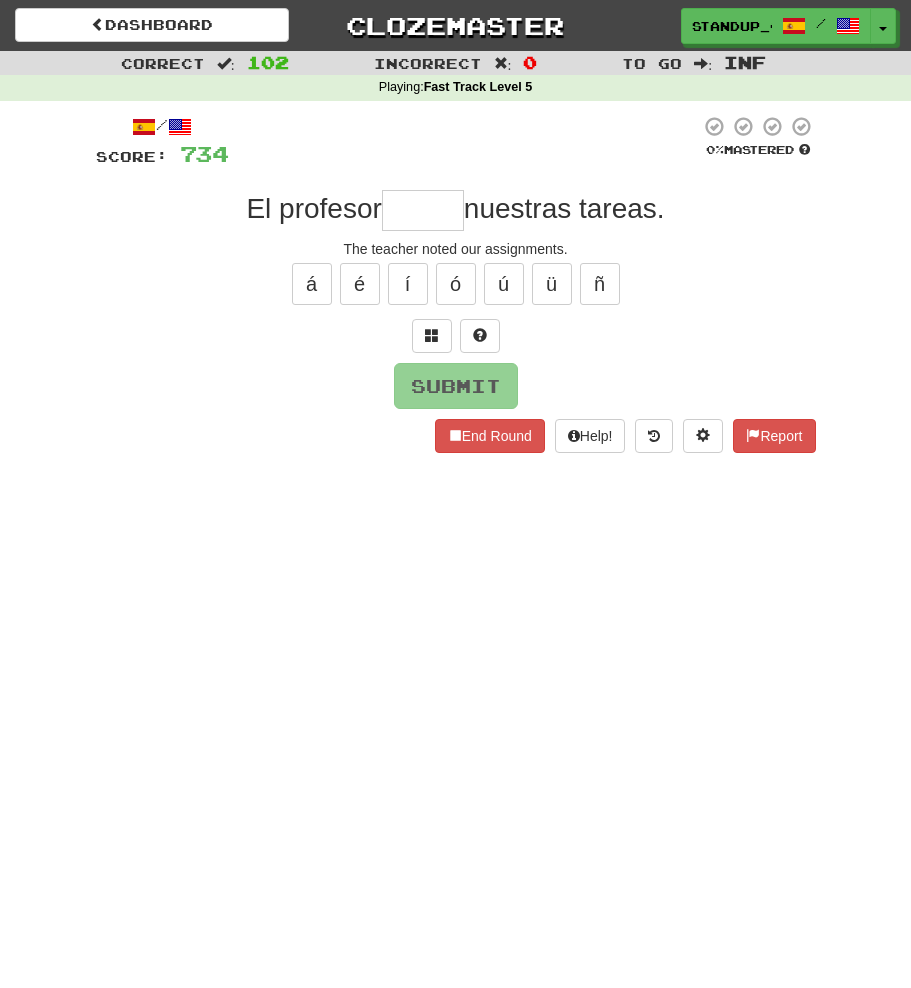 type on "*" 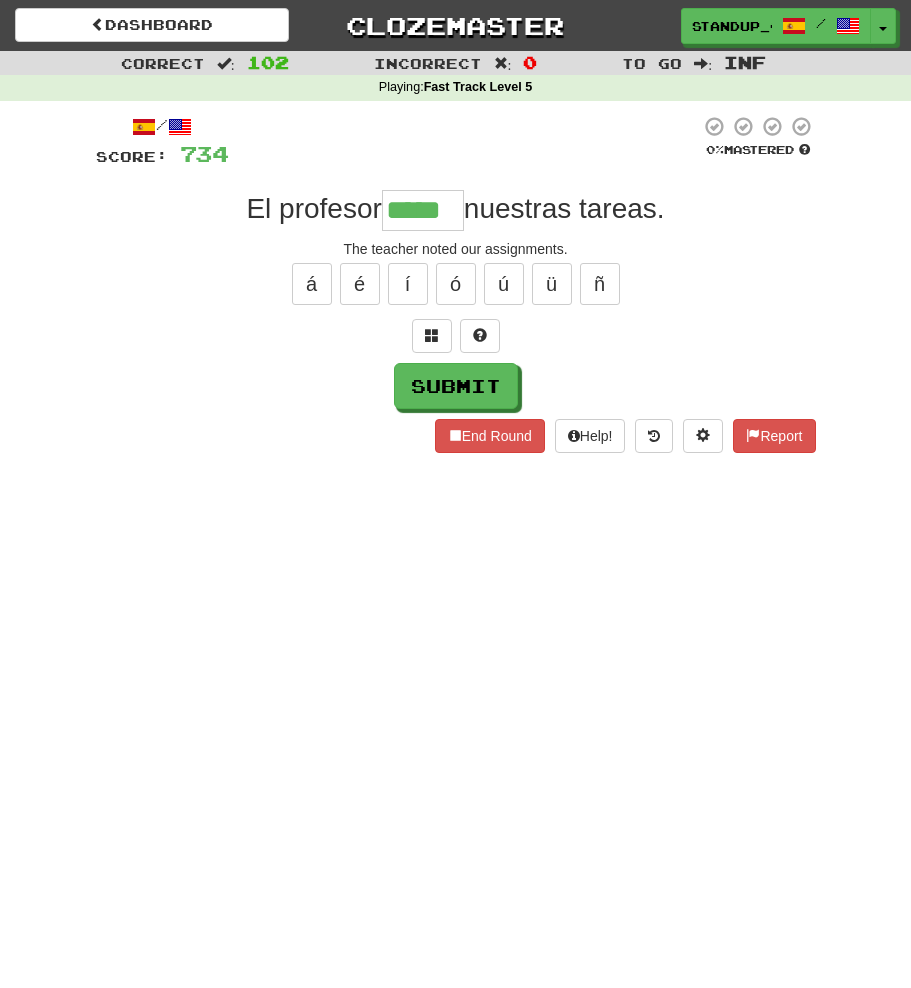 type on "*****" 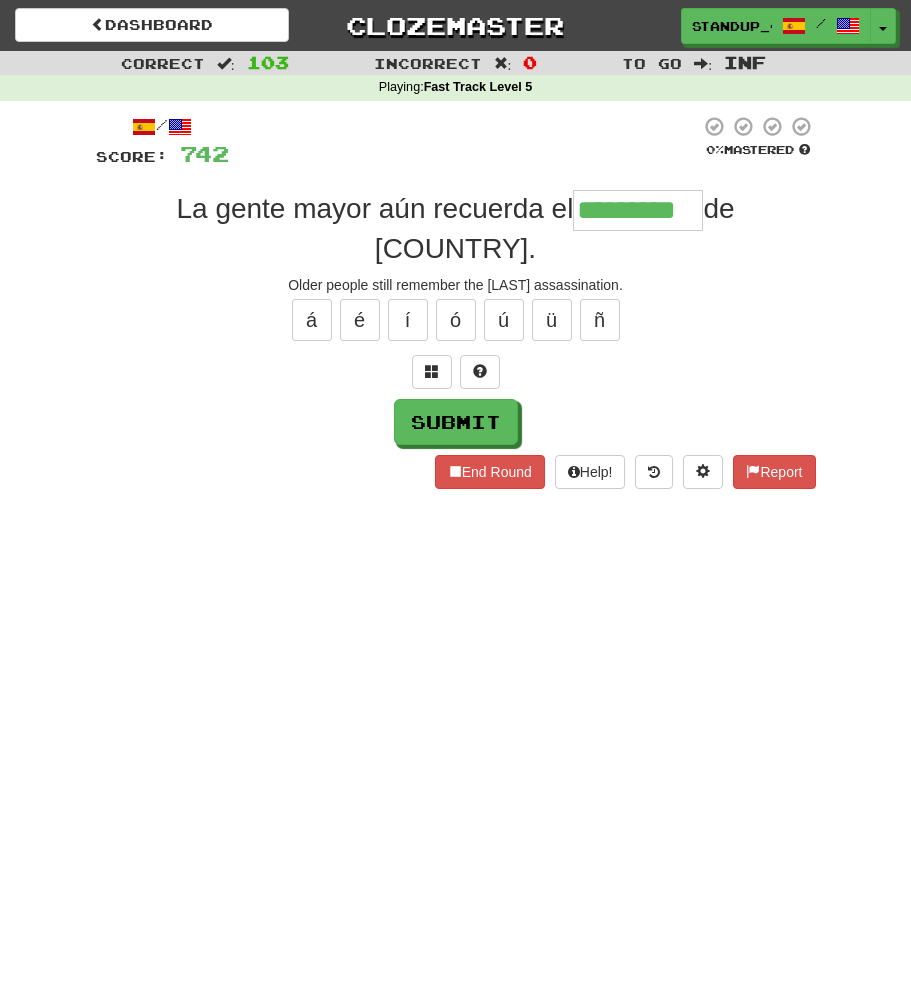 type on "*********" 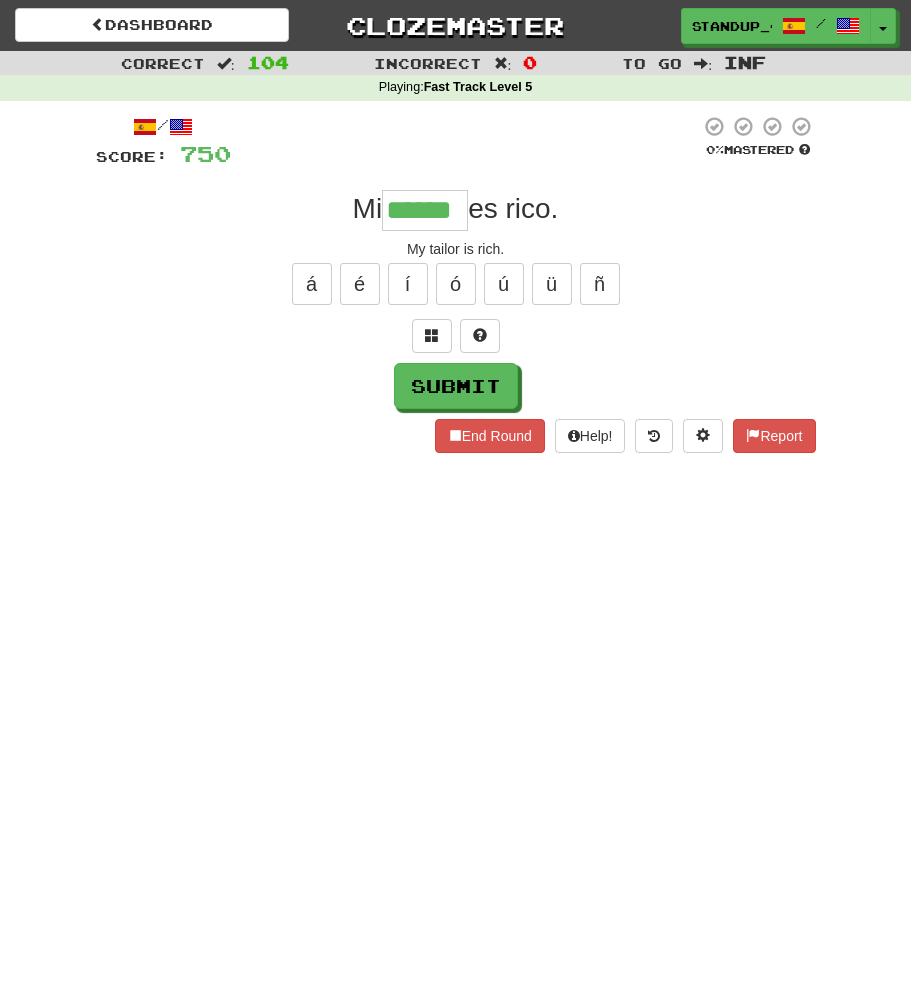 type on "******" 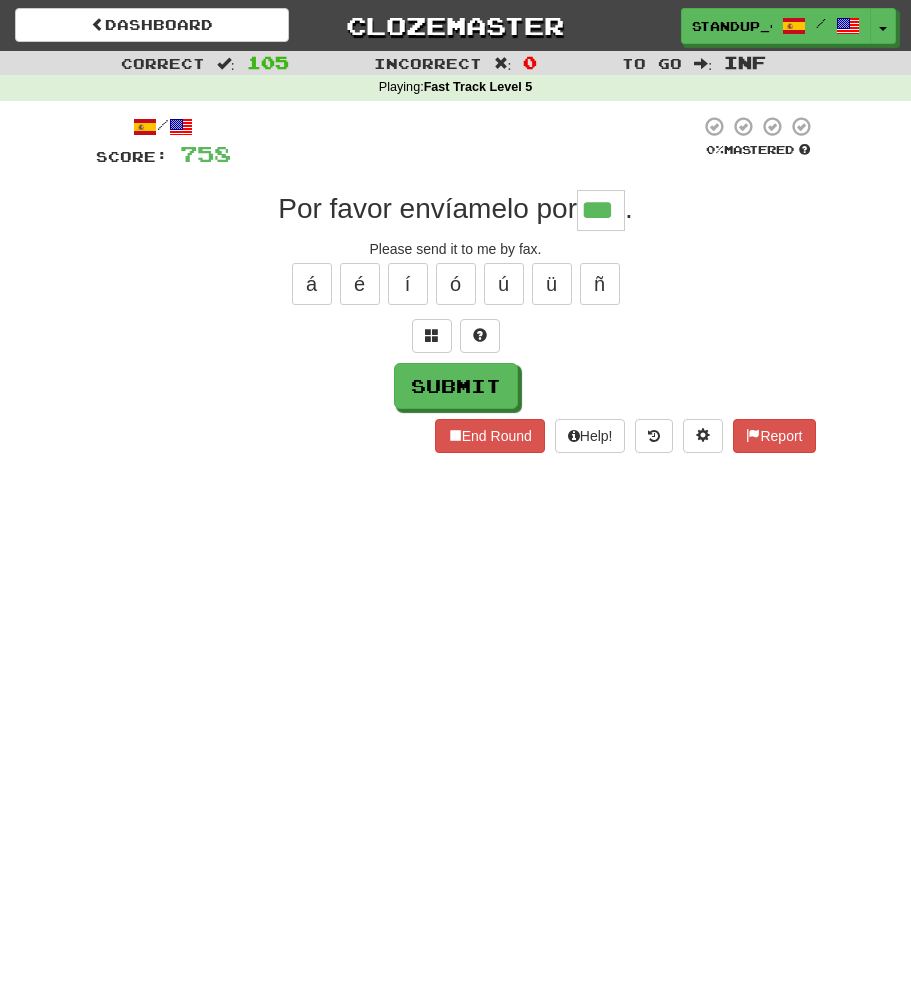 type on "***" 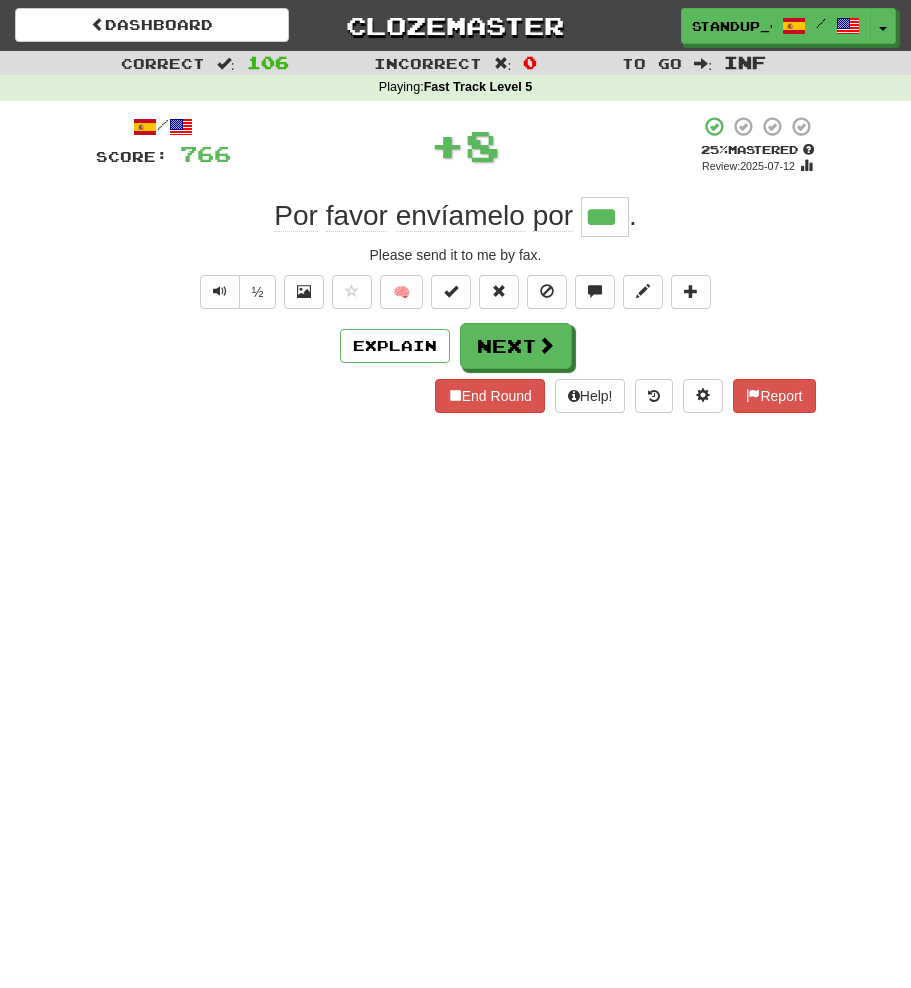 type 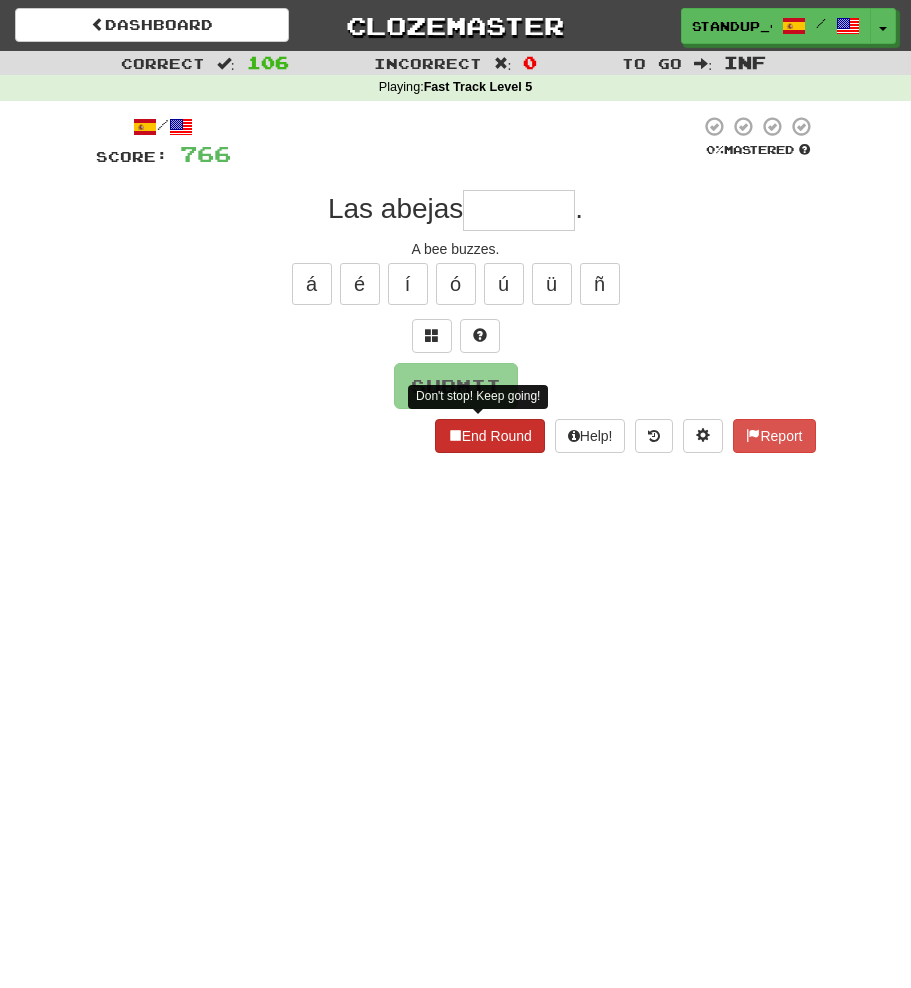click on "End Round" at bounding box center (490, 436) 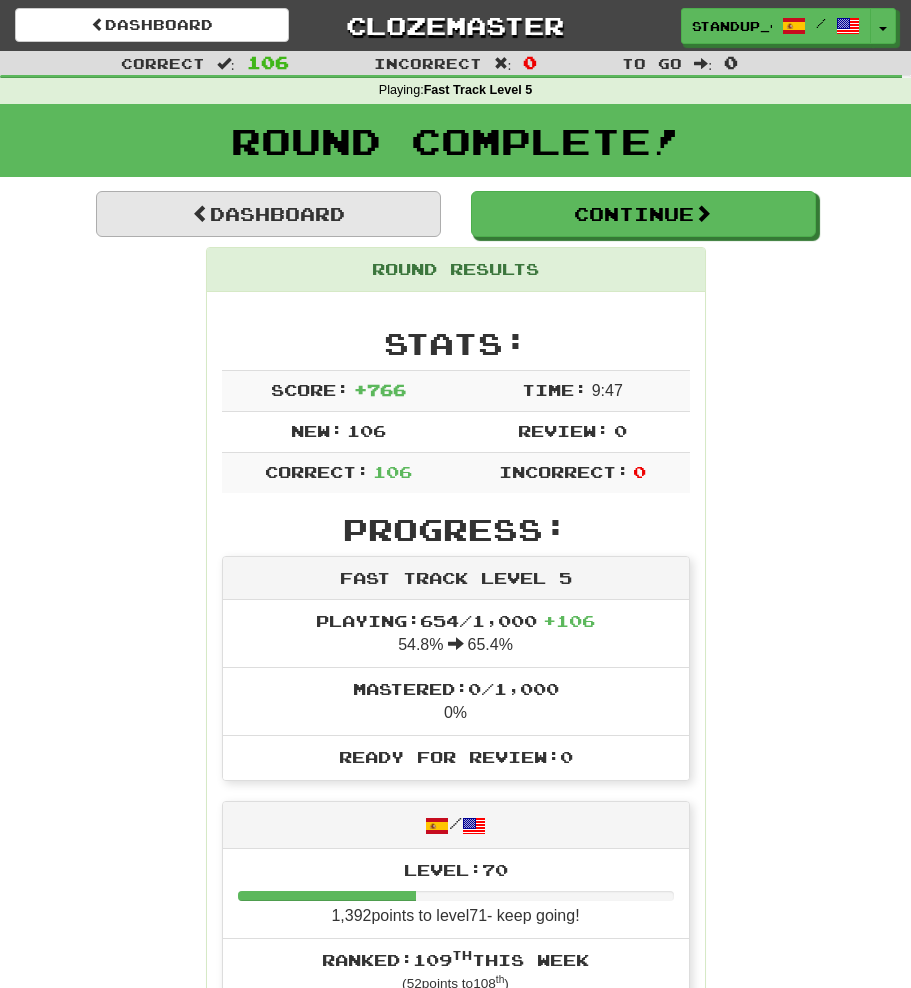 click on "Dashboard" at bounding box center [268, 214] 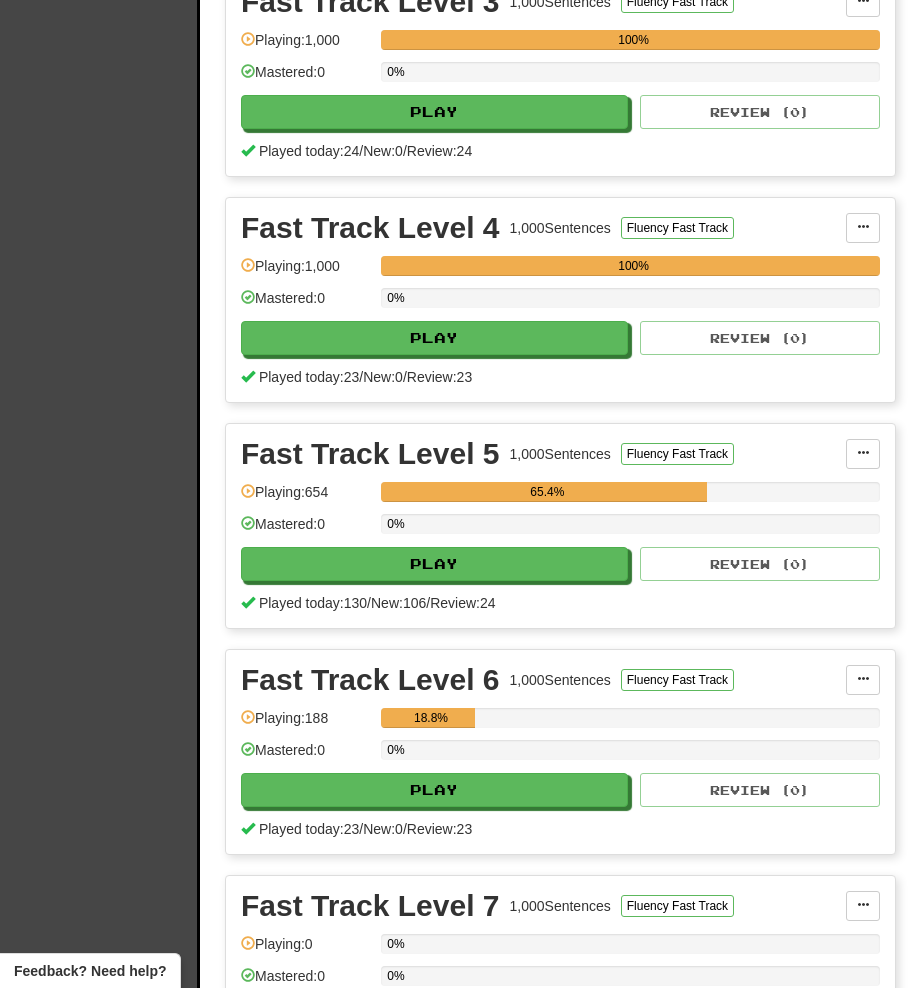 scroll, scrollTop: 1245, scrollLeft: 0, axis: vertical 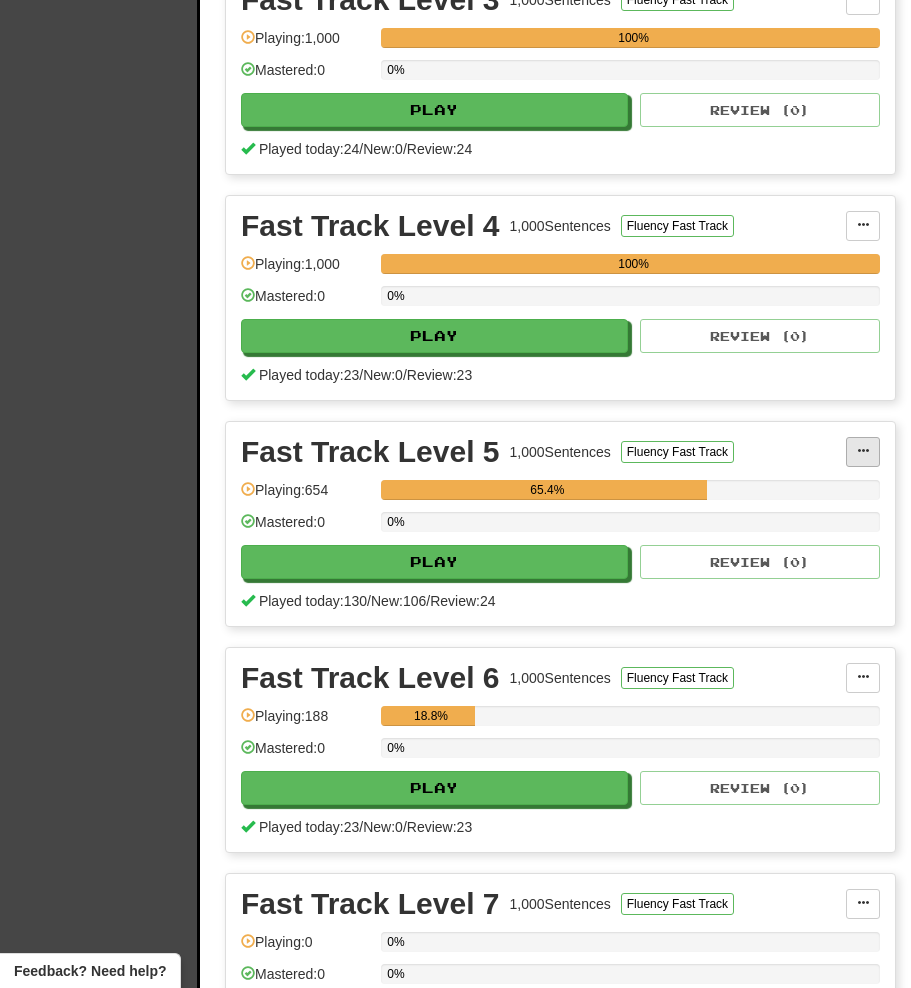 click at bounding box center [863, 451] 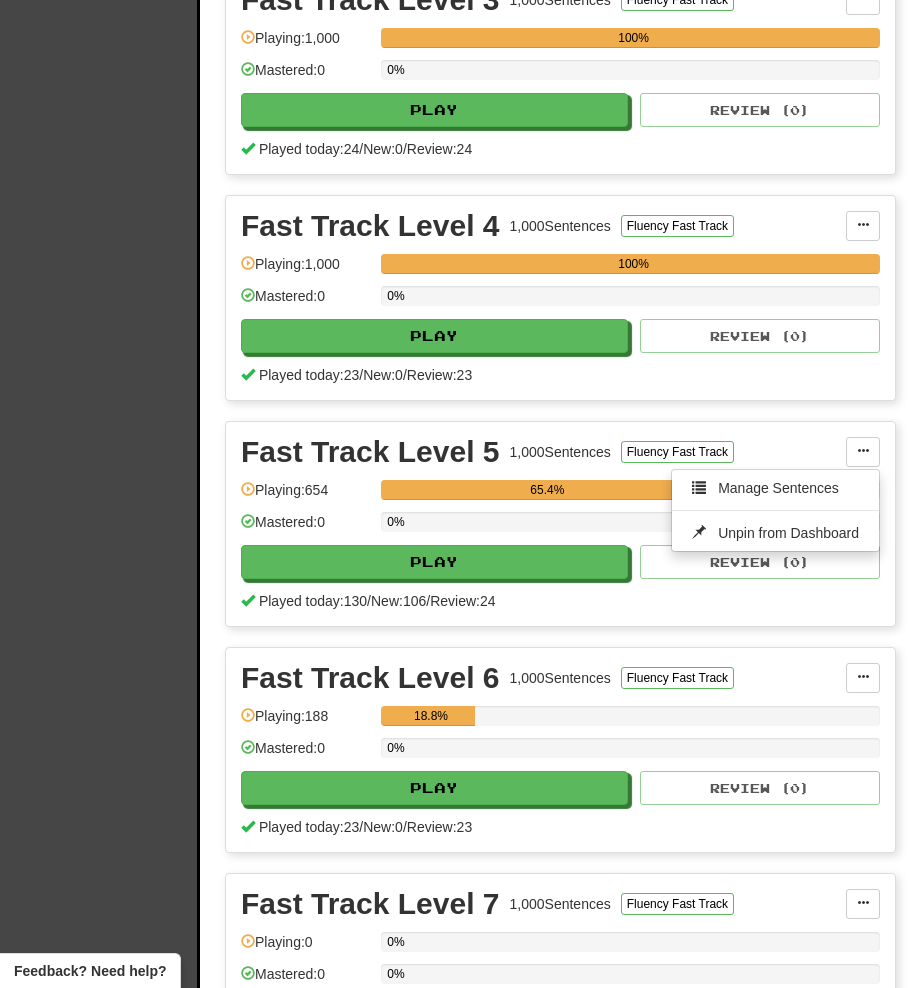 click on "In Progress Everyday Life 1,200  Sentences Manage Sentences Unpin from Dashboard  Playing:  19 1.583%  Mastered:  0 0% Play Review ( 0 )   Played today:  16  /  New:  0  /  Review:  16 Fast Track Level 1 1,000  Sentences Fluency Fast Track Manage Sentences Unpin from Dashboard  Playing:  1,000 100%  Mastered:  0 0% Play Review ( 0 )   Played today:  24  /  New:  0  /  Review:  24 Fast Track Level 2 999  Sentences Fluency Fast Track Manage Sentences Unpin from Dashboard  Playing:  999 100%  Mastered:  0 0% Play Review ( 0 )   Played today:  29  /  New:  0  /  Review:  29 Fast Track Level 3 1,000  Sentences Fluency Fast Track Manage Sentences Unpin from Dashboard  Playing:  1,000 100%  Mastered:  0 0% Play Review ( 0 )   Played today:  24  /  New:  0  /  Review:  24 Fast Track Level 4 1,000  Sentences Fluency Fast Track Manage Sentences Unpin from Dashboard  Playing:  1,000 100%  Mastered:  0 0% Play Review ( 0 )   Played today:  23  /  New:  0  /  Review:  23 Fast Track Level 5 1,000  Sentences  Playing:  654" at bounding box center [560, 625] 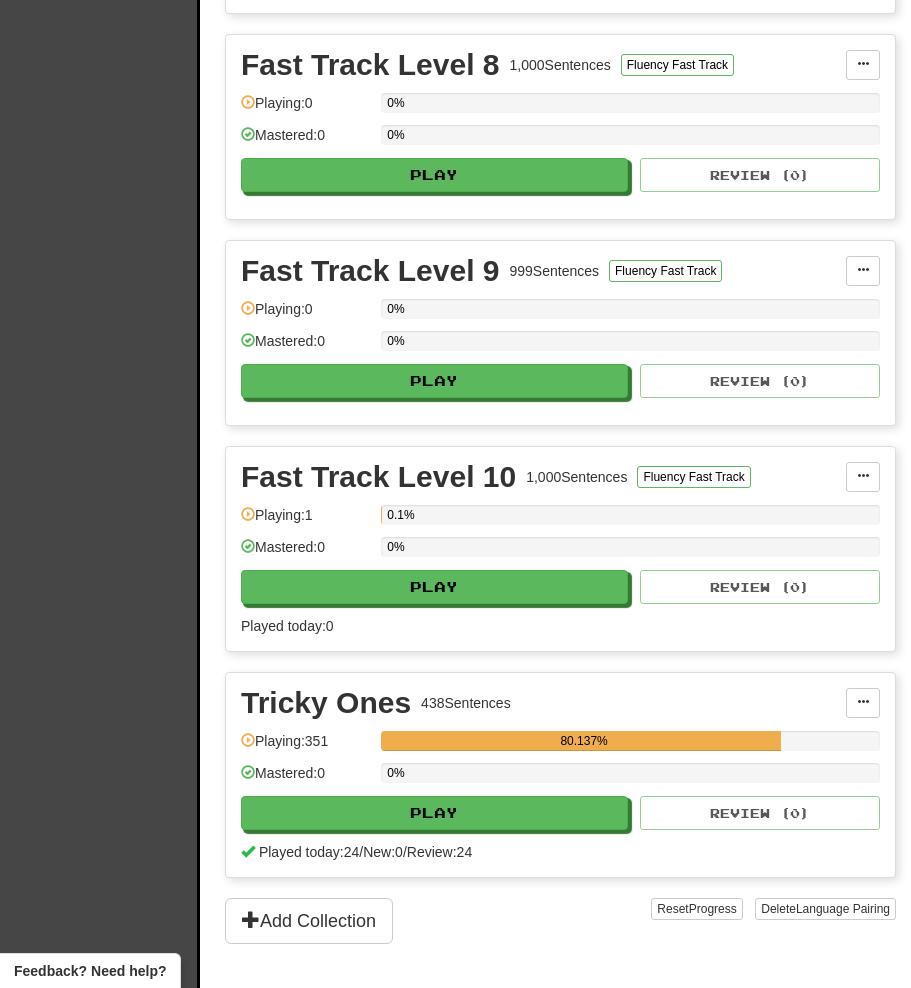 scroll, scrollTop: 2400, scrollLeft: 0, axis: vertical 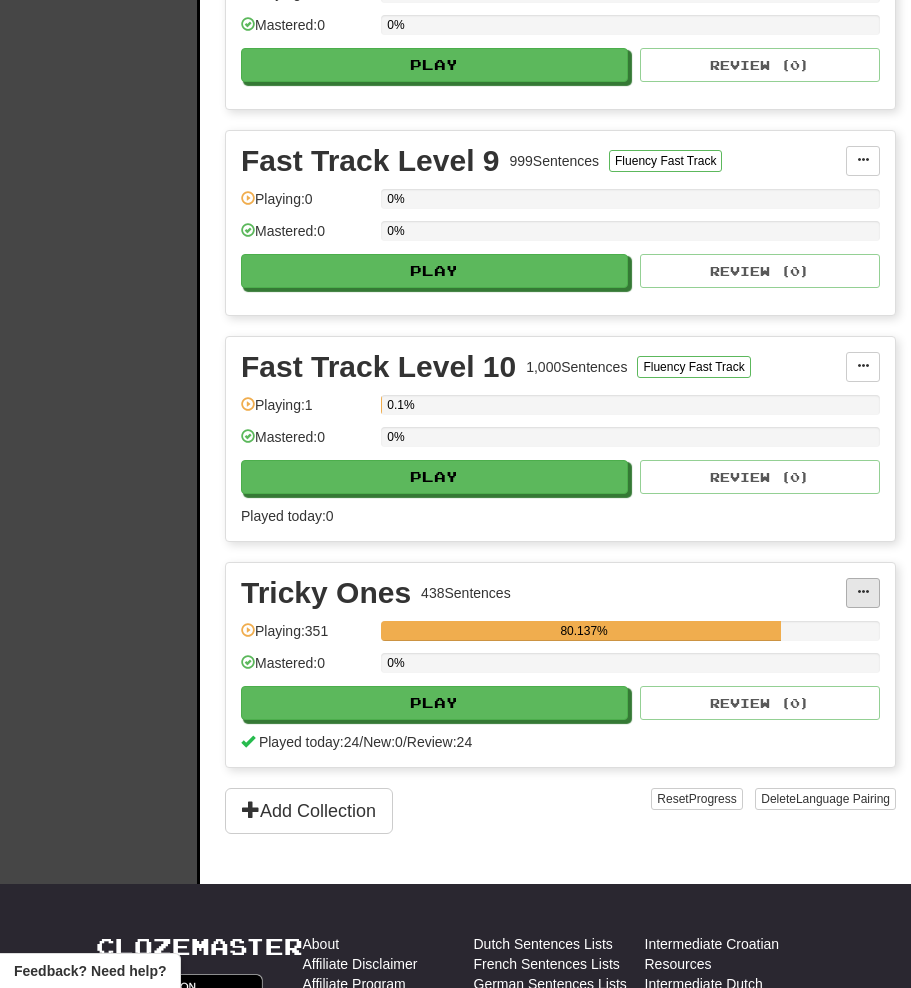 click at bounding box center (863, 592) 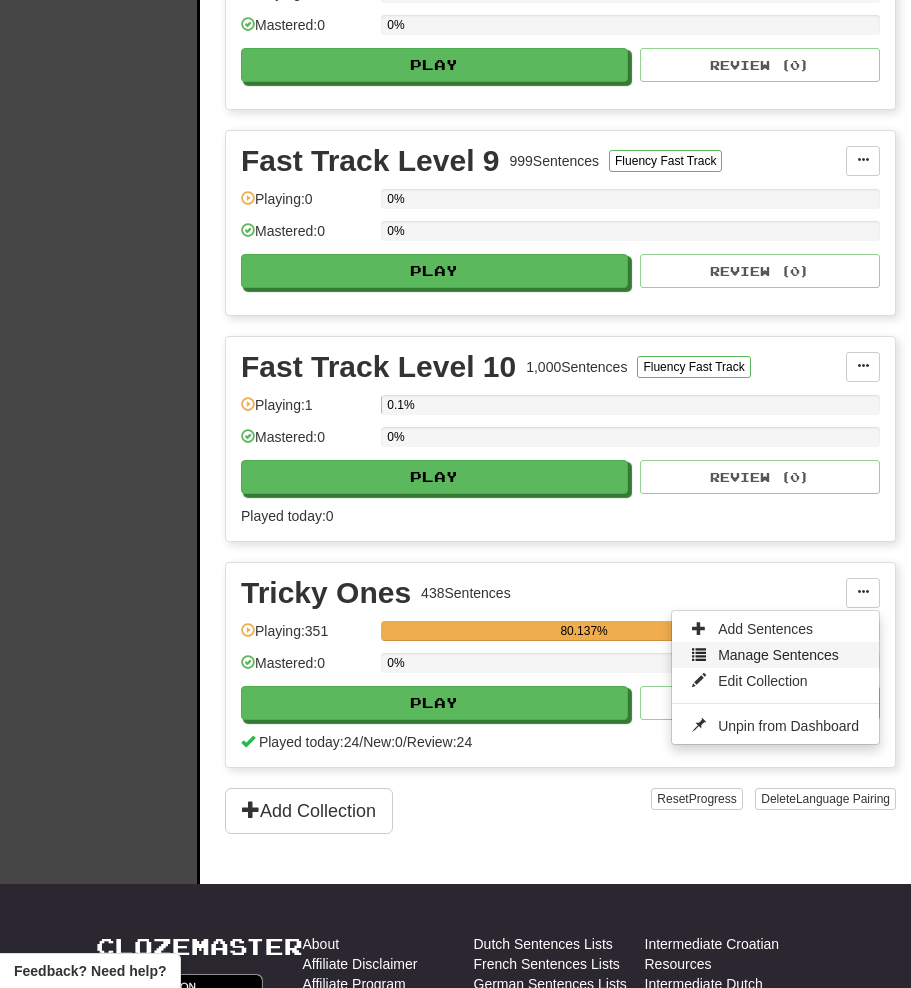 click on "Manage Sentences" at bounding box center [778, 655] 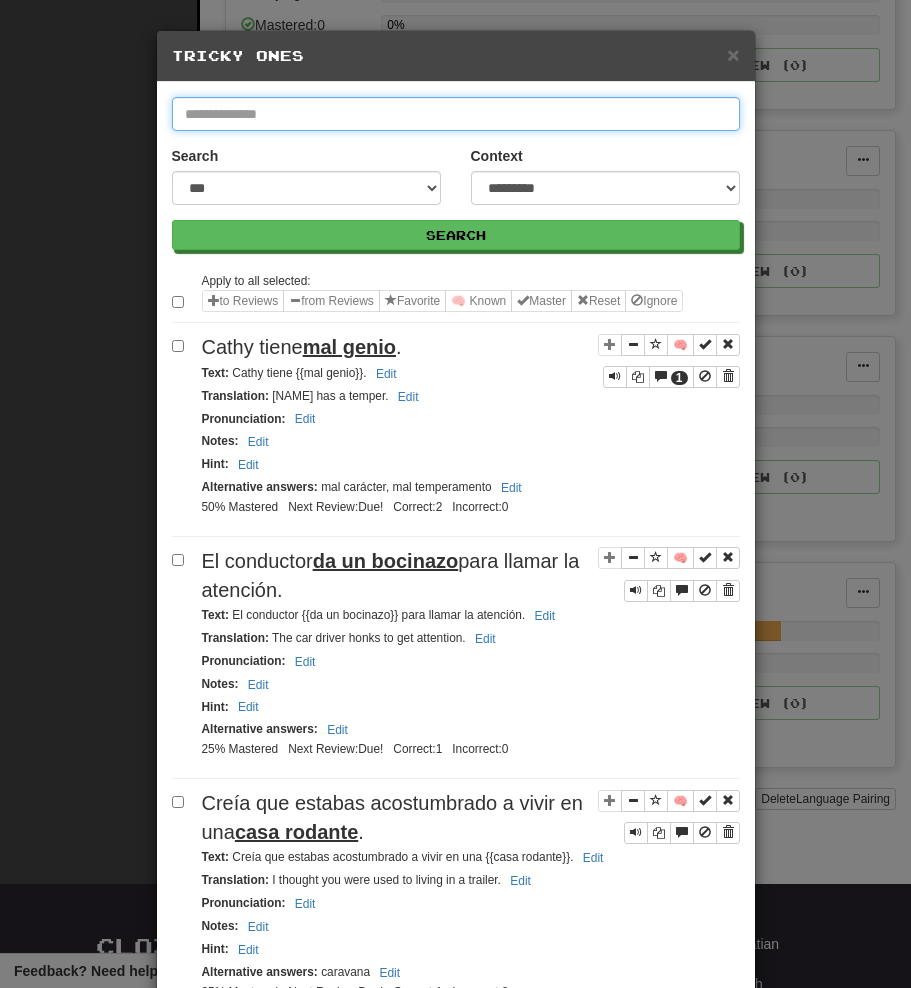 click at bounding box center (456, 114) 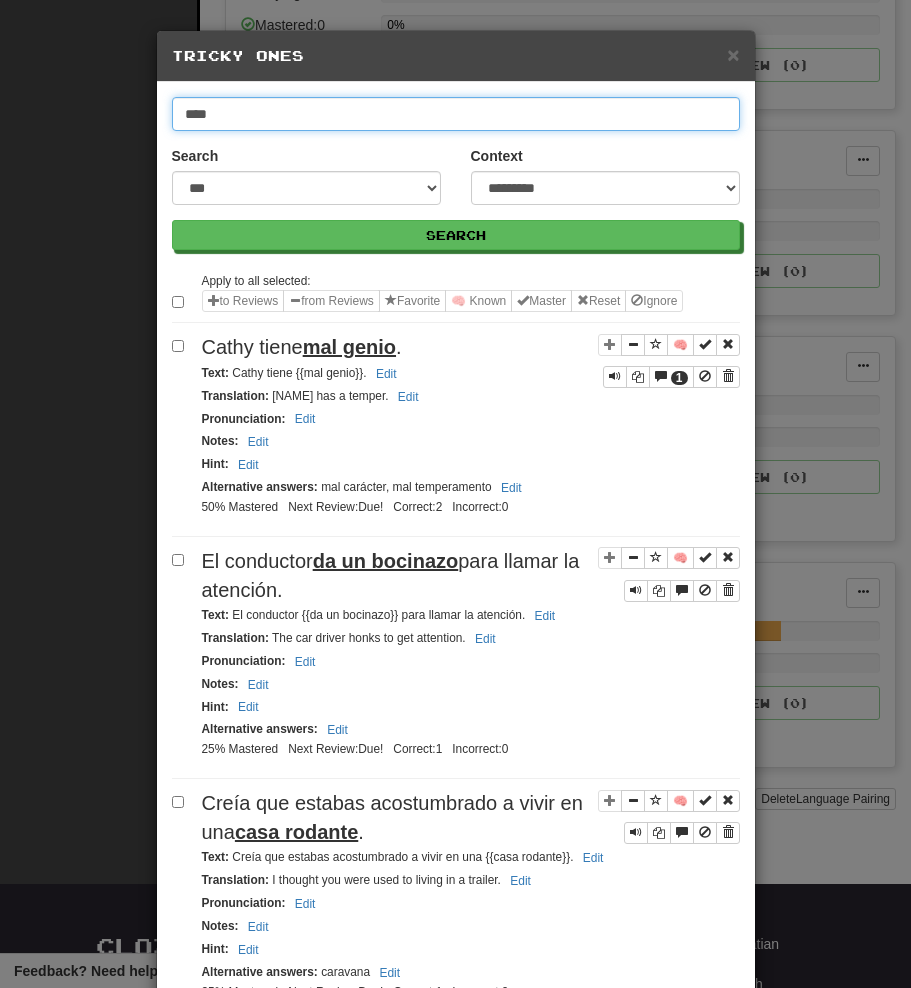 click on "Search" at bounding box center (456, 235) 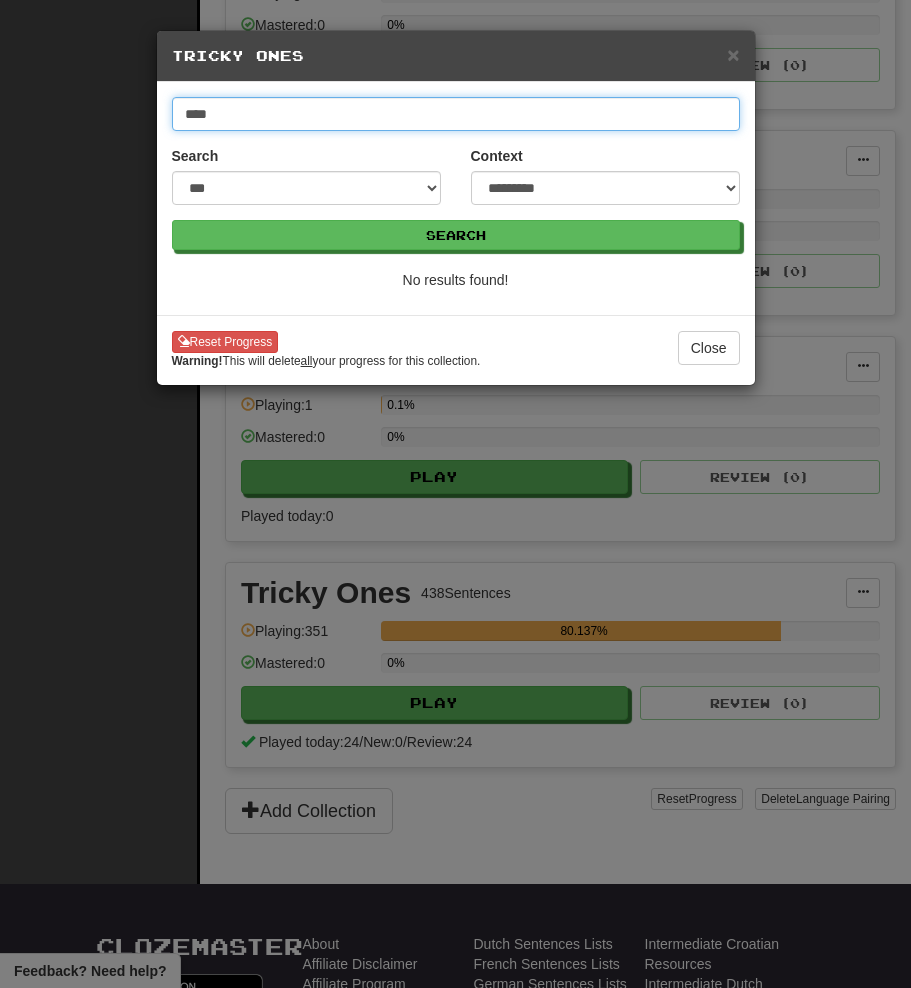 click on "****" at bounding box center [456, 114] 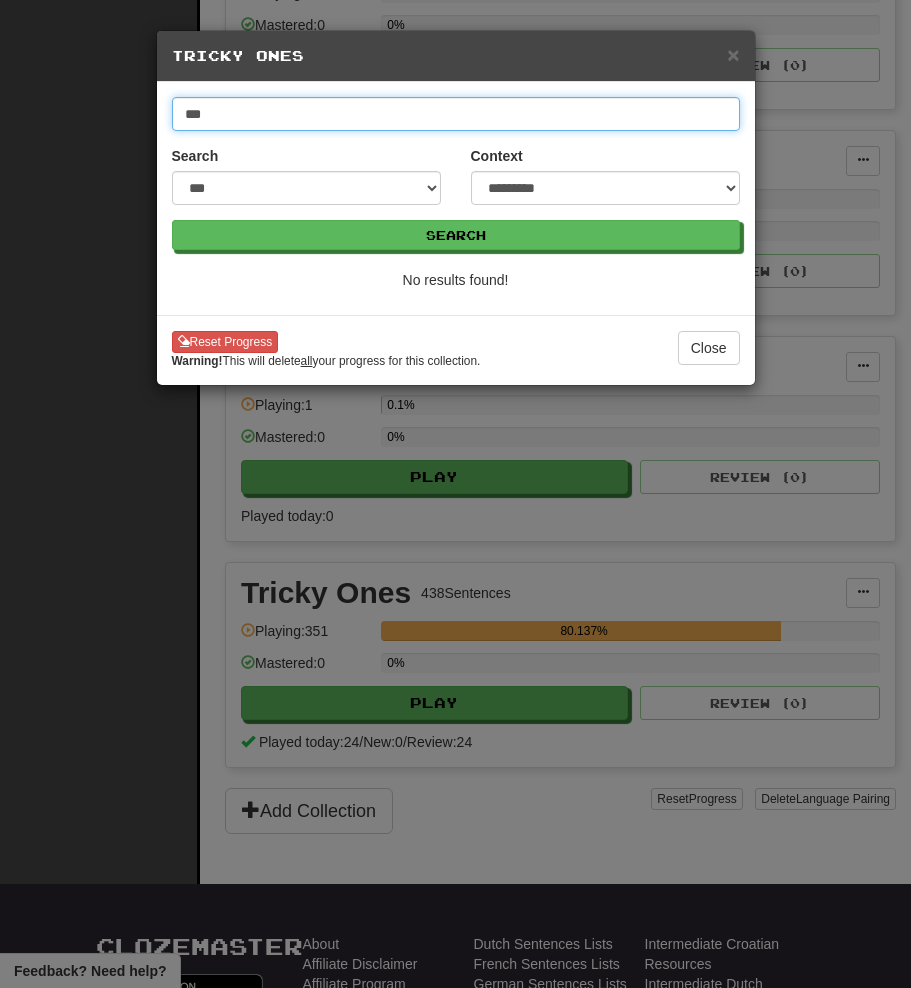 type on "***" 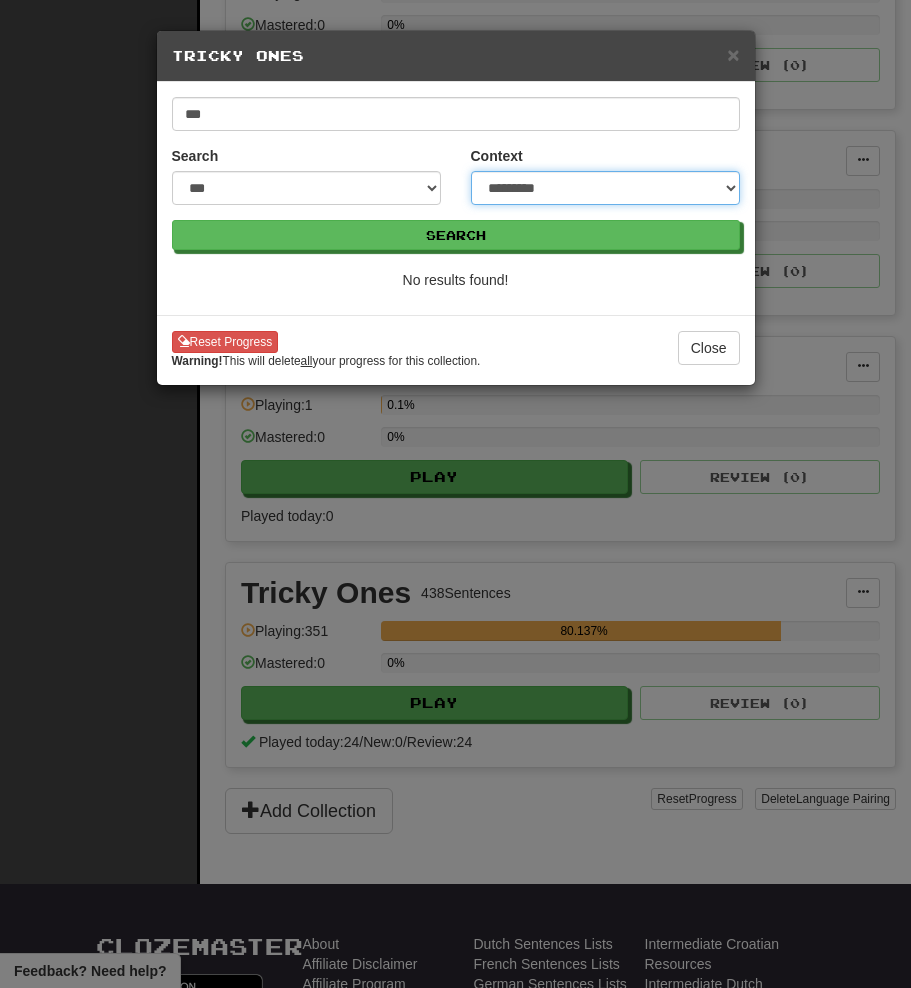 select on "**********" 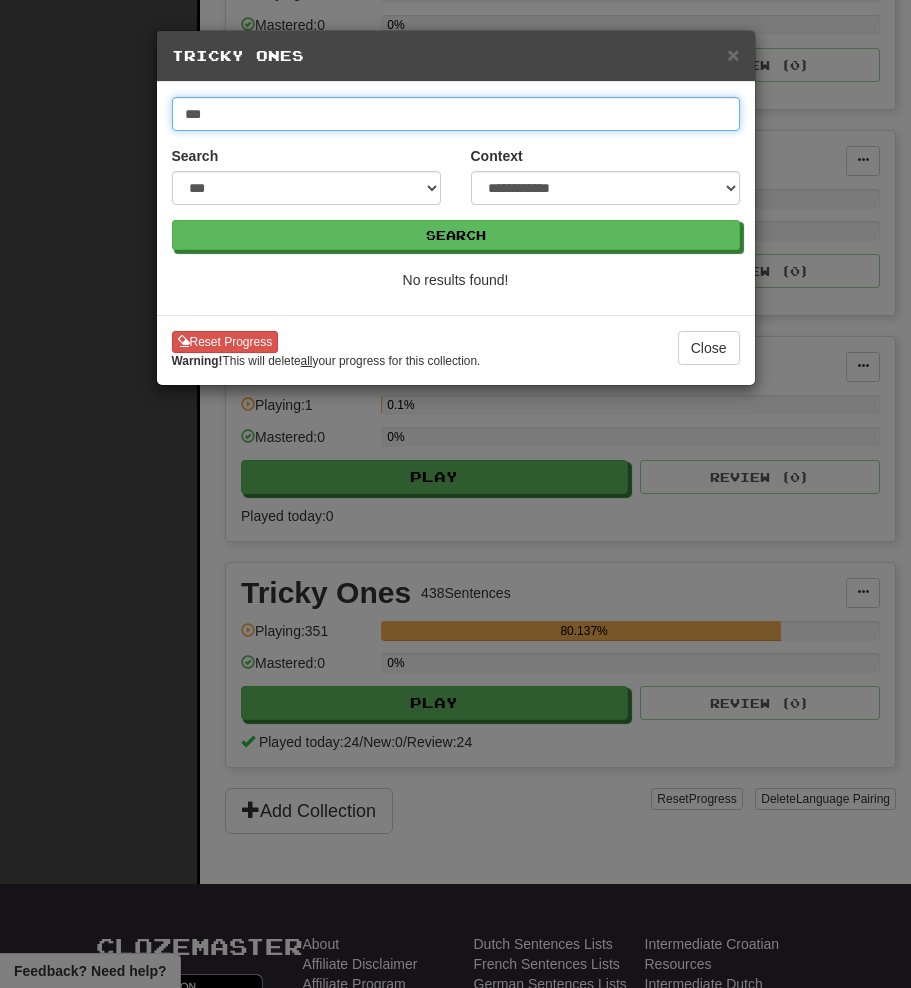 click on "***" at bounding box center [456, 114] 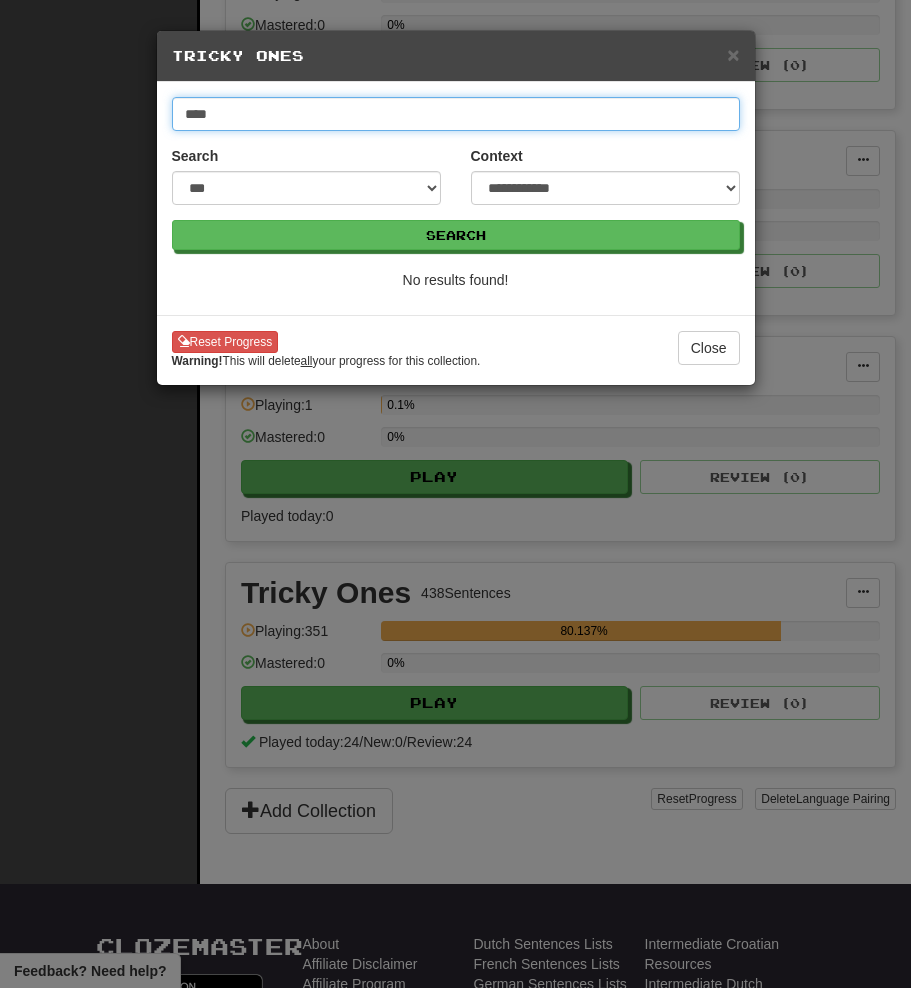 click on "Search" at bounding box center [456, 235] 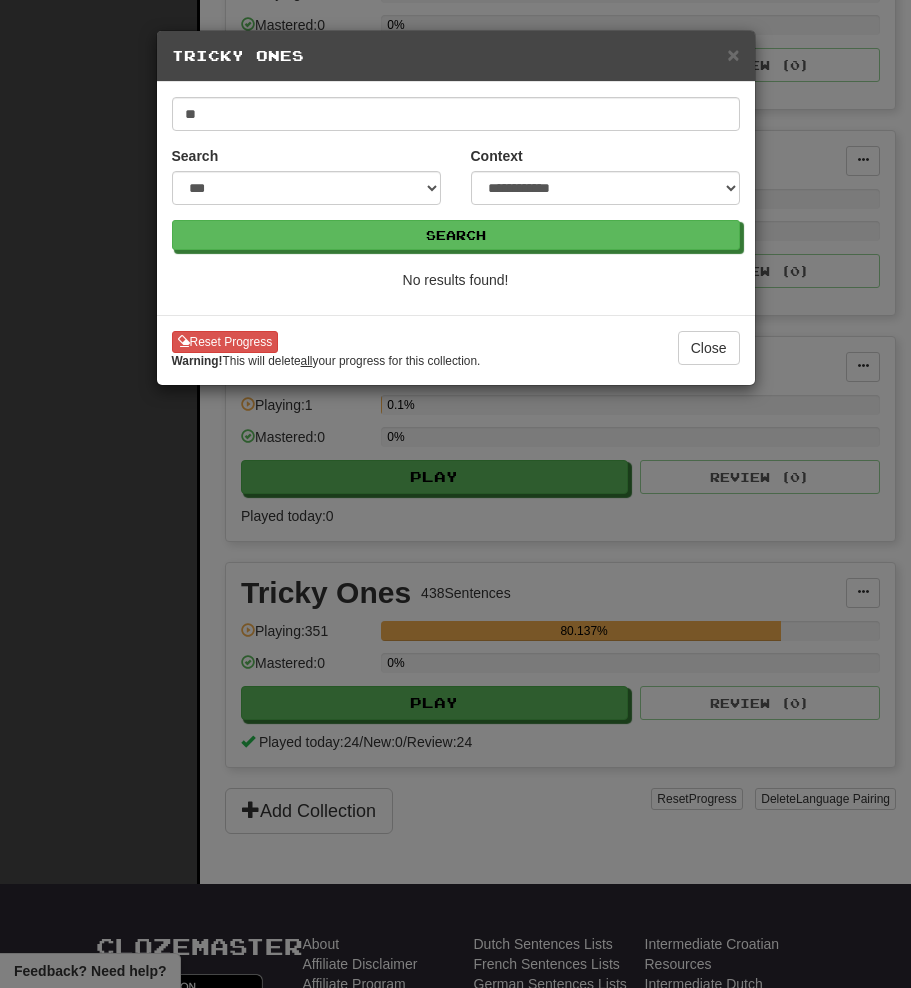 type on "*" 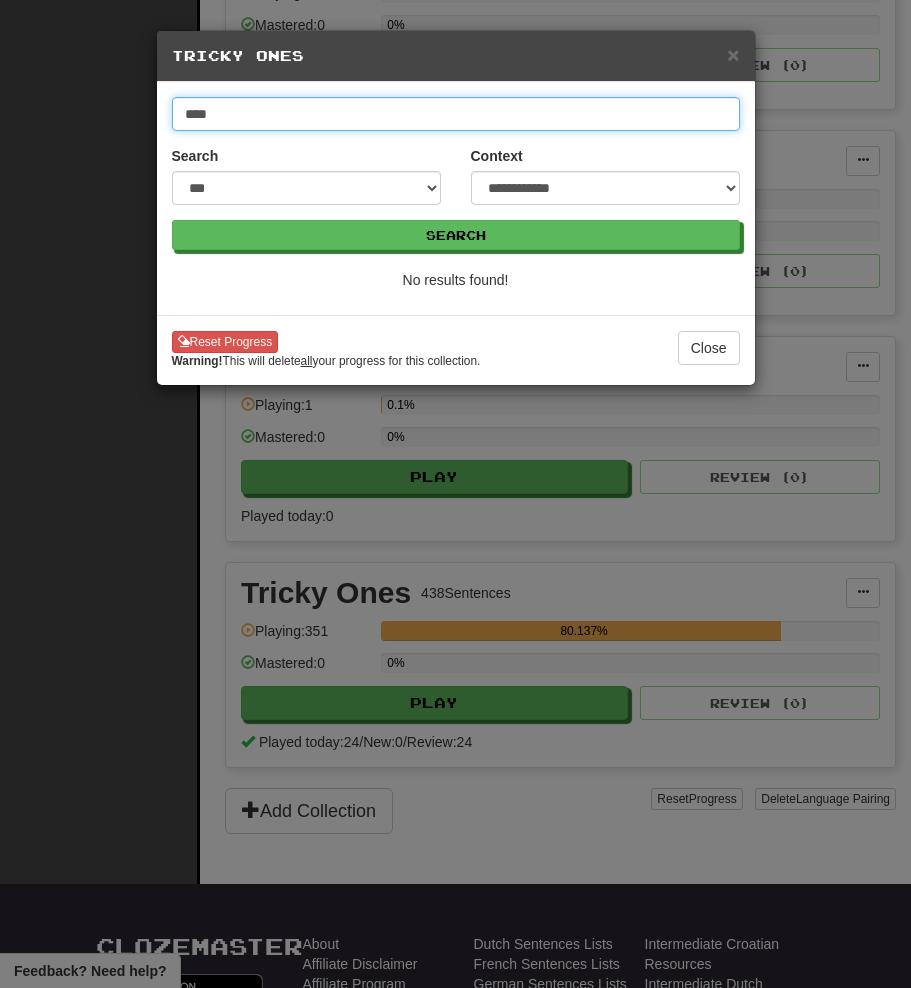 type on "****" 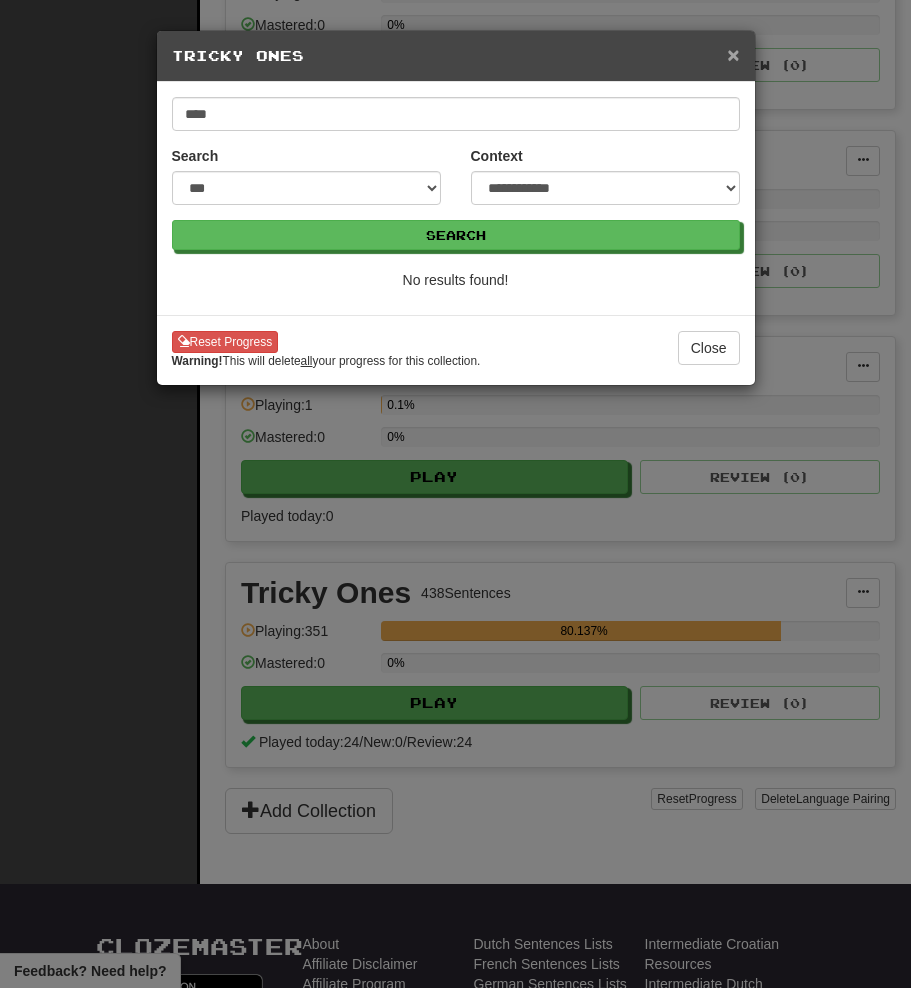 click on "×" at bounding box center (733, 54) 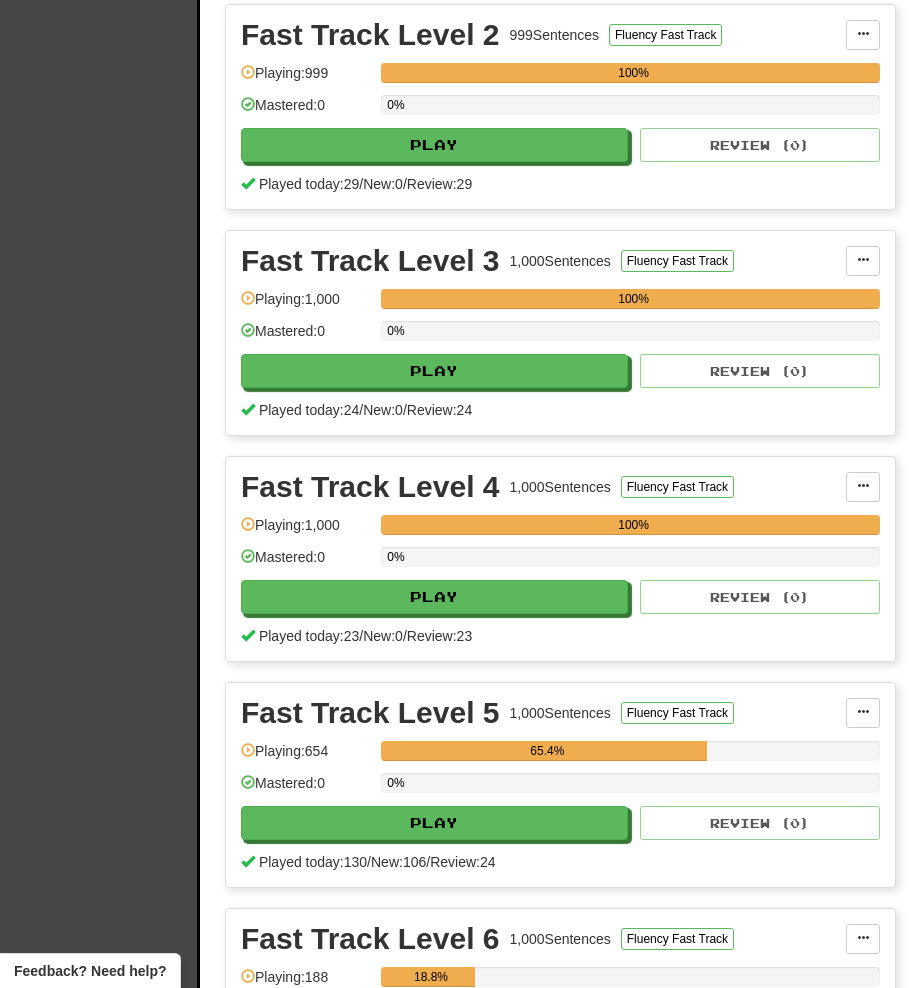 scroll, scrollTop: 1497, scrollLeft: 0, axis: vertical 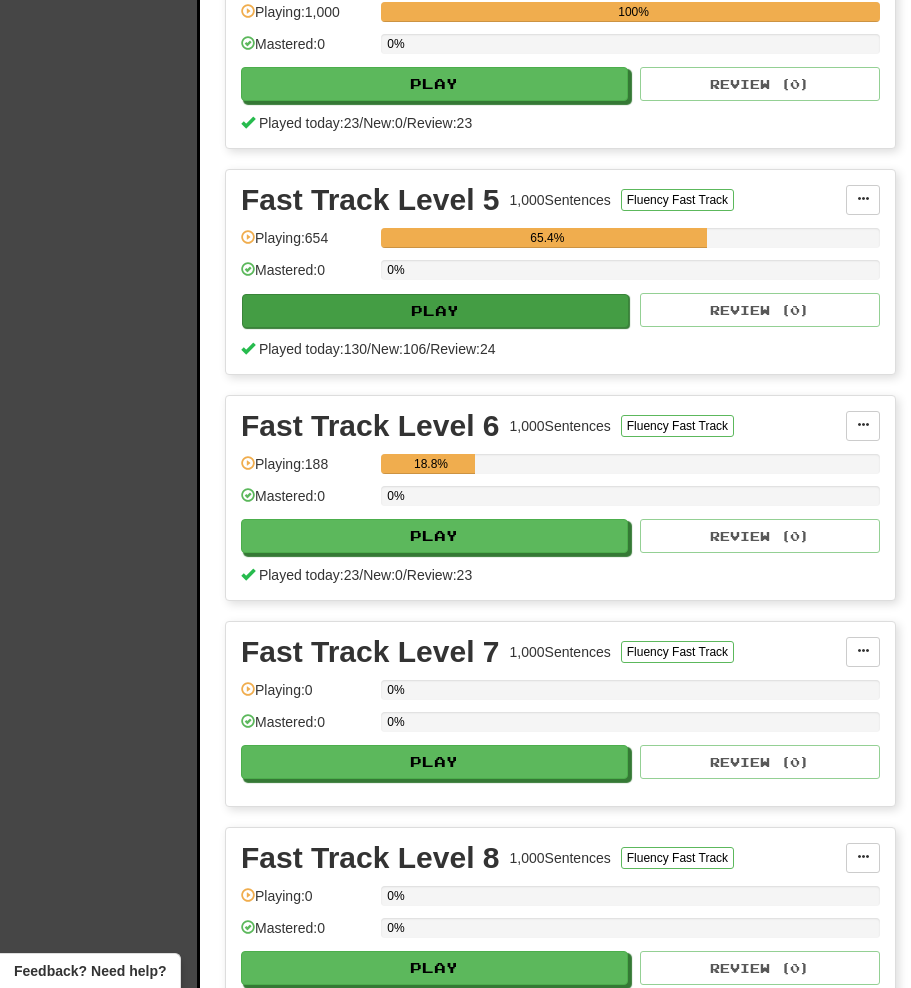 click on "Play" at bounding box center [435, 311] 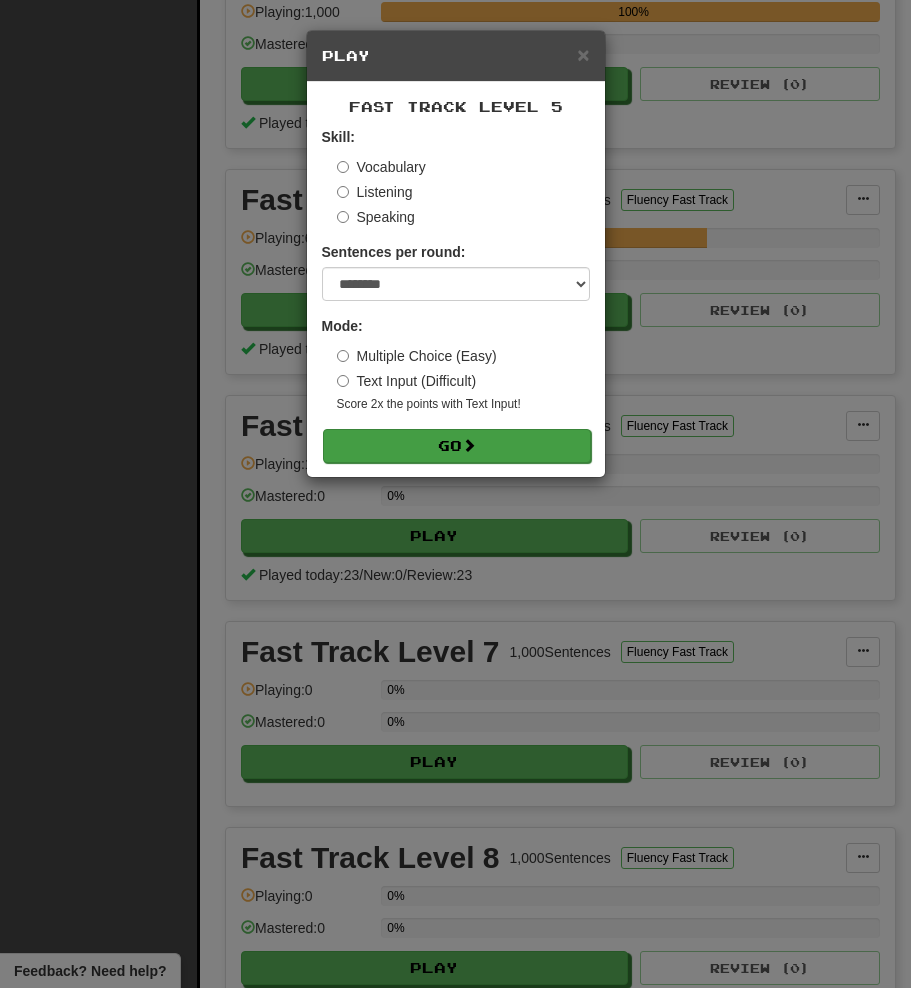 click on "Go" at bounding box center (457, 446) 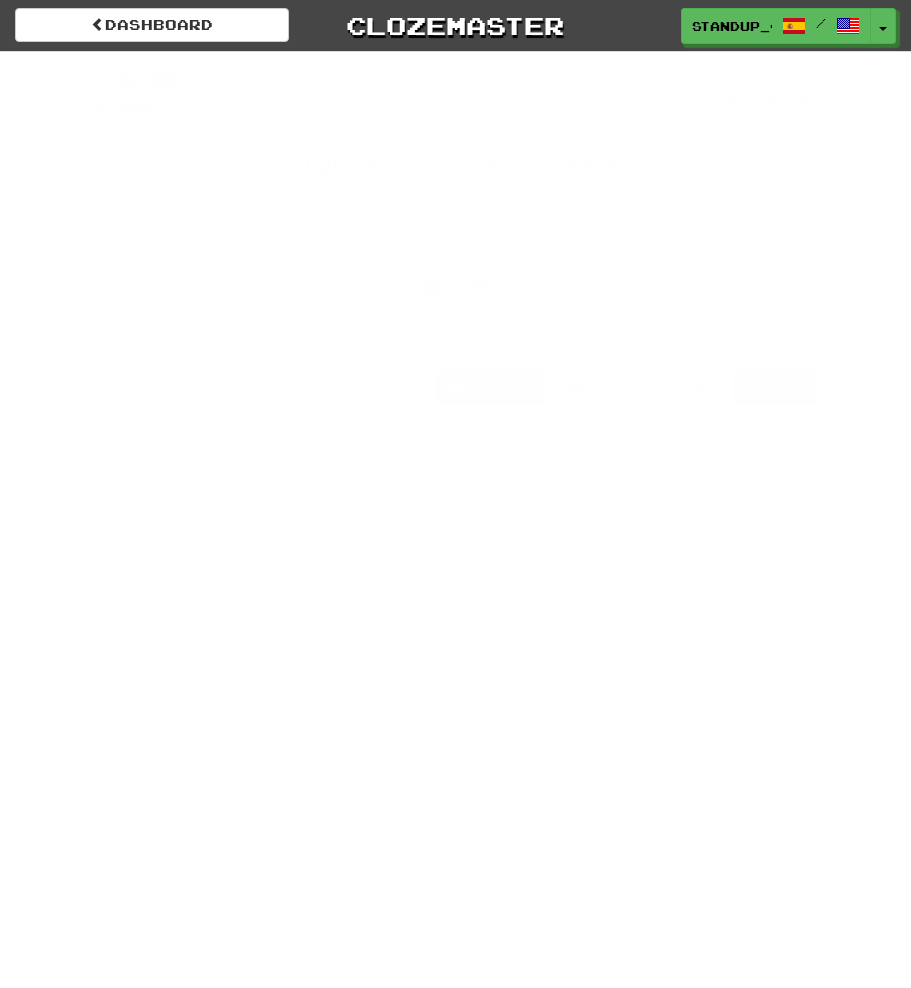 scroll, scrollTop: 0, scrollLeft: 0, axis: both 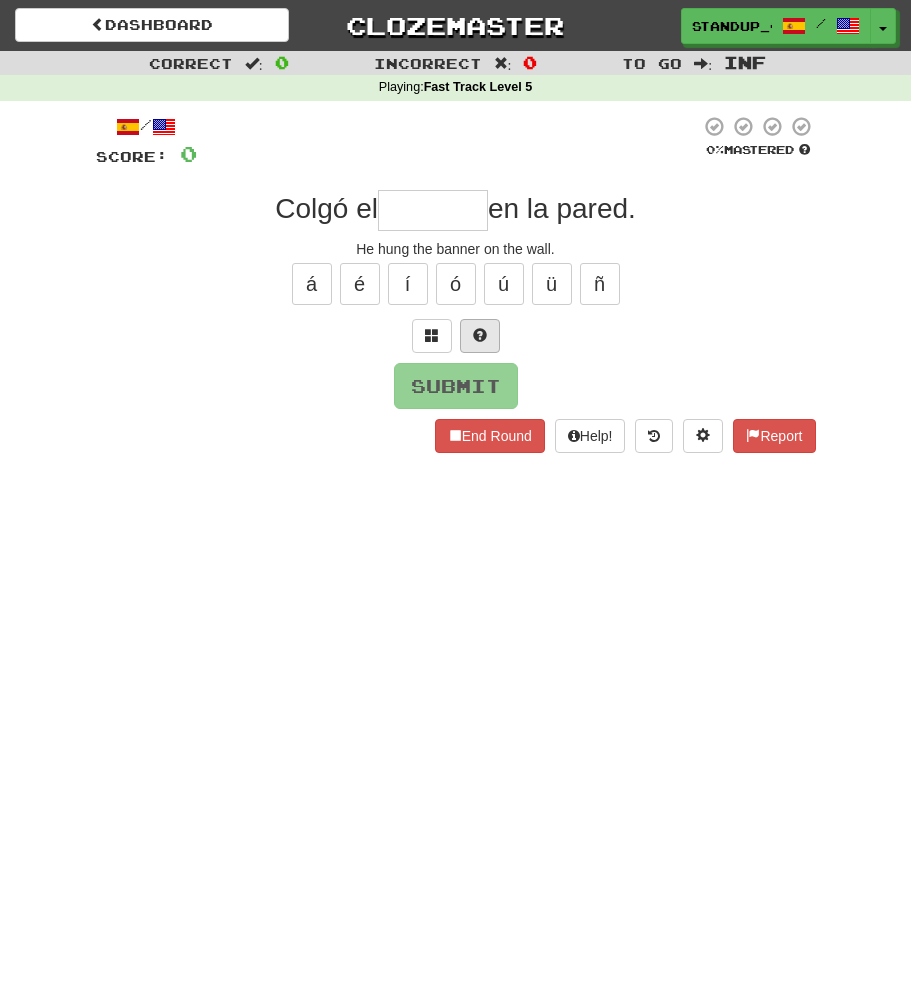 click at bounding box center (480, 336) 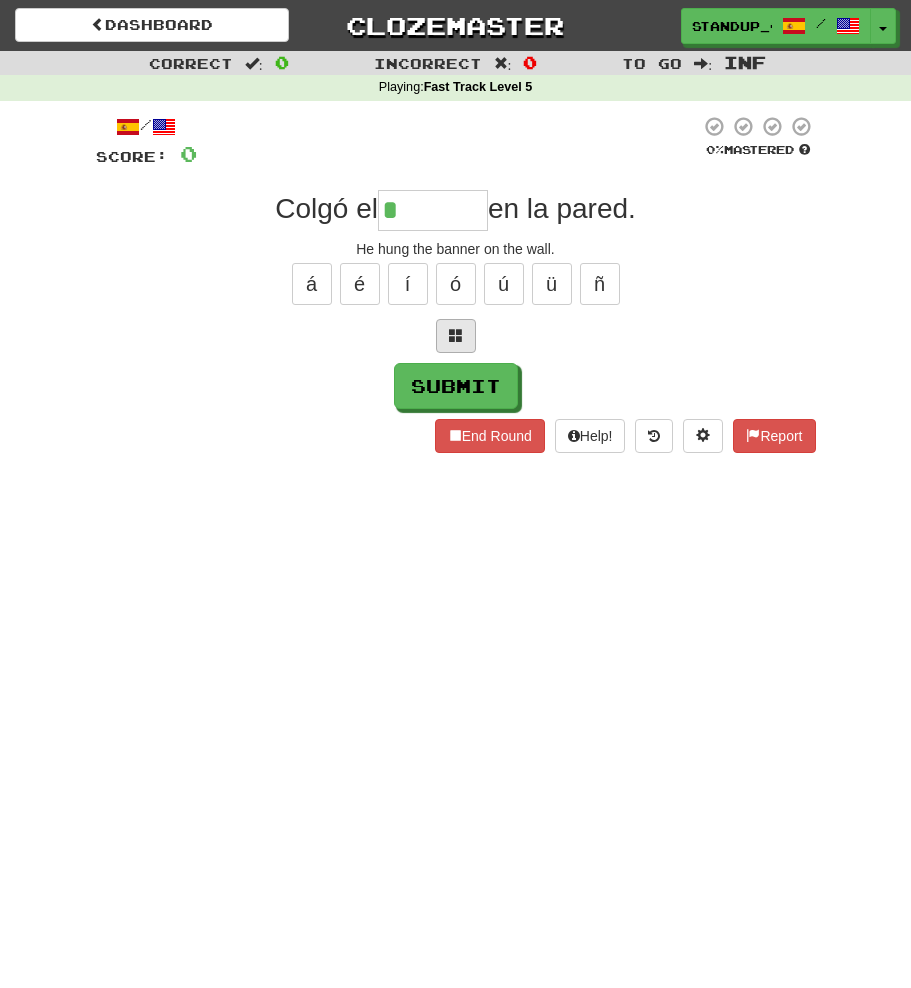 click at bounding box center (456, 335) 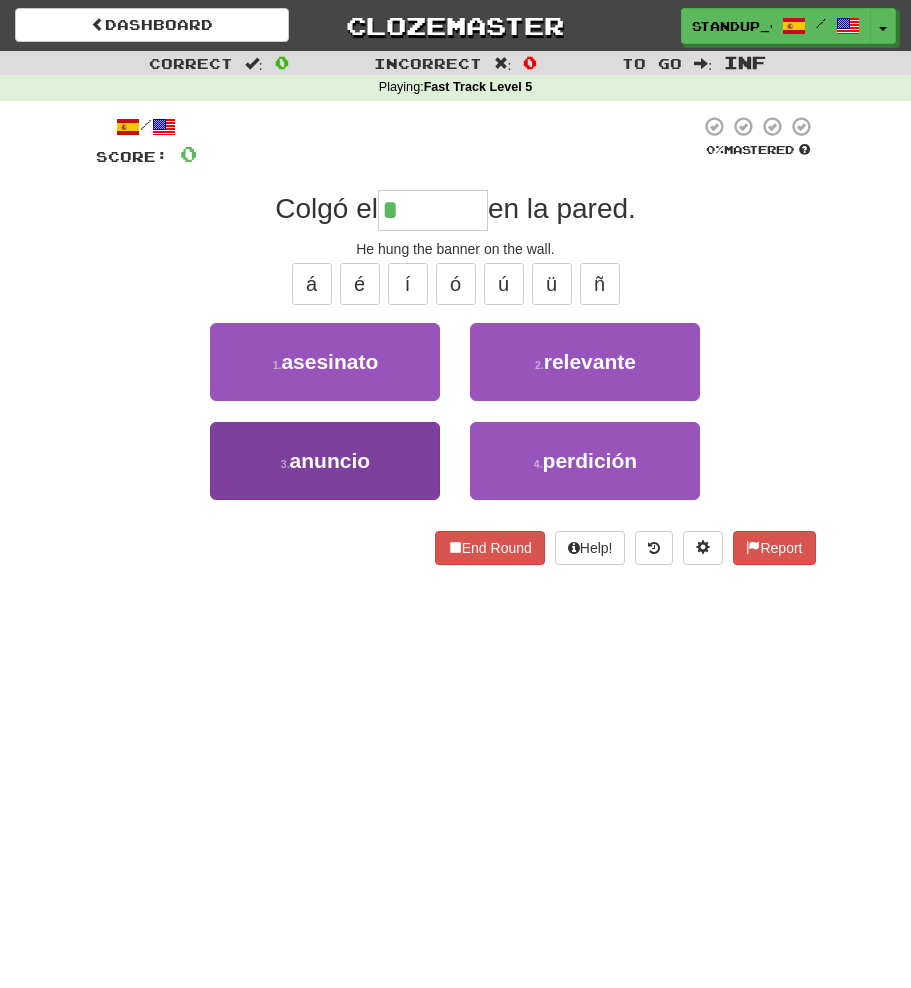 click on "3 .  anuncio" at bounding box center [325, 461] 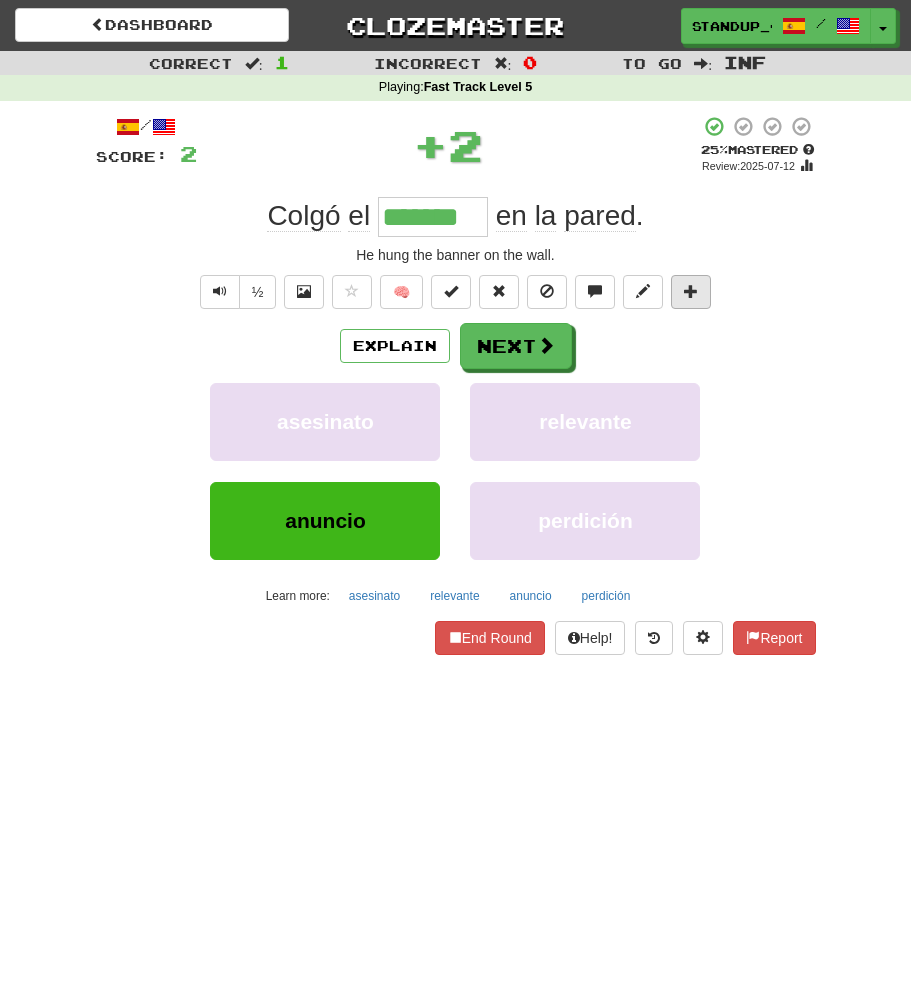 click at bounding box center [691, 292] 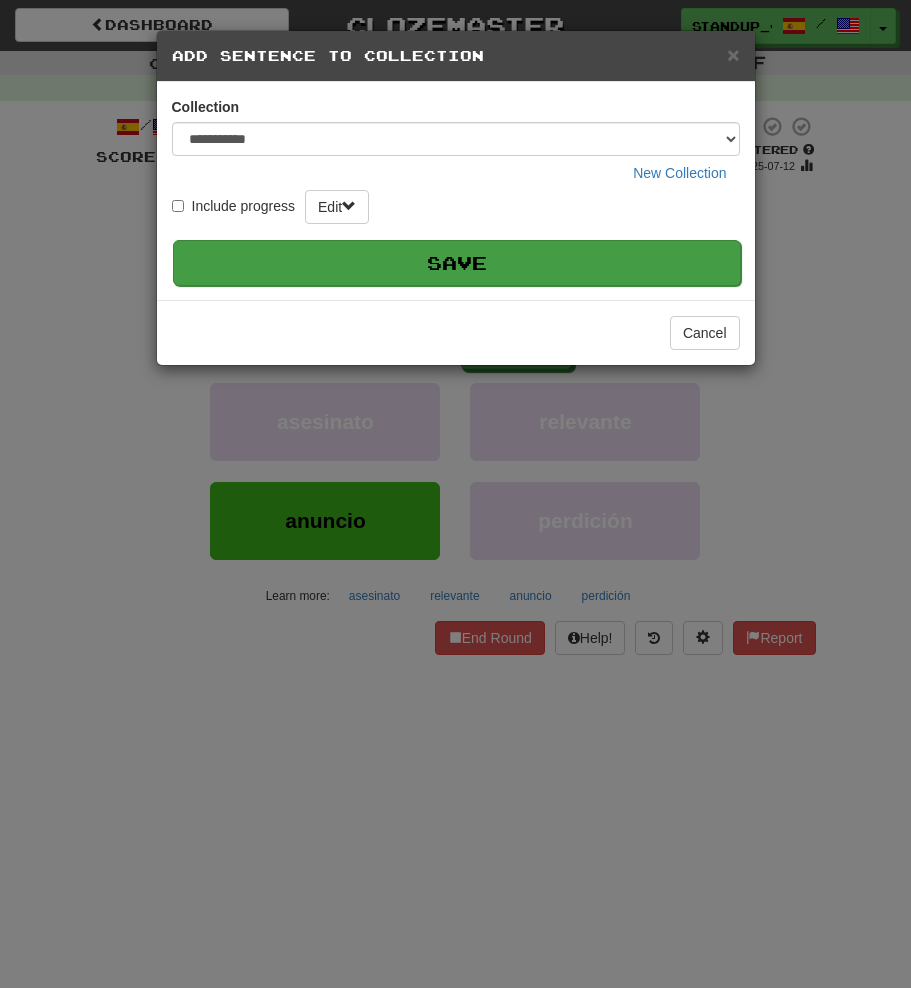 click on "Save" at bounding box center (457, 263) 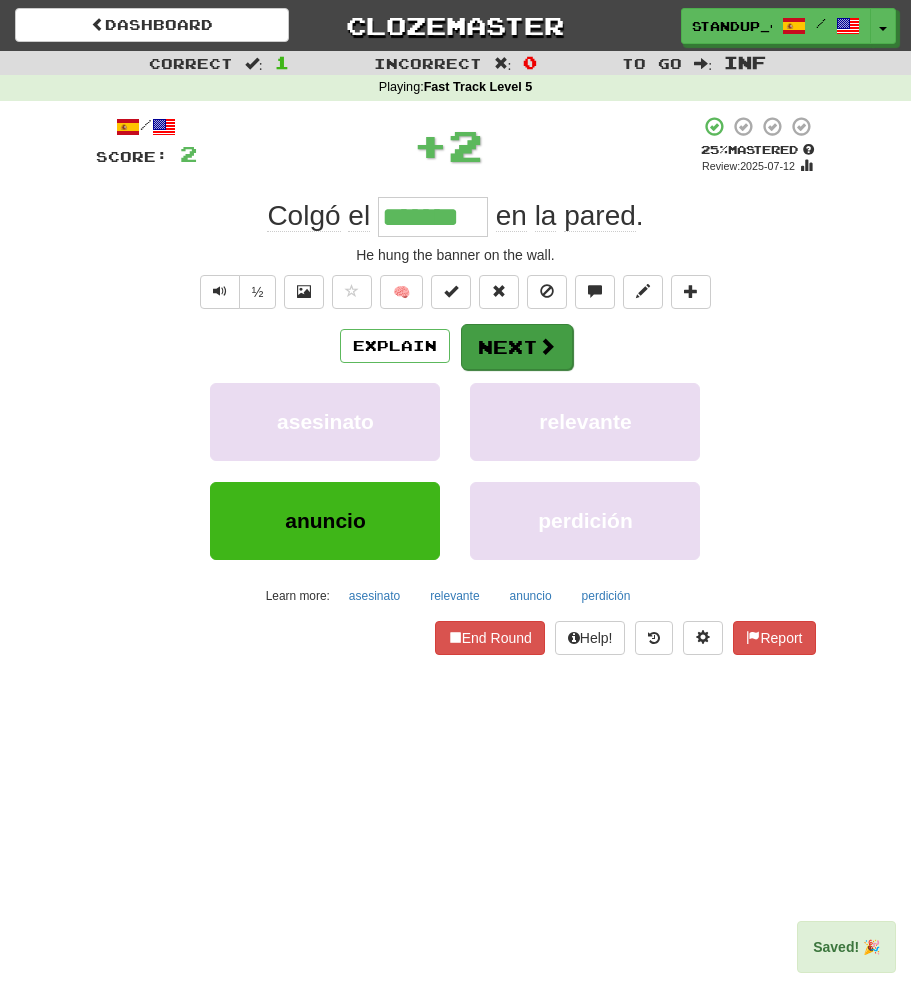 click on "Next" at bounding box center [517, 347] 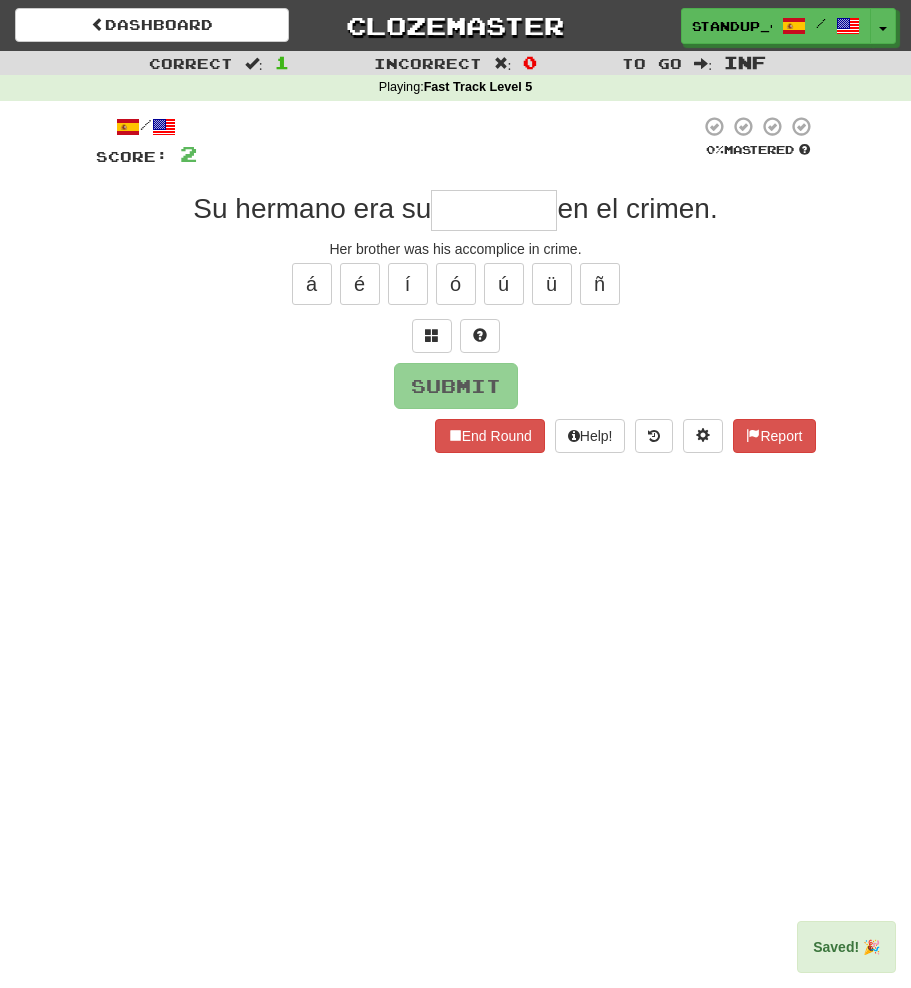 type on "*" 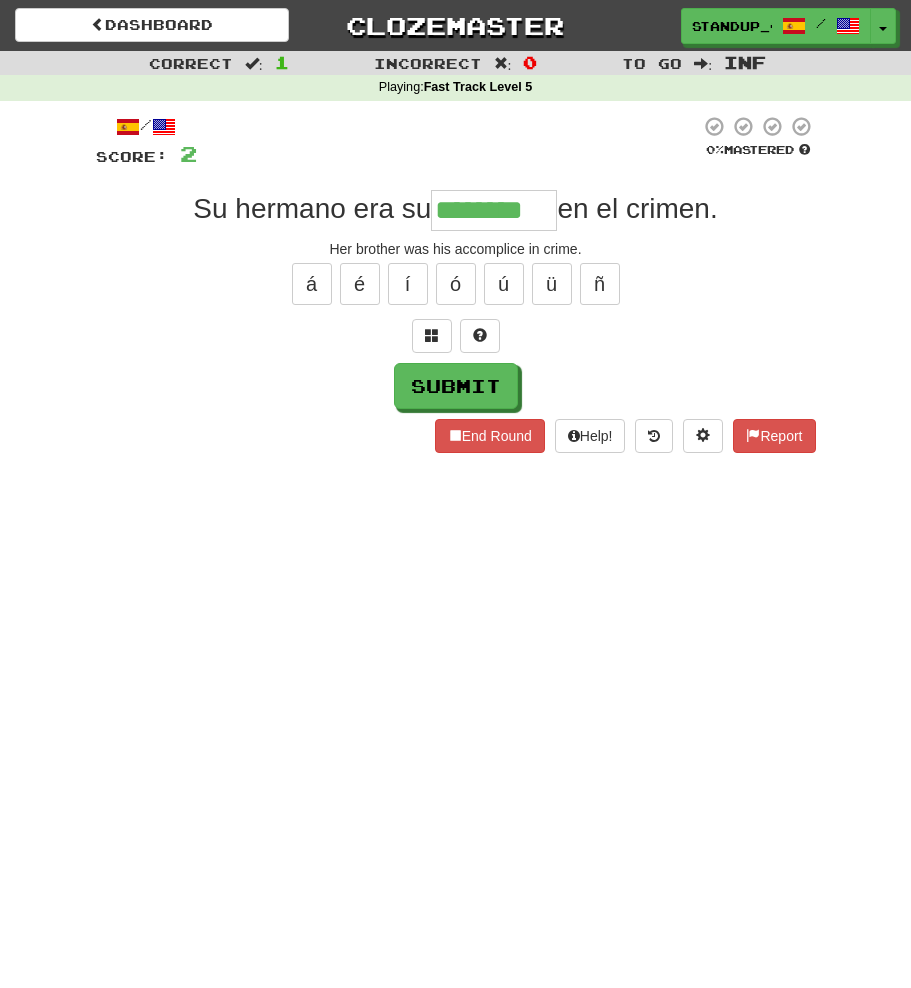 type on "********" 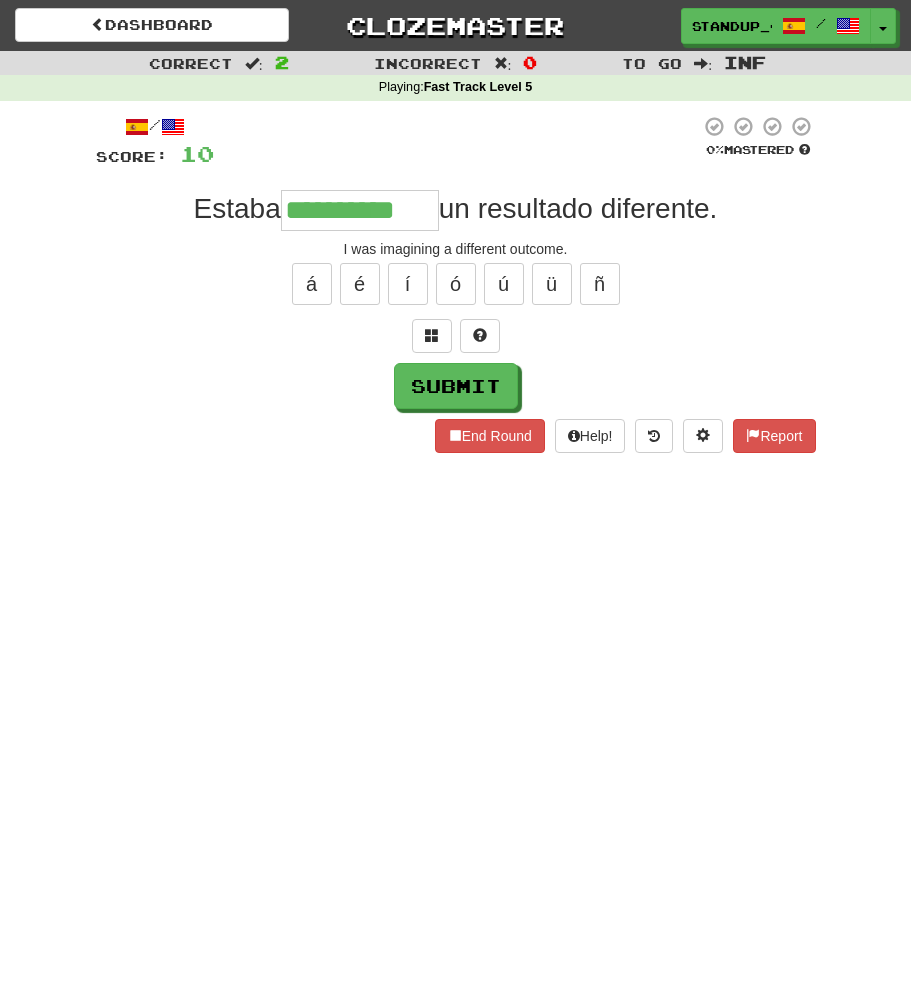 type on "**********" 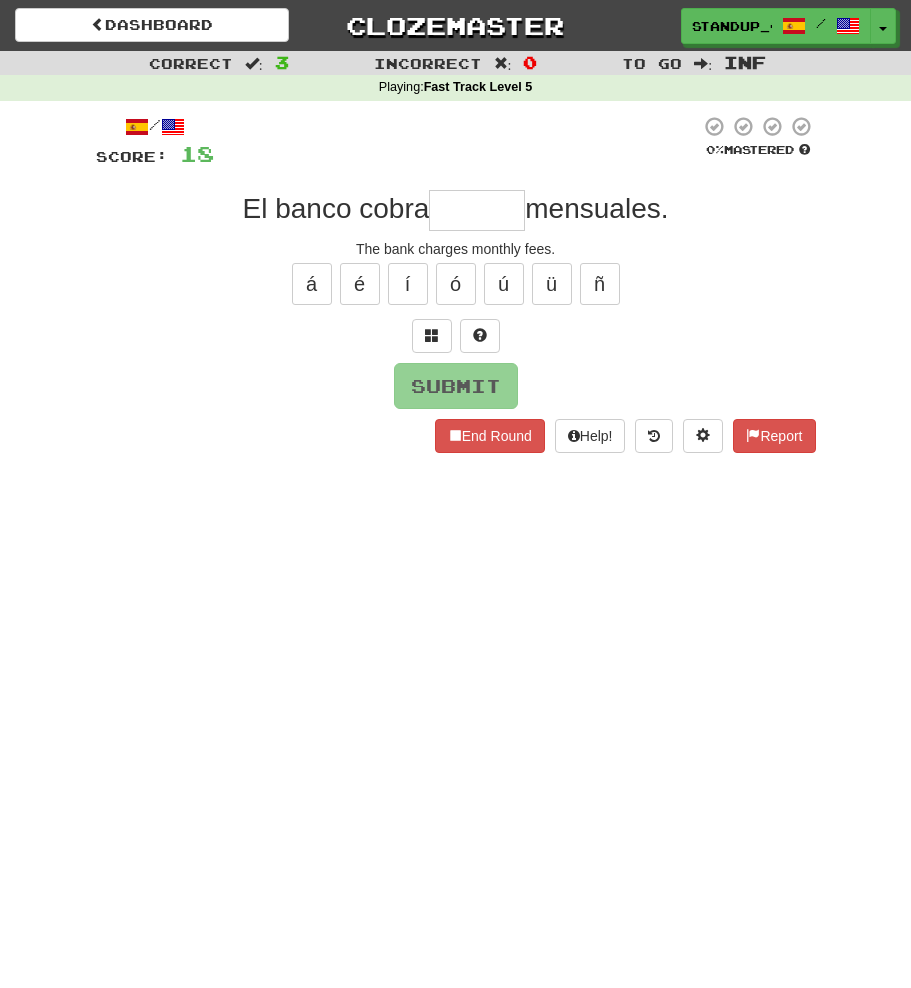type on "*" 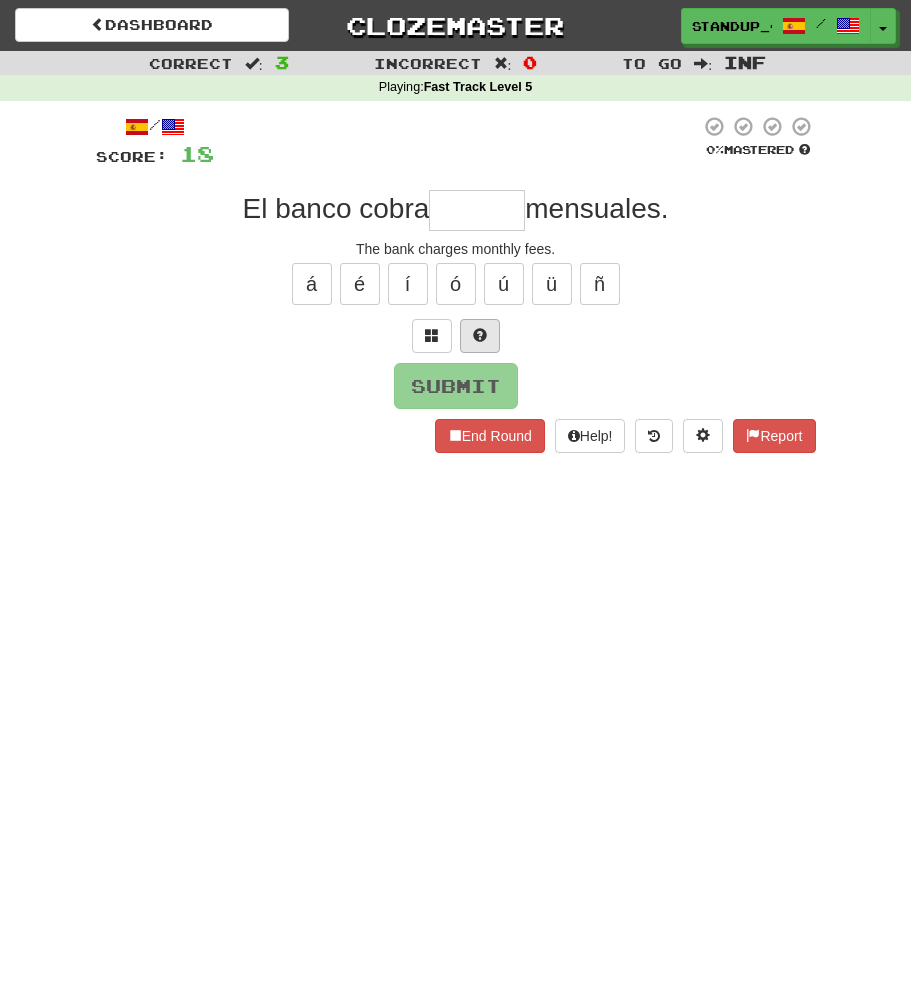 click at bounding box center (480, 336) 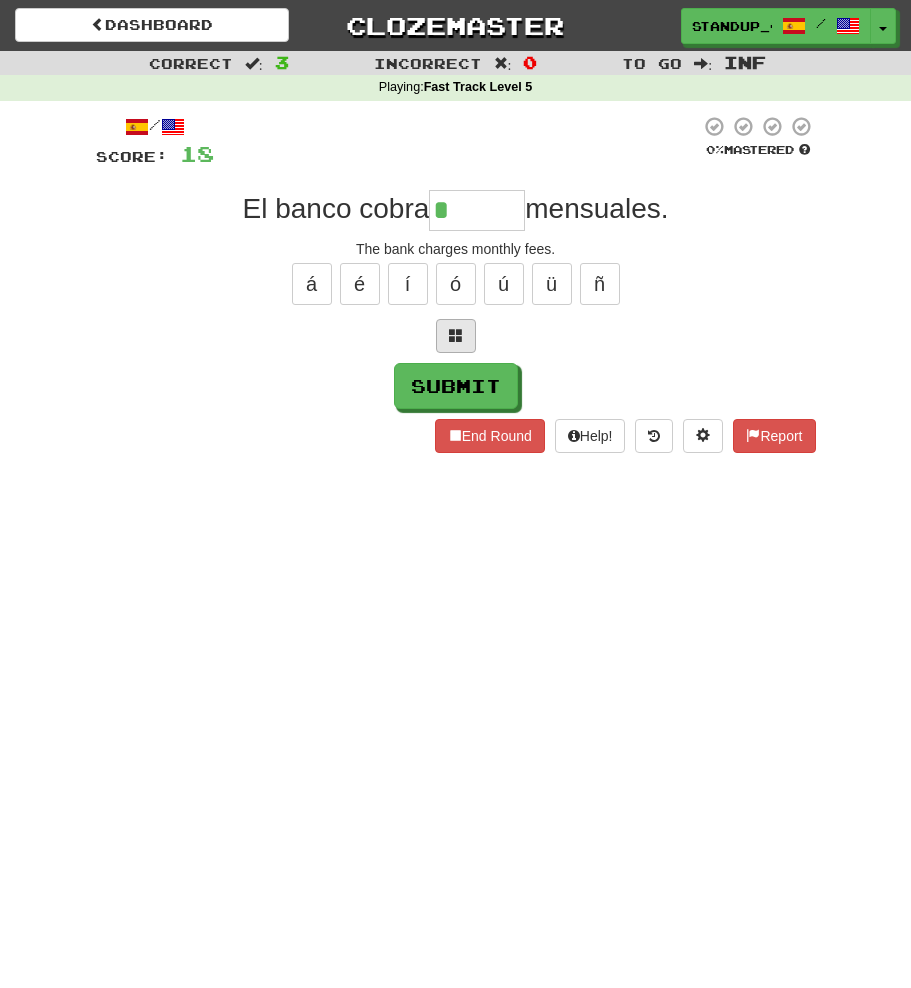 click at bounding box center (456, 335) 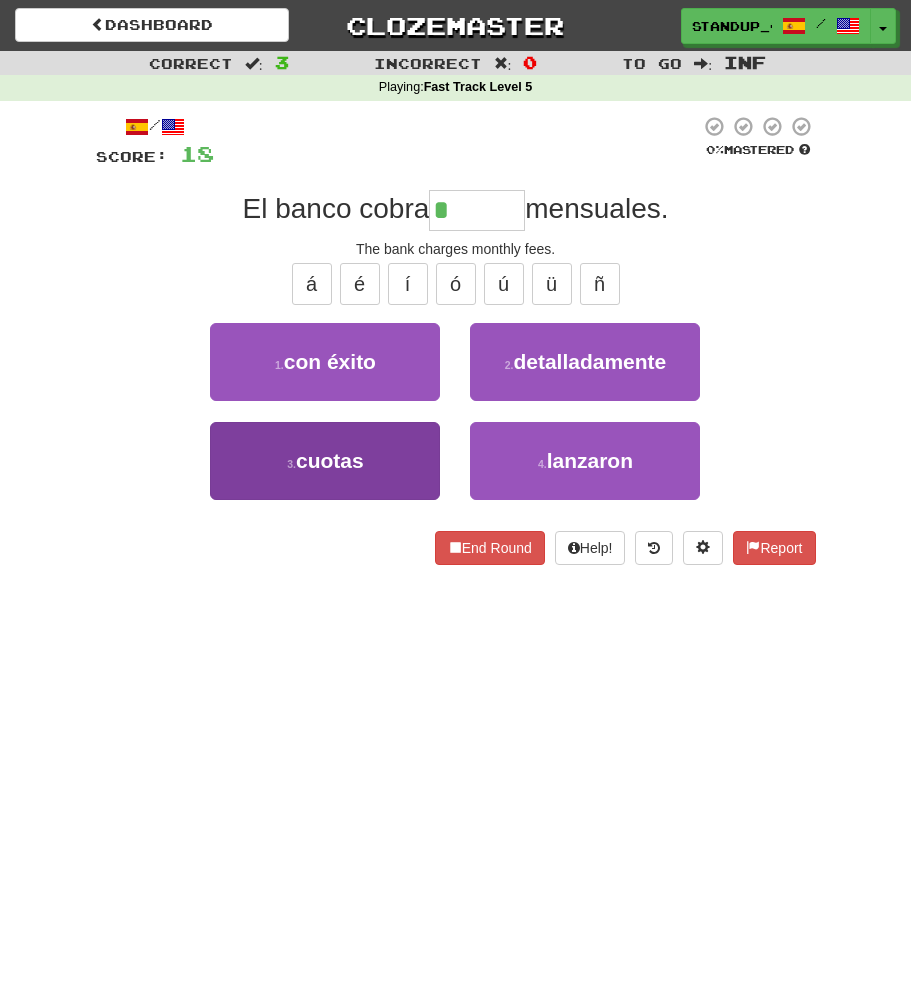 click on "cuotas" at bounding box center [330, 460] 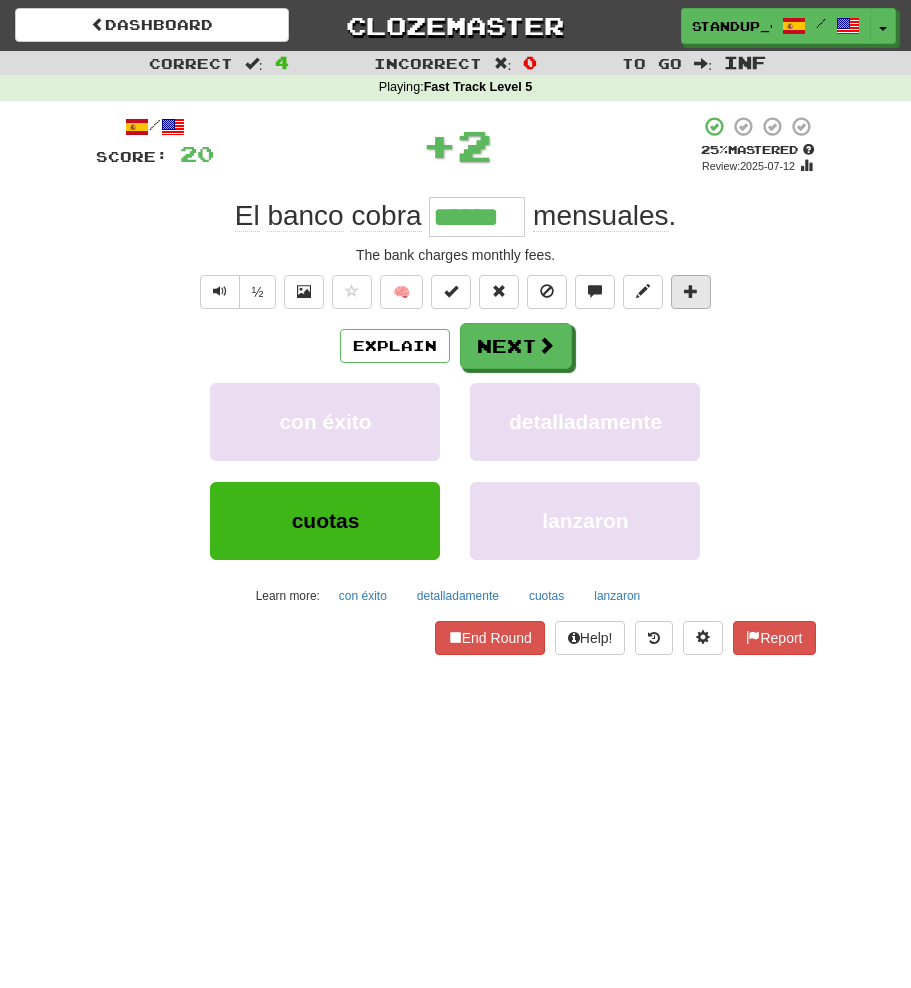 click at bounding box center (691, 291) 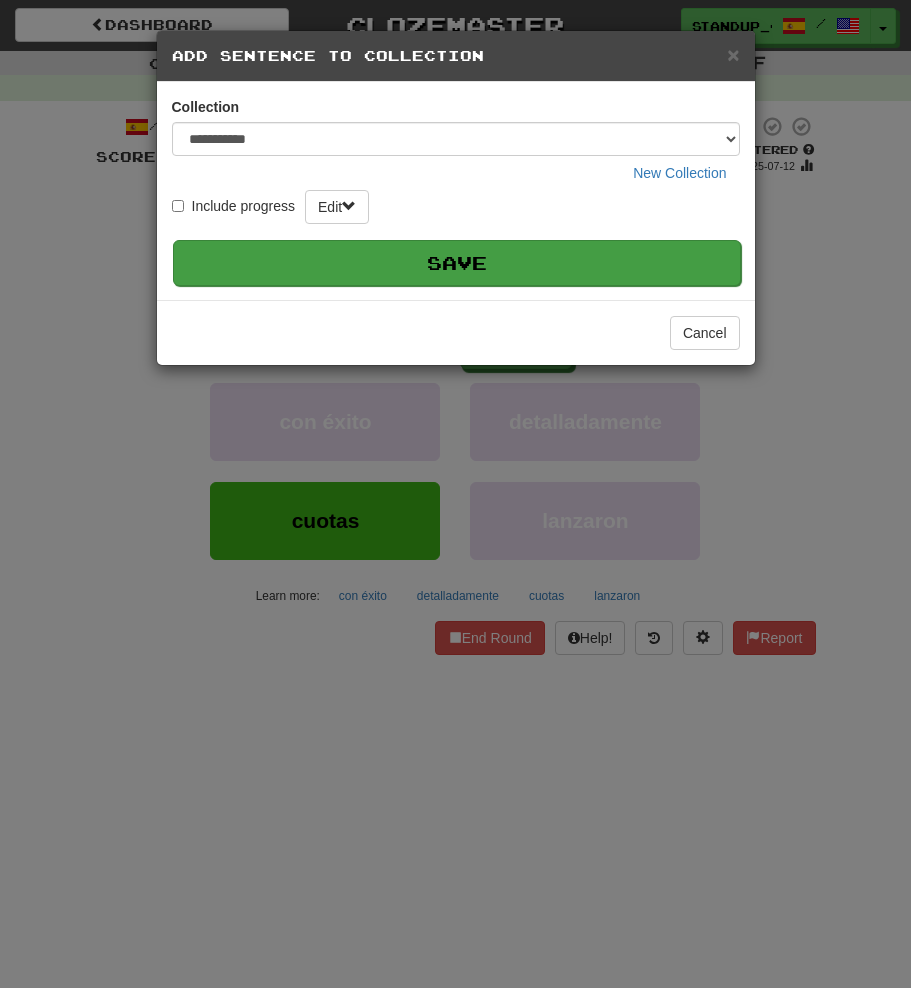 click on "Save" at bounding box center (457, 263) 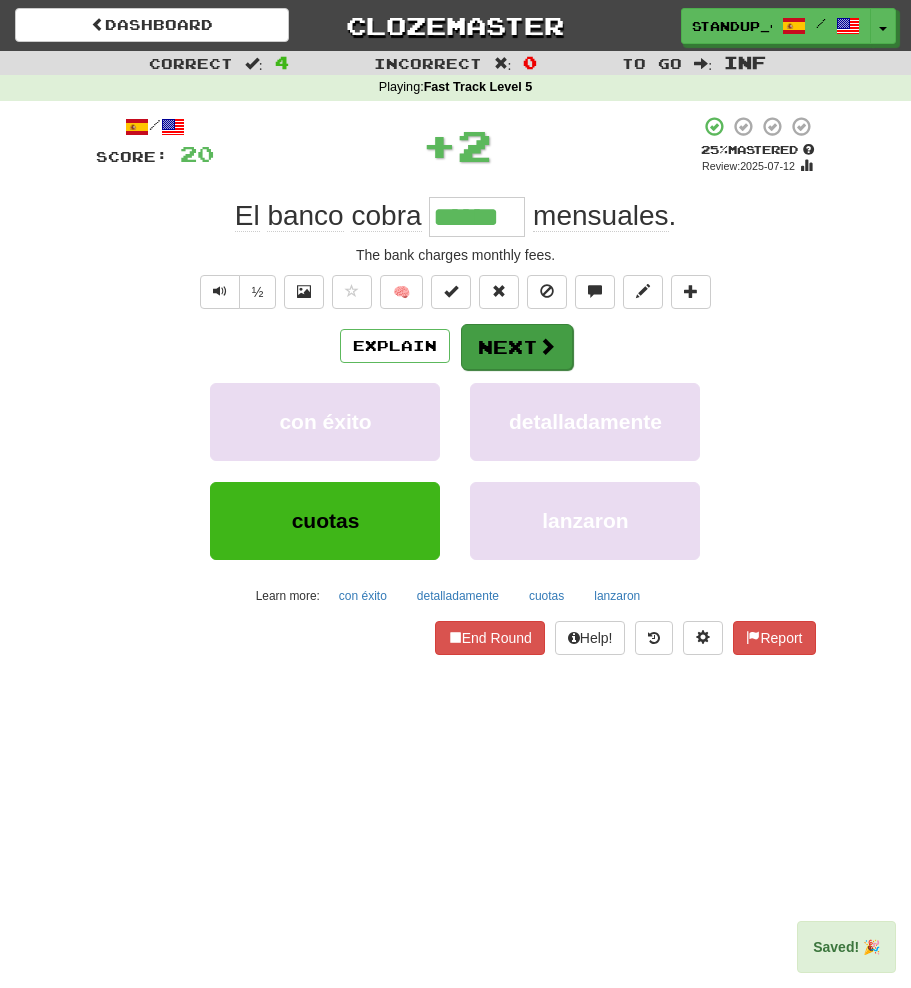click on "Next" at bounding box center [517, 347] 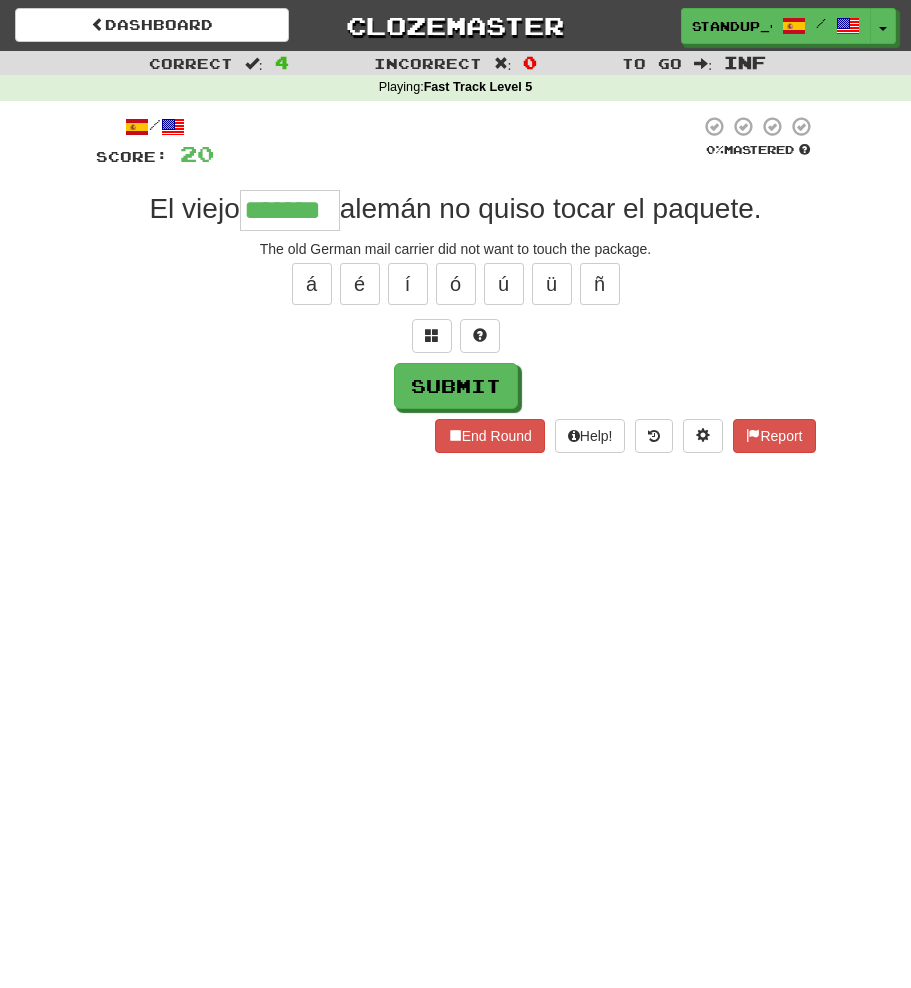 type on "*******" 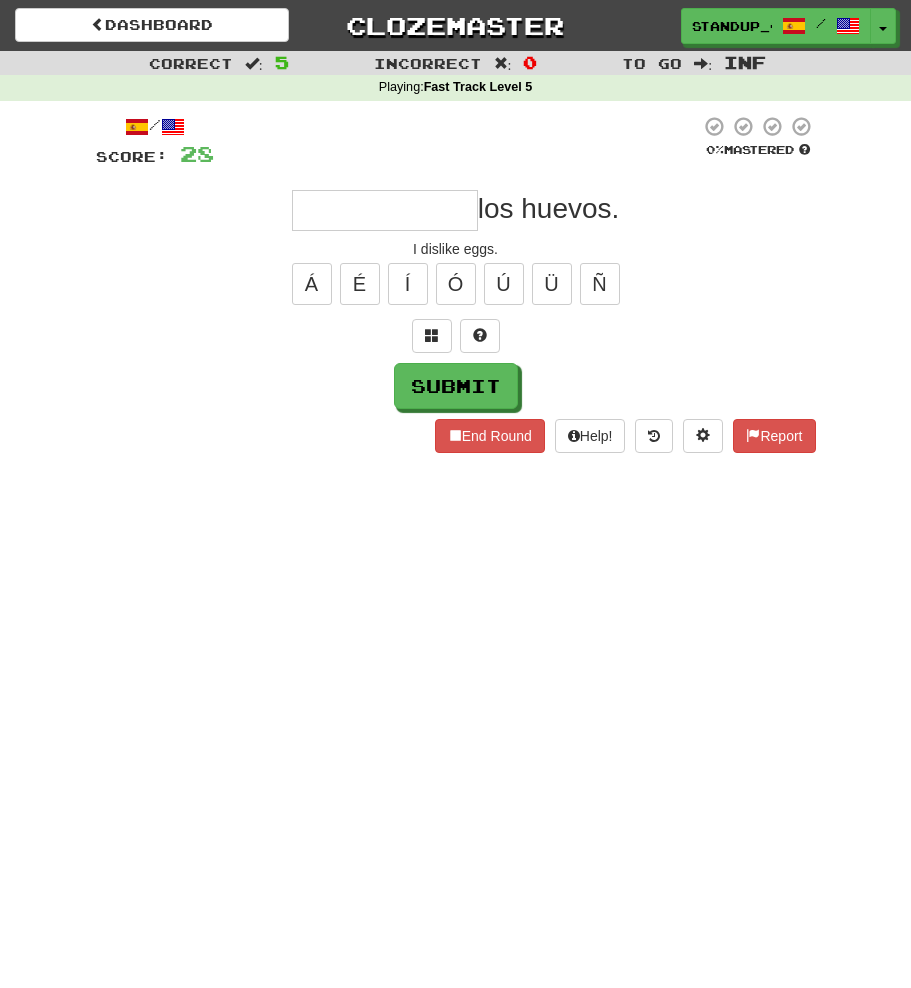 type on "*" 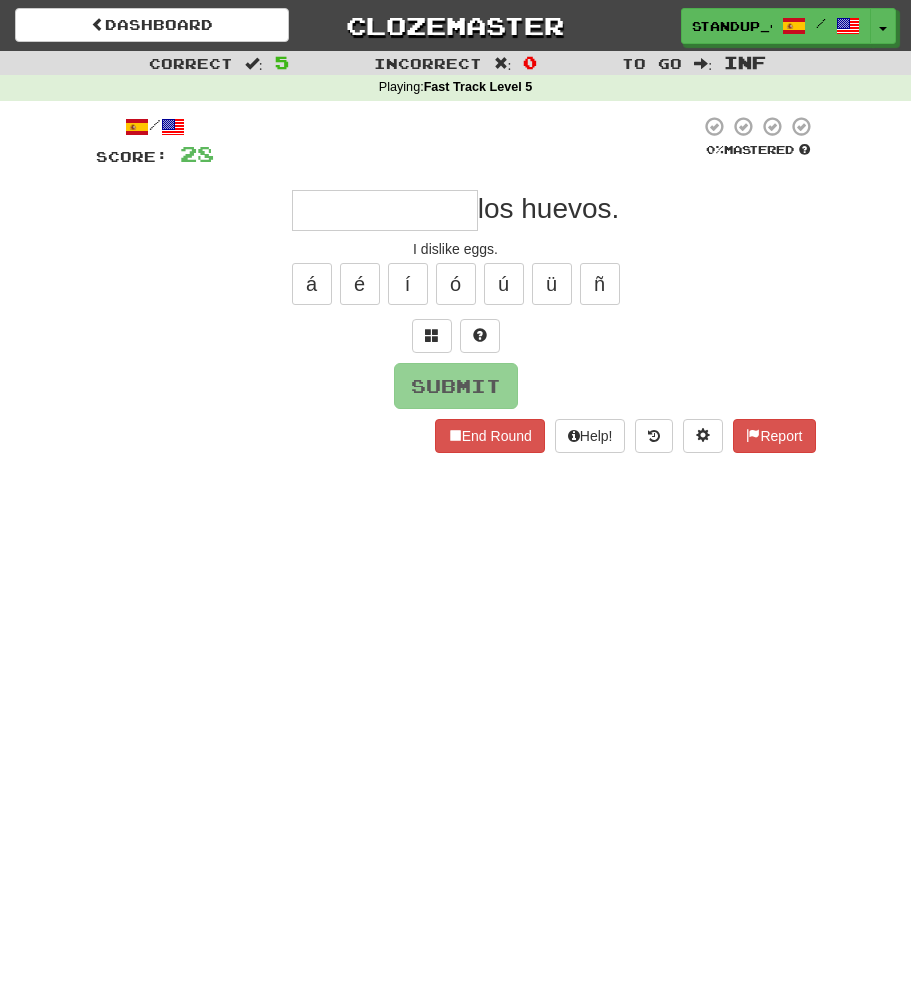 type on "*" 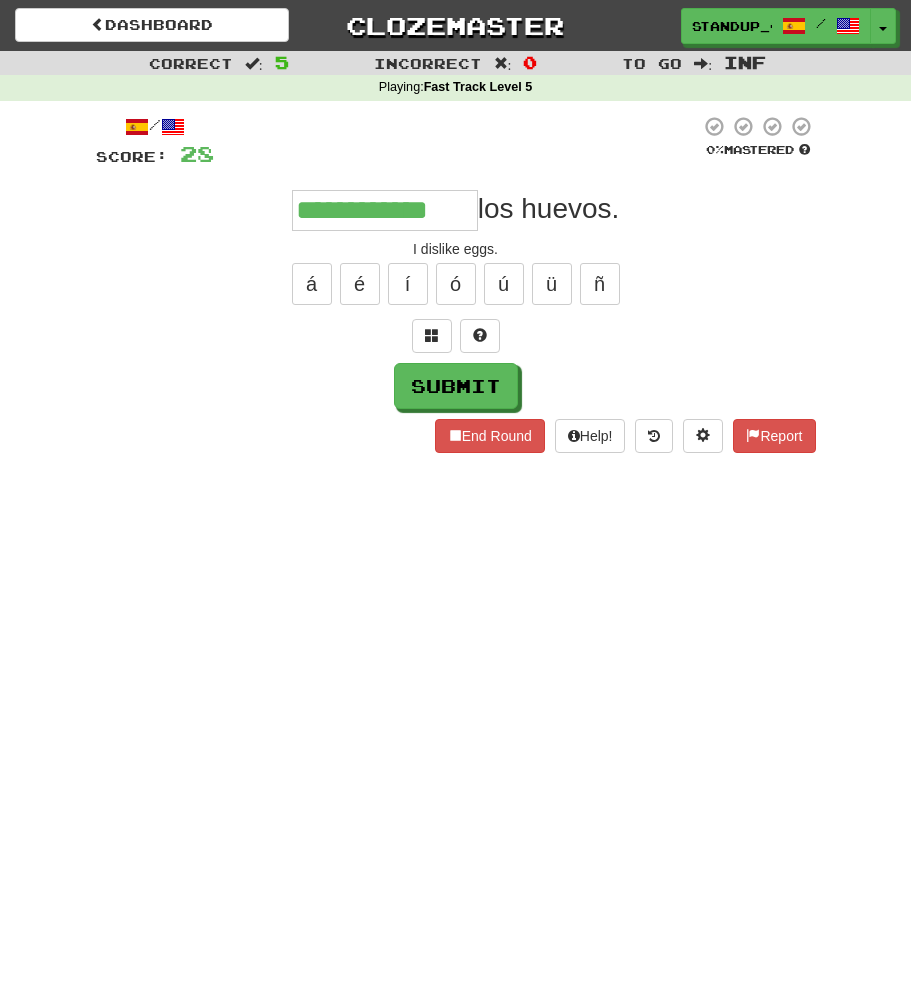 type on "**********" 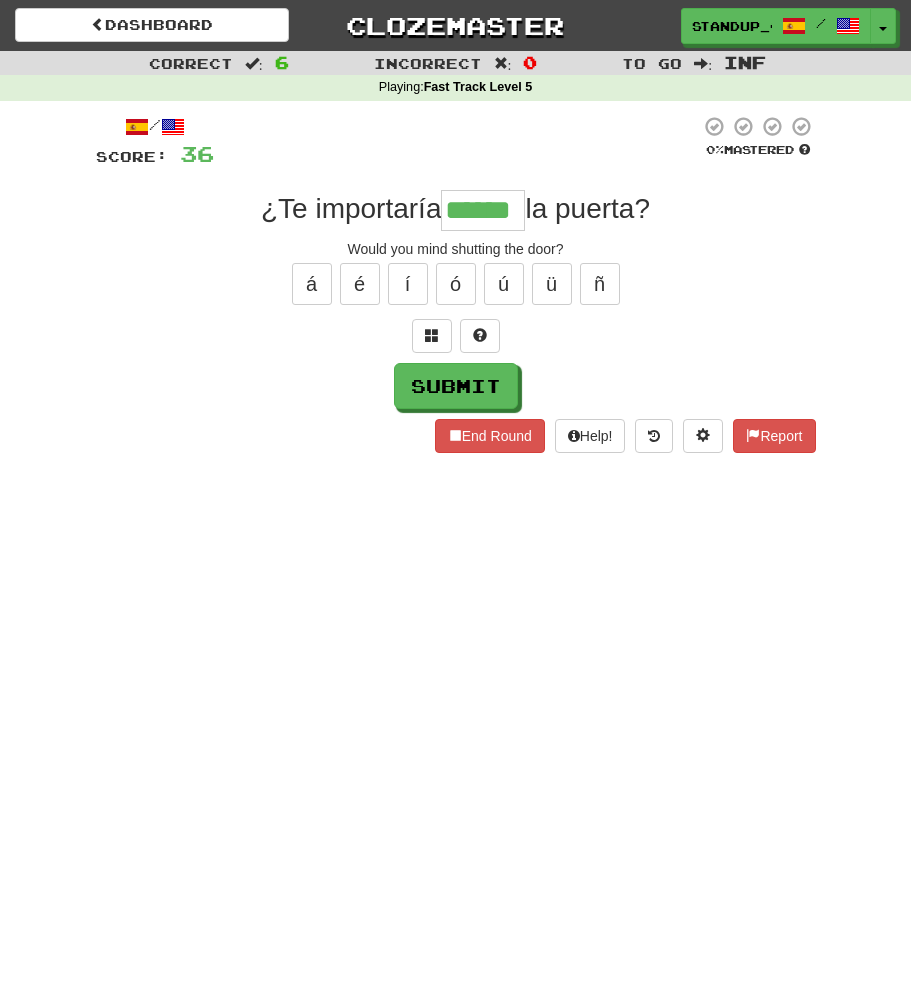 type on "******" 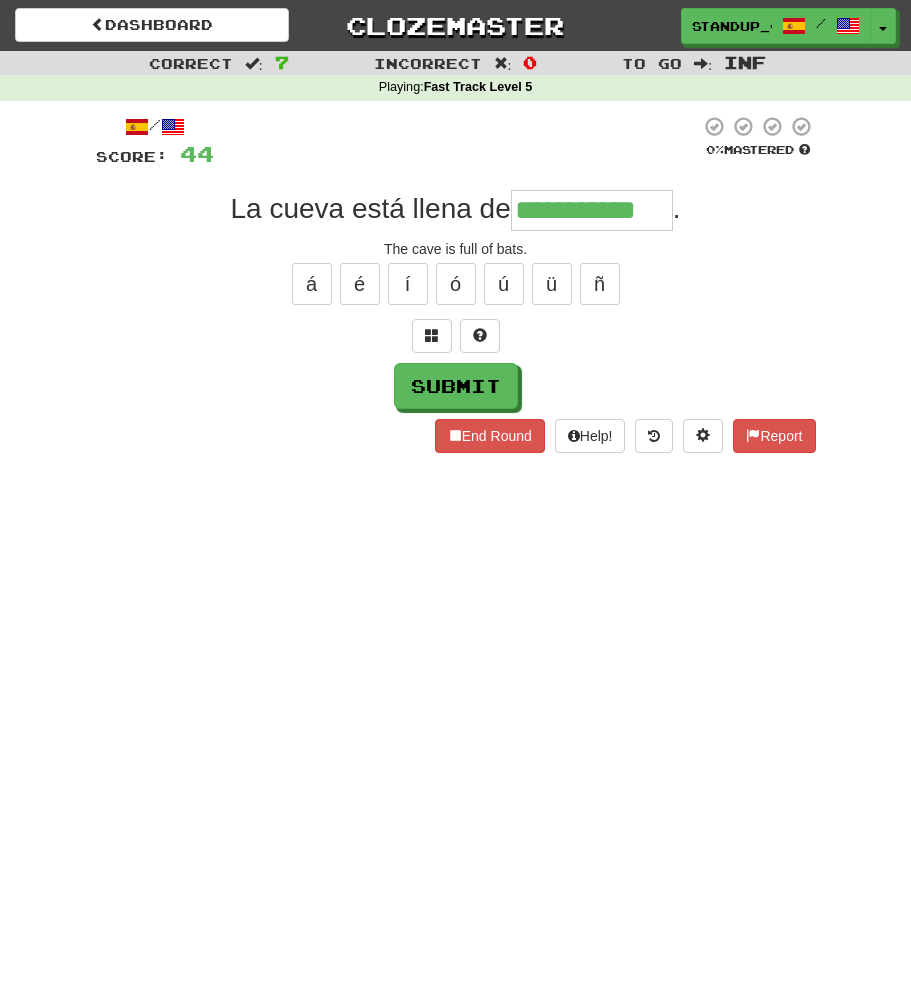 type on "**********" 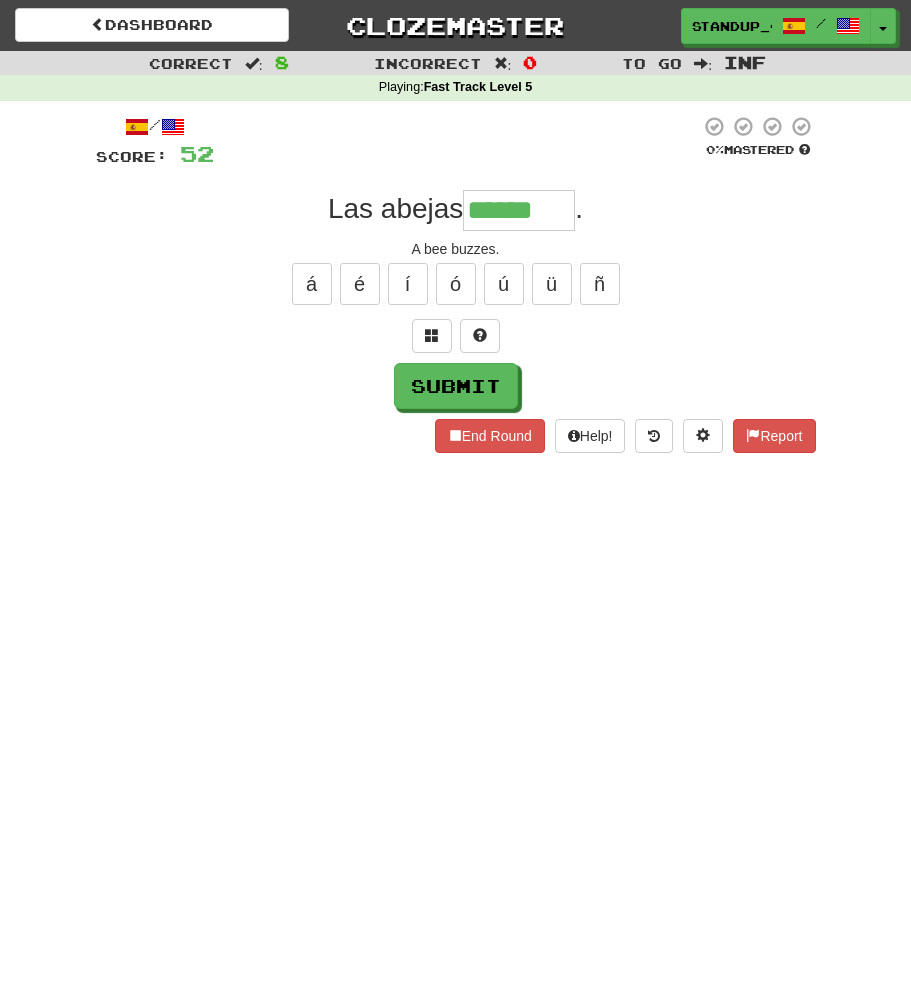 type on "******" 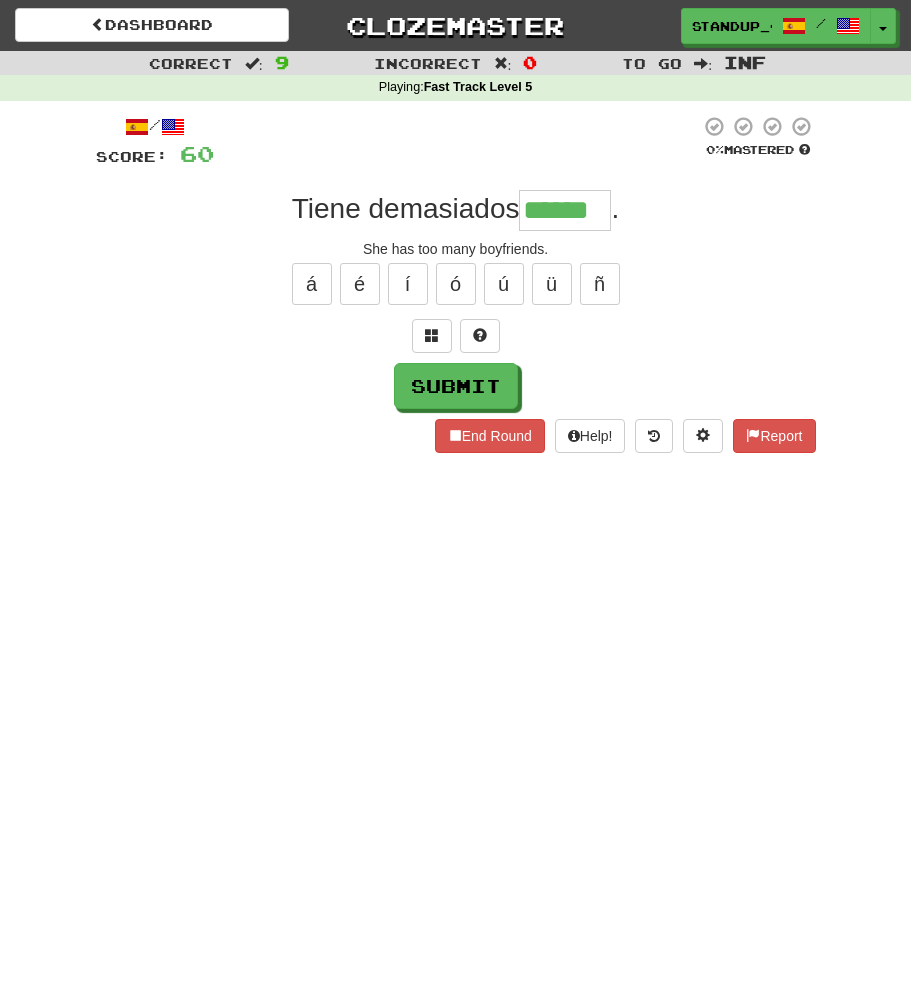 type on "******" 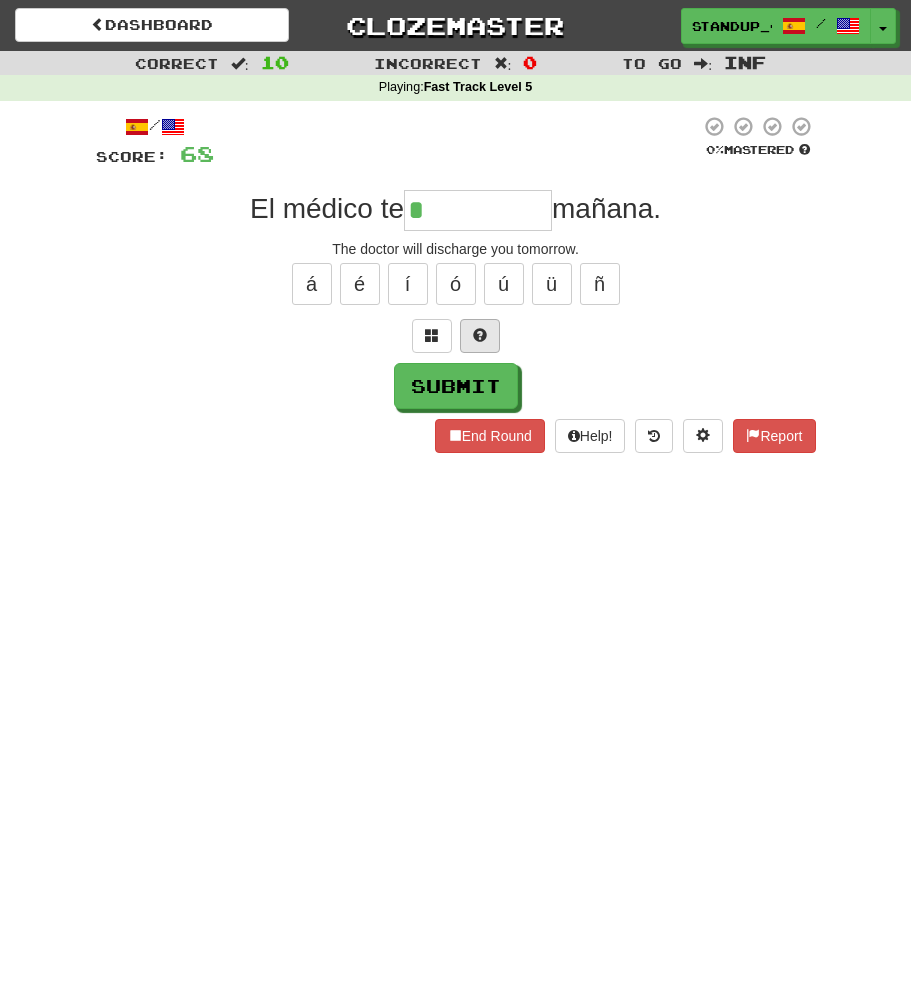 click at bounding box center (480, 336) 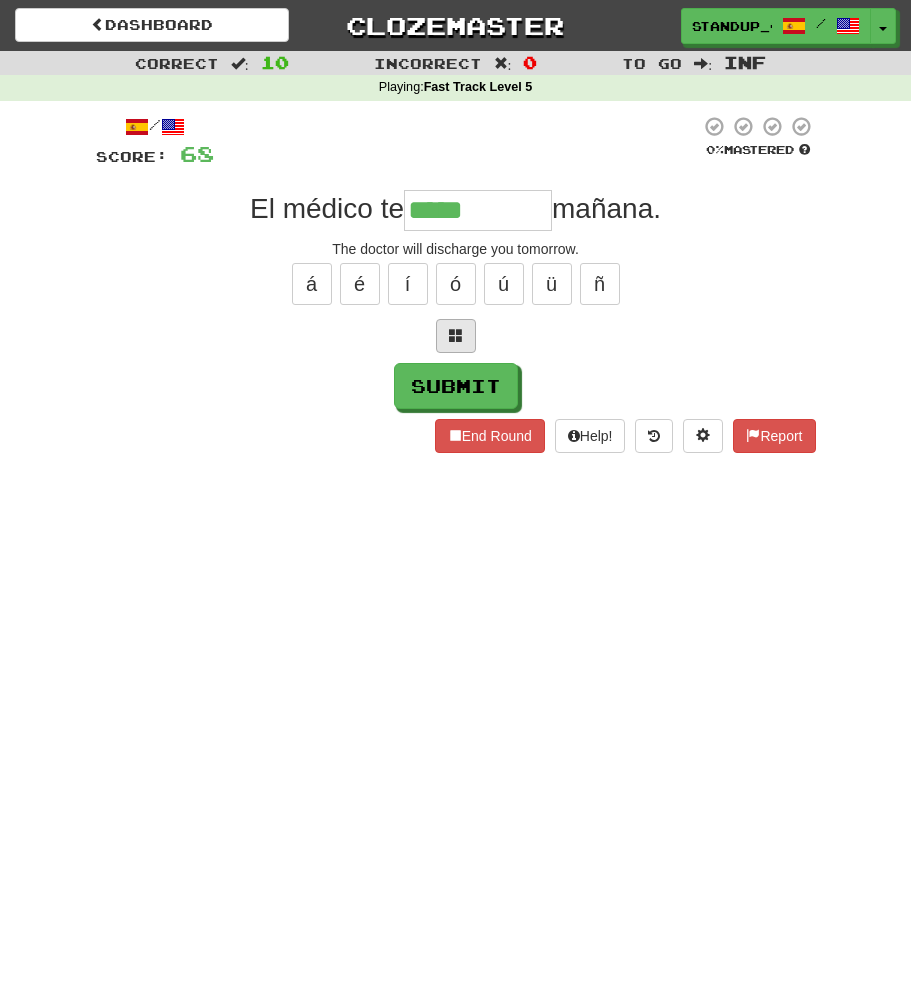 click at bounding box center [456, 336] 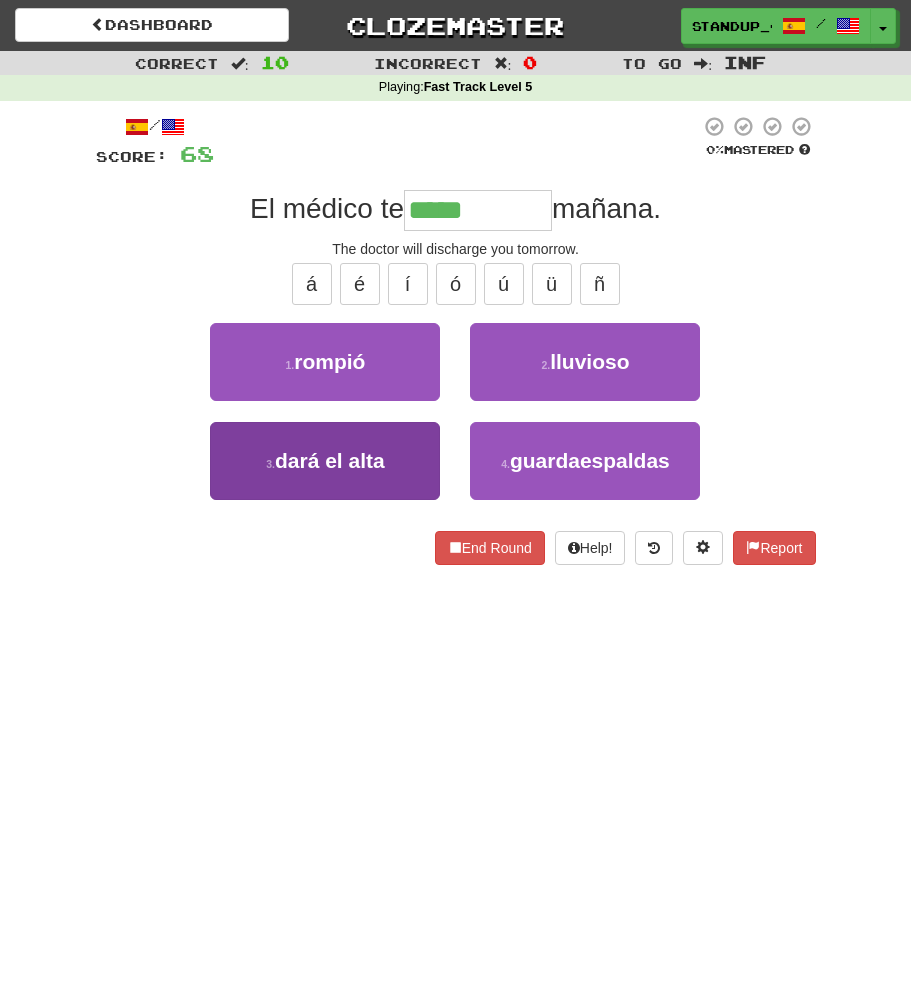 click on "dará el alta" at bounding box center (330, 460) 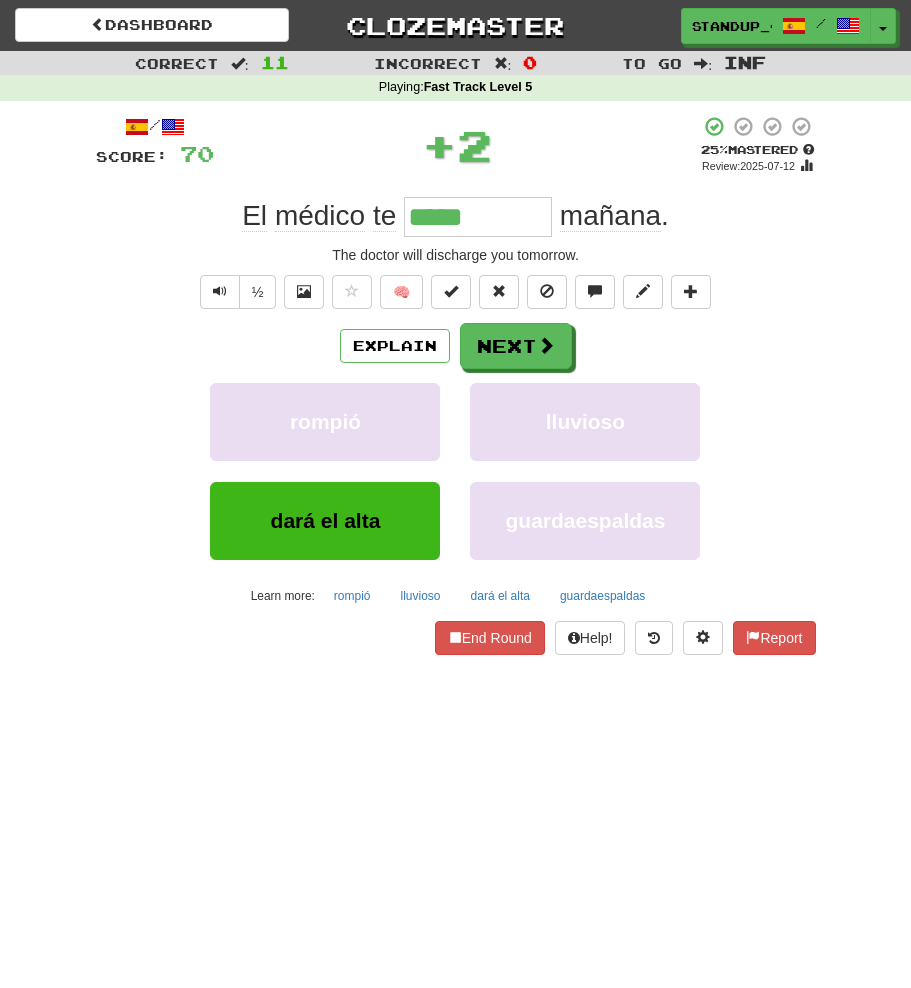 type on "**********" 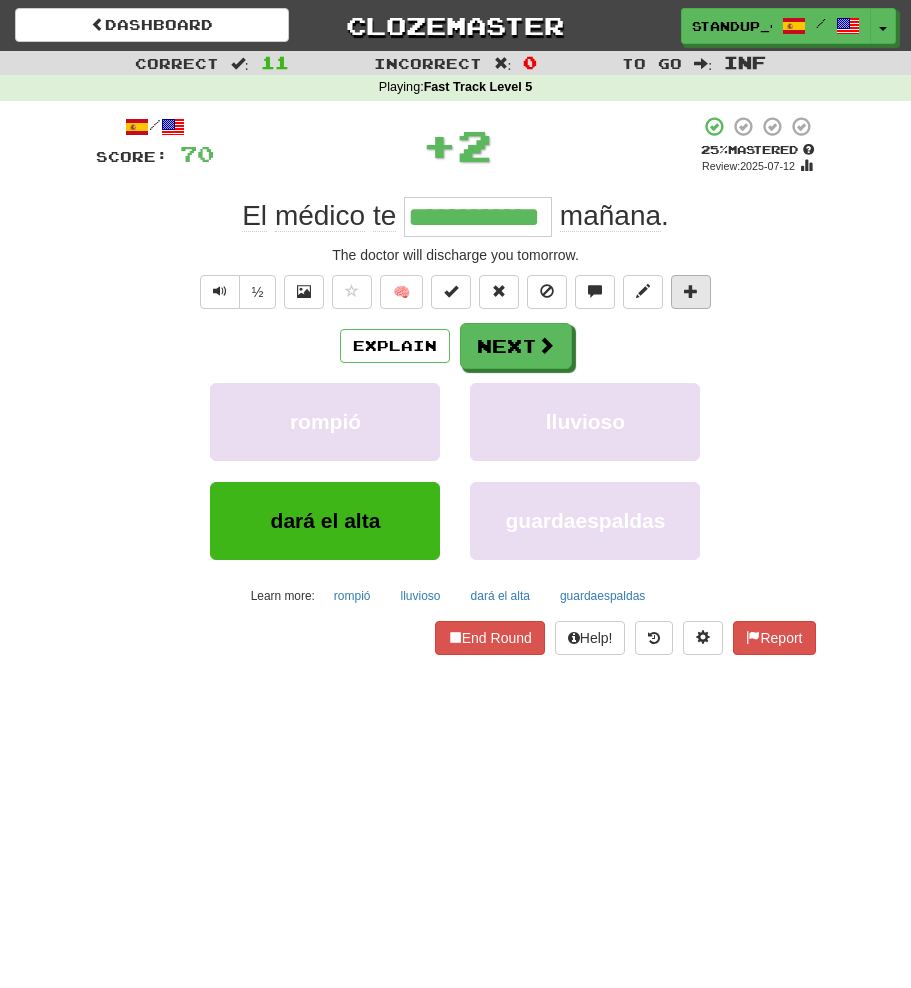 click at bounding box center (691, 291) 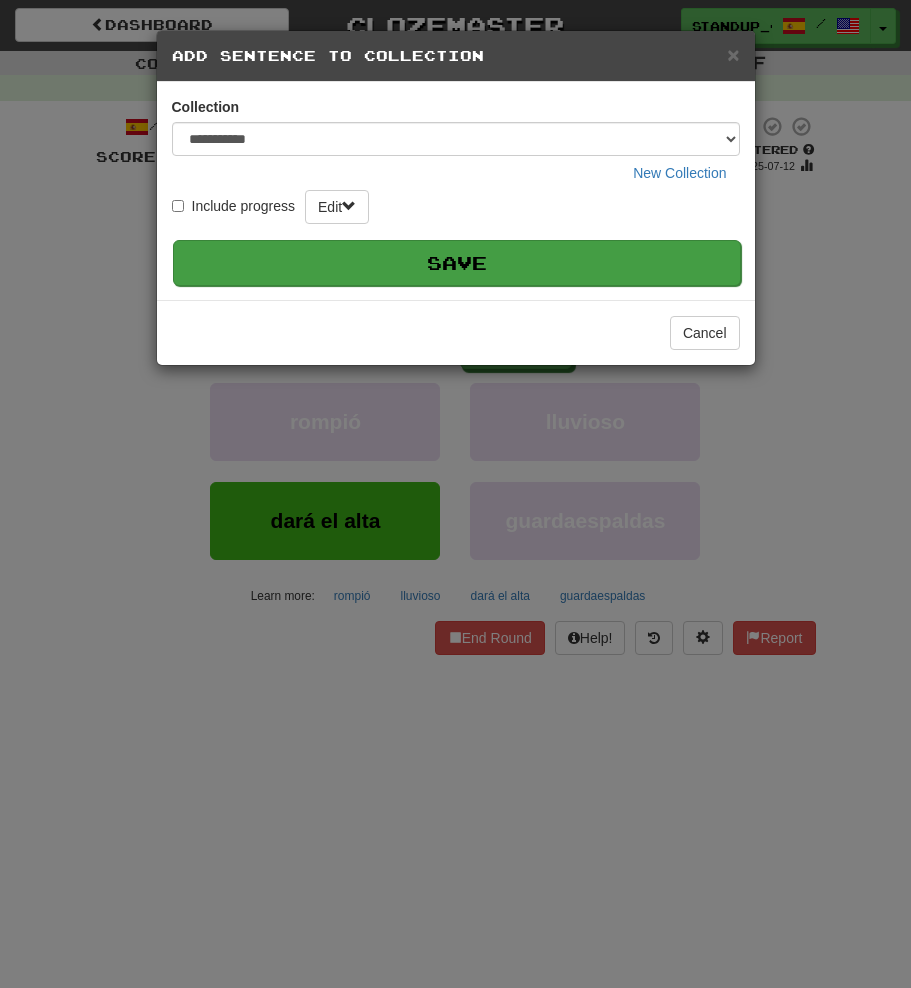 click on "Save" at bounding box center (457, 263) 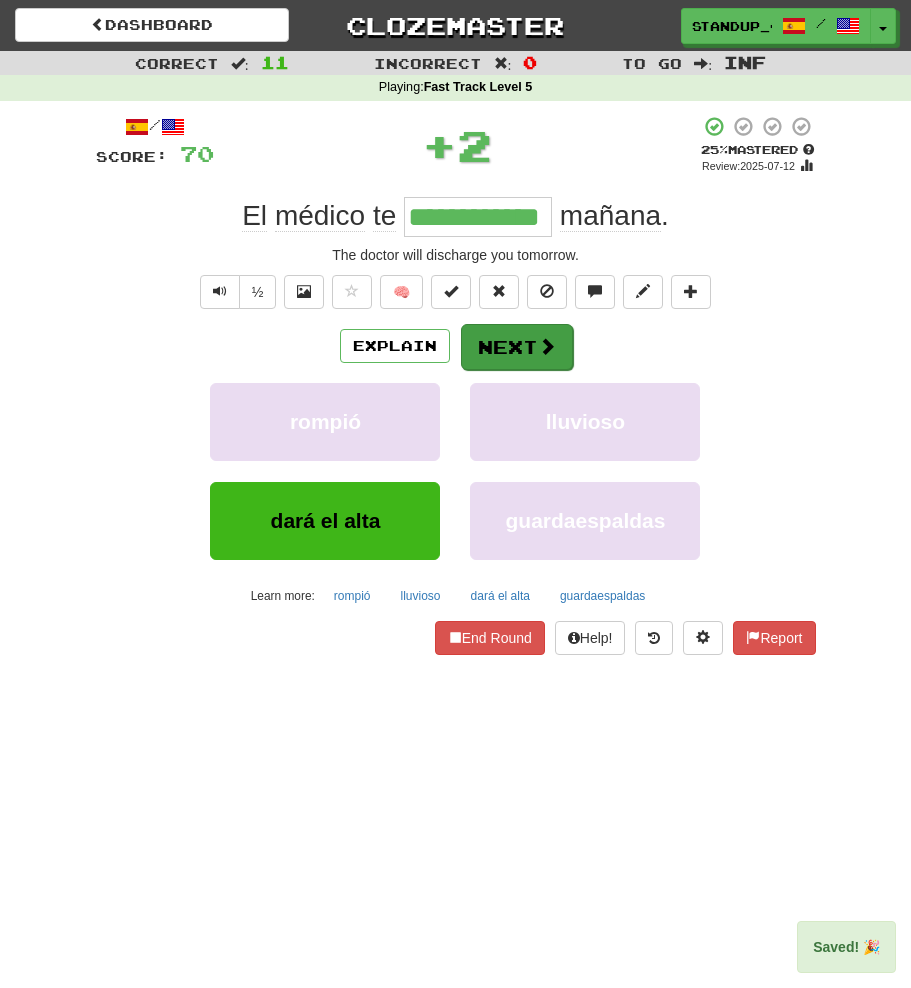 click on "Next" at bounding box center [517, 347] 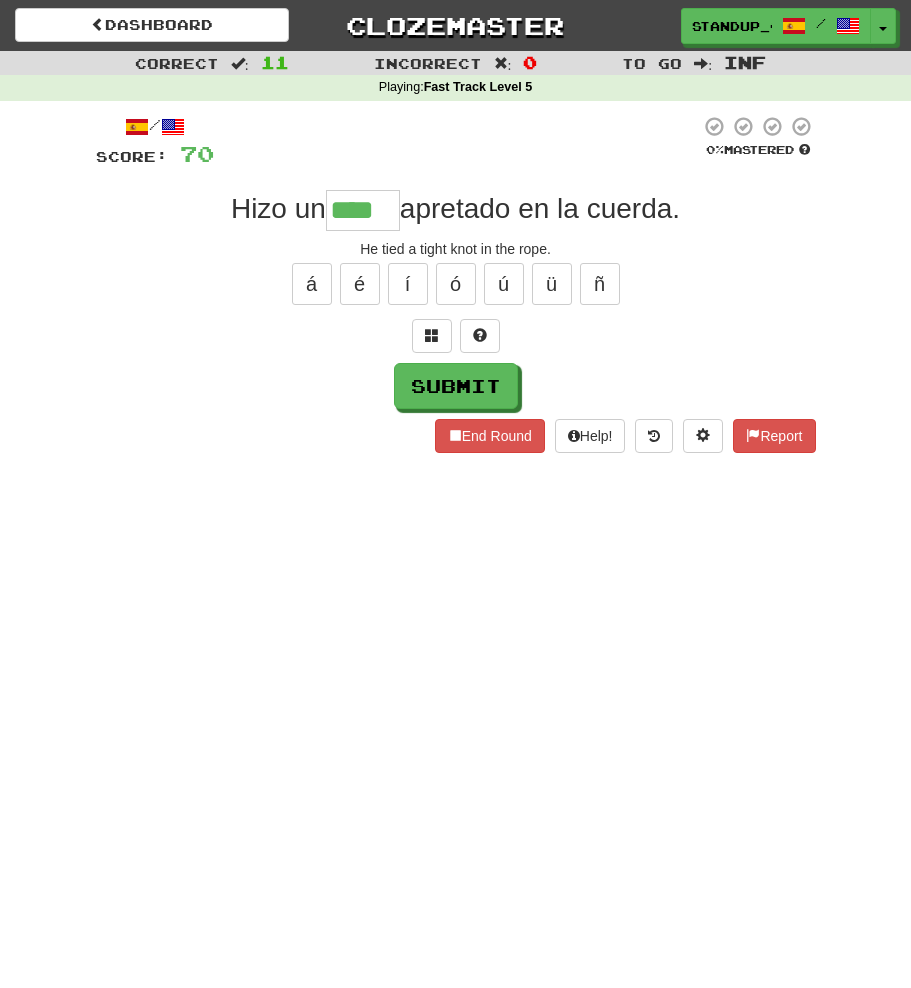 type on "****" 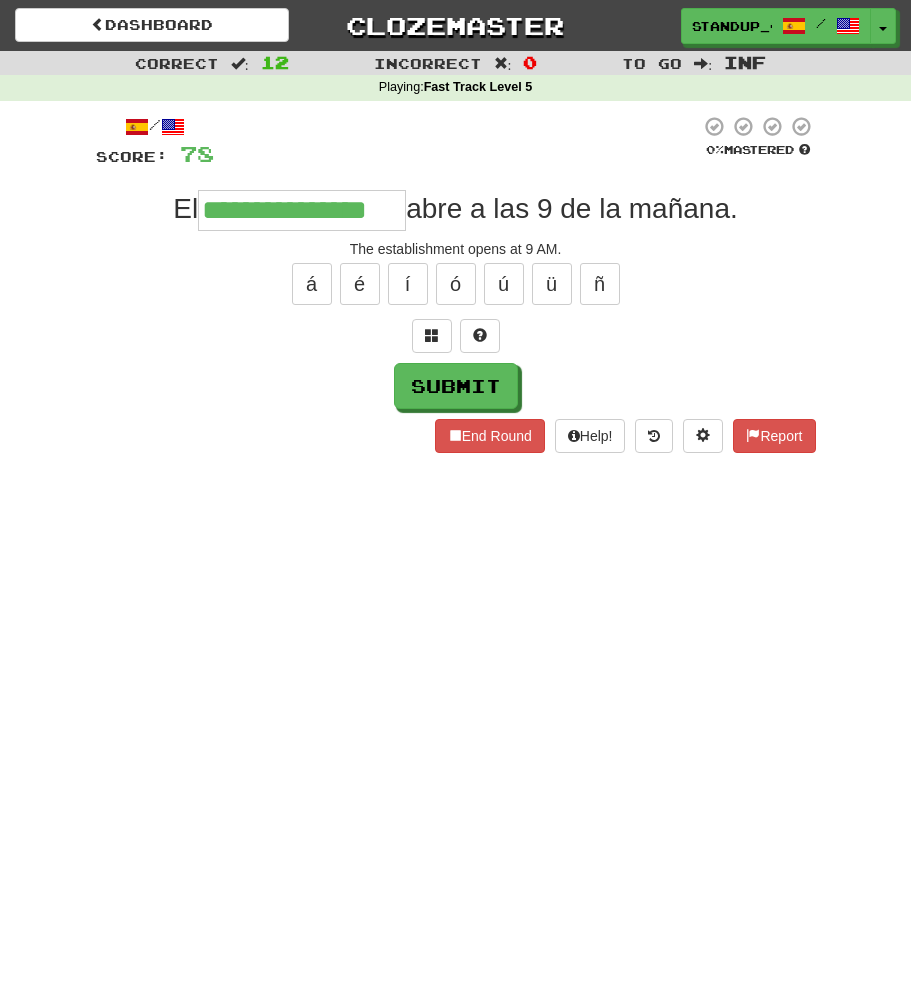 type on "**********" 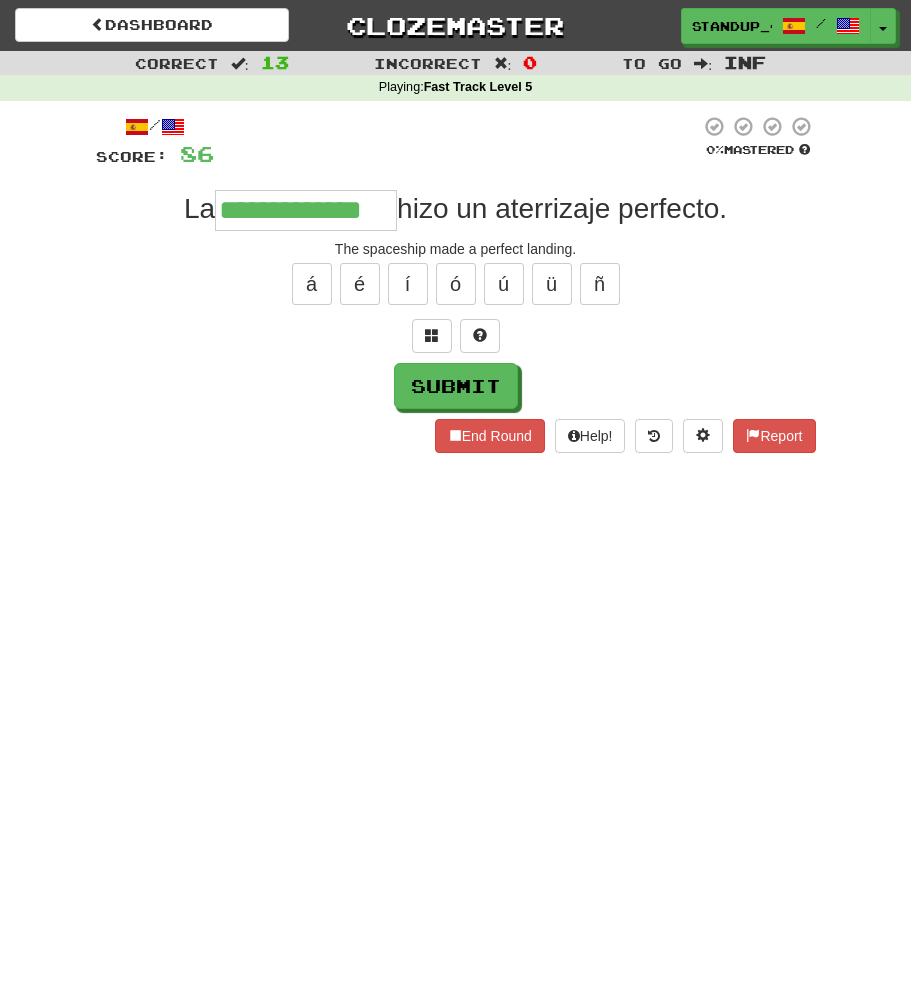 type on "**********" 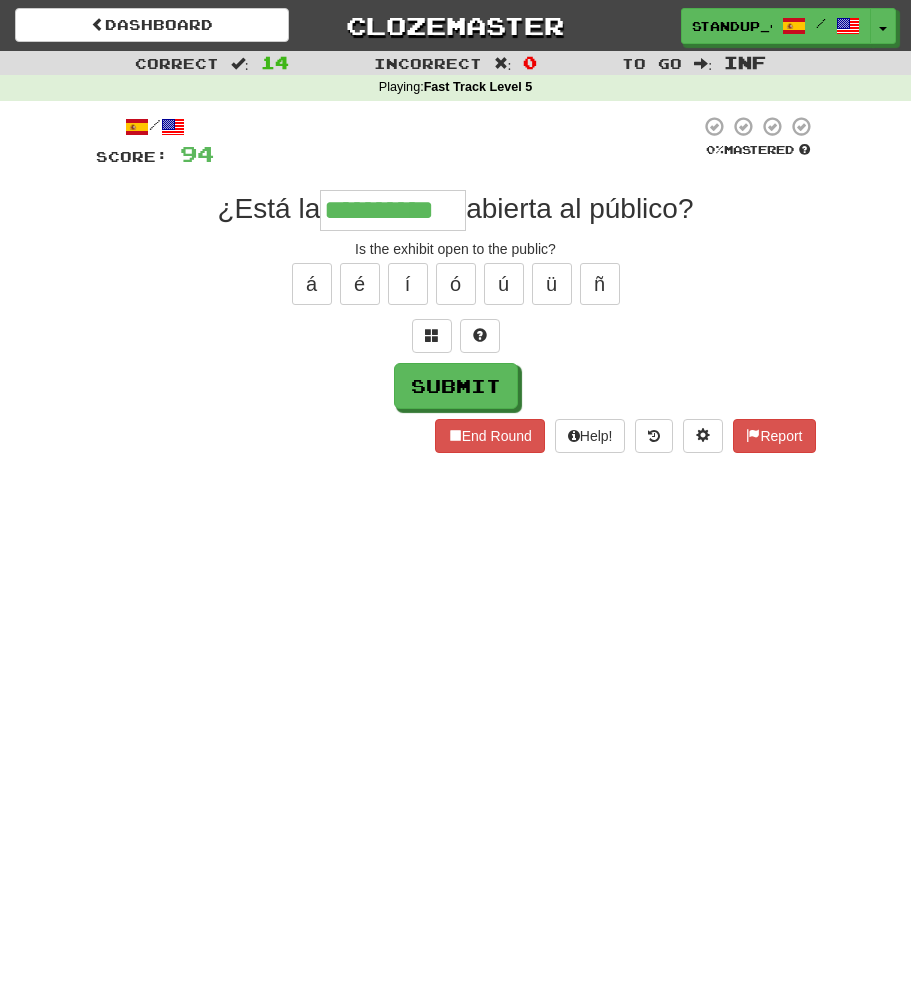 type on "**********" 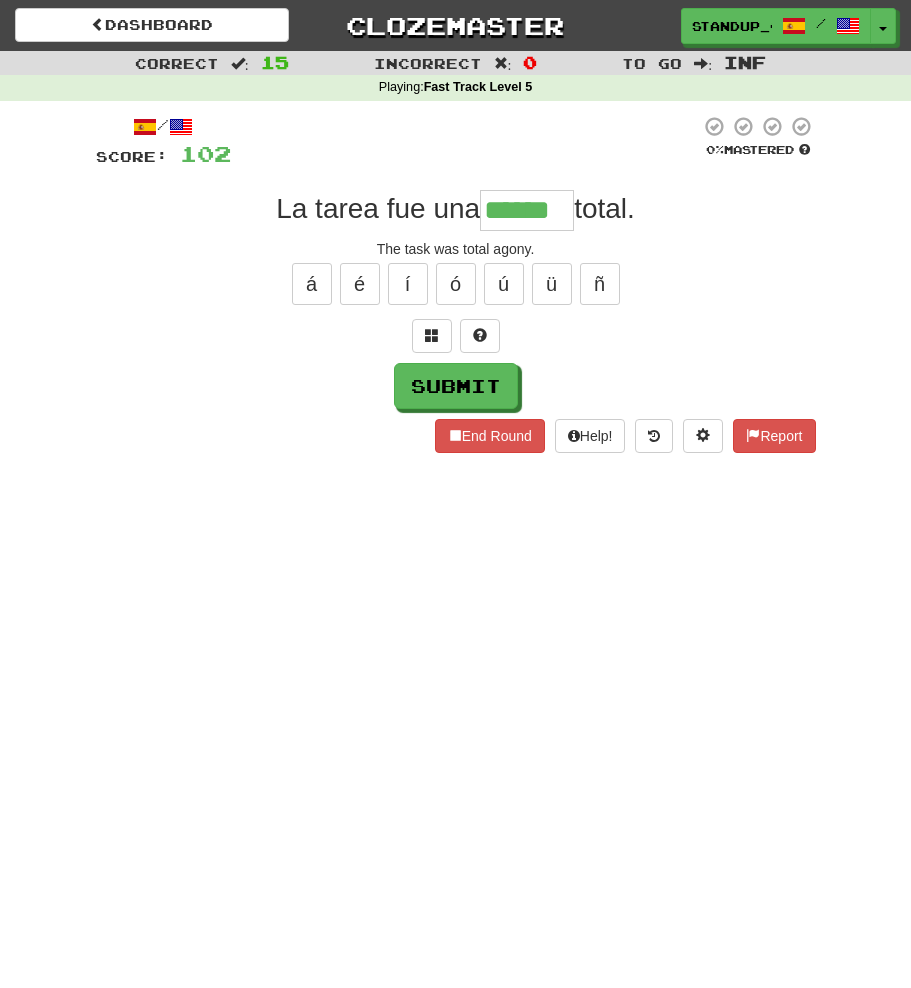 type on "******" 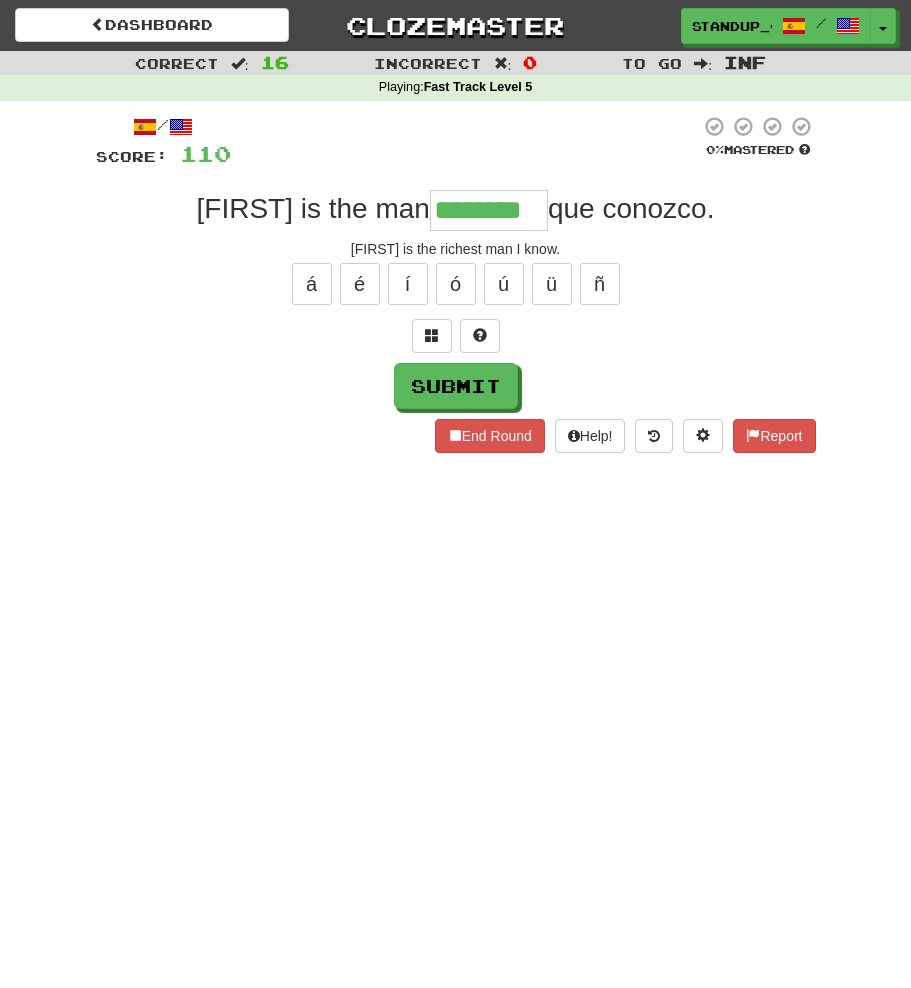 type on "********" 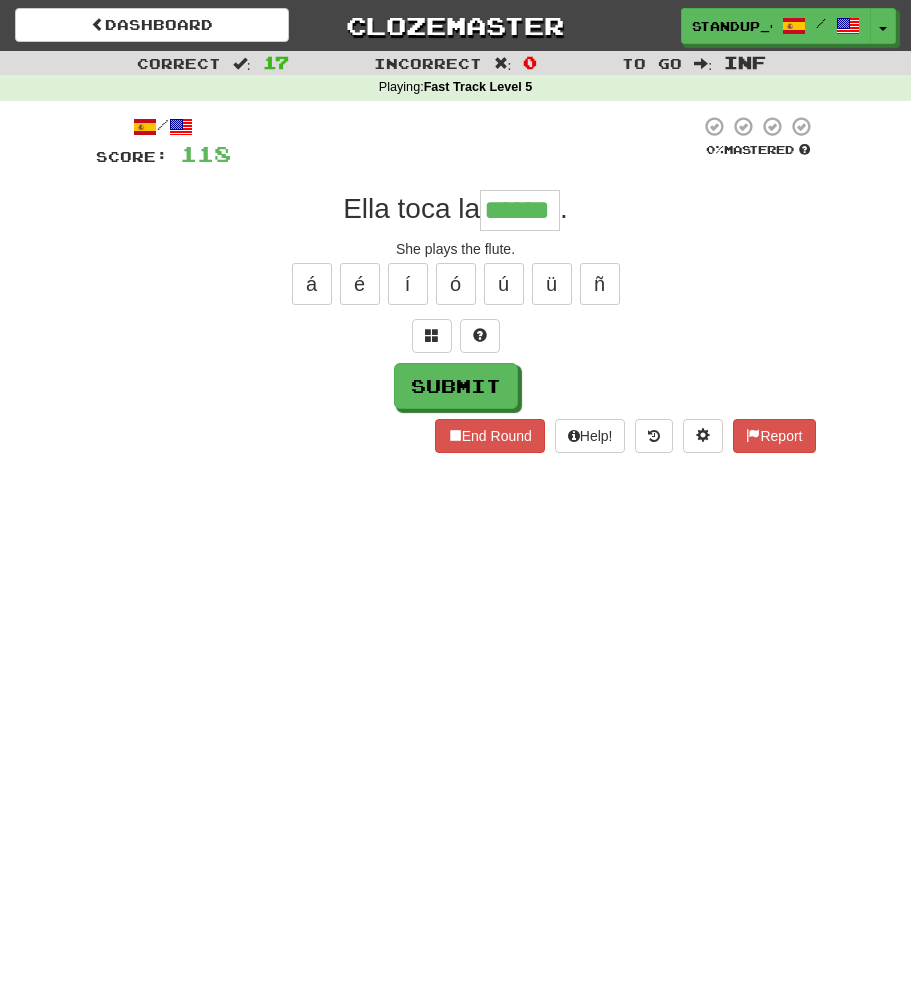 type on "******" 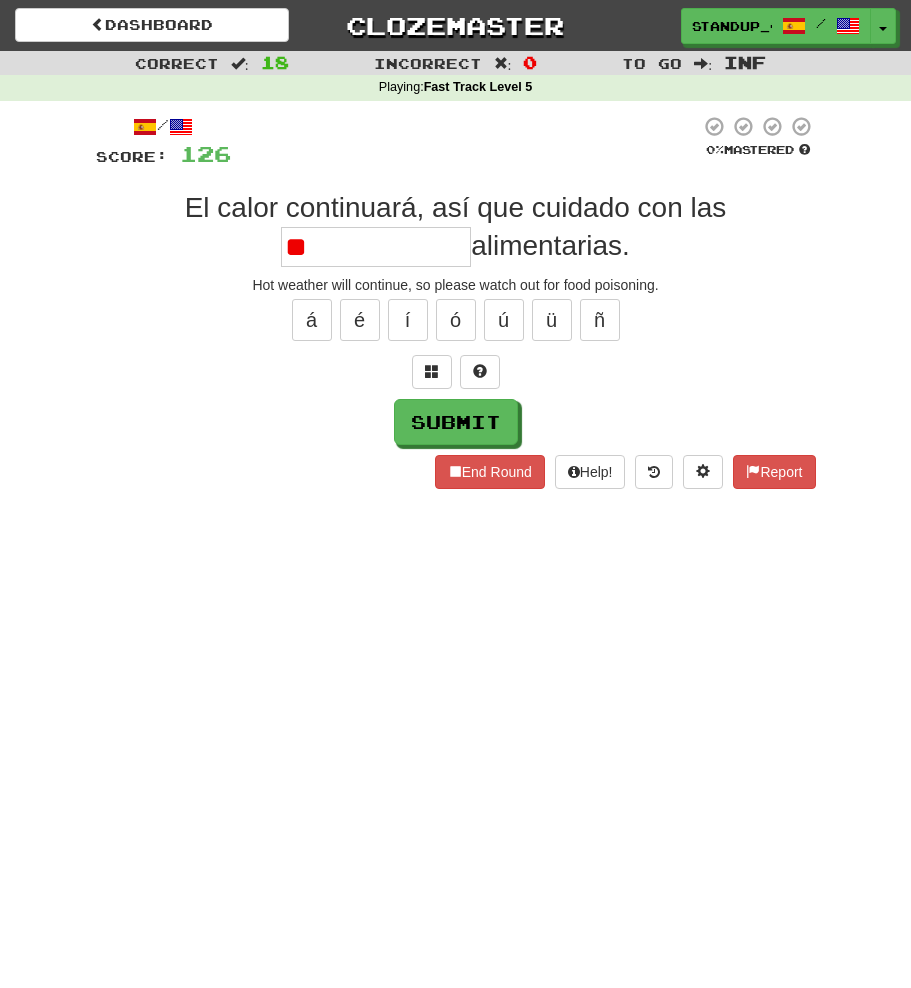 type on "*" 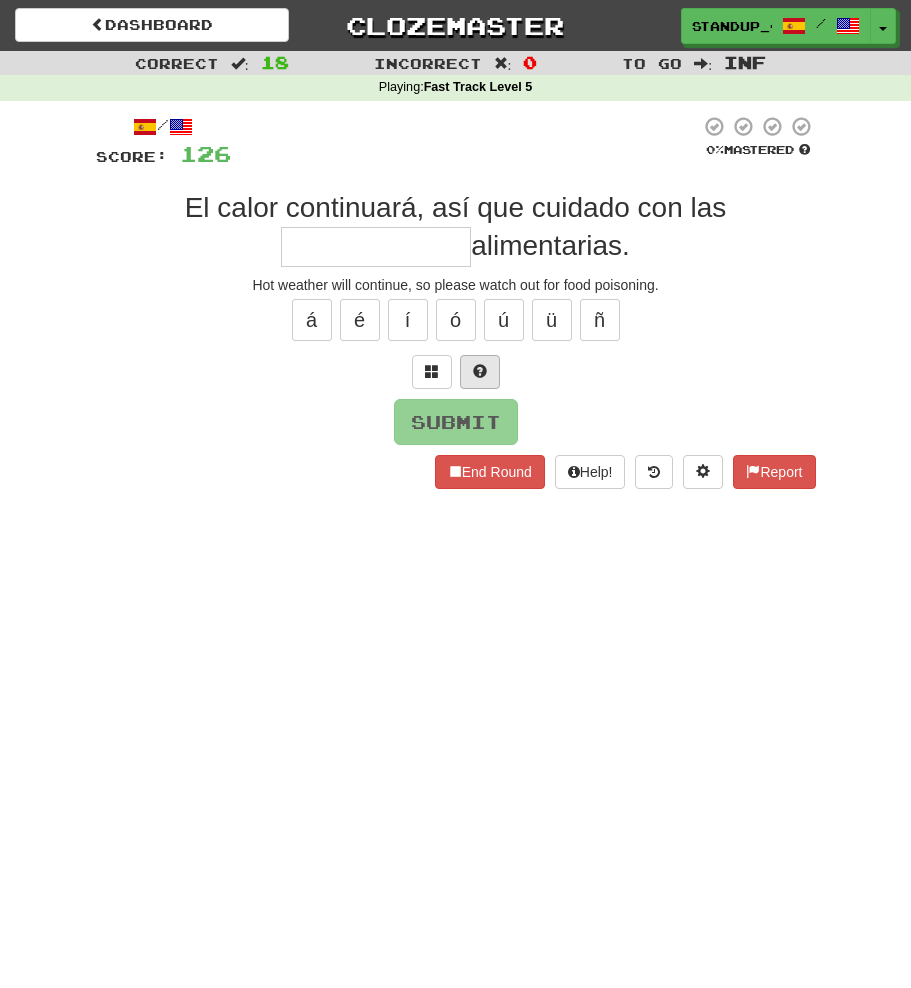 click at bounding box center [480, 372] 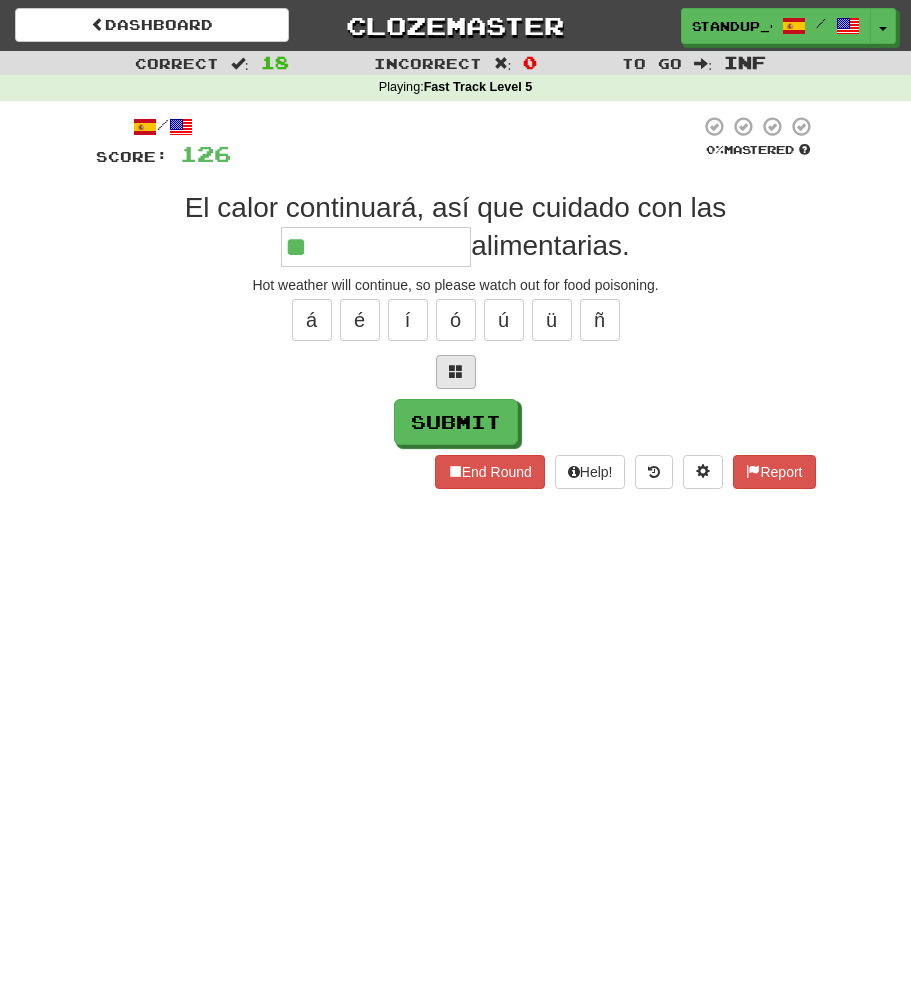 click at bounding box center [456, 371] 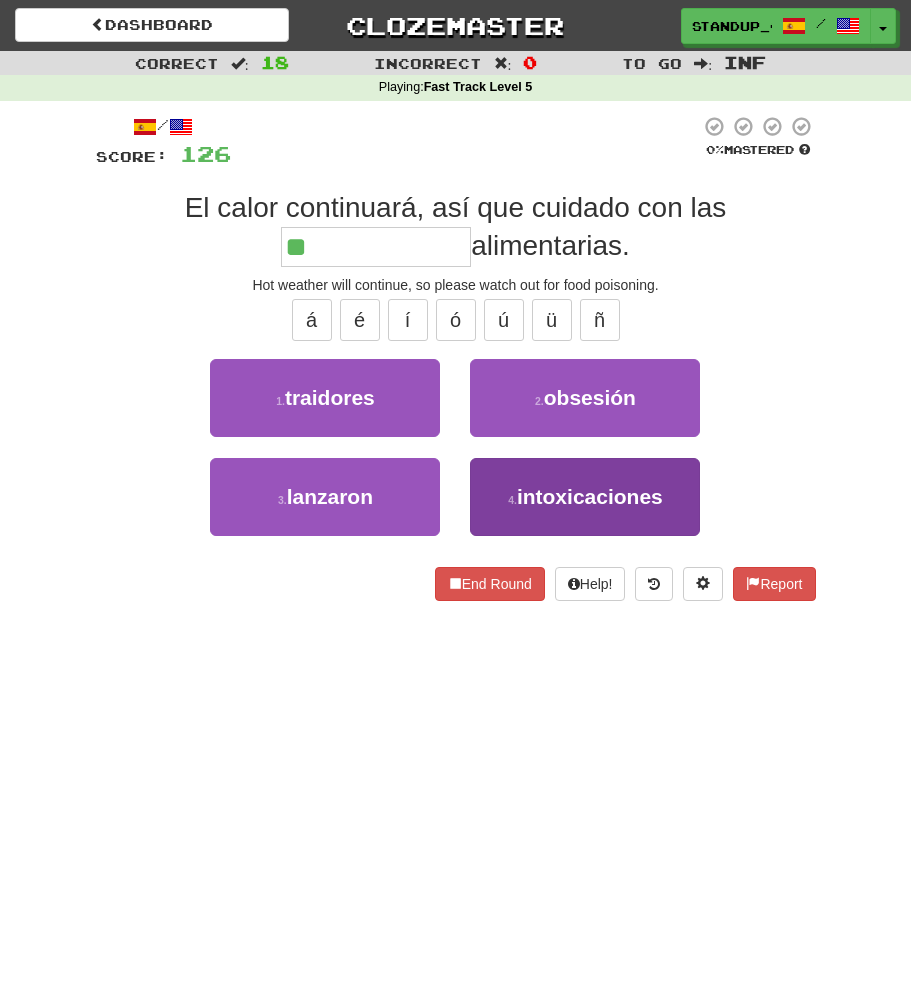 click on "4 .  intoxicaciones" at bounding box center [585, 497] 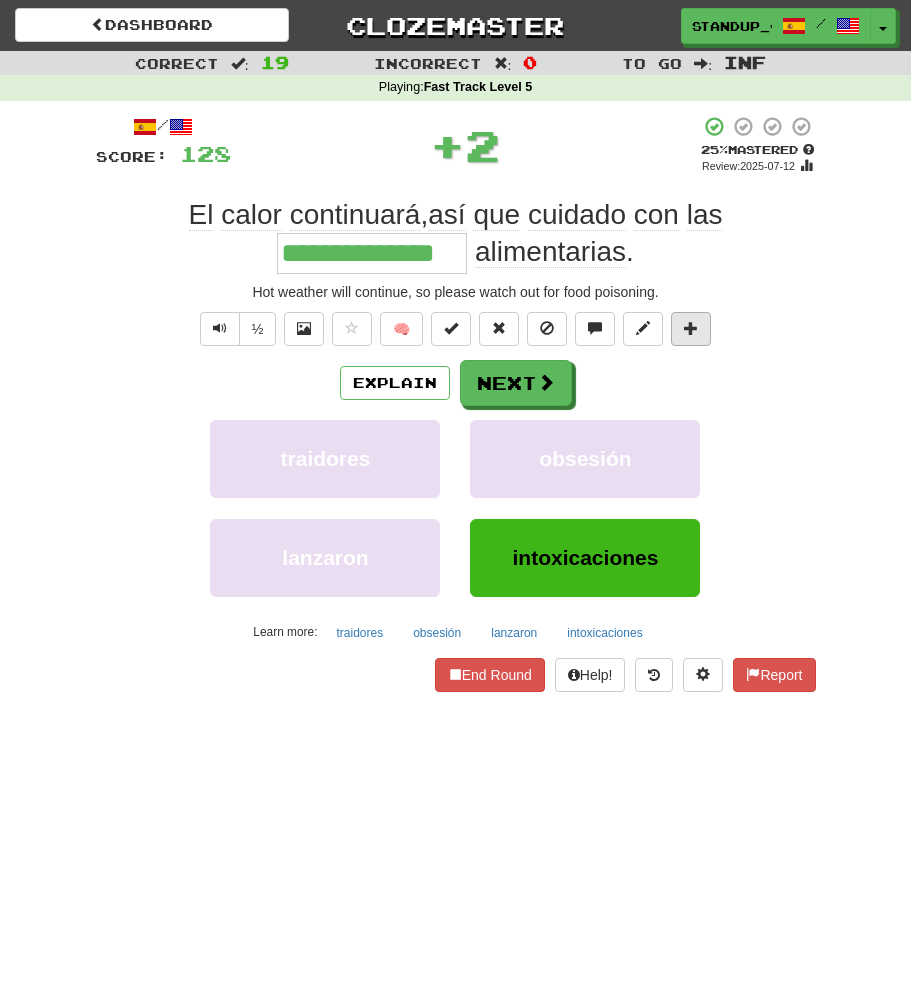 click at bounding box center [691, 329] 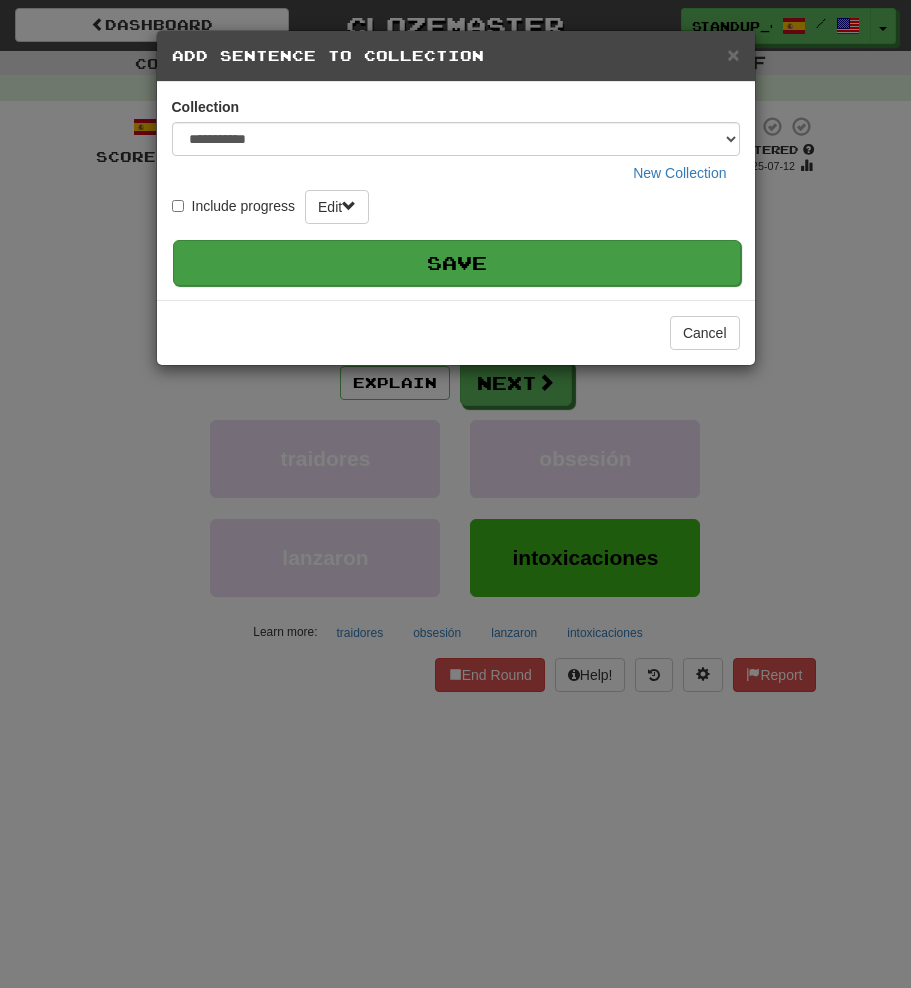 click on "Save" at bounding box center [457, 263] 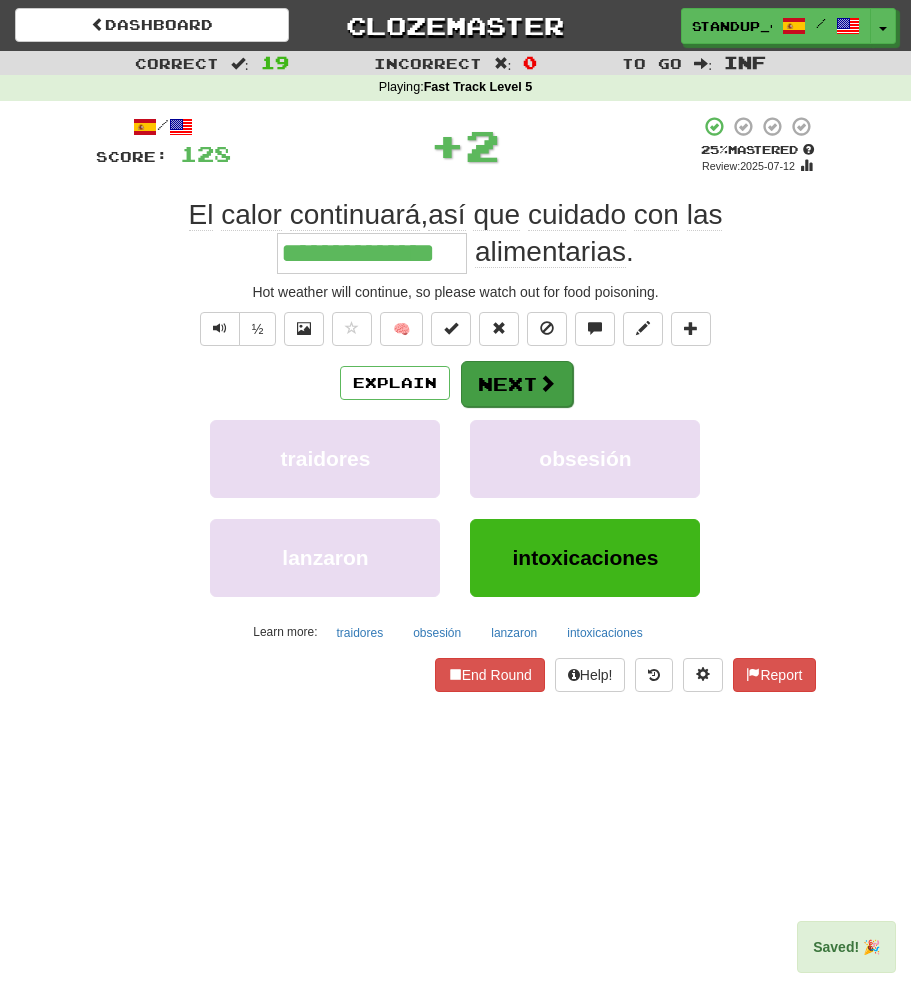 click on "Next" at bounding box center (517, 384) 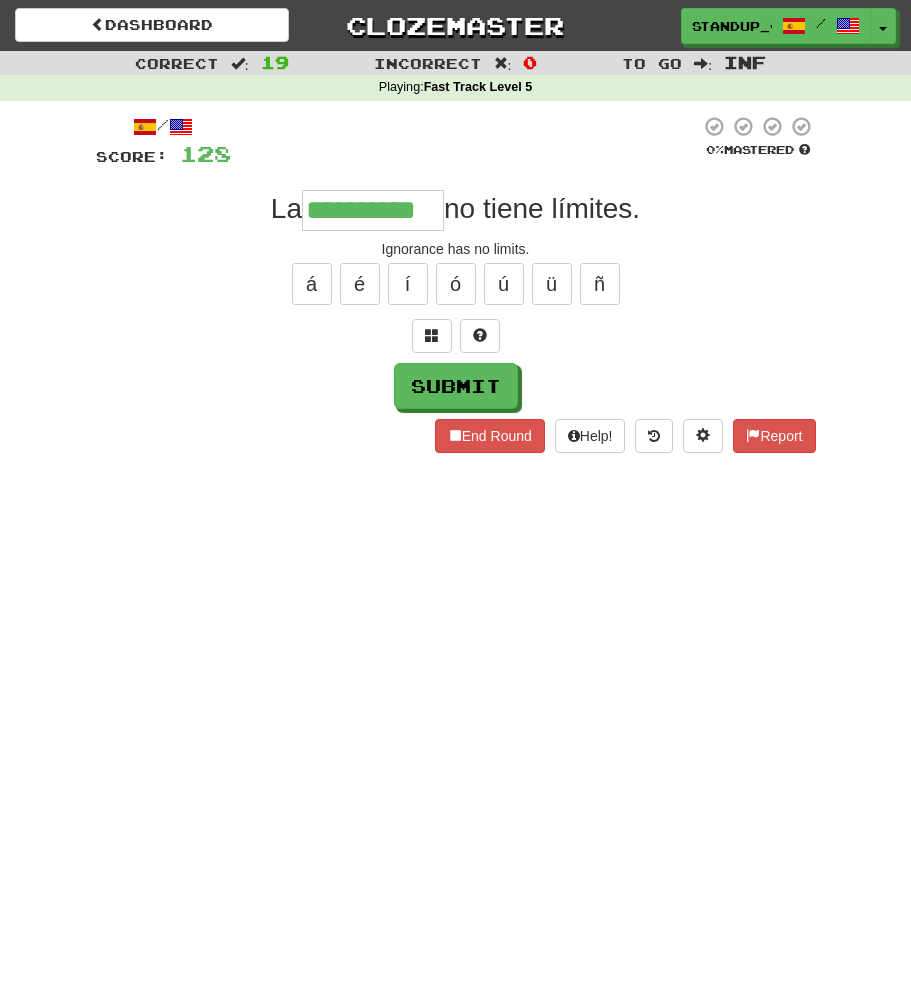 type on "**********" 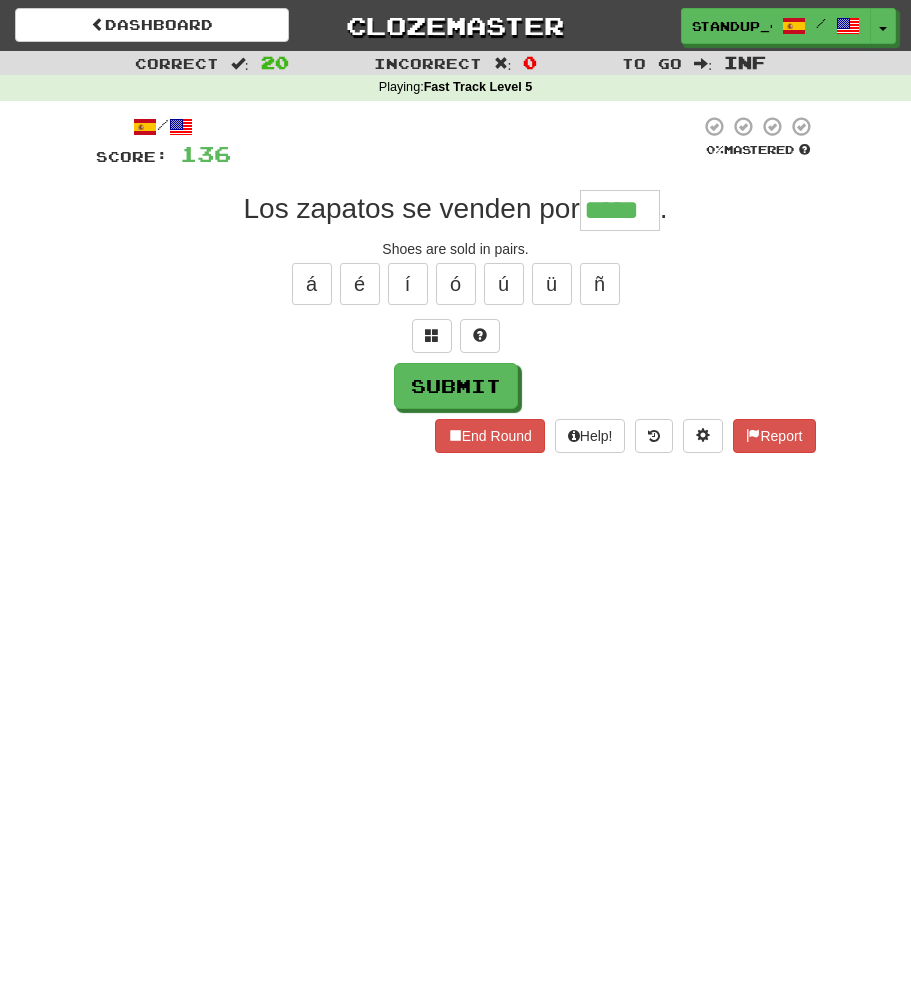 type on "*****" 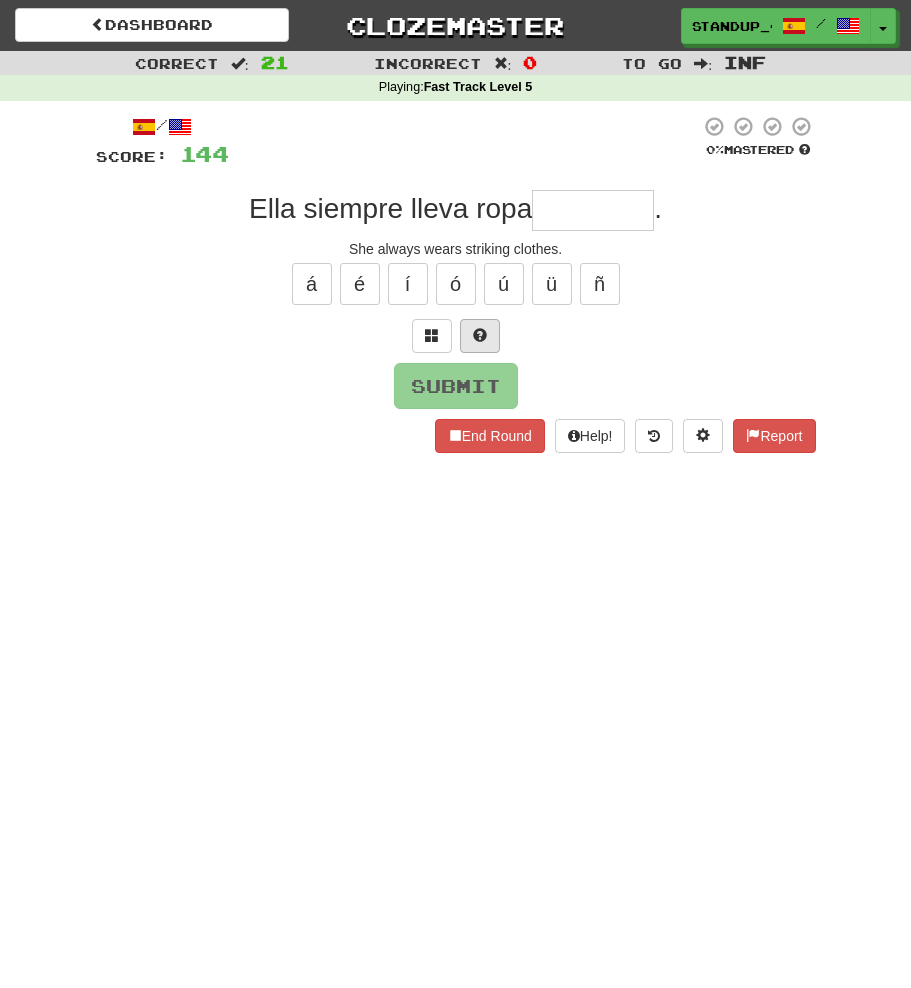 click at bounding box center (480, 336) 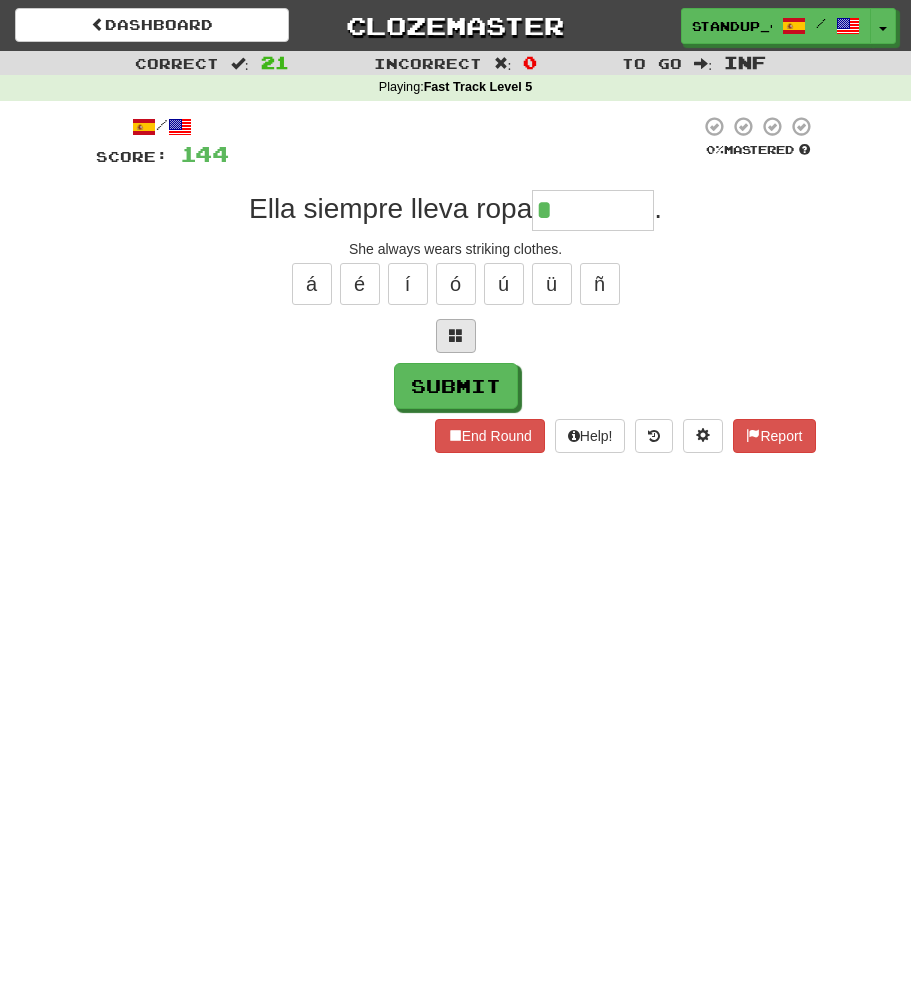 click at bounding box center (456, 335) 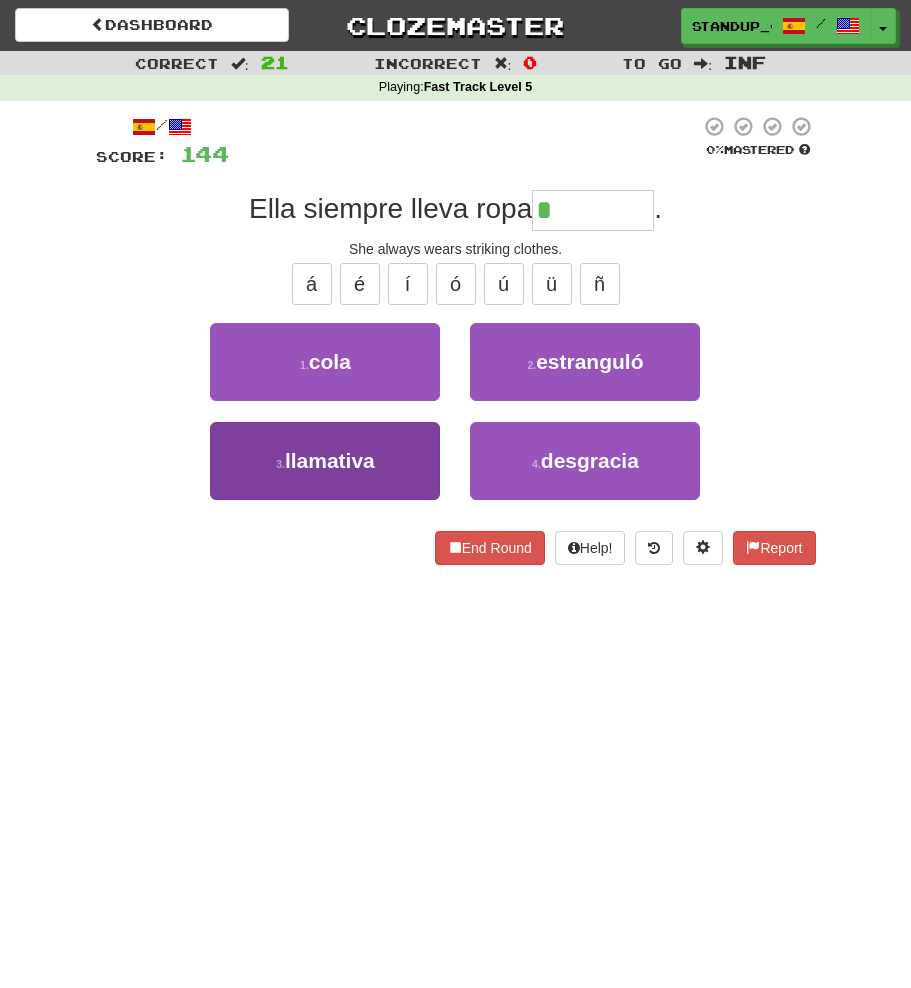 click on "3 .  llamativa" at bounding box center [325, 461] 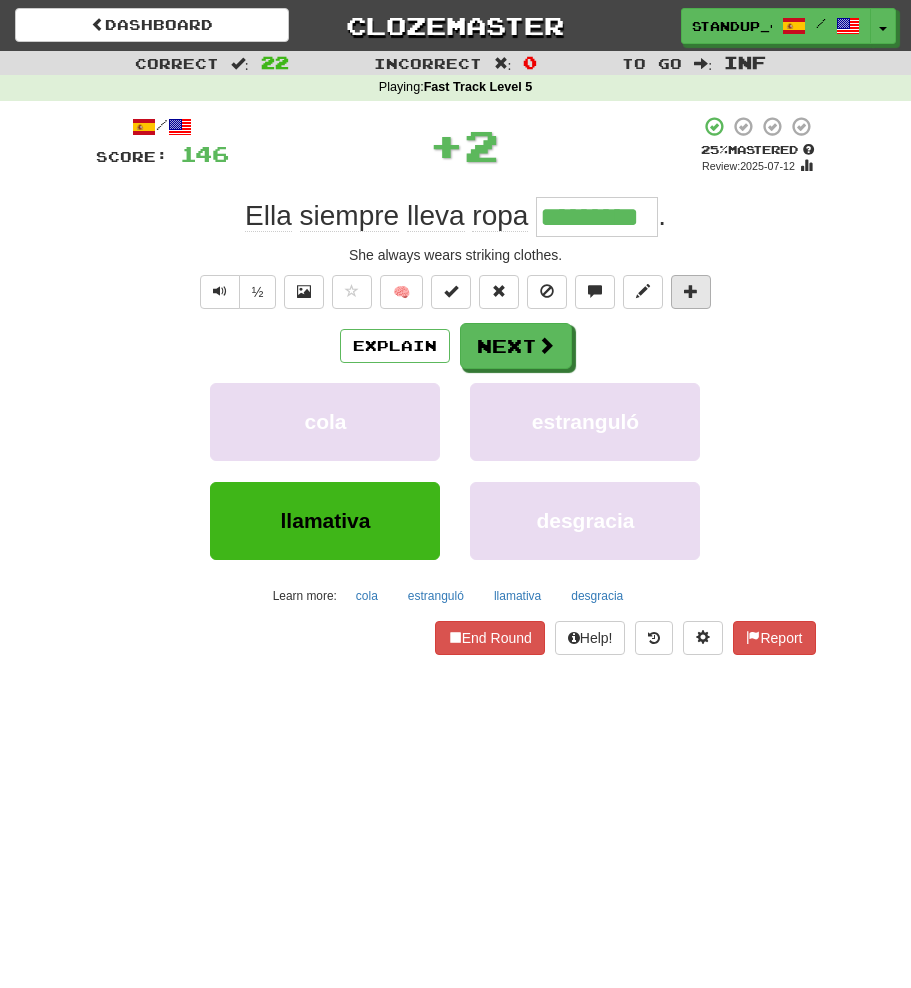 click at bounding box center [691, 291] 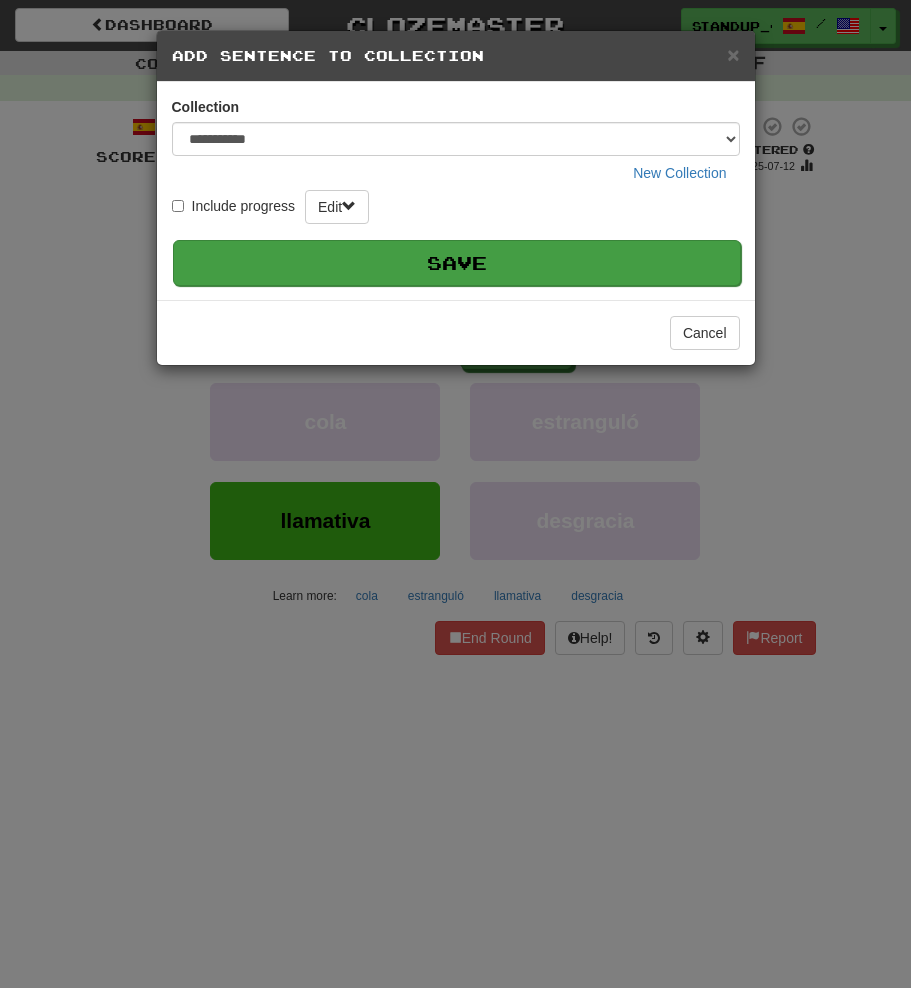click on "Save" at bounding box center (457, 263) 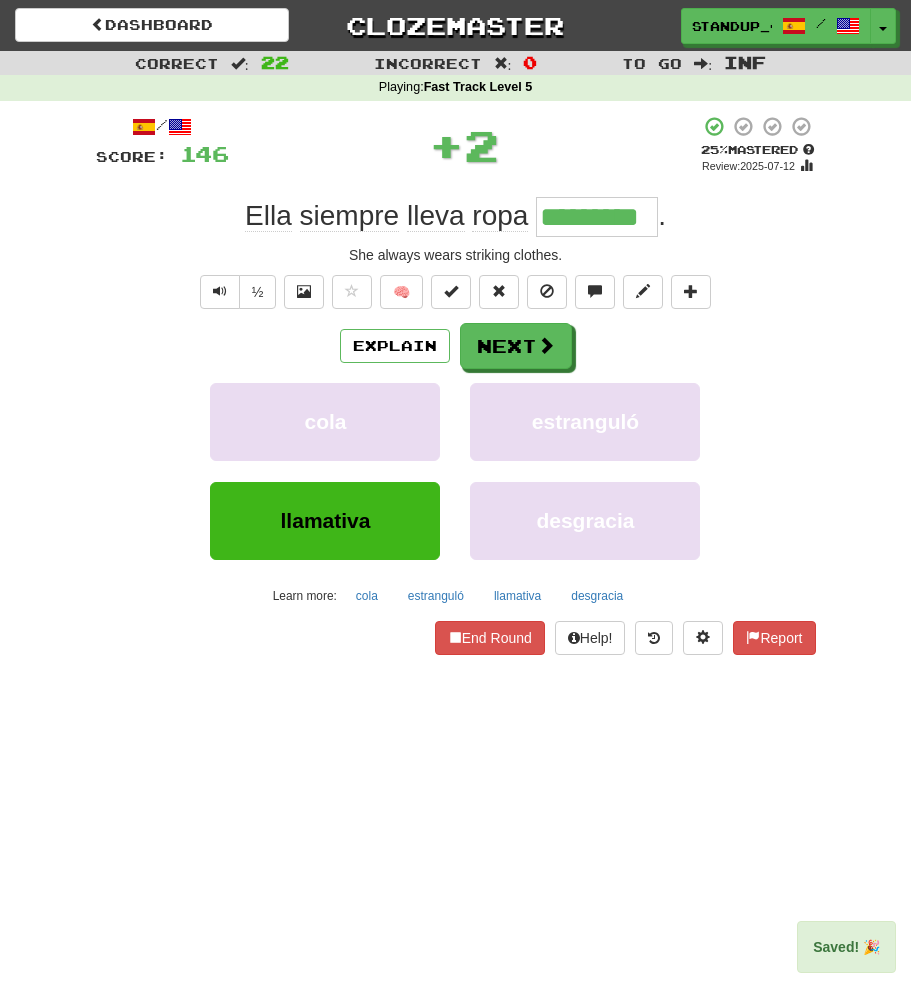 click on "Next" at bounding box center (516, 346) 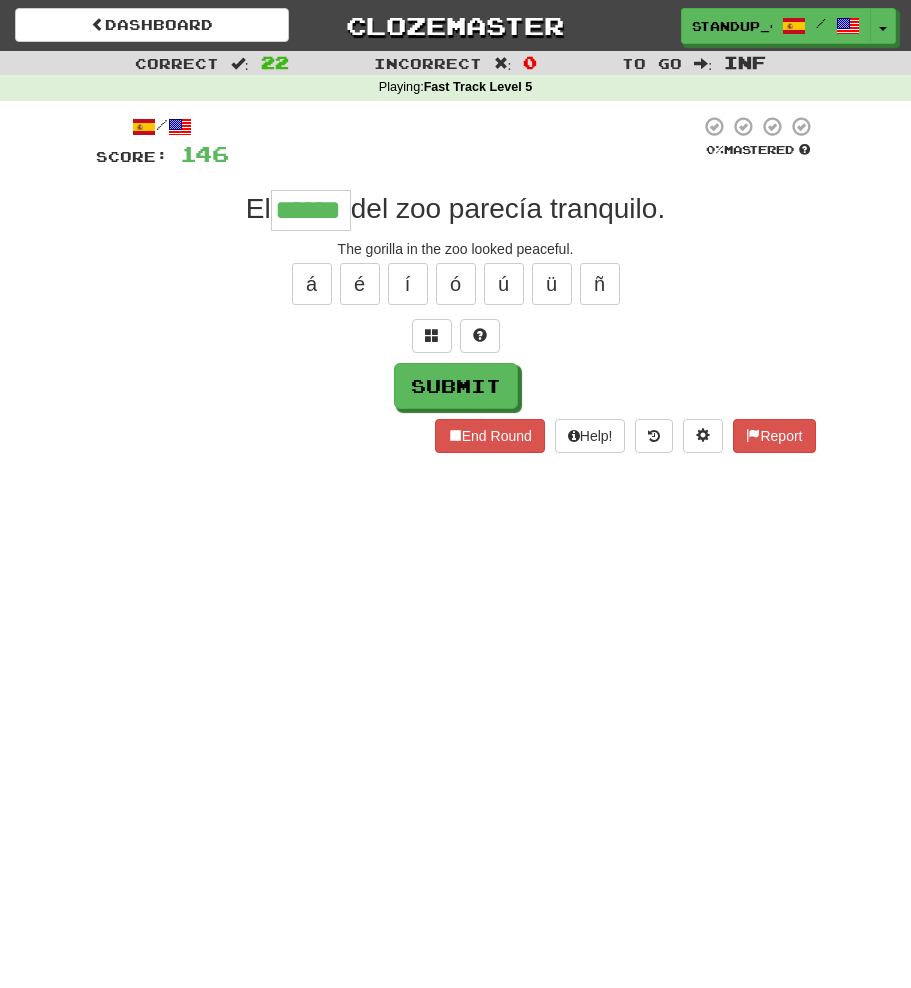 type on "******" 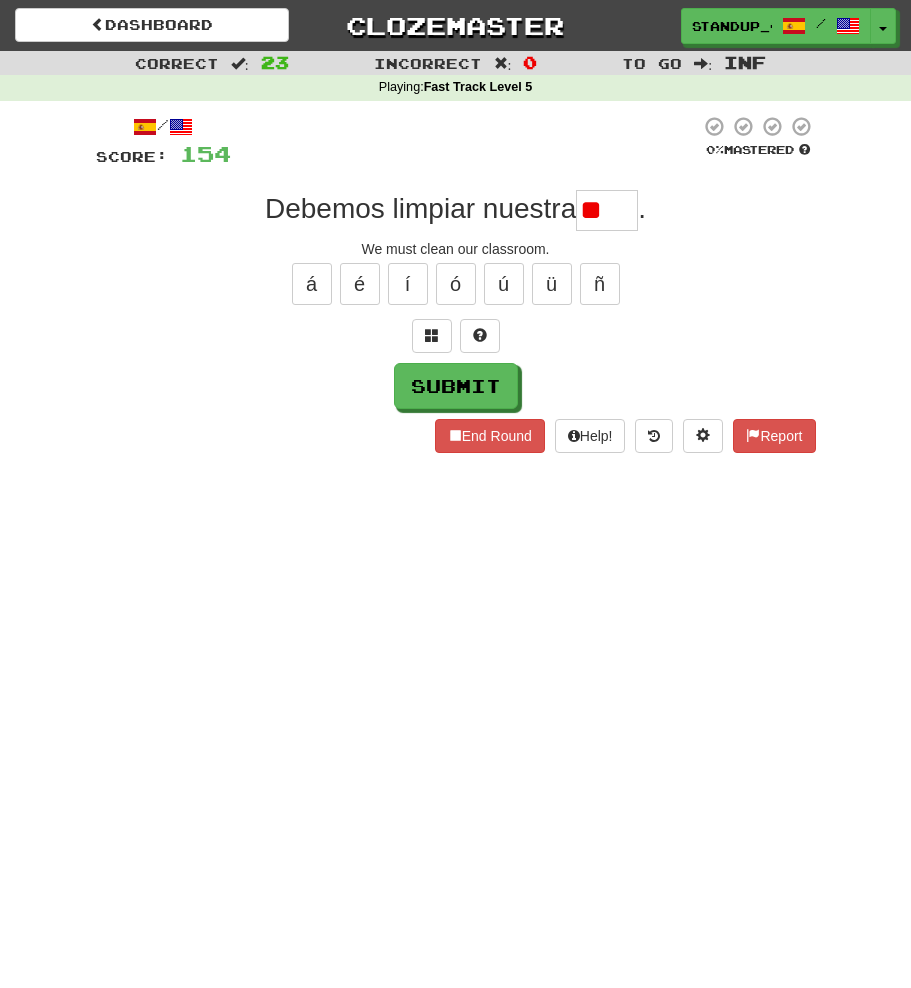 type on "*" 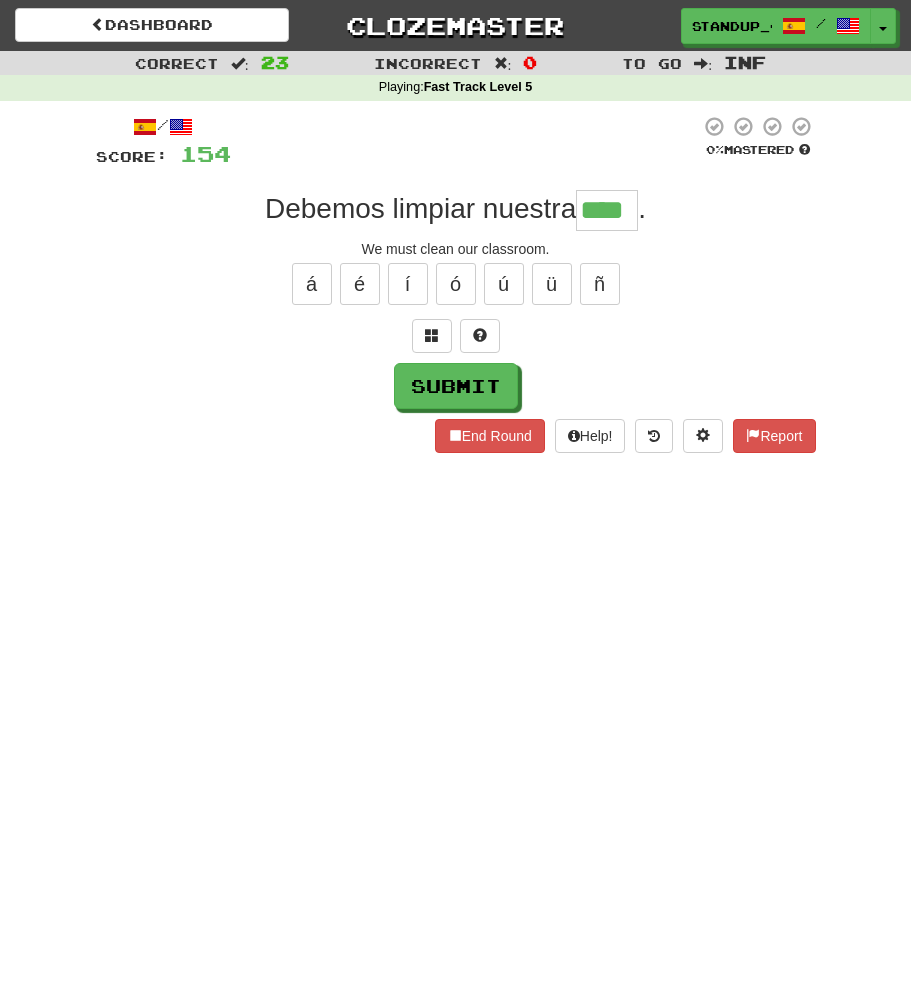 type on "****" 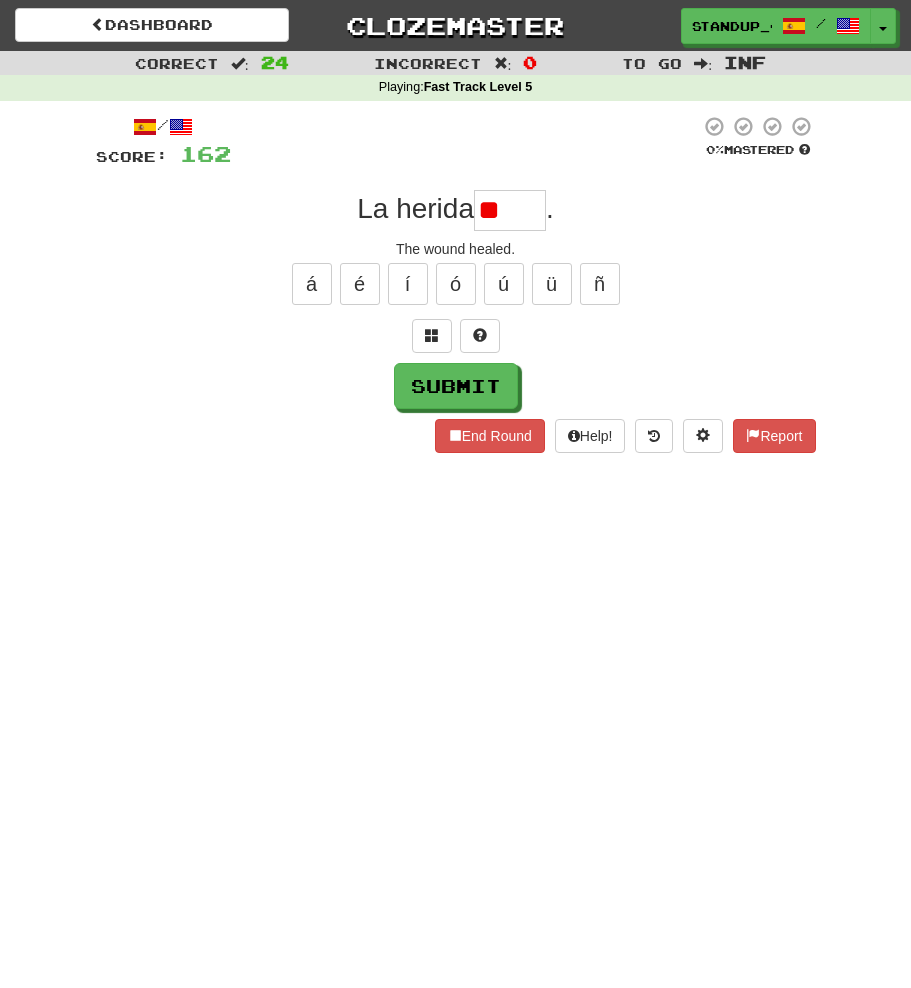 type on "*" 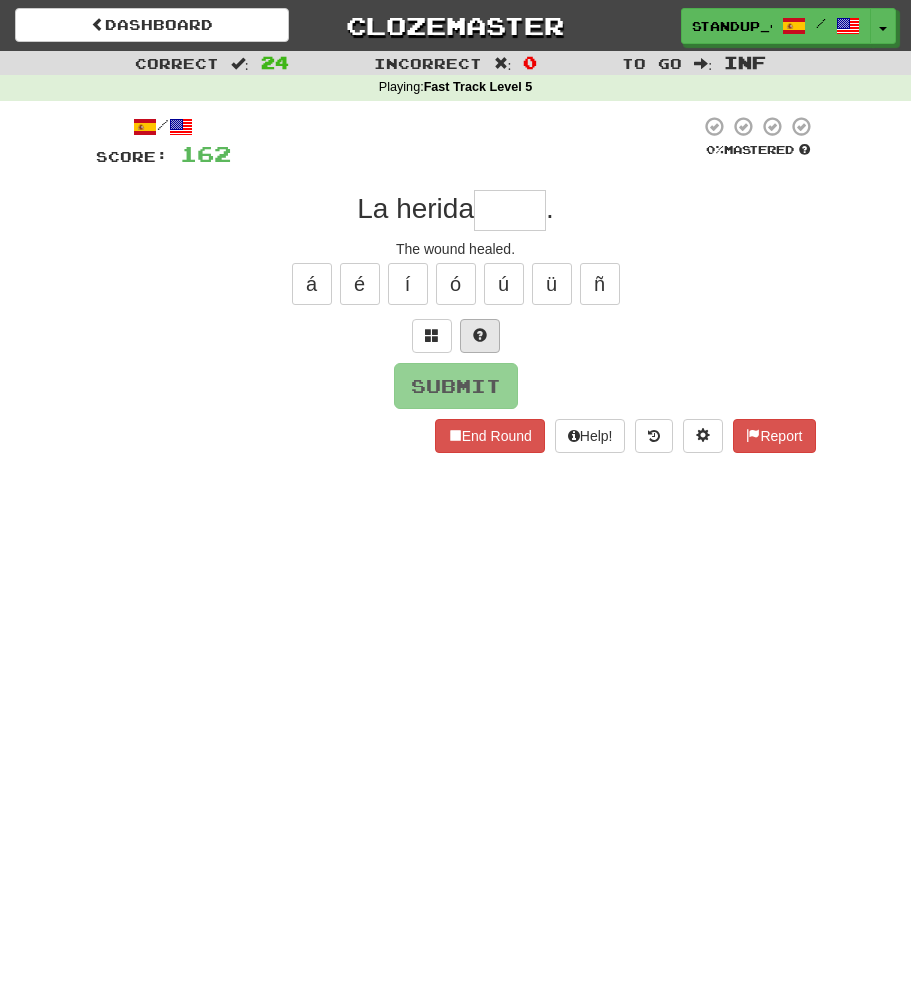 click at bounding box center (480, 335) 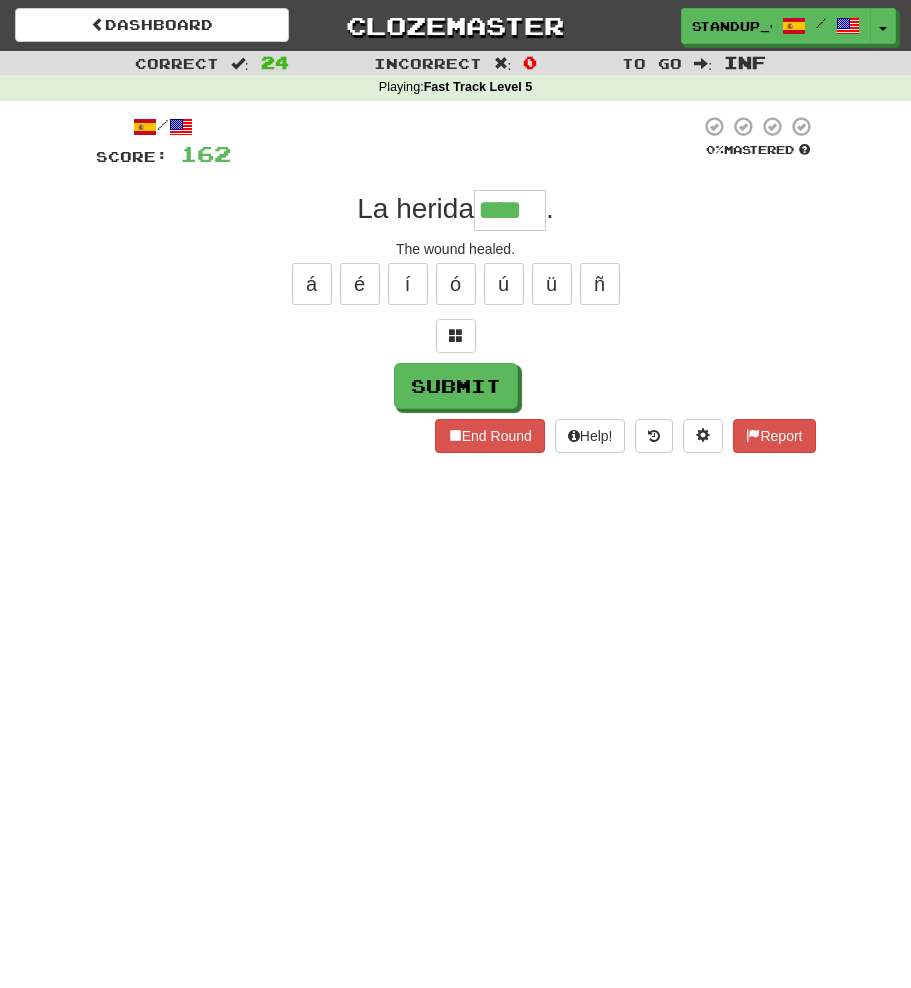 type on "****" 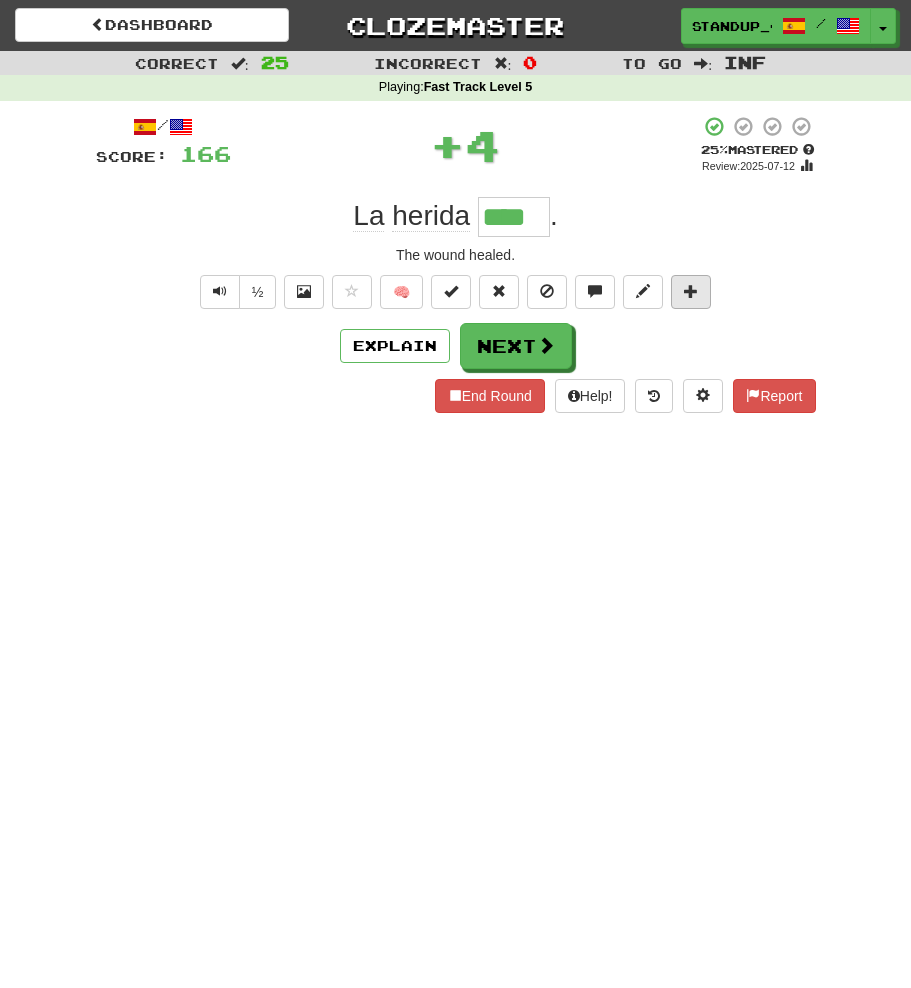 click at bounding box center [691, 292] 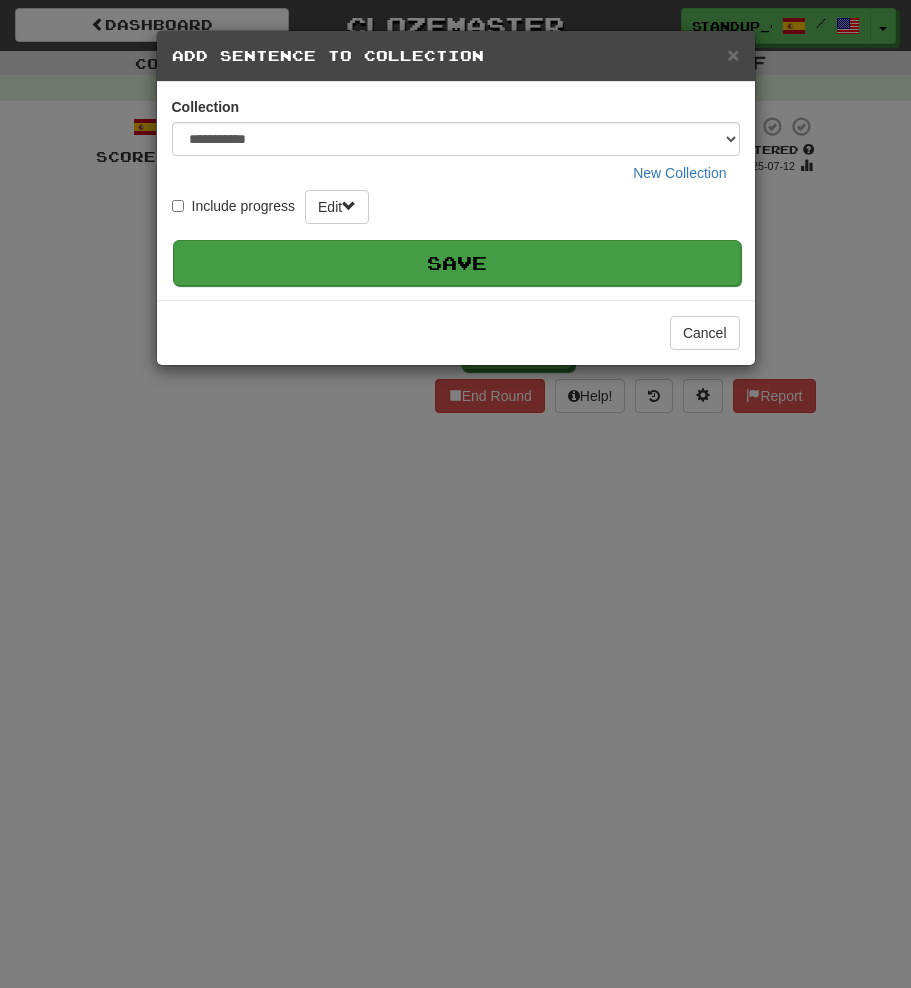 click on "Save" at bounding box center [457, 263] 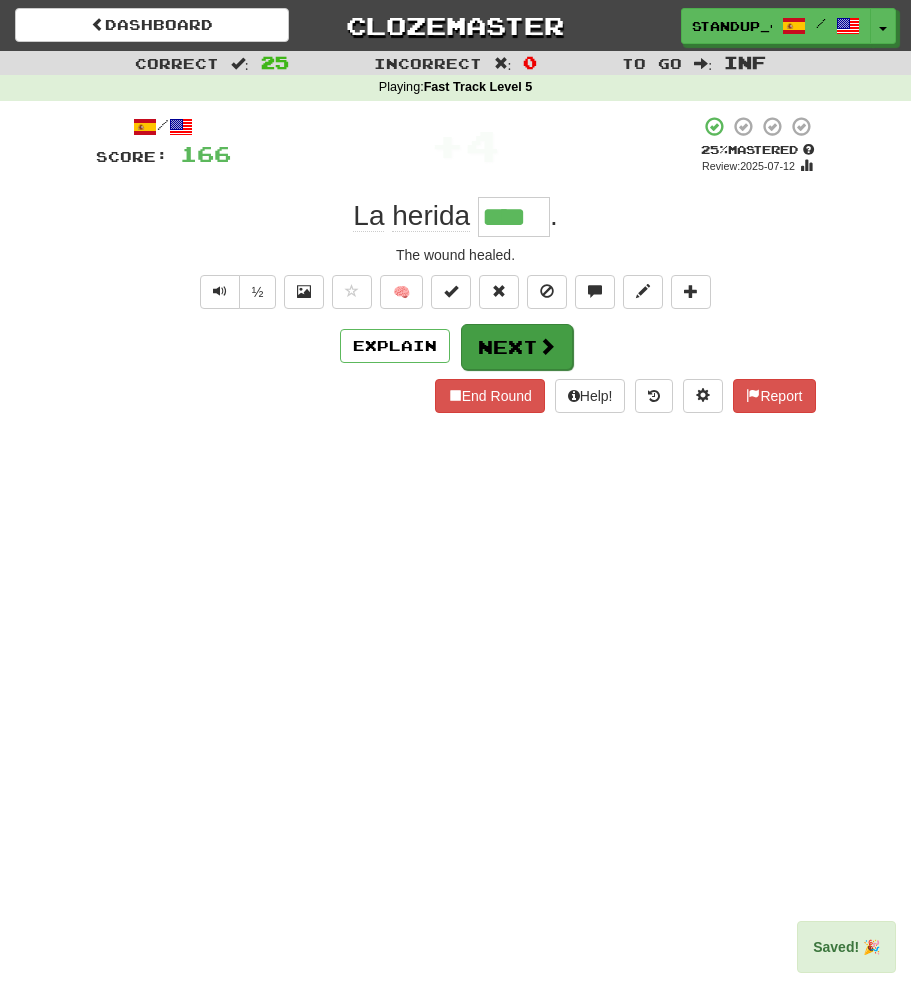 click on "Next" at bounding box center (517, 347) 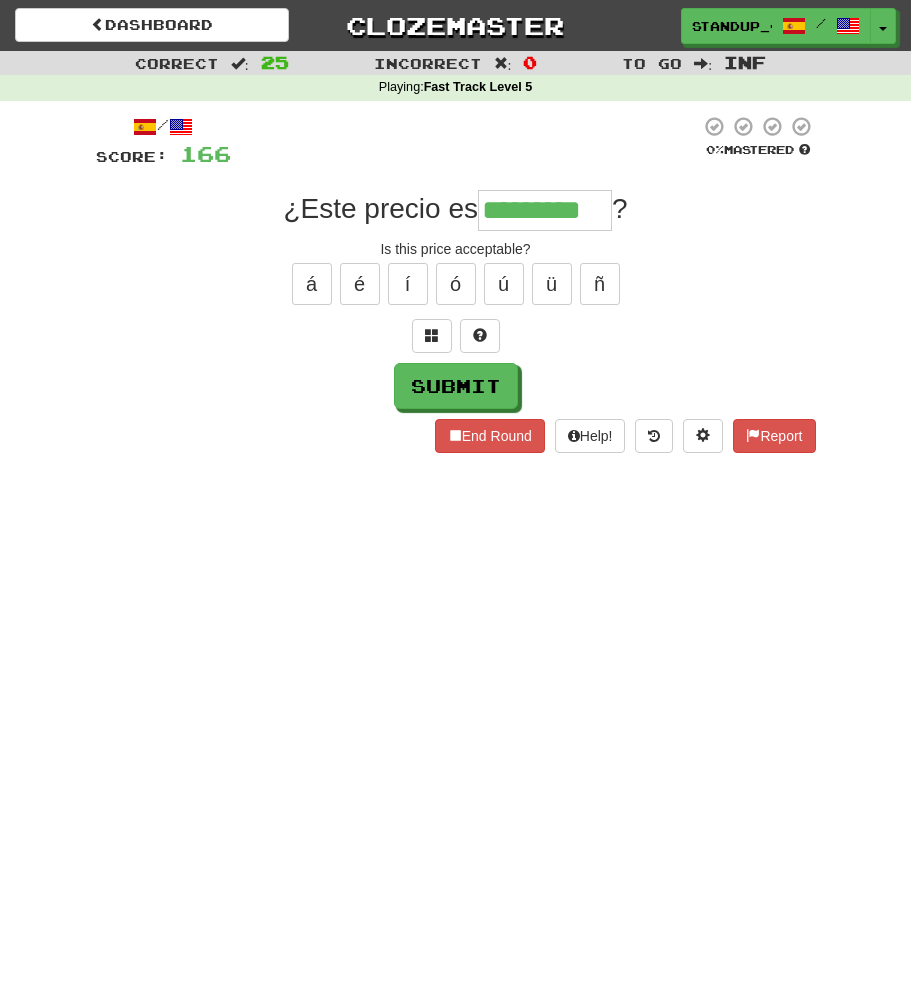 type on "*********" 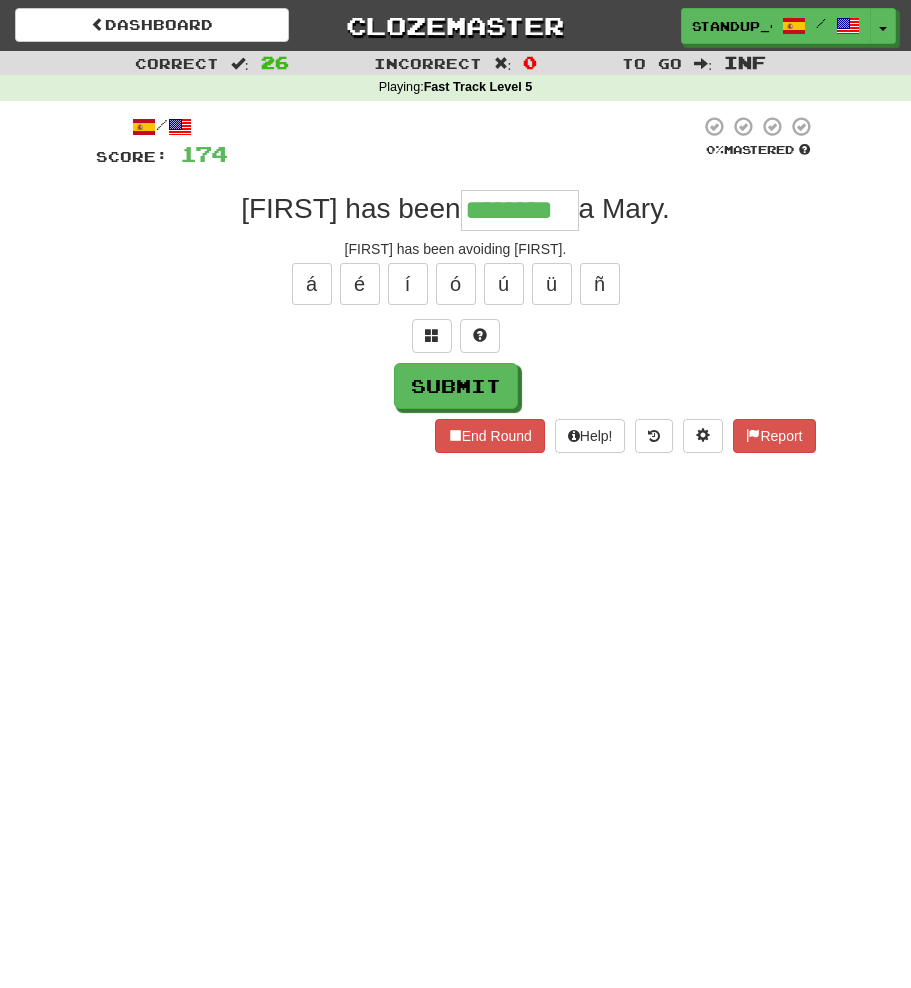 type on "********" 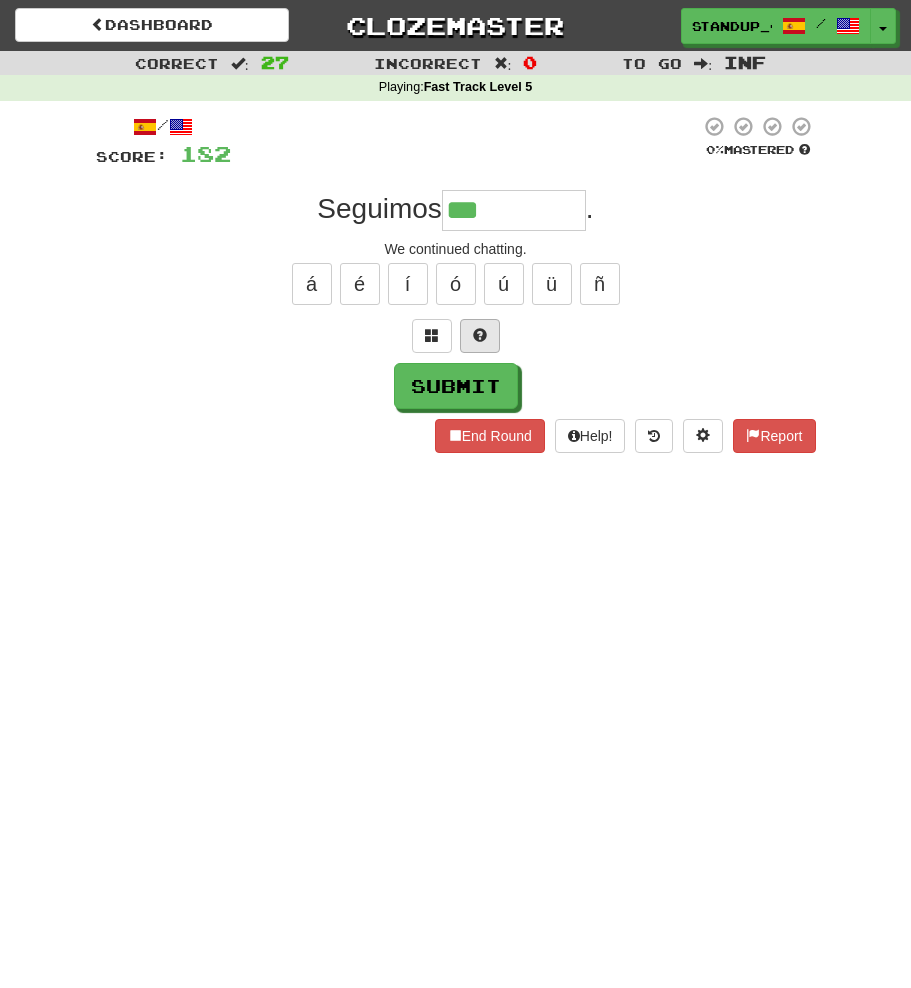 click at bounding box center (480, 335) 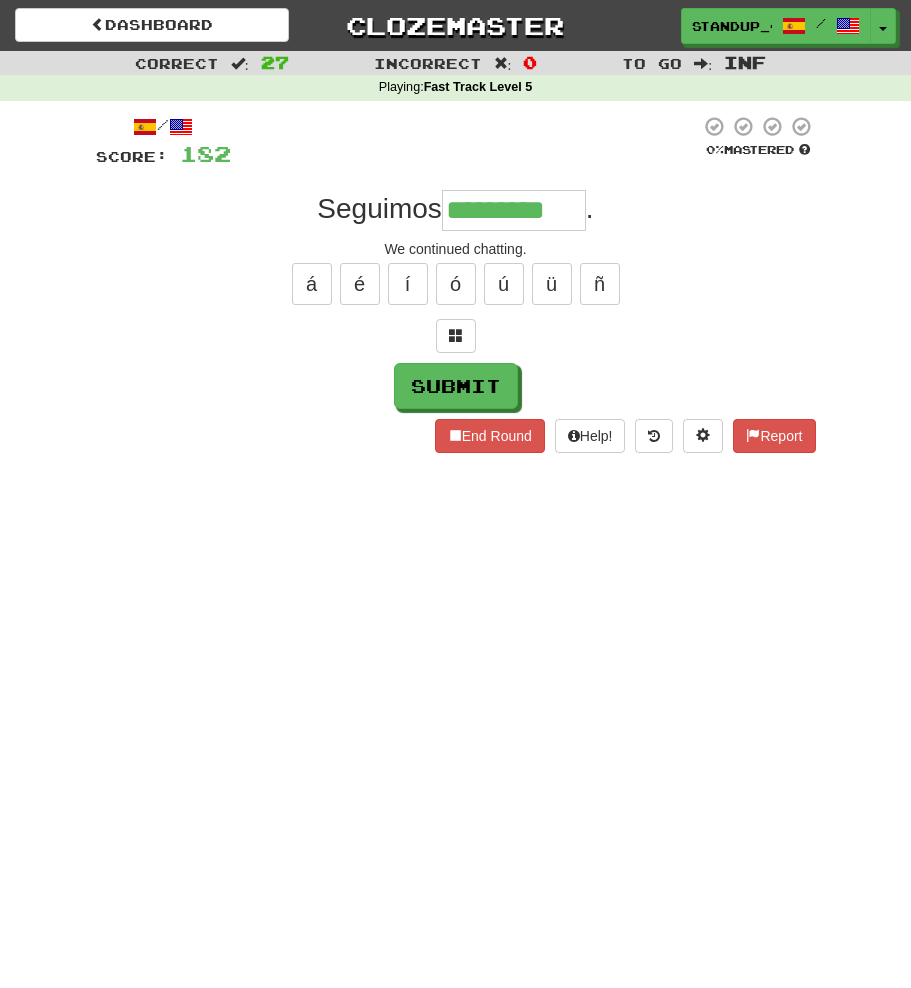 type on "*********" 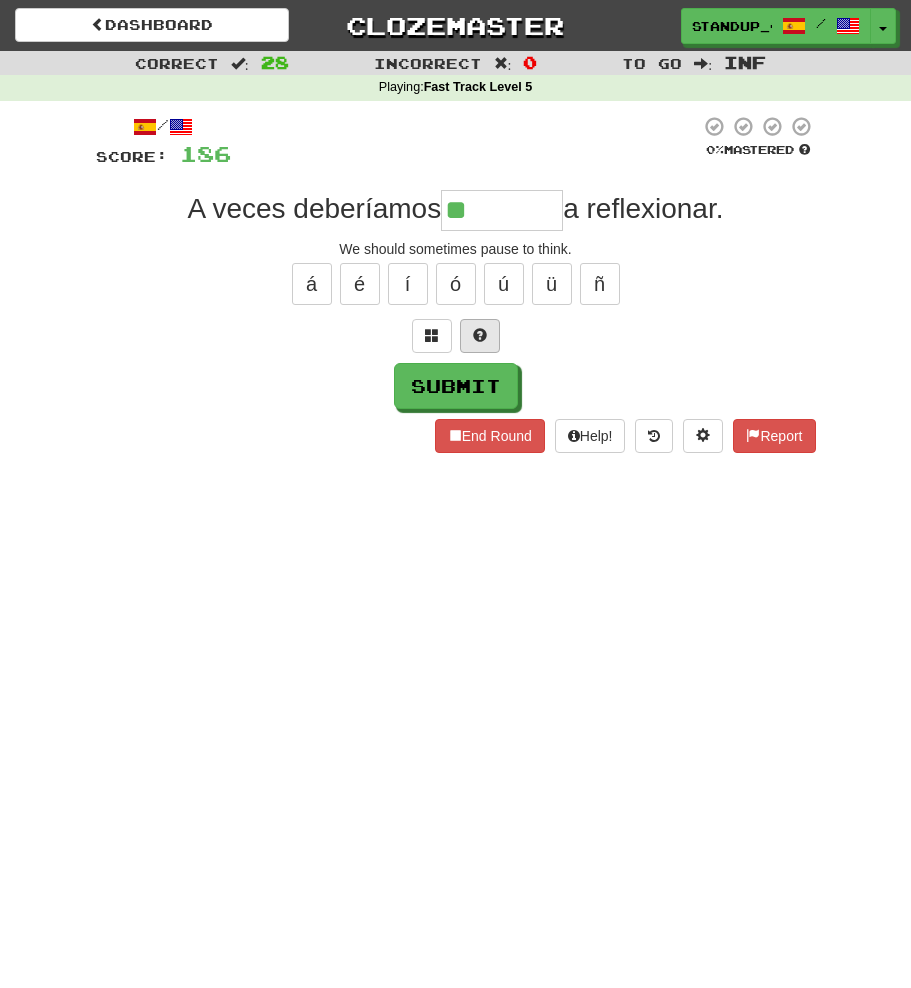 click at bounding box center (480, 335) 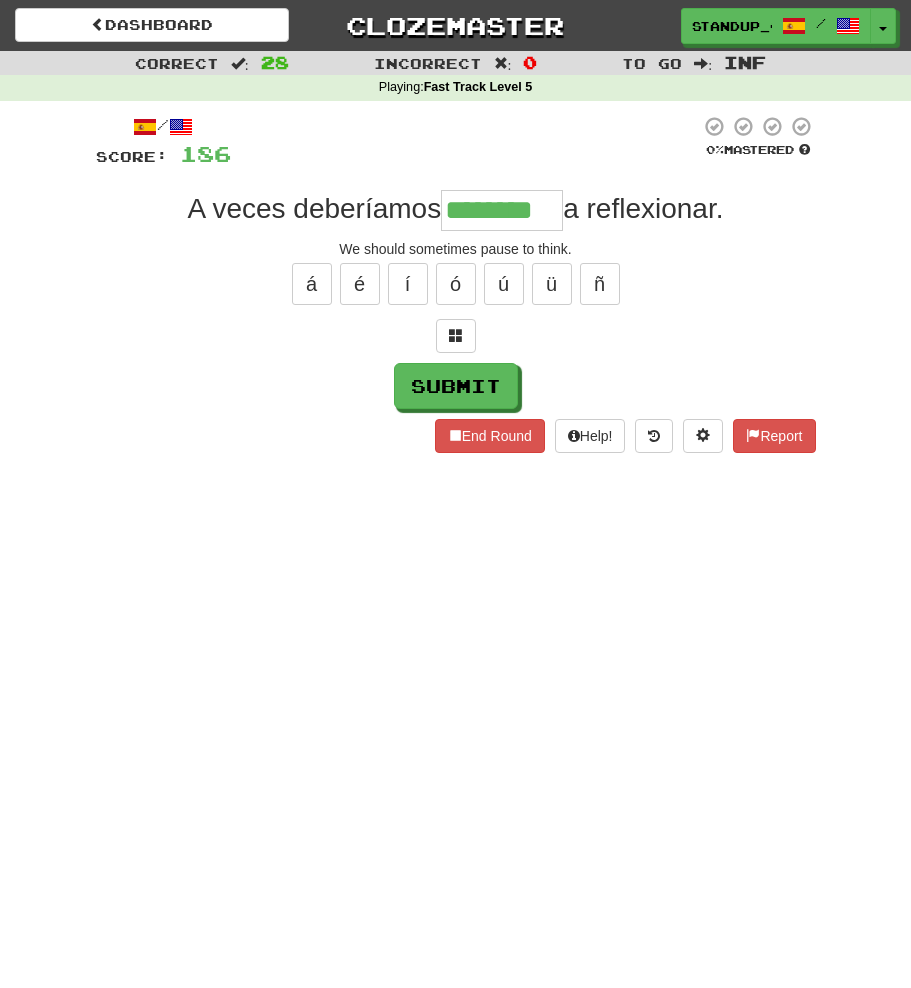 type on "********" 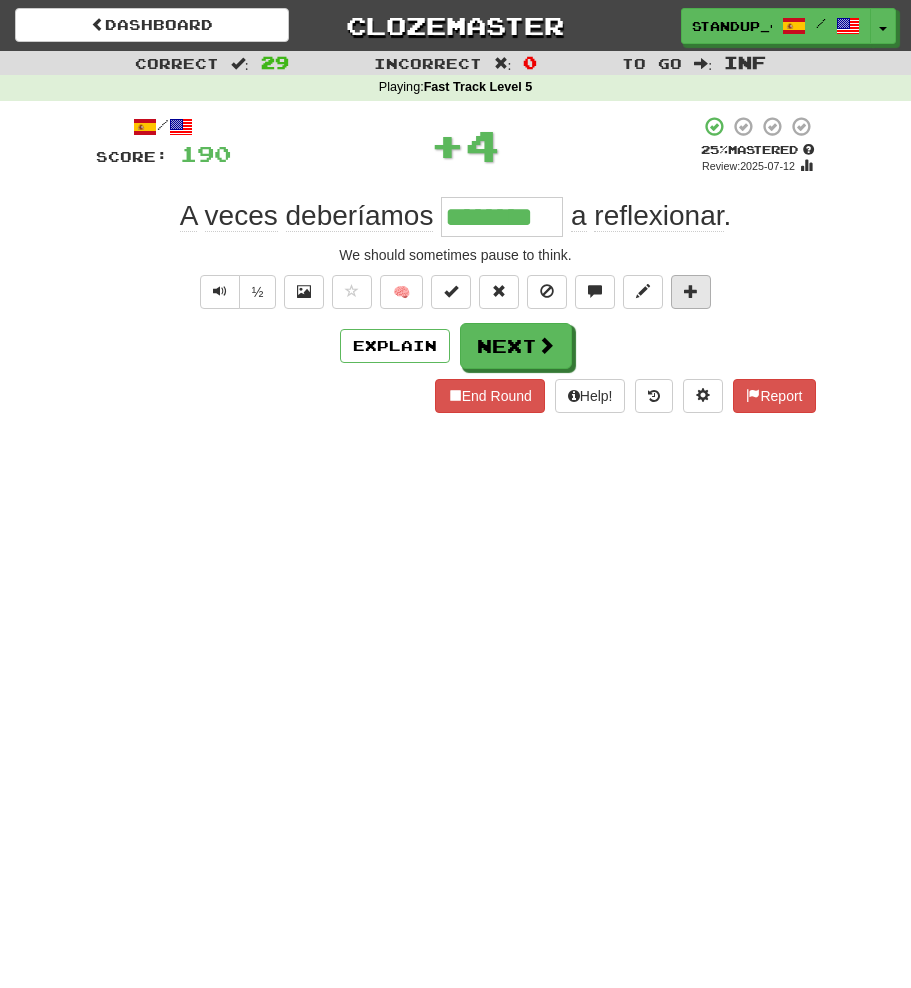 click at bounding box center (691, 292) 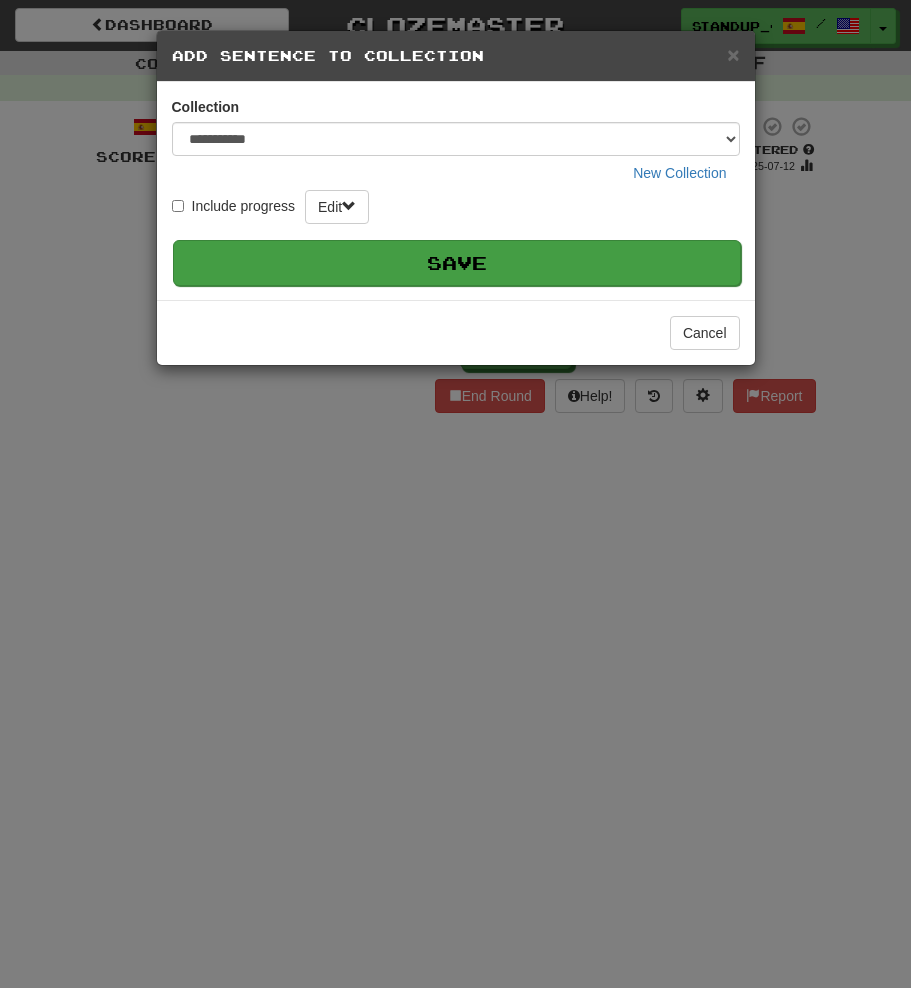click on "Save" at bounding box center (457, 263) 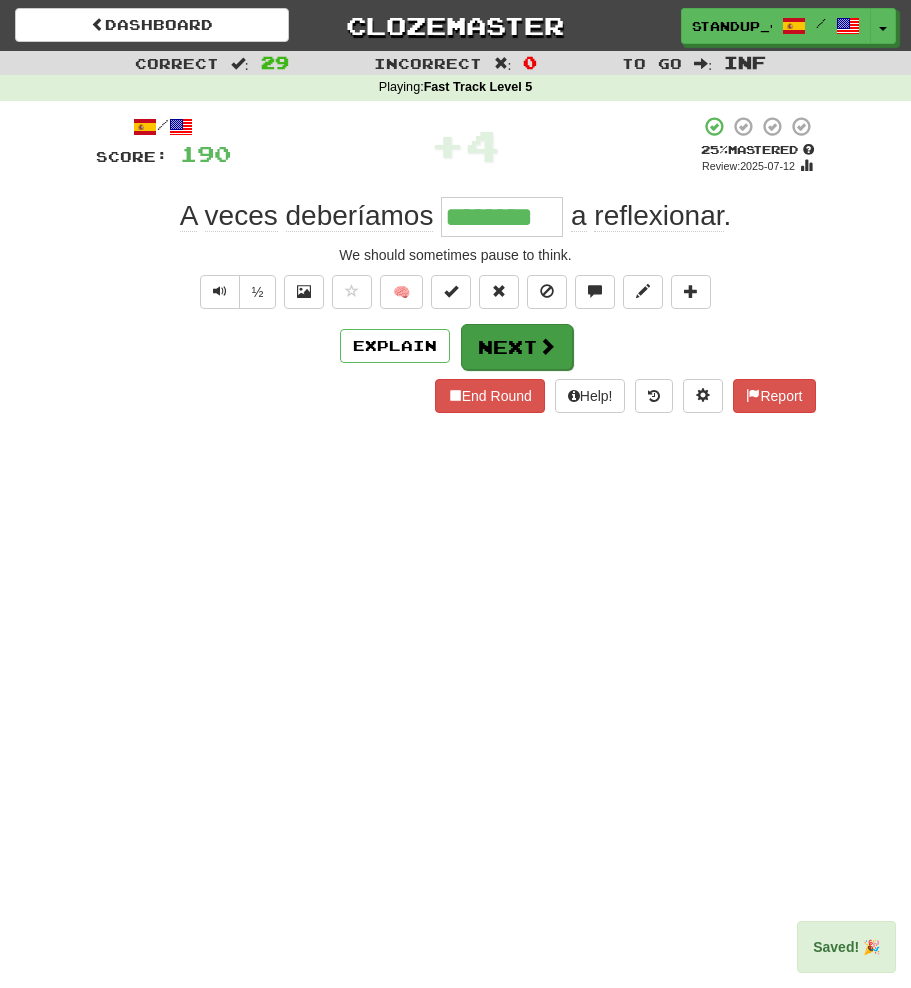 click on "Next" at bounding box center (517, 347) 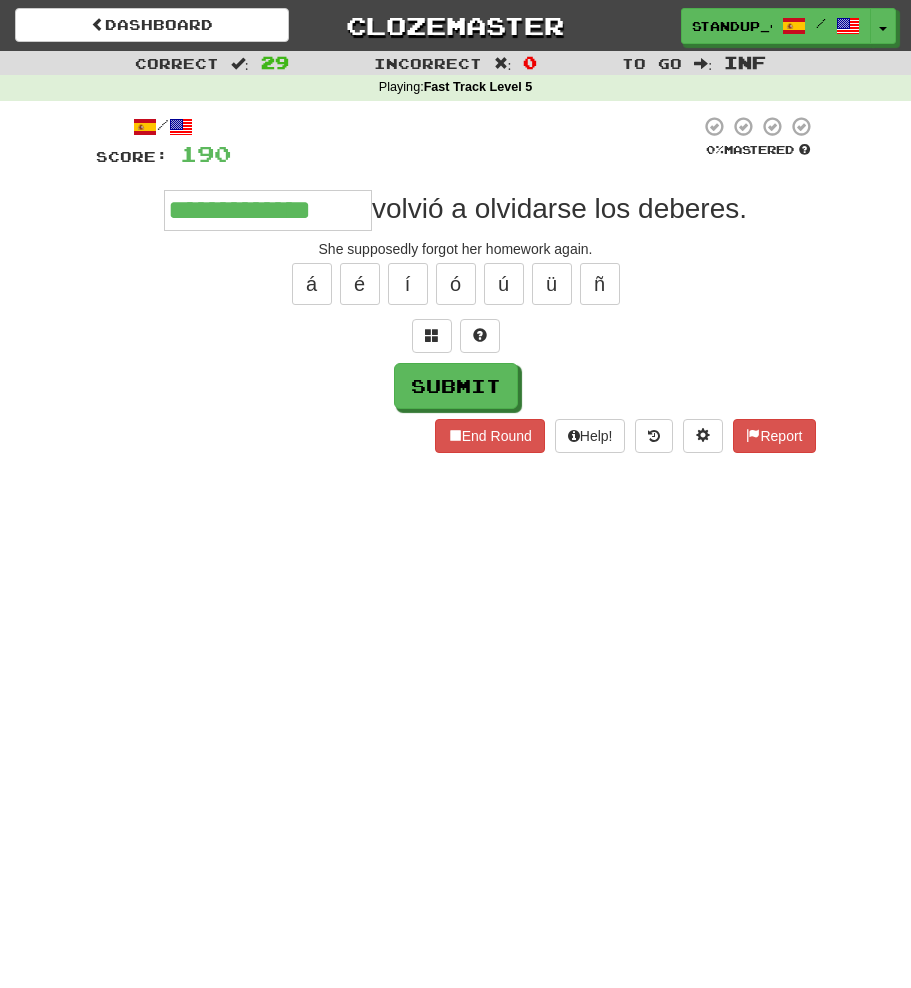 type on "**********" 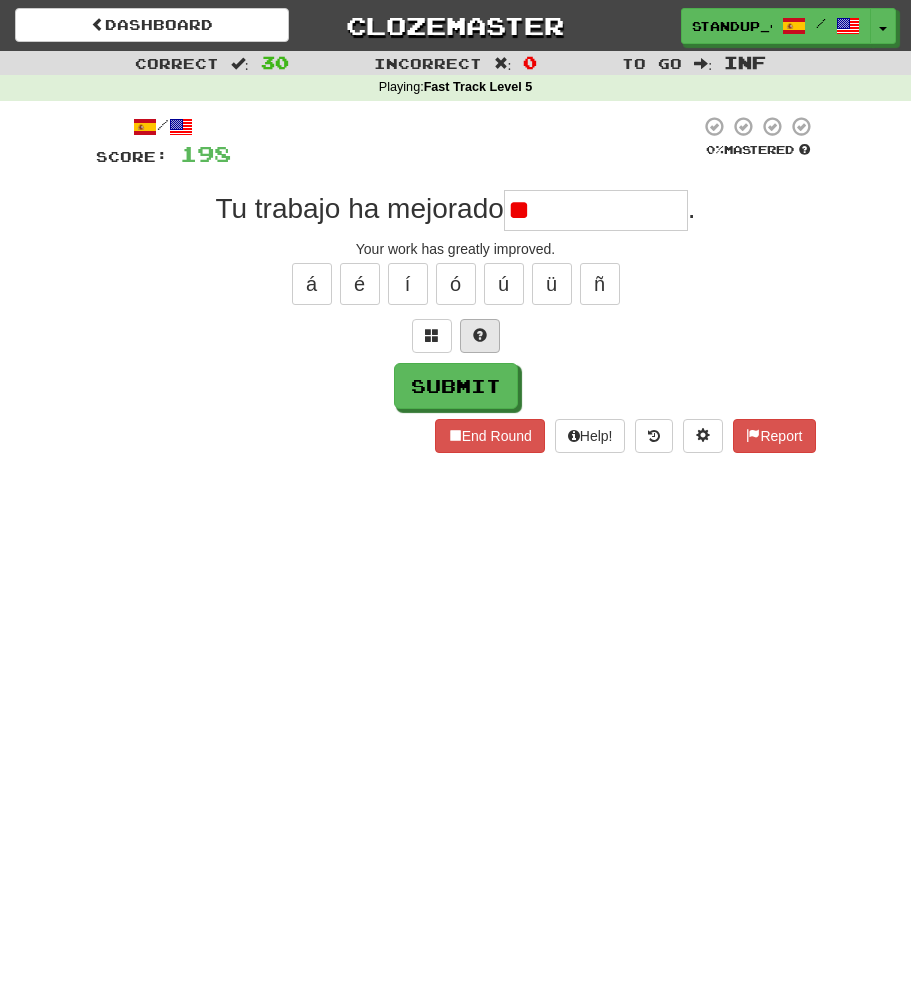 click at bounding box center [480, 336] 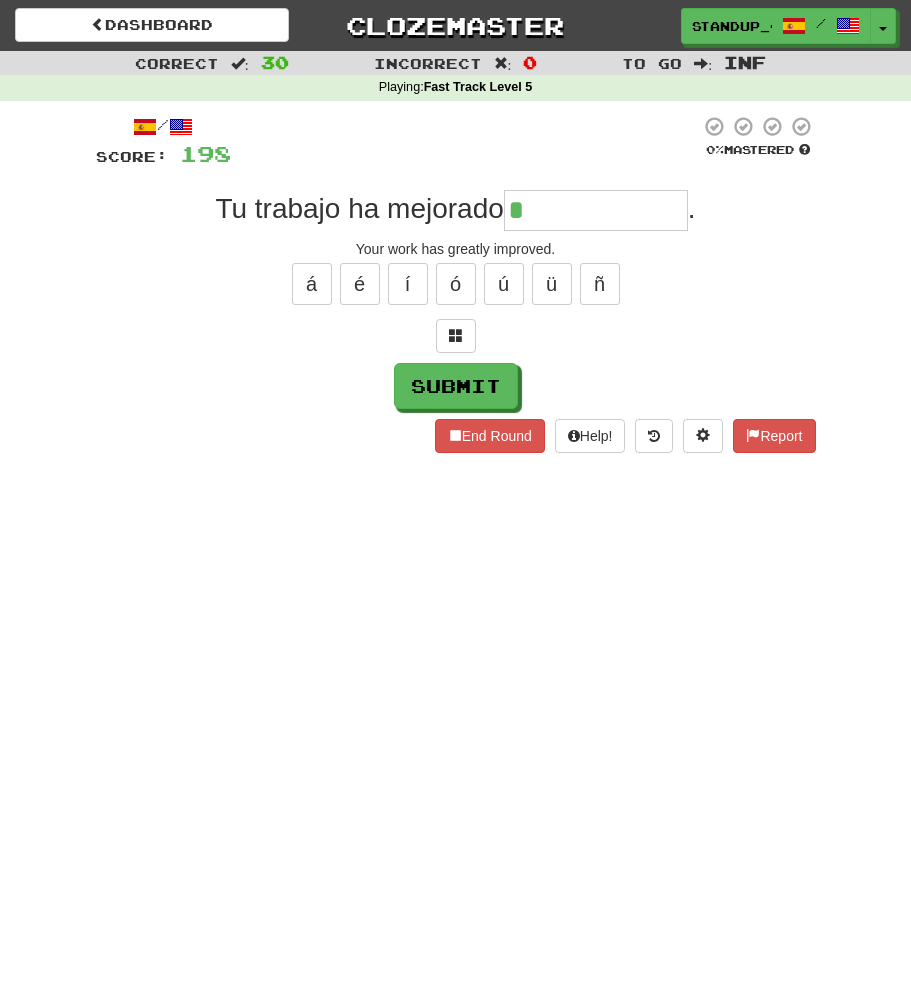 click at bounding box center [456, 336] 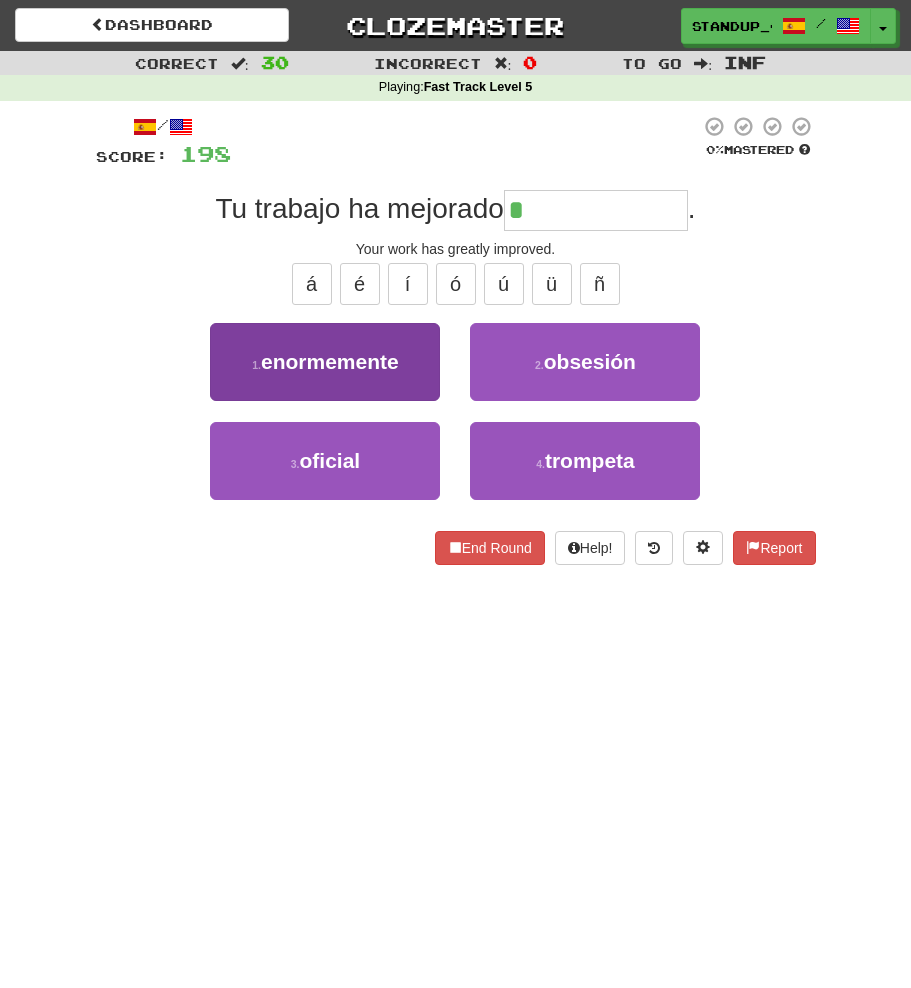click on "1 .  enormemente" at bounding box center [325, 362] 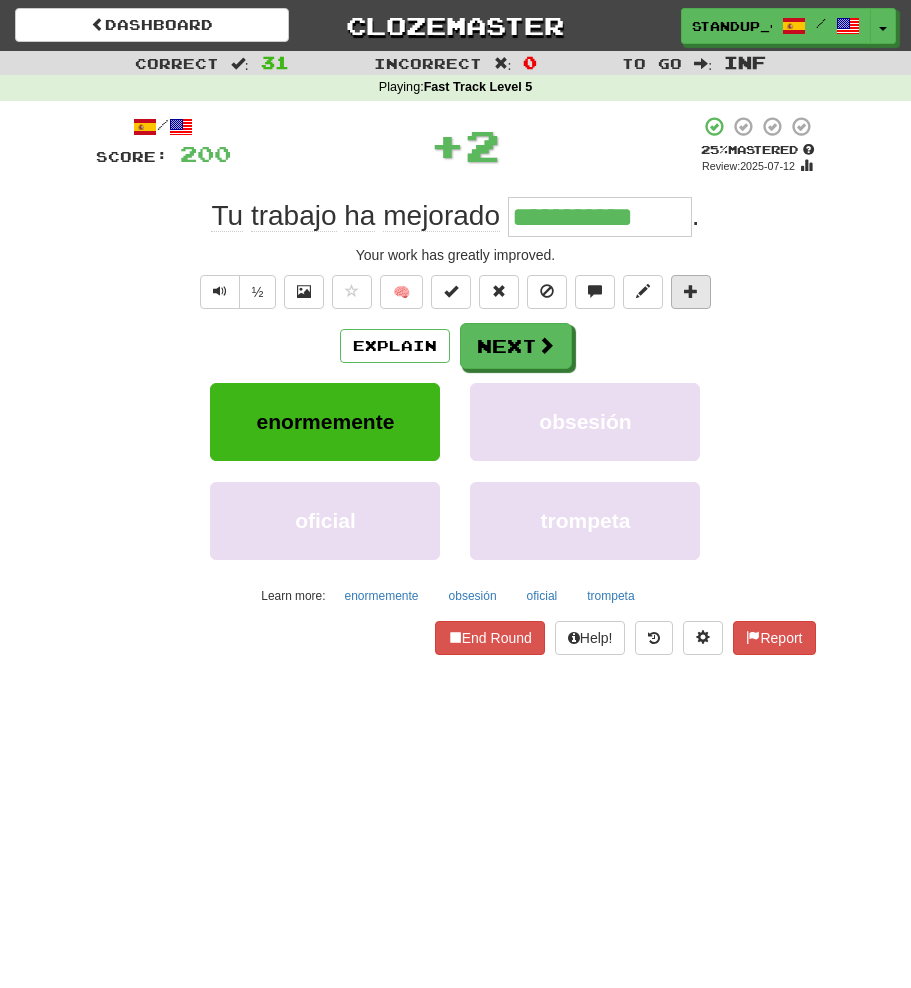 click at bounding box center (691, 292) 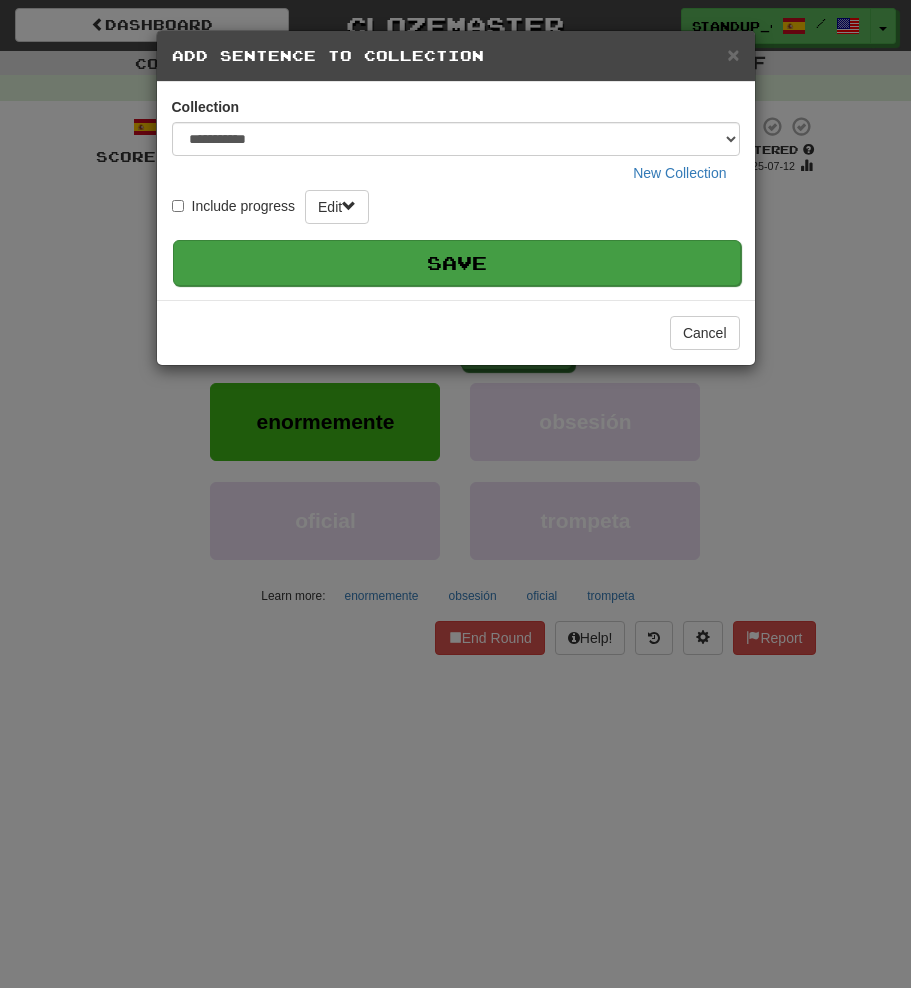 click on "Save" at bounding box center [457, 263] 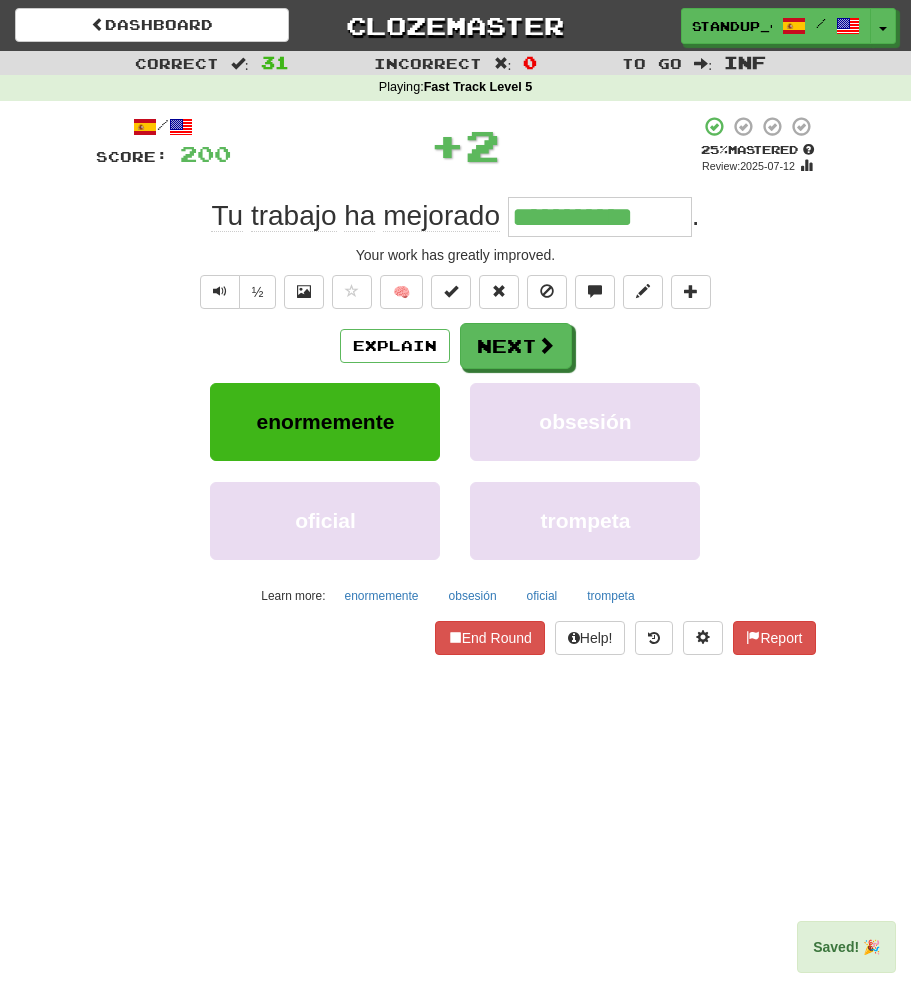 click on "Next" at bounding box center [516, 346] 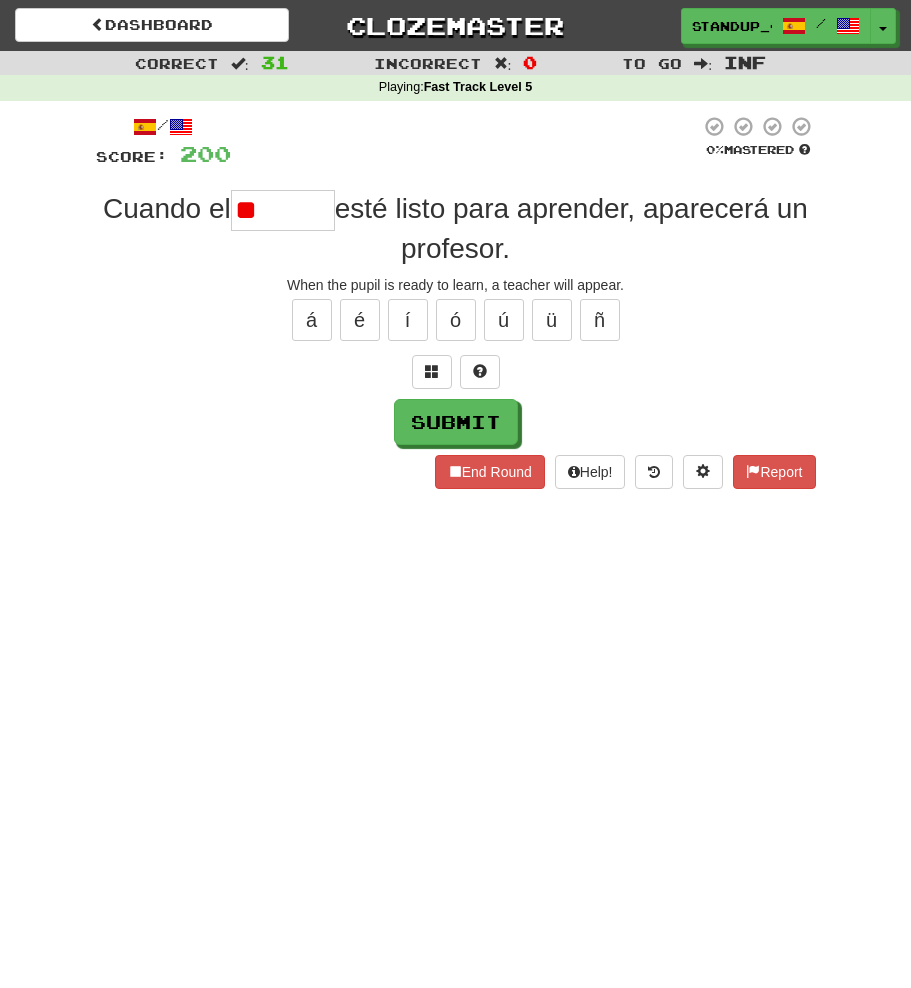 type on "*" 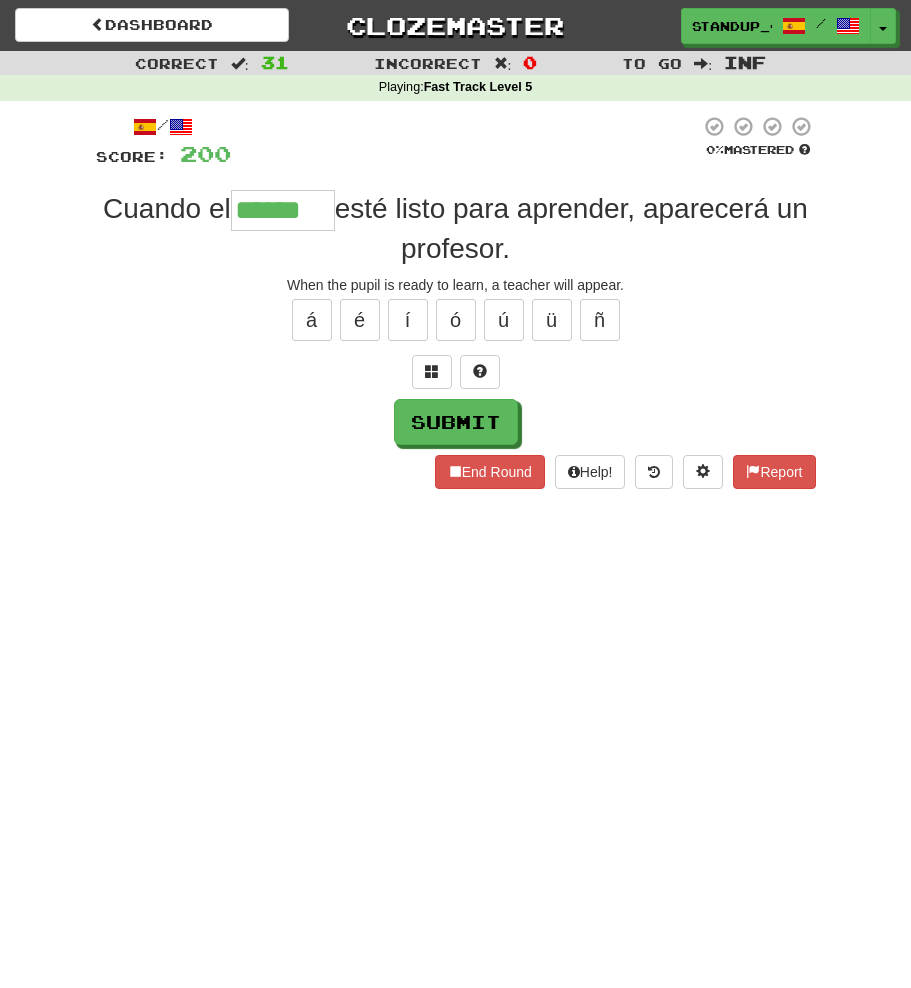 type on "******" 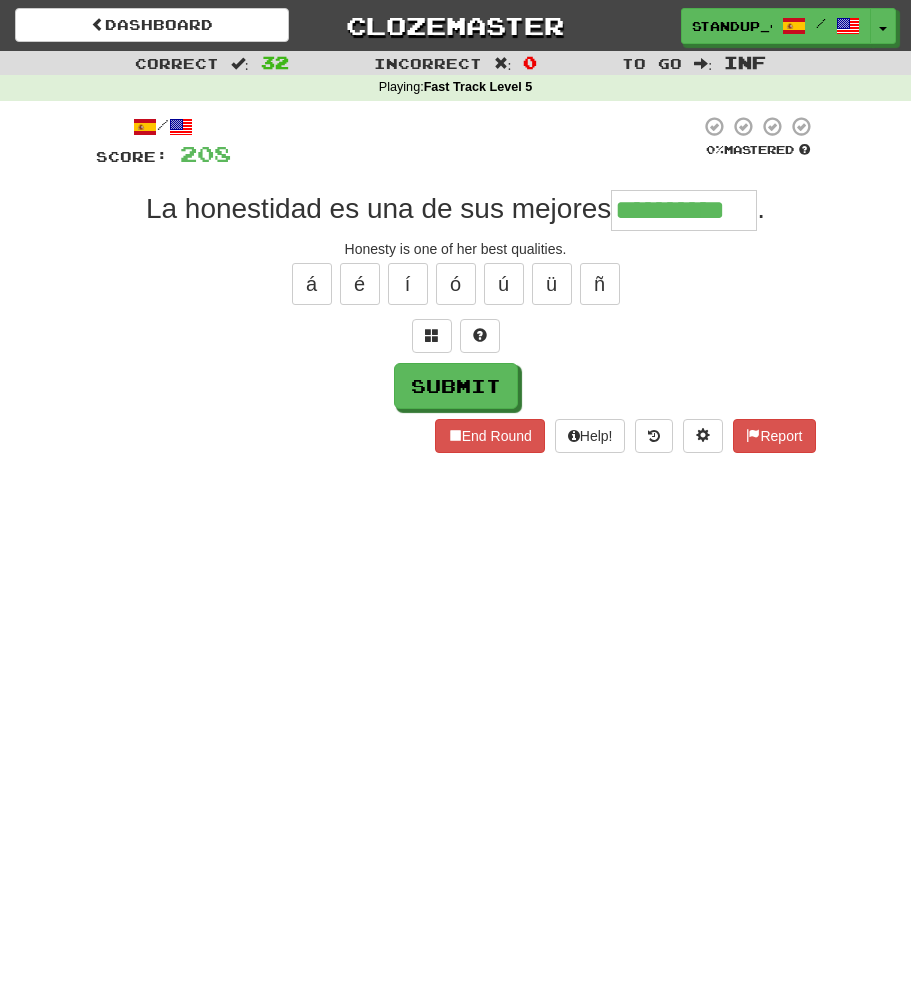 type on "**********" 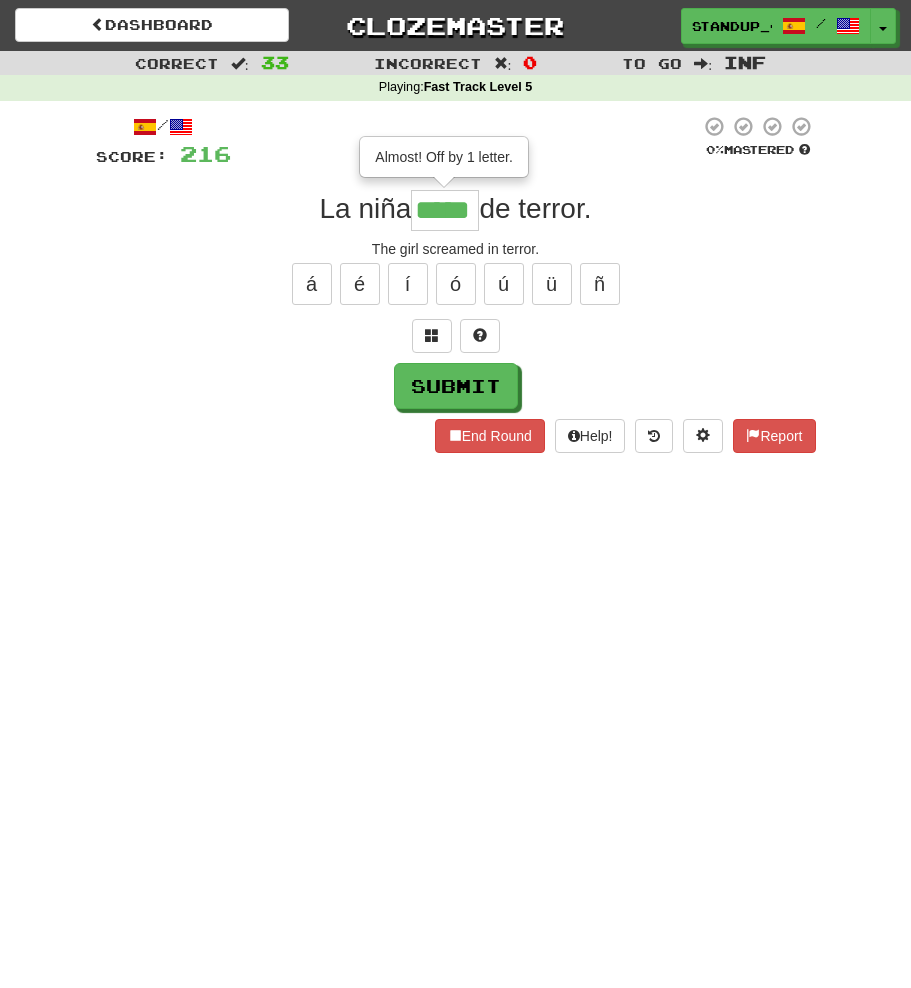 type on "*****" 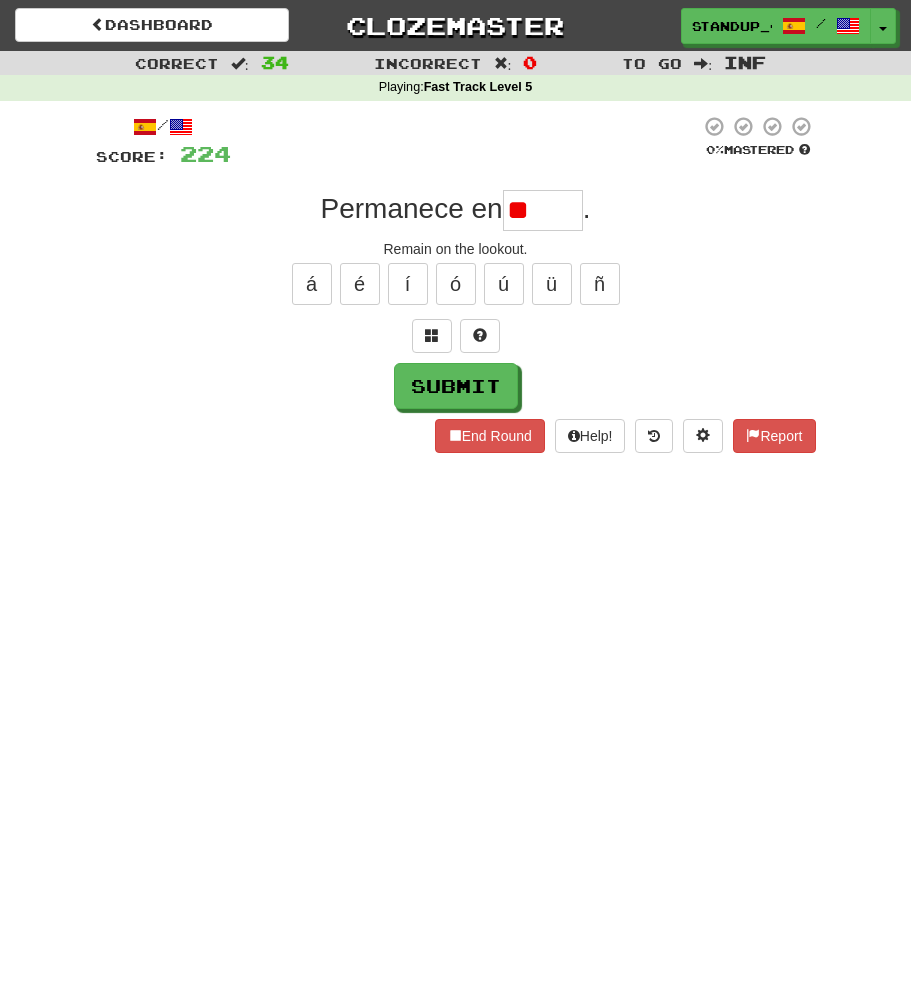 type on "*" 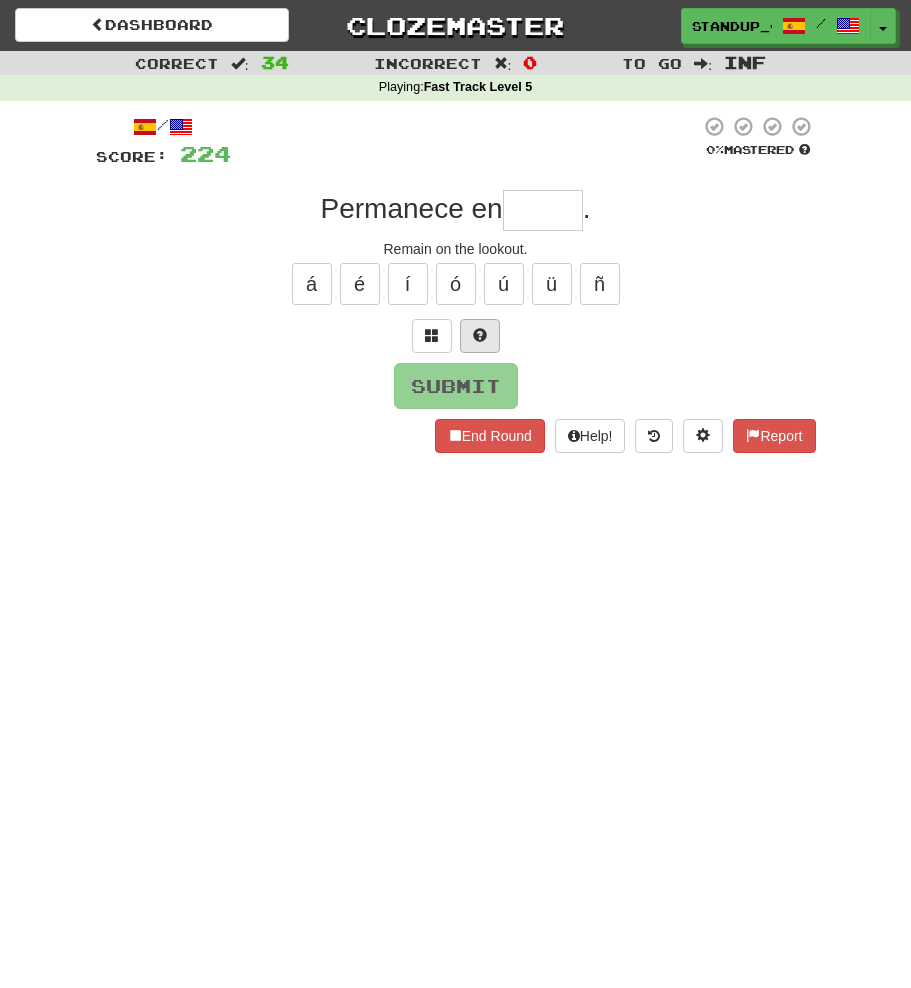 click at bounding box center (480, 336) 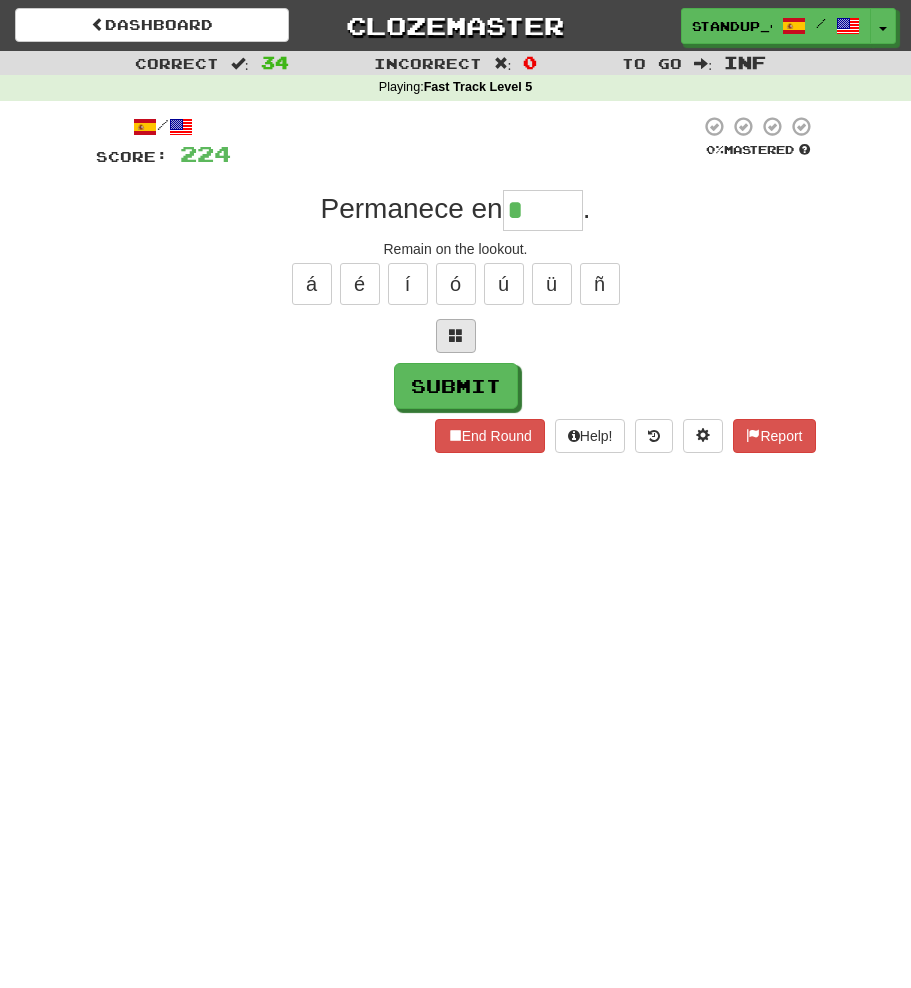 click at bounding box center (456, 336) 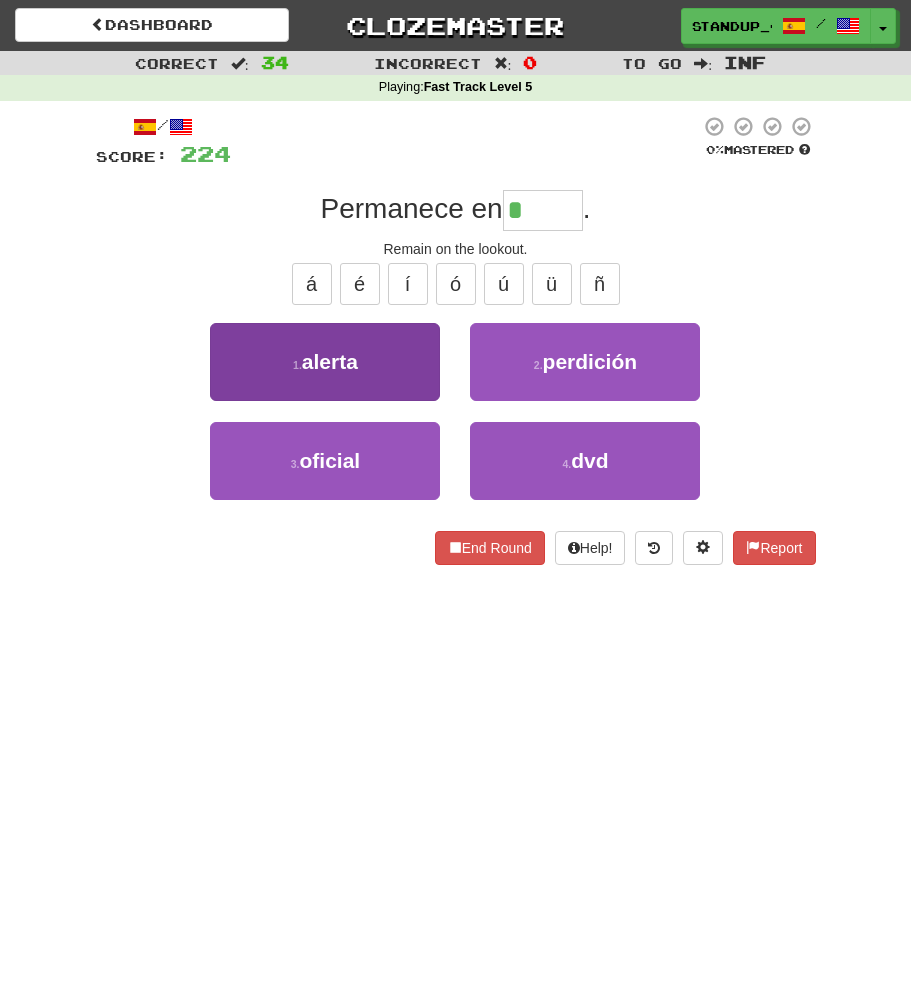 click on "1 .  alerta" at bounding box center [325, 362] 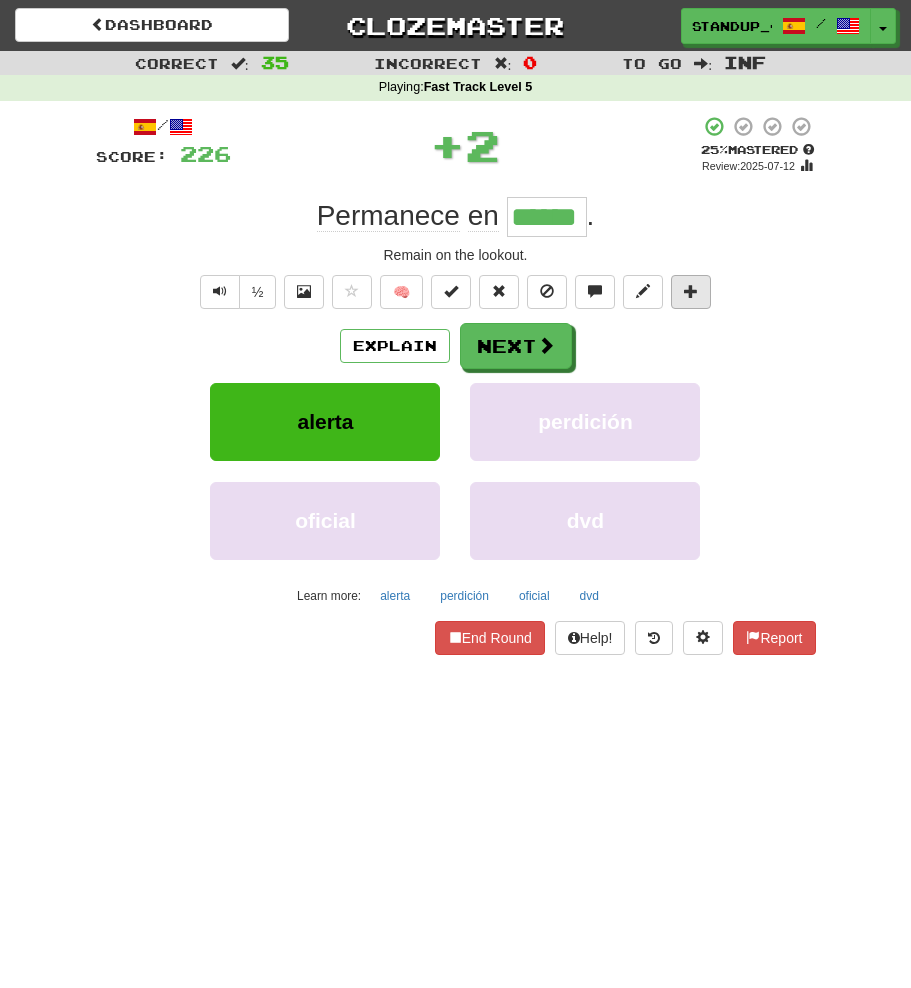 click at bounding box center [691, 292] 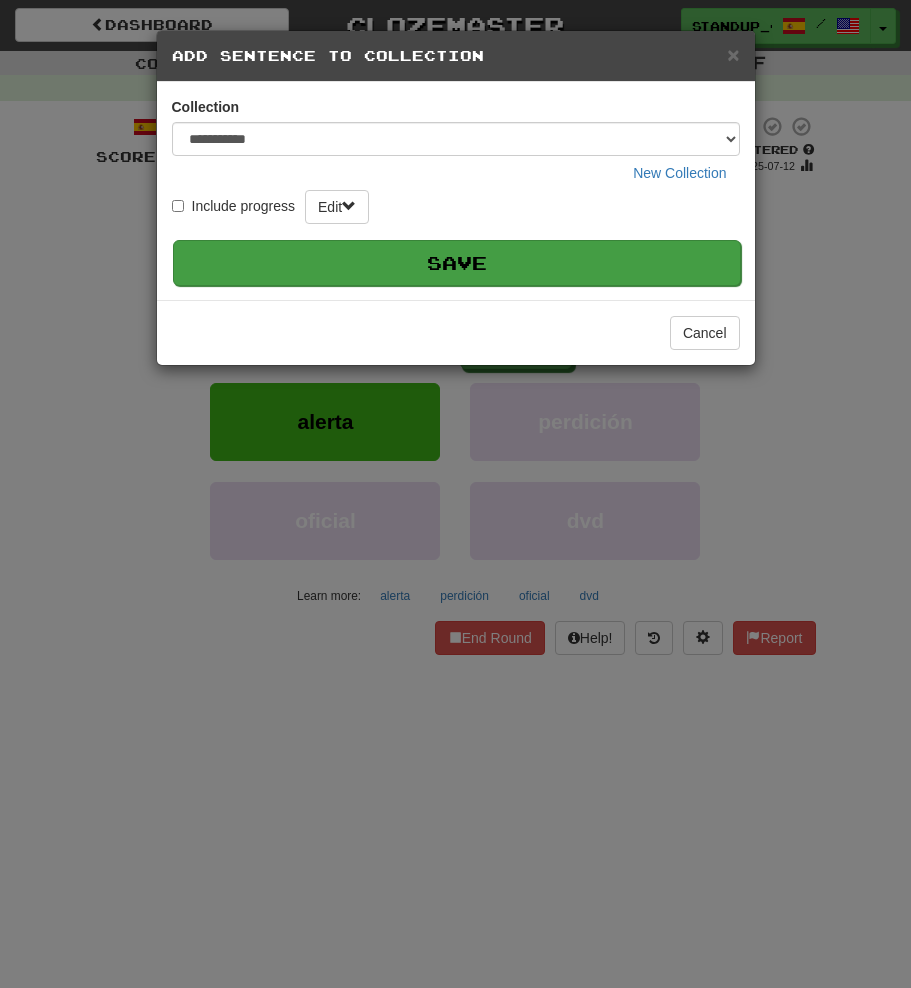 click on "Save" at bounding box center [457, 263] 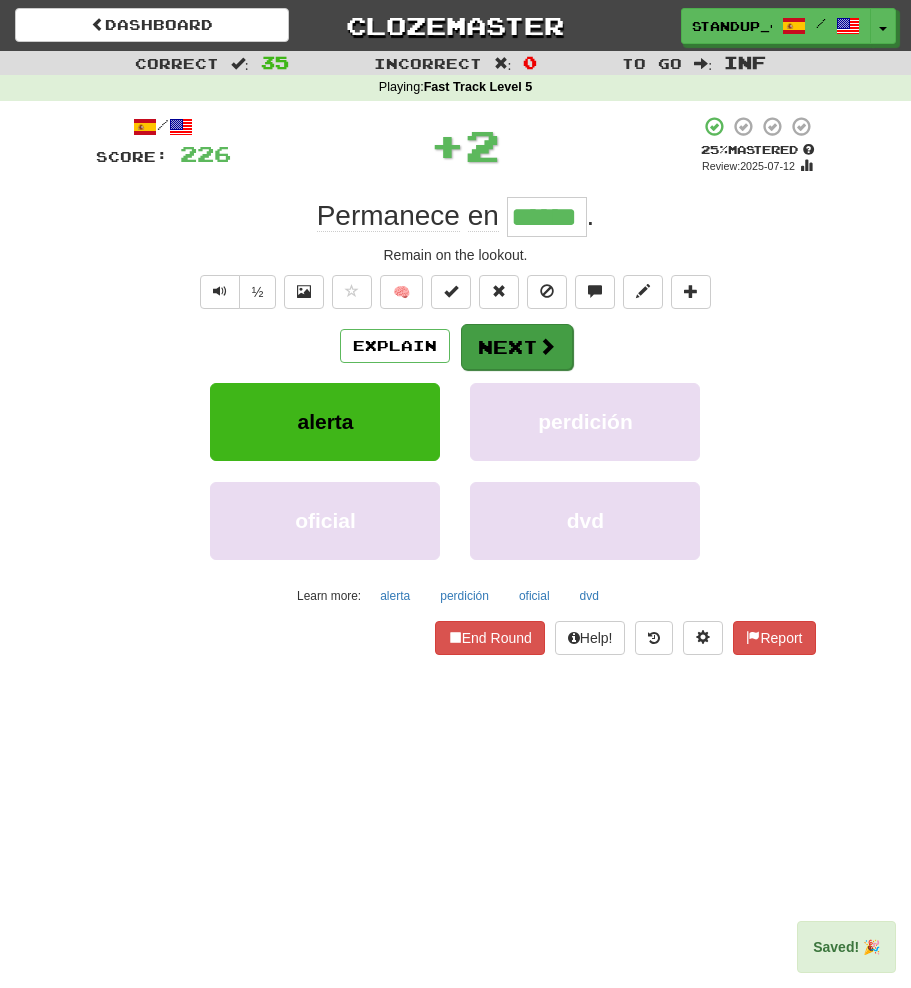 click on "Next" at bounding box center (517, 347) 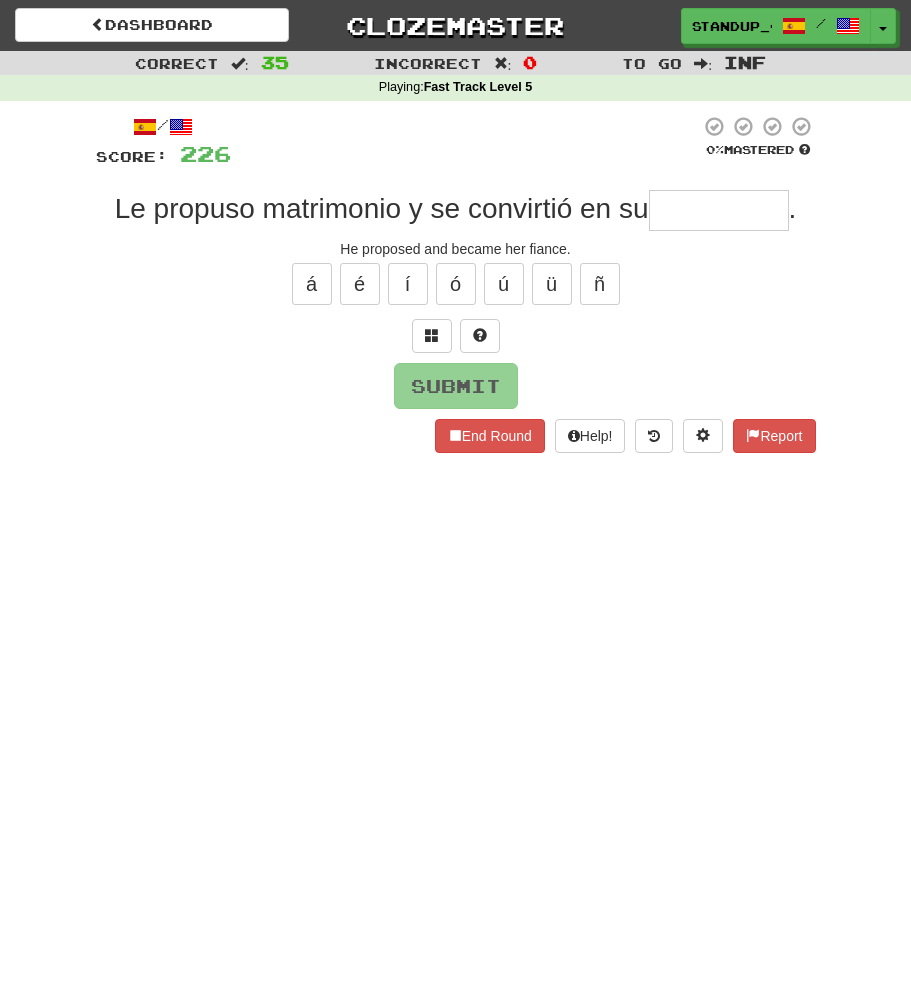 type on "*" 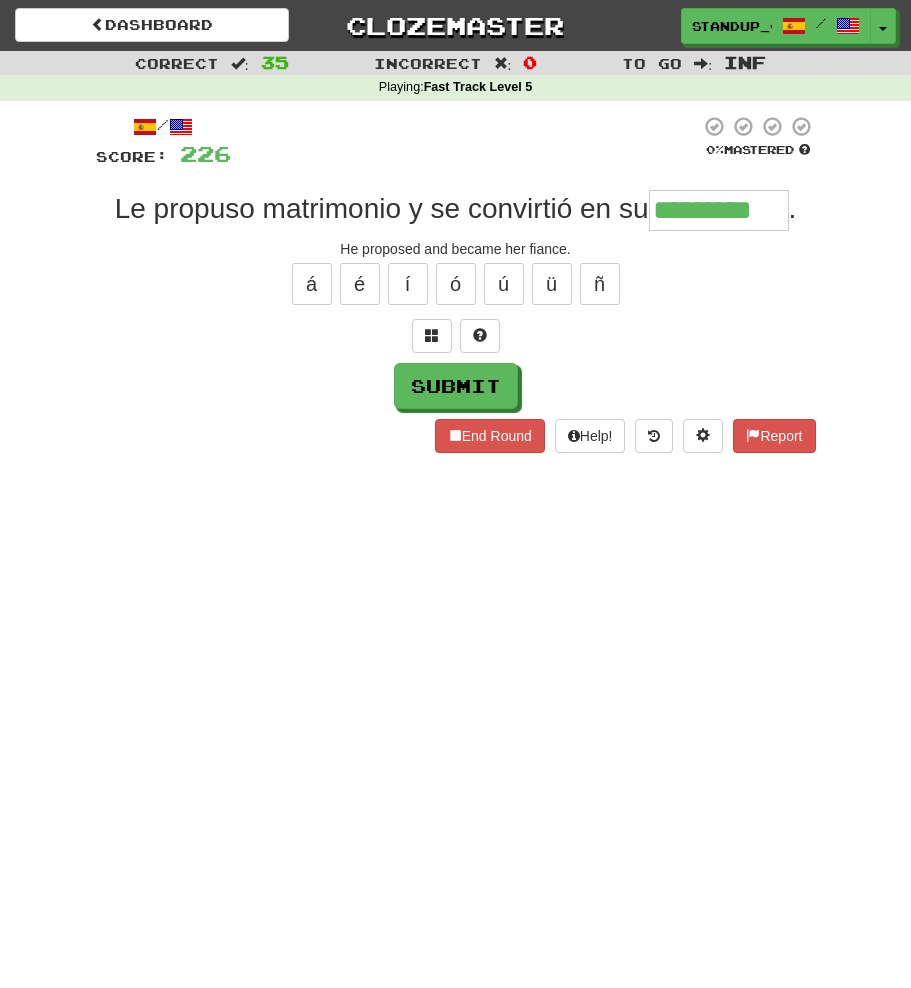 type on "*********" 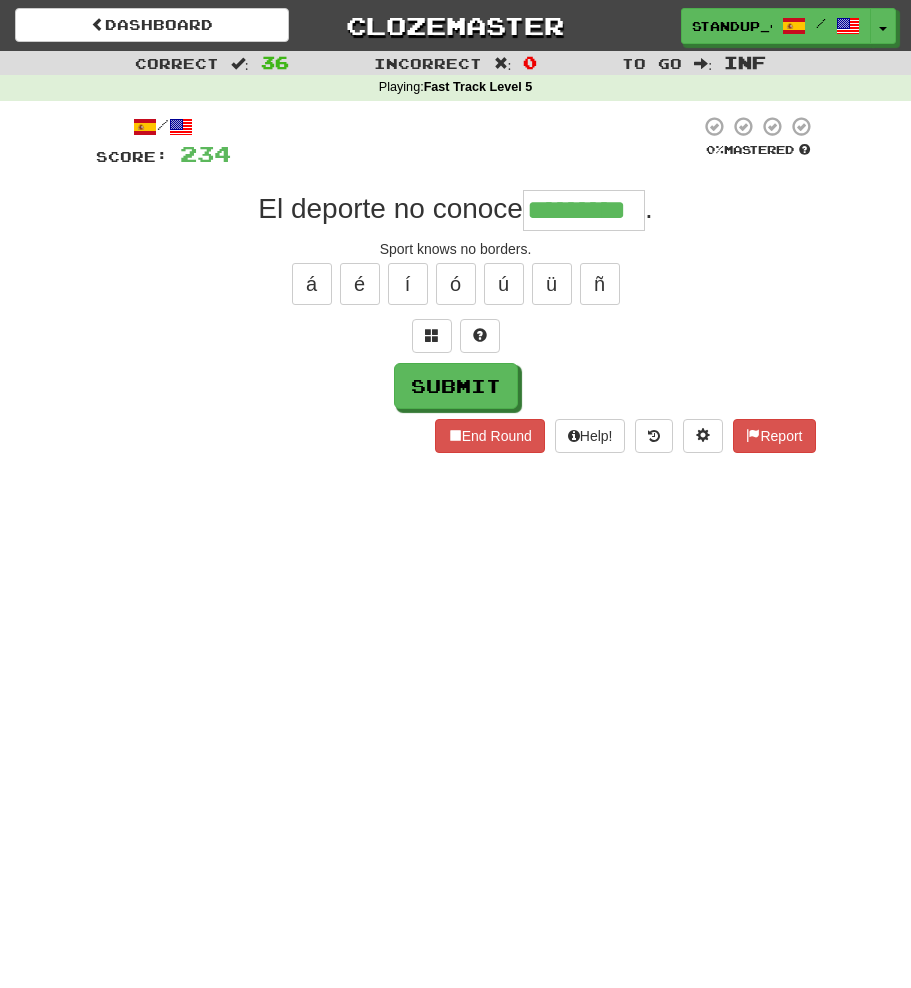 type on "*********" 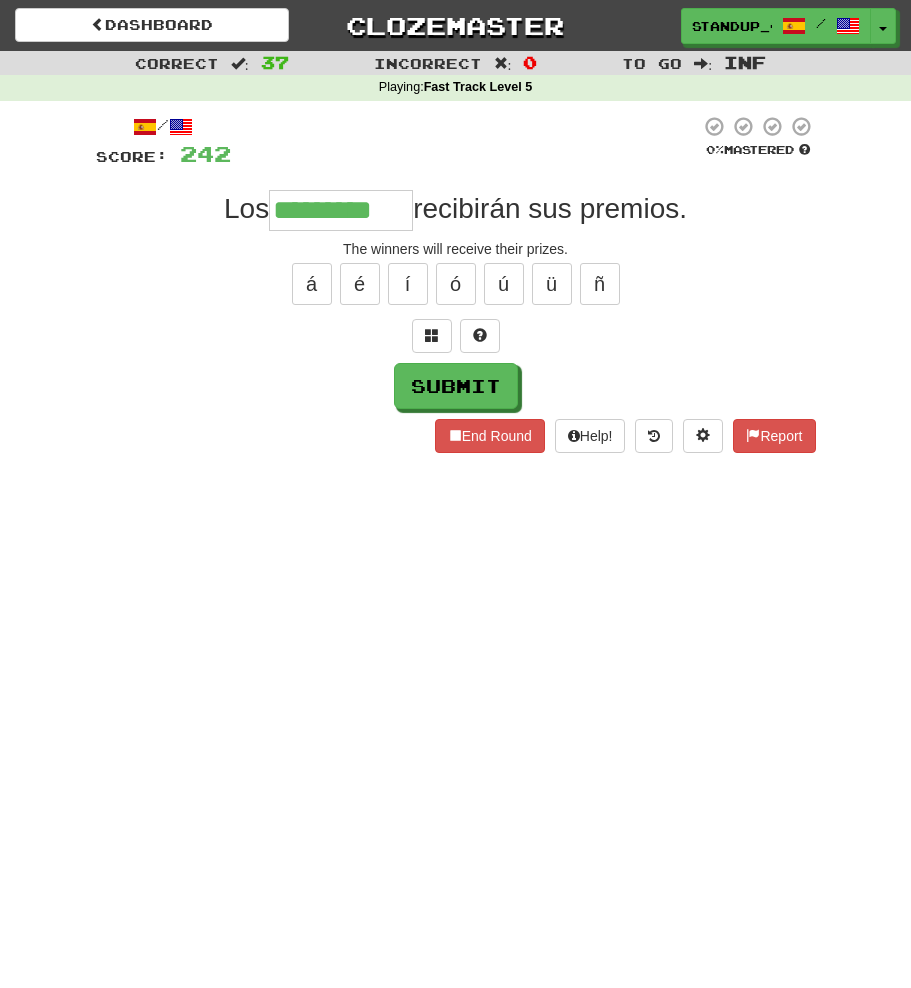 type on "*********" 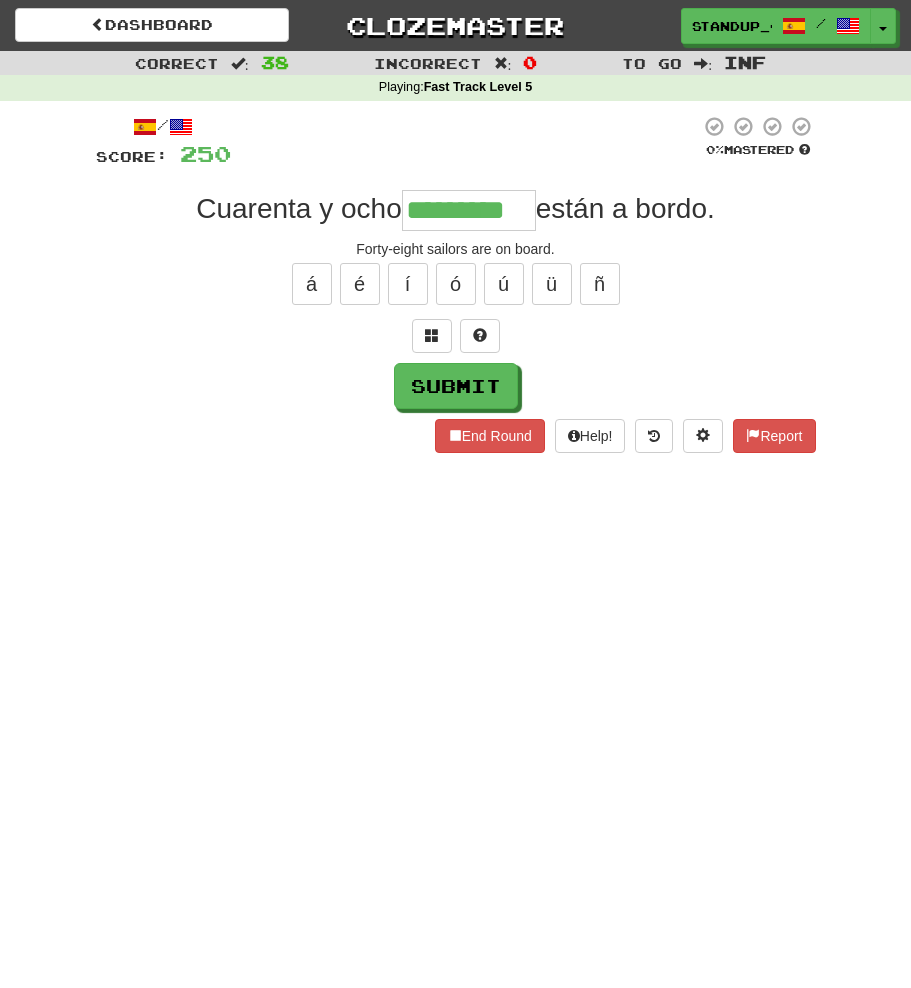 type on "*********" 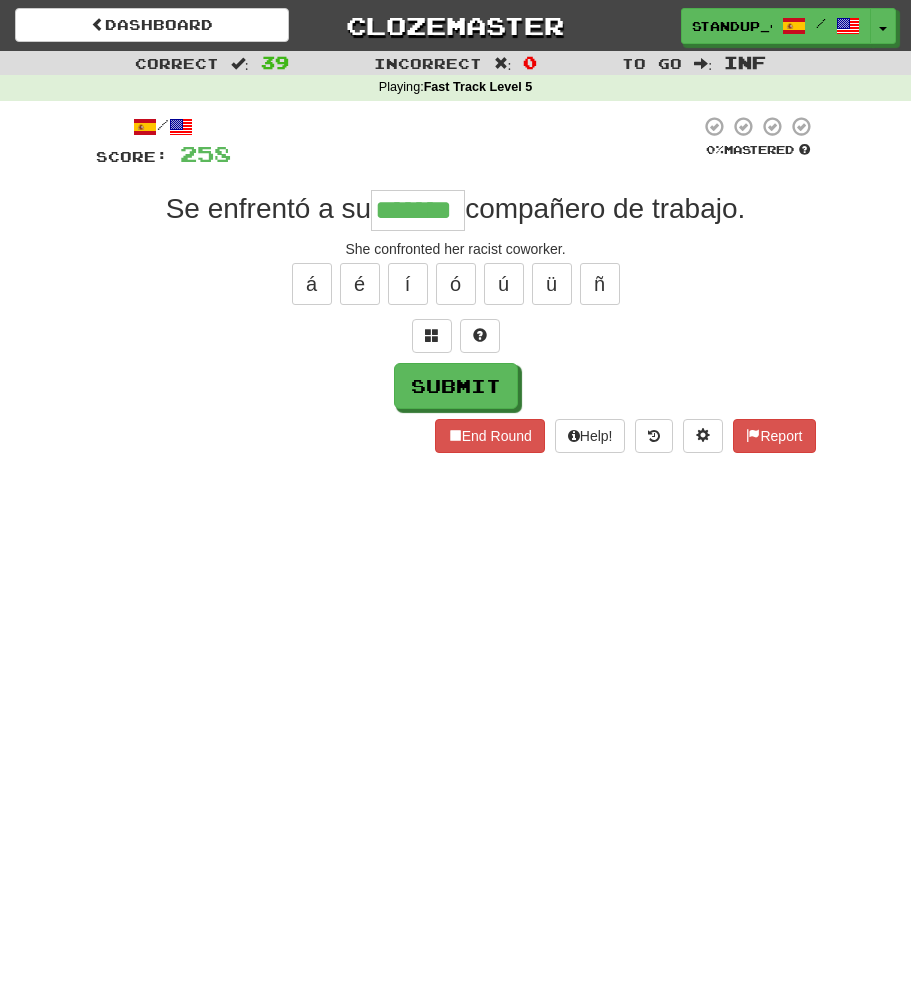 type on "*******" 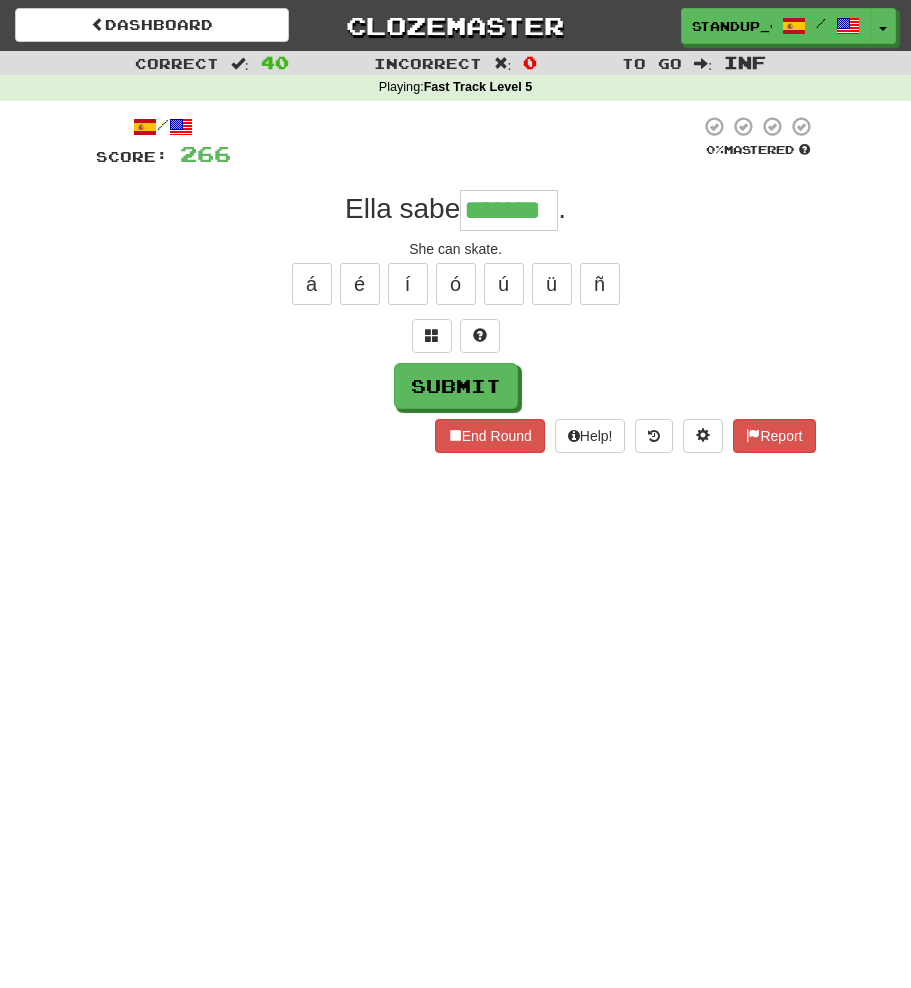 type on "*******" 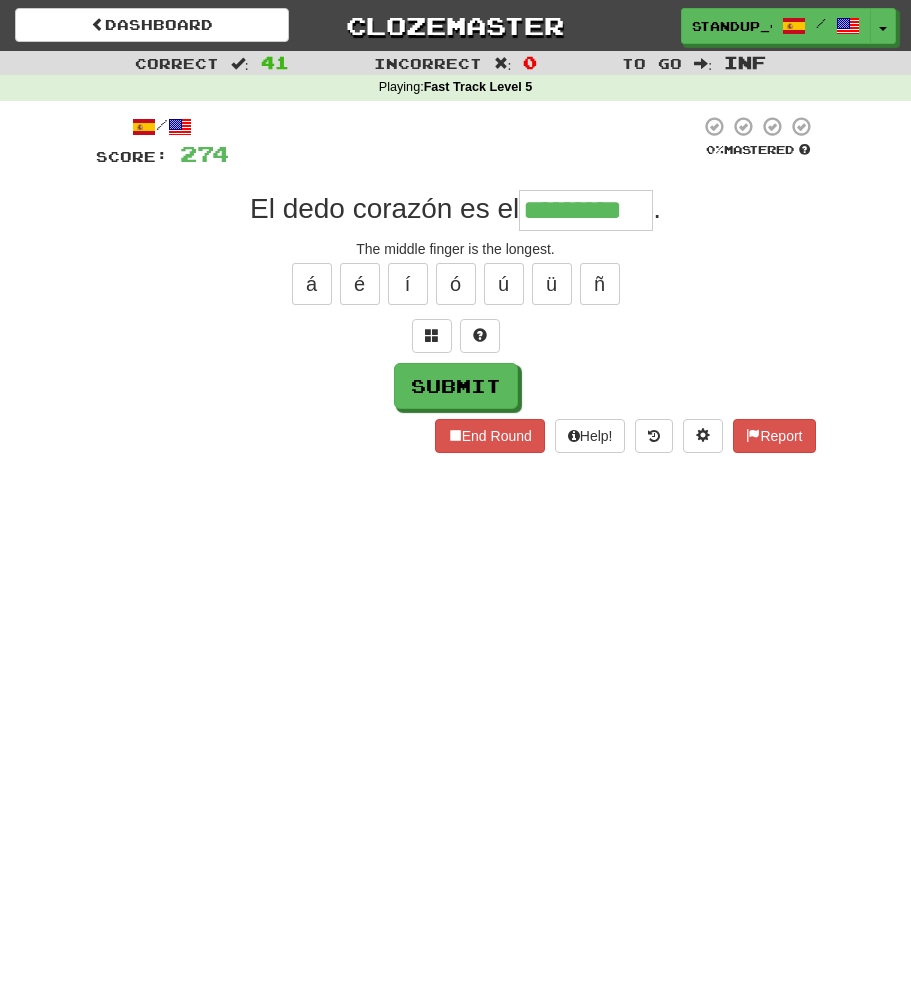 type on "*********" 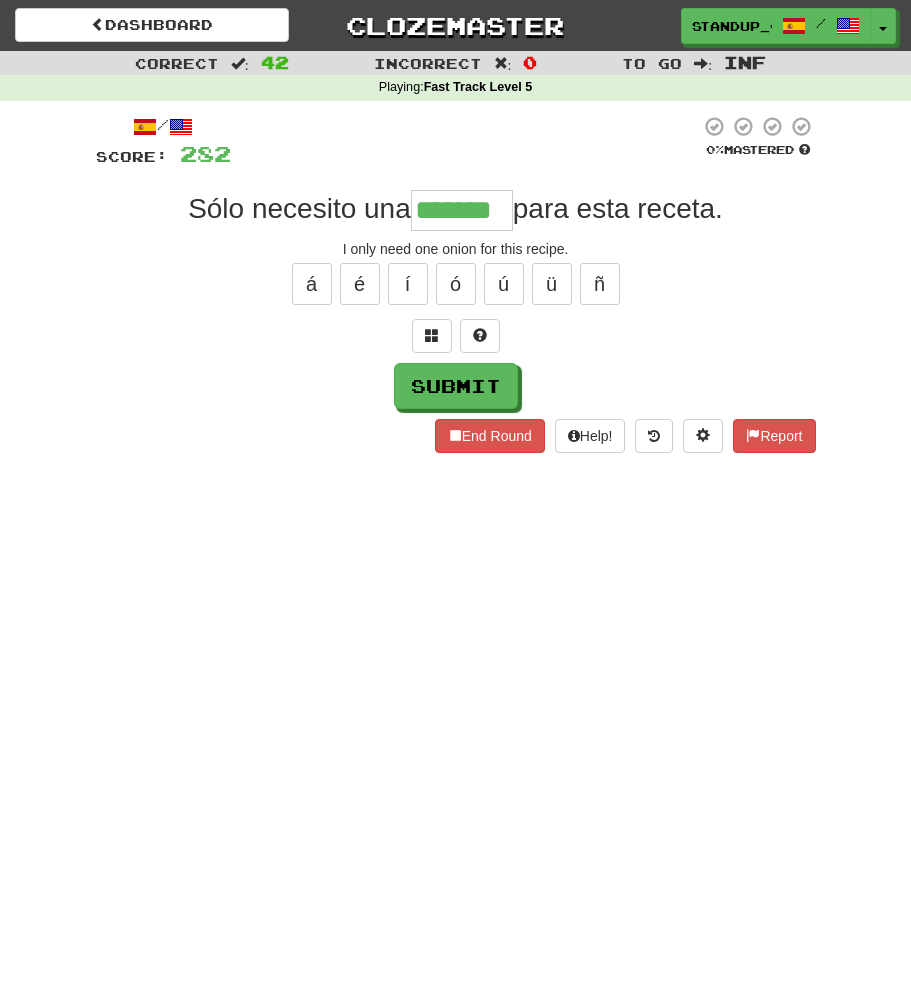 type on "*******" 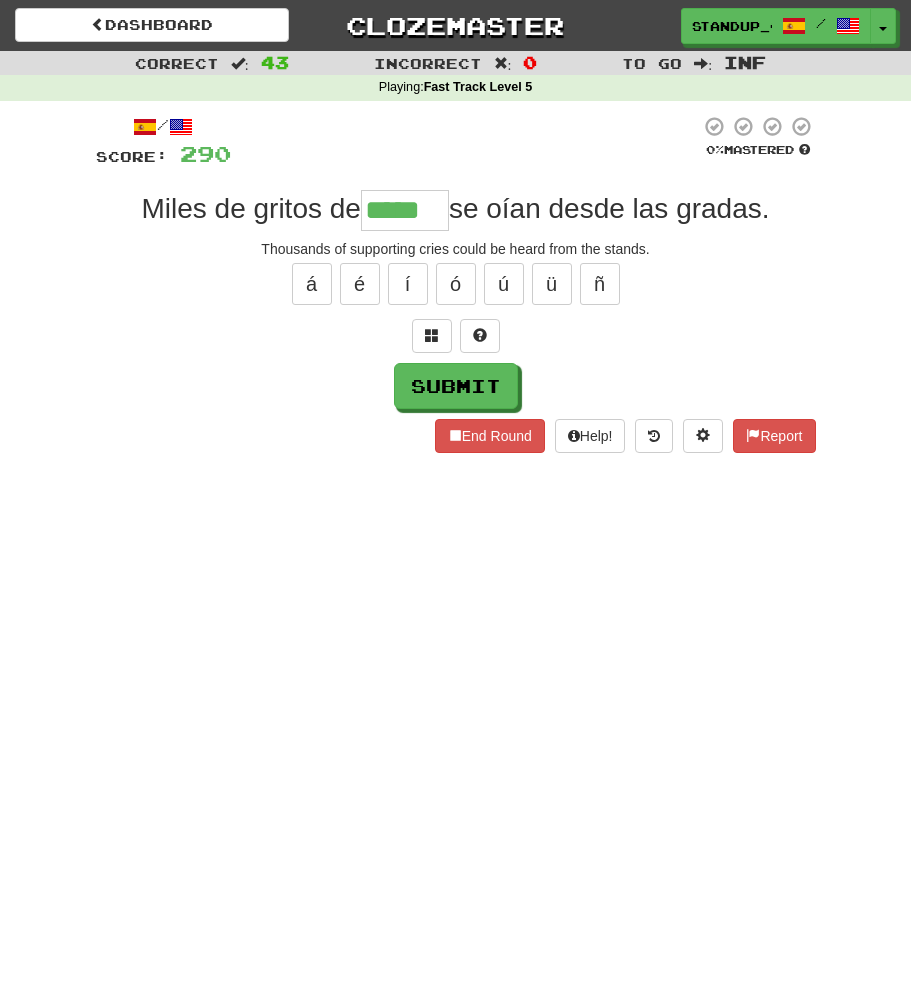 type on "*****" 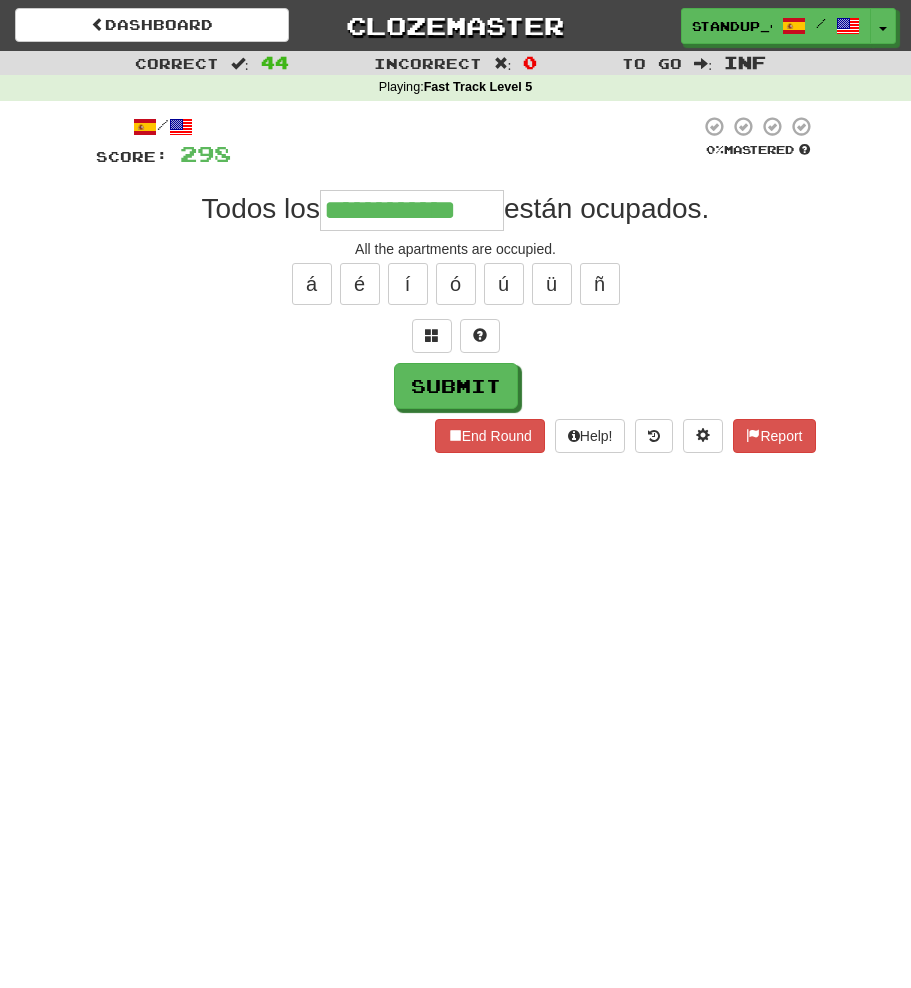 type on "**********" 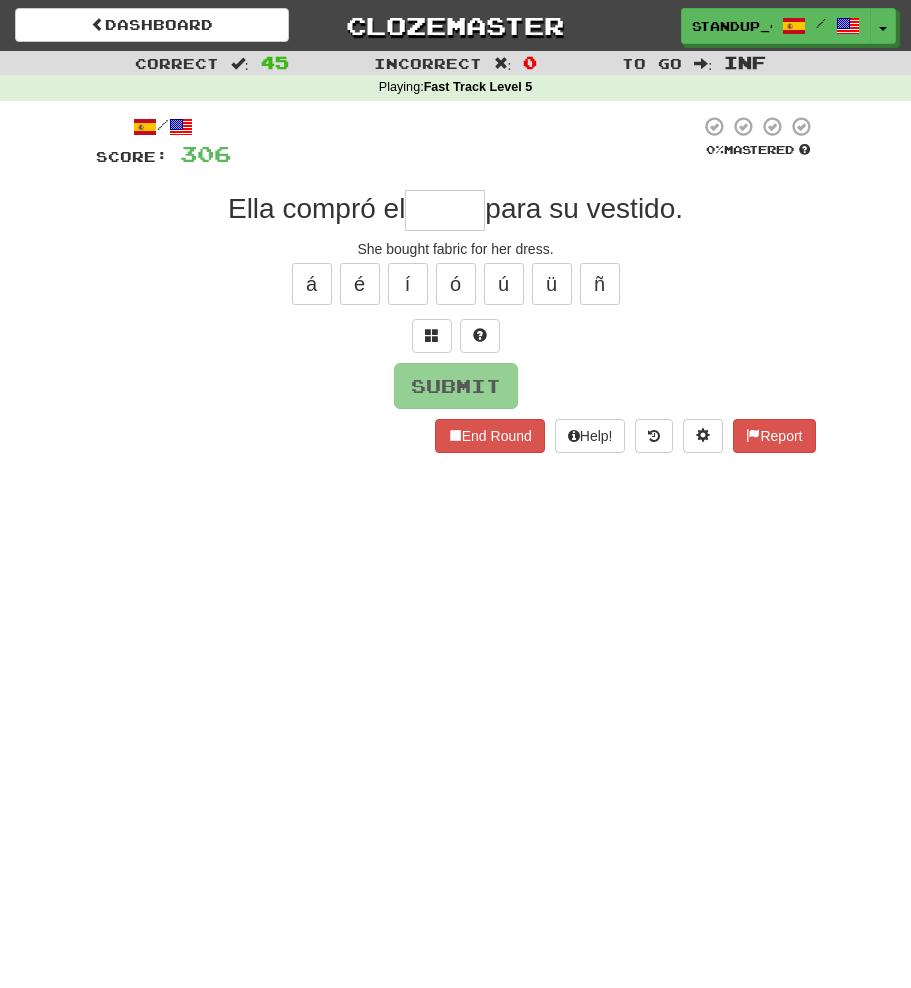 type on "*" 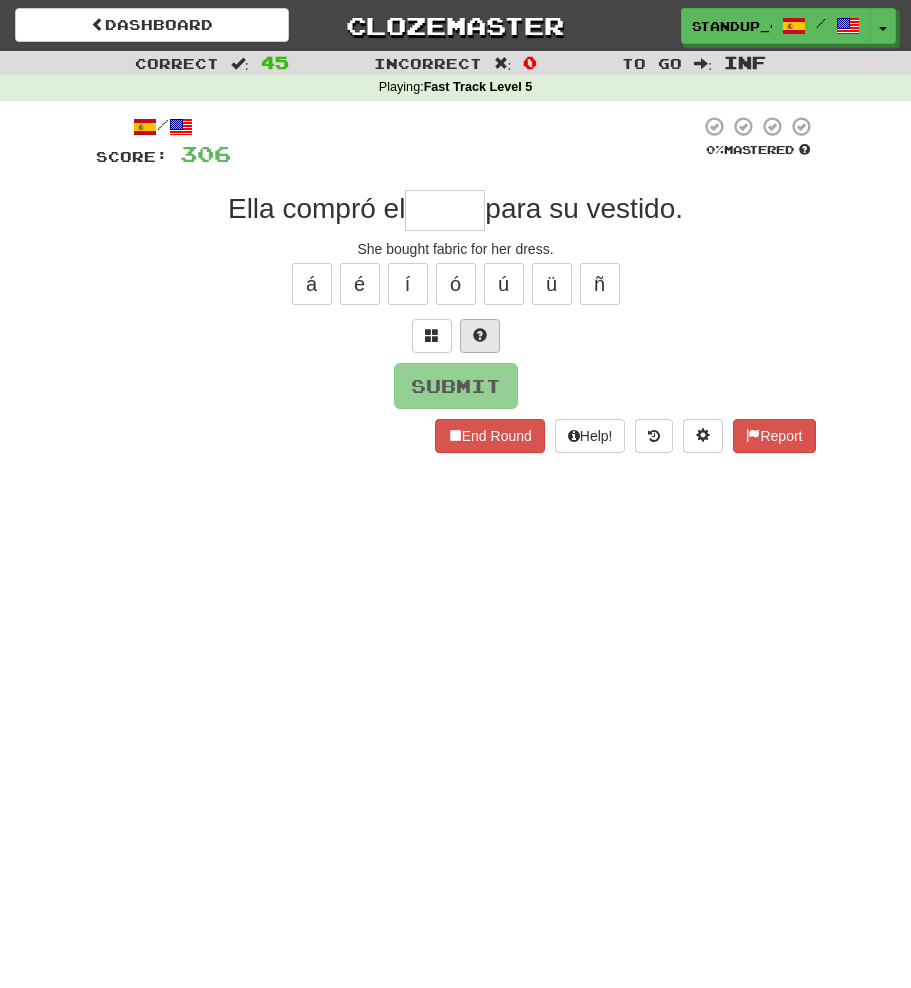 click at bounding box center [480, 336] 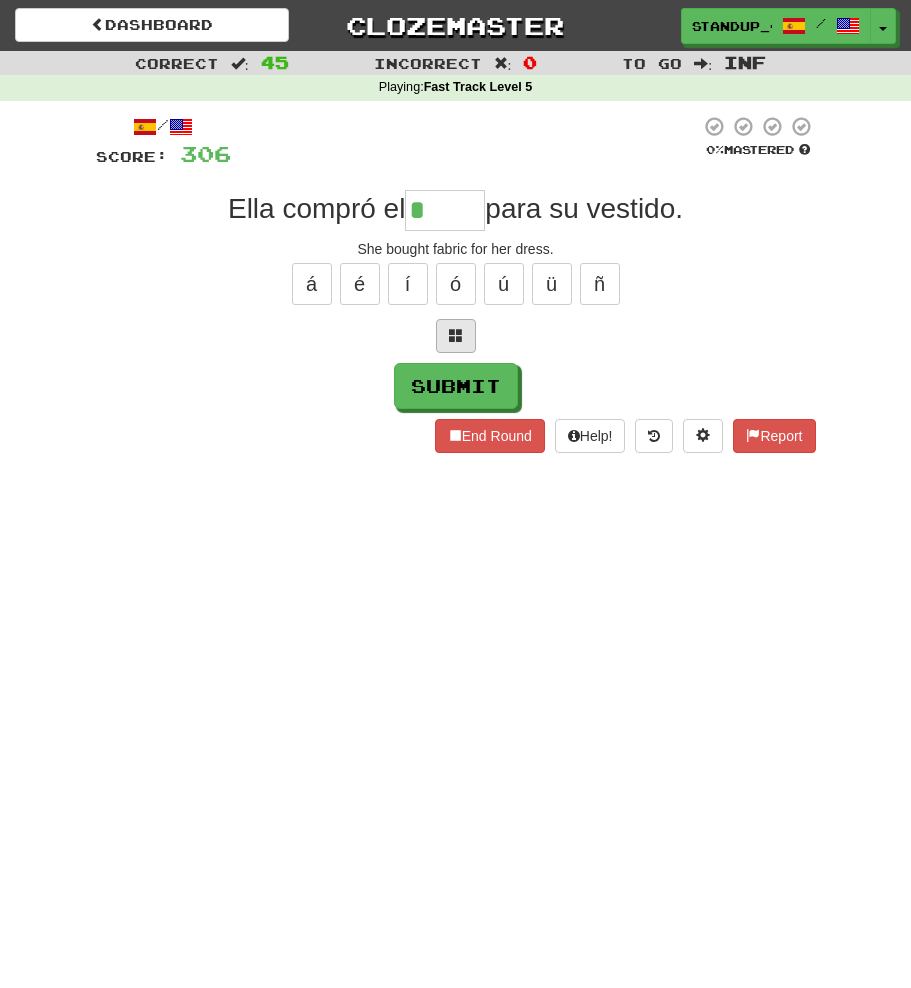 click at bounding box center (456, 335) 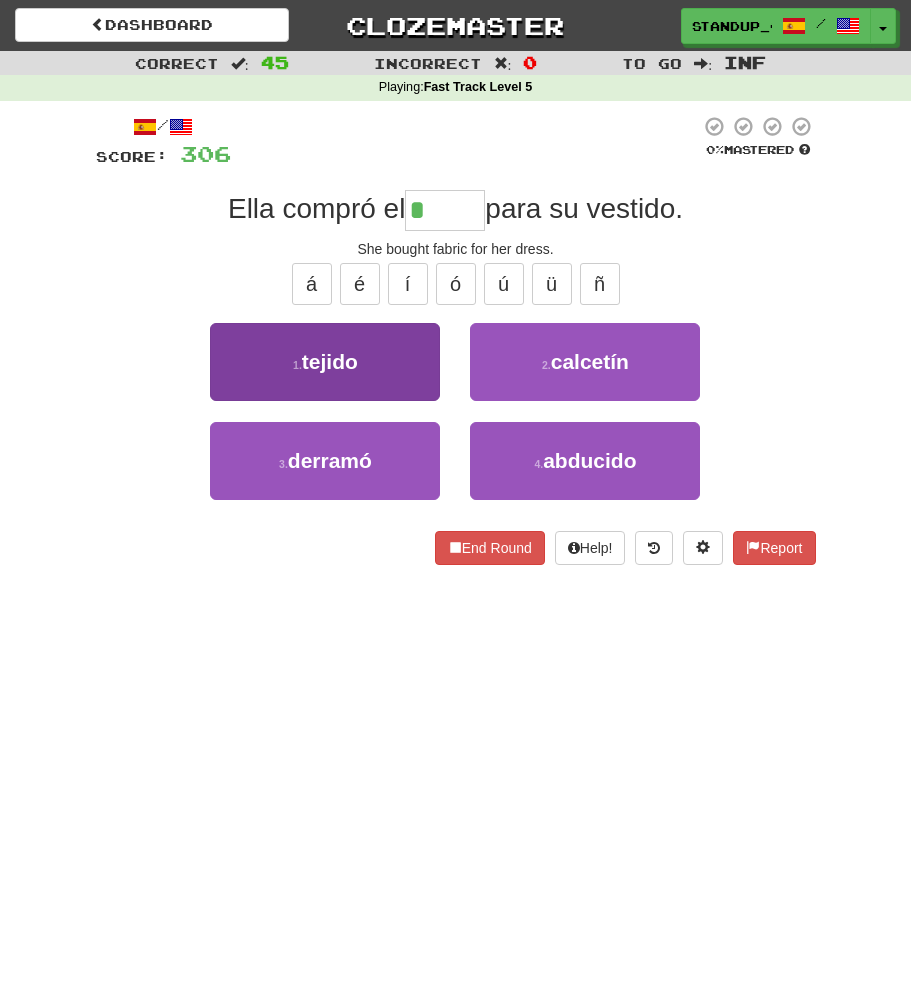 click on "1 .  tejido" at bounding box center [325, 362] 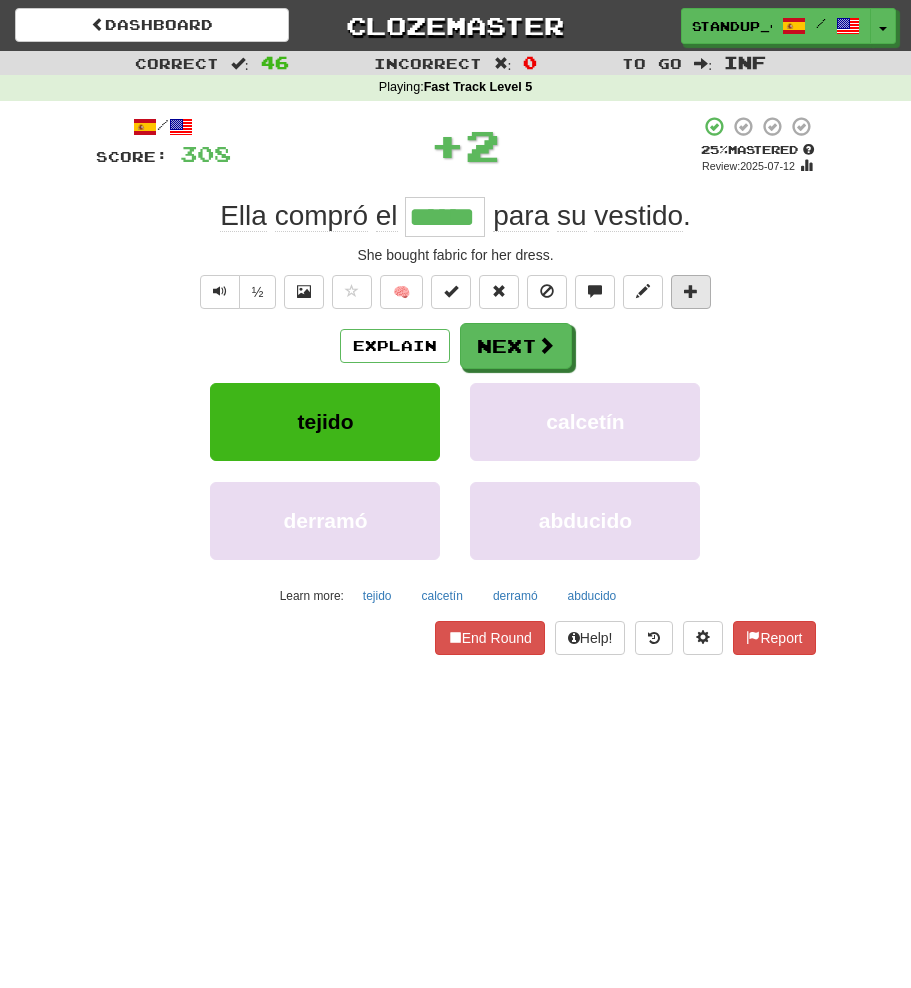 click at bounding box center (691, 292) 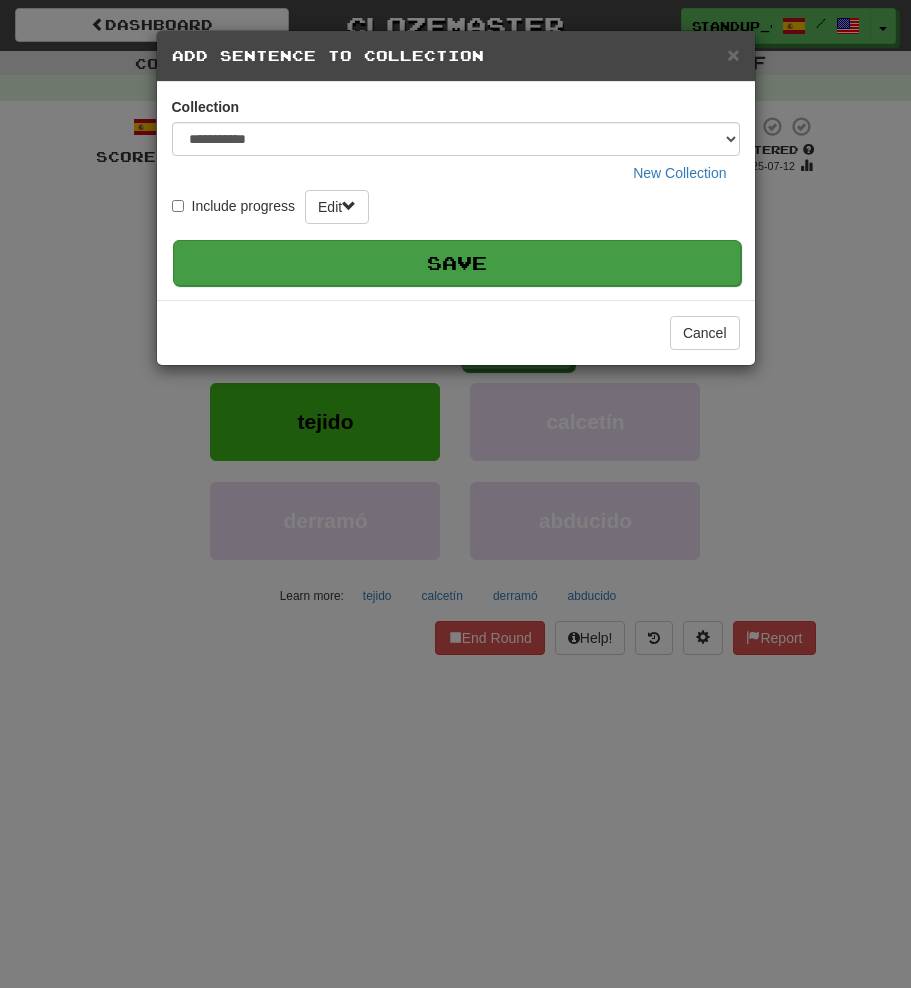click on "Save" at bounding box center (457, 263) 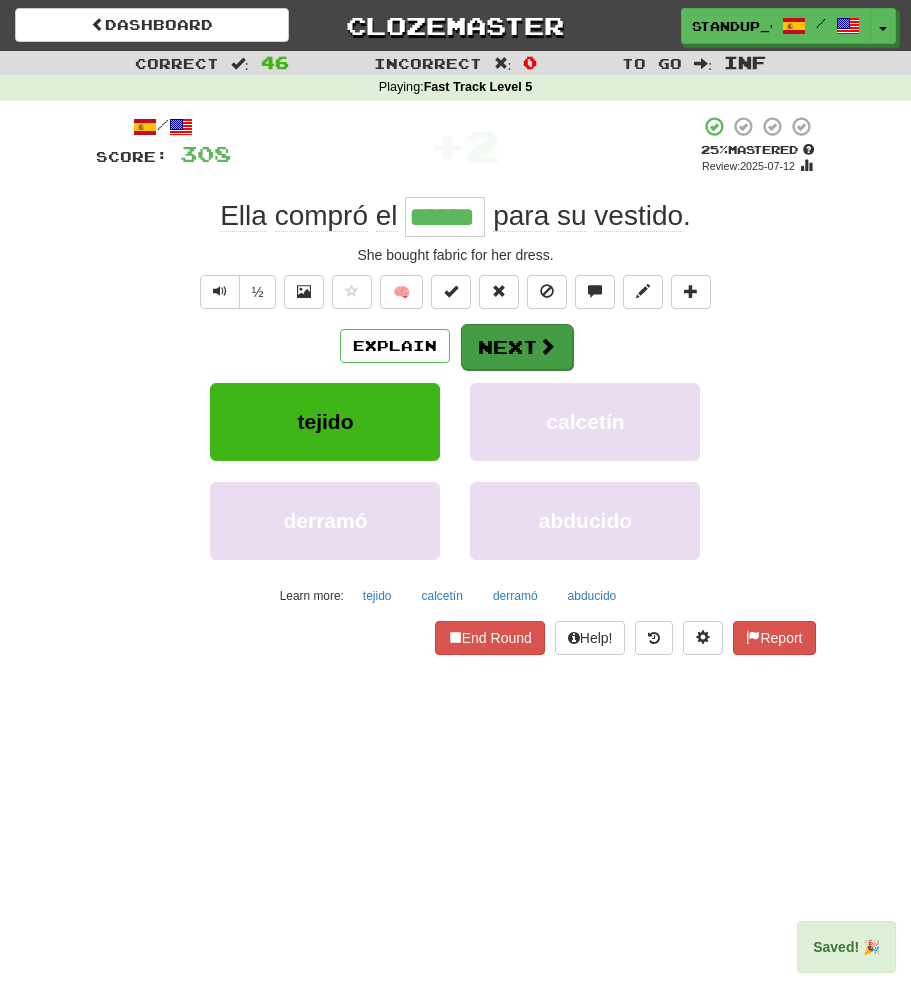click at bounding box center (547, 346) 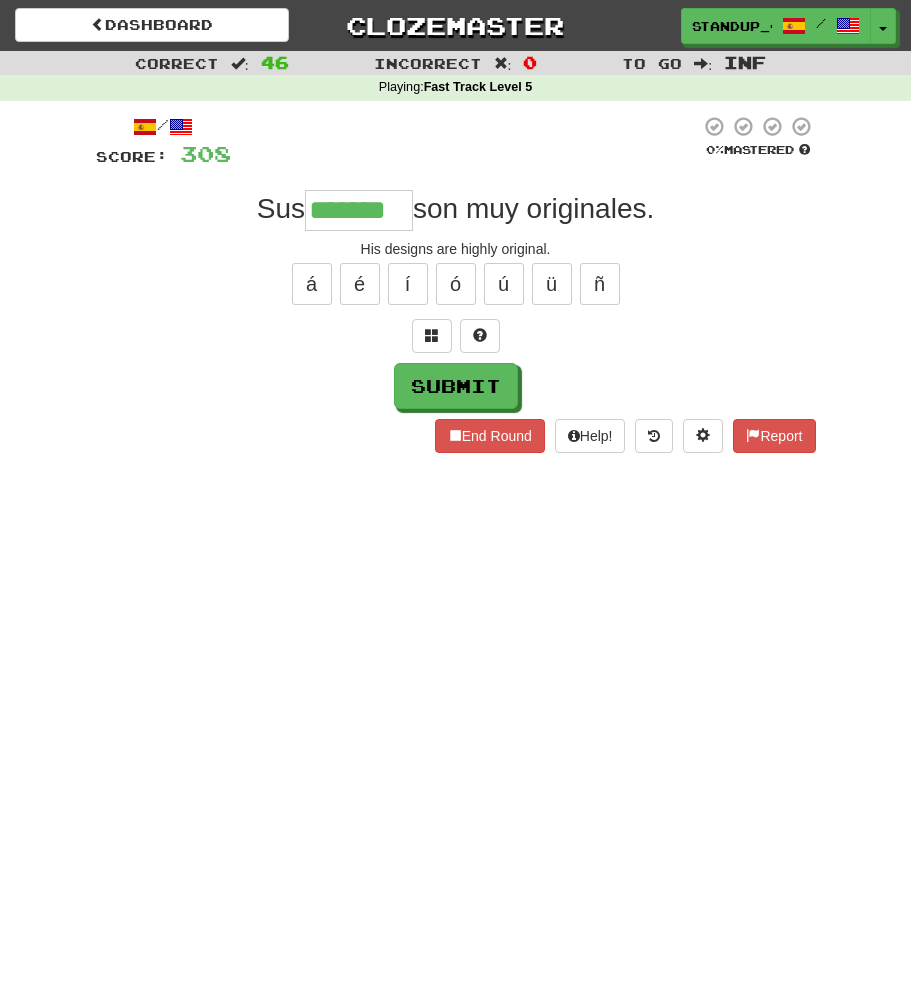 type on "*******" 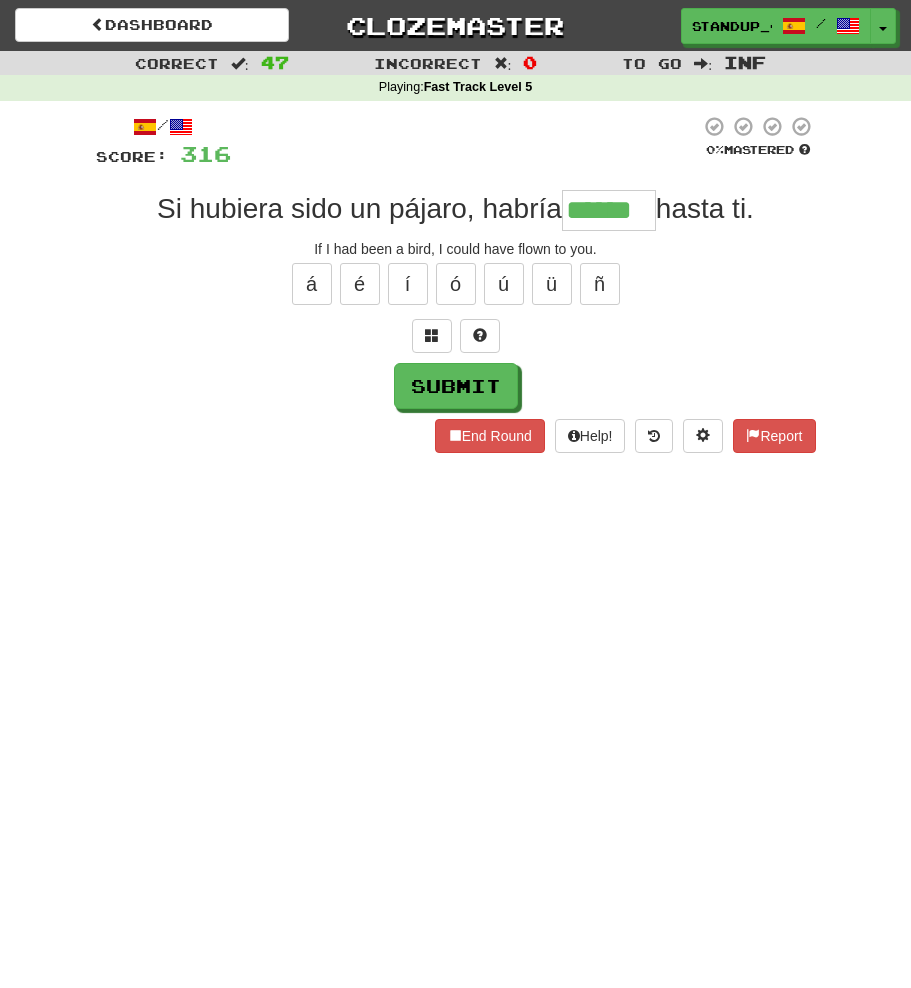type on "******" 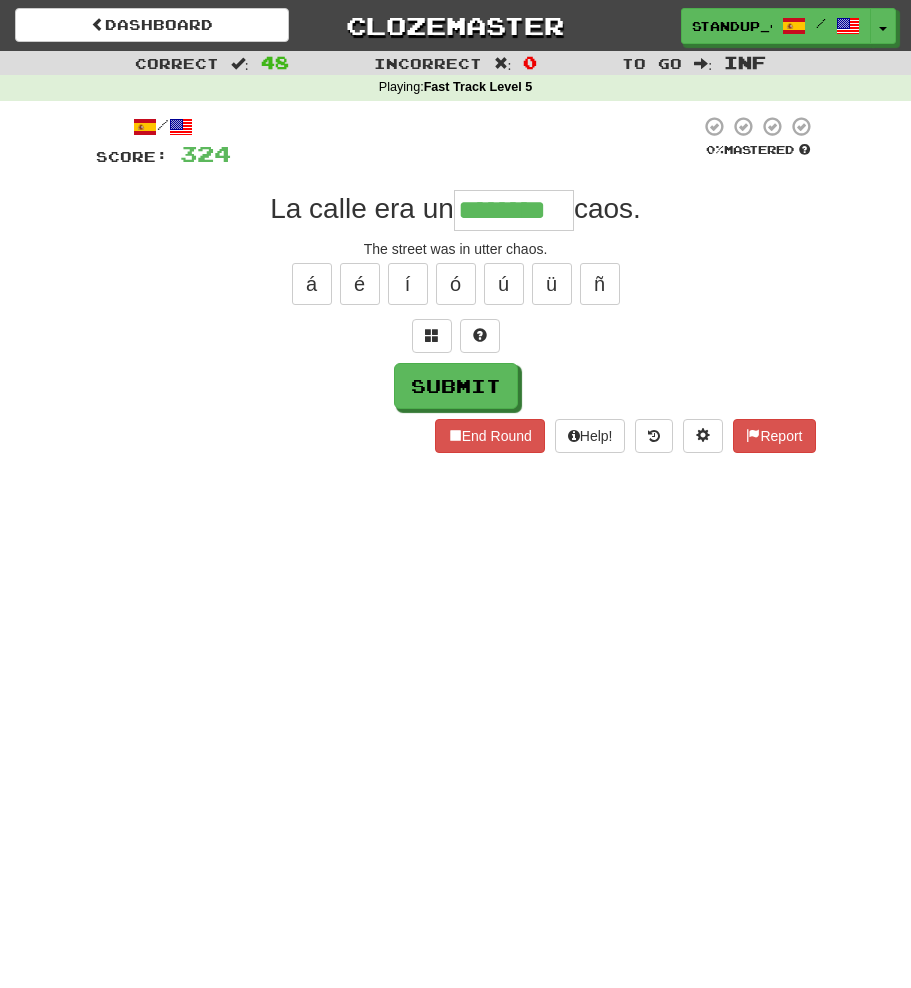 type on "********" 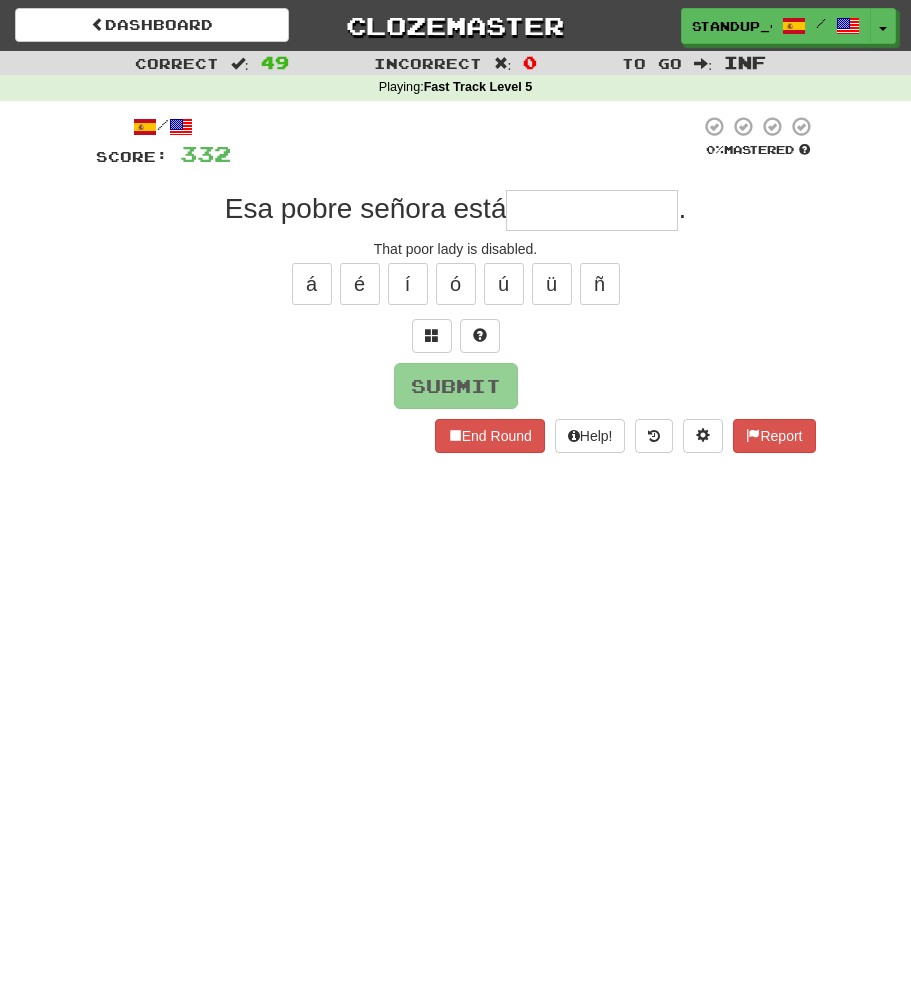 type on "*" 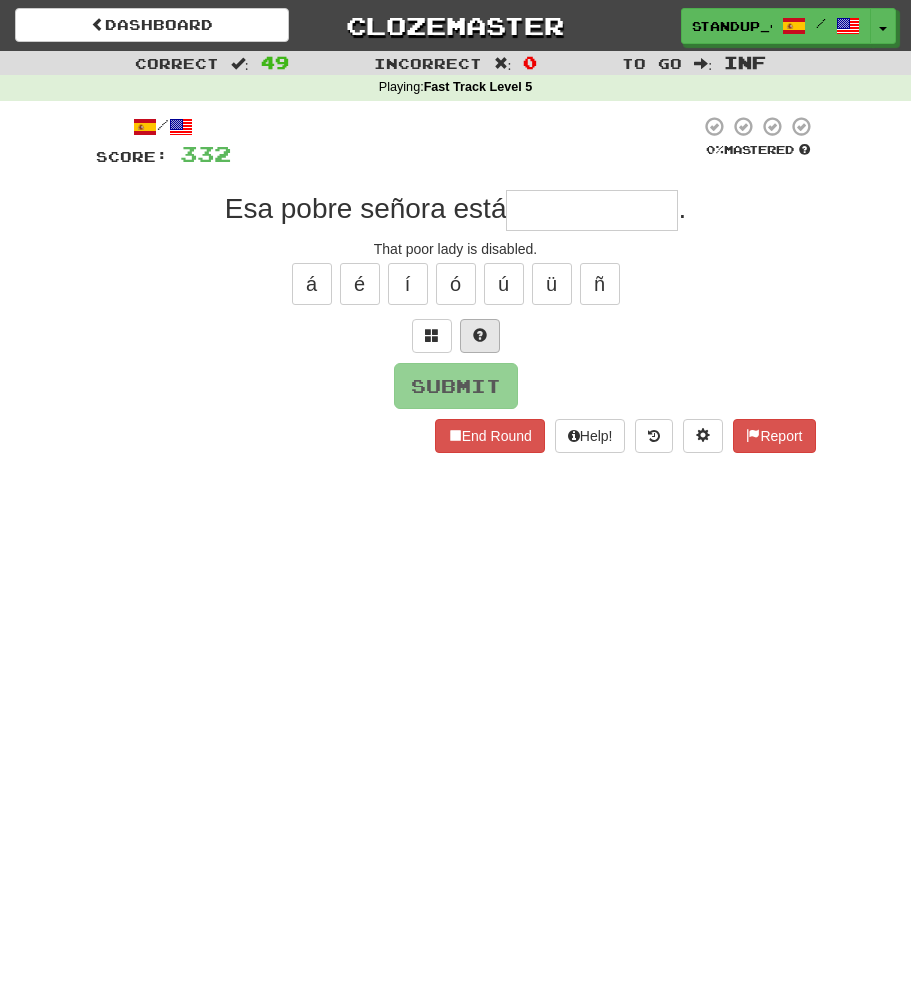 click at bounding box center (480, 336) 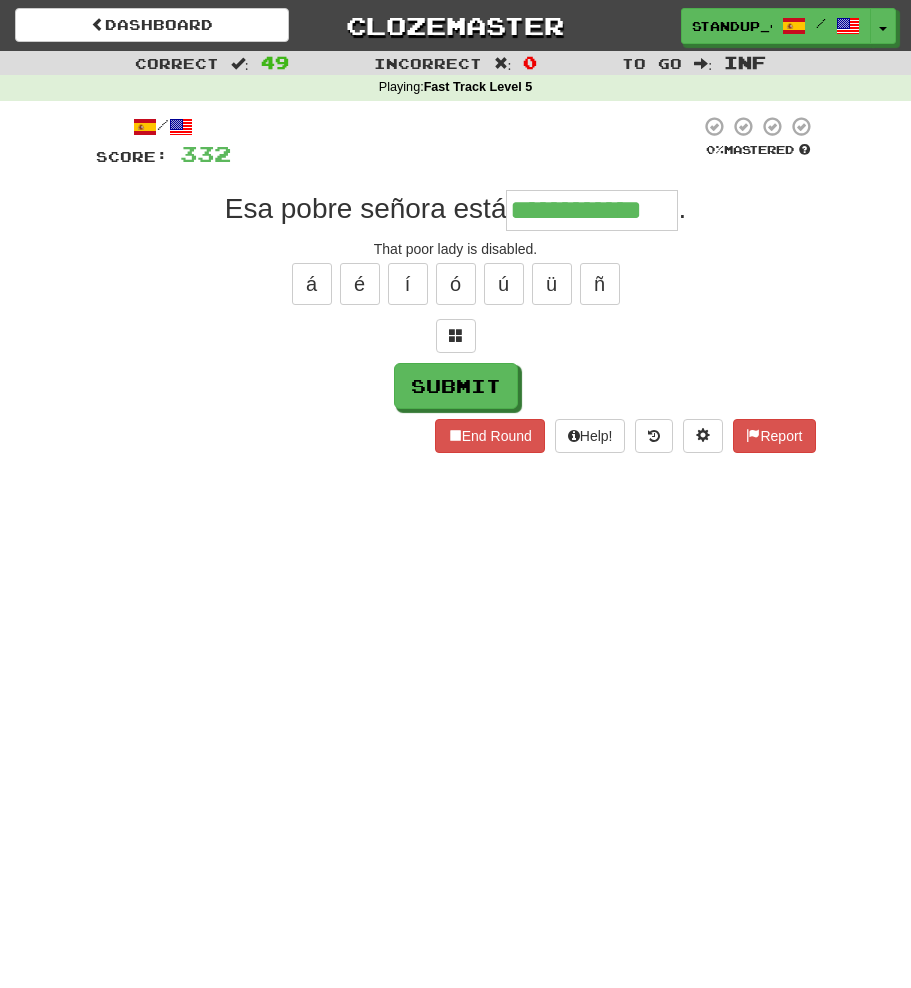 type on "**********" 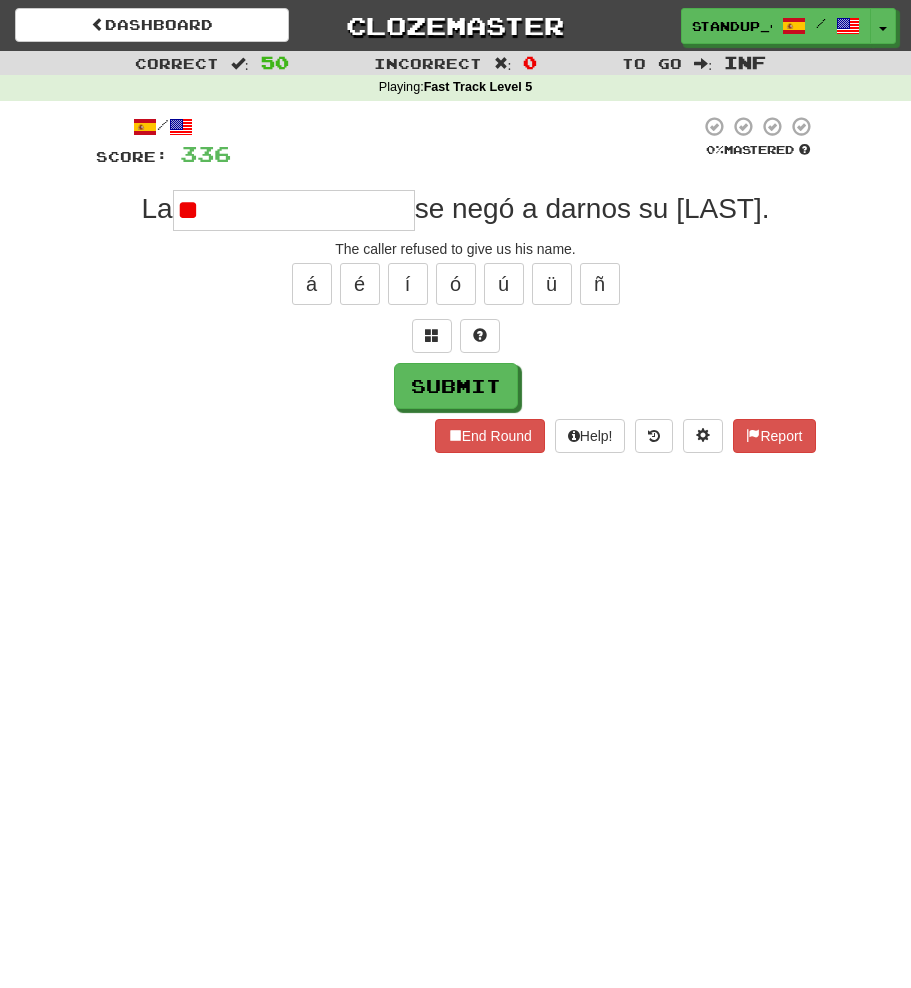 type on "*" 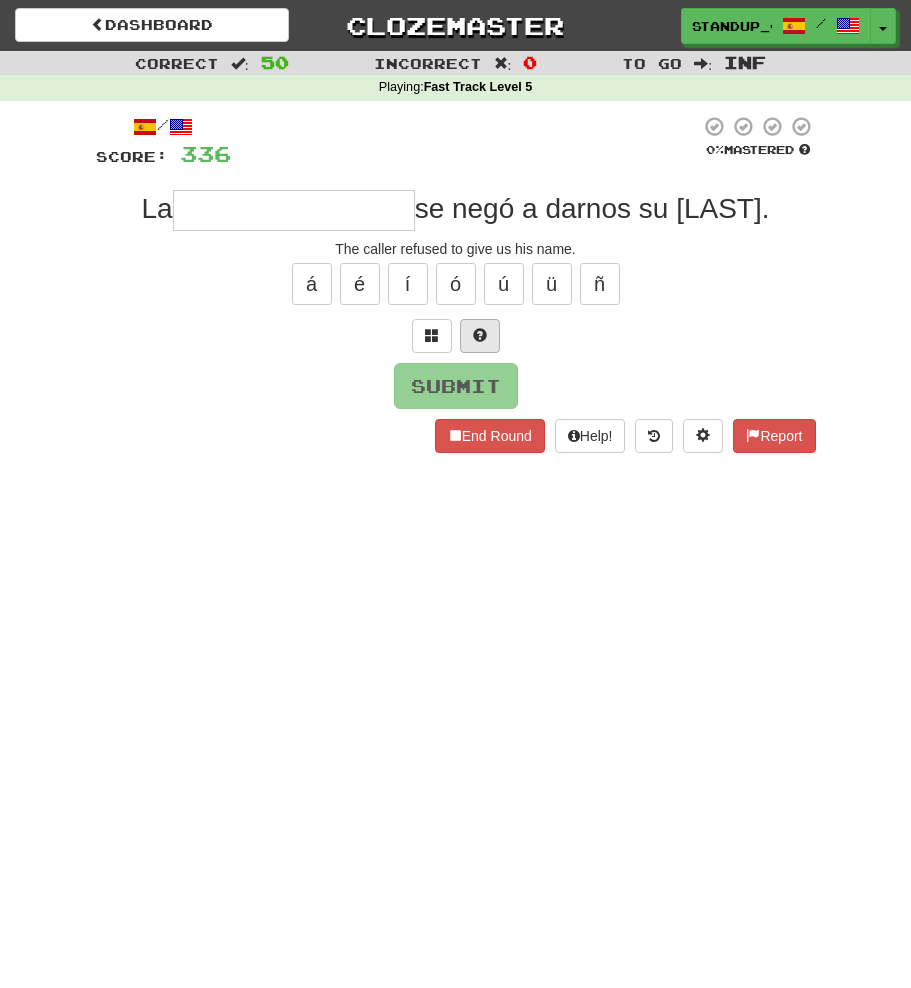 click at bounding box center (480, 336) 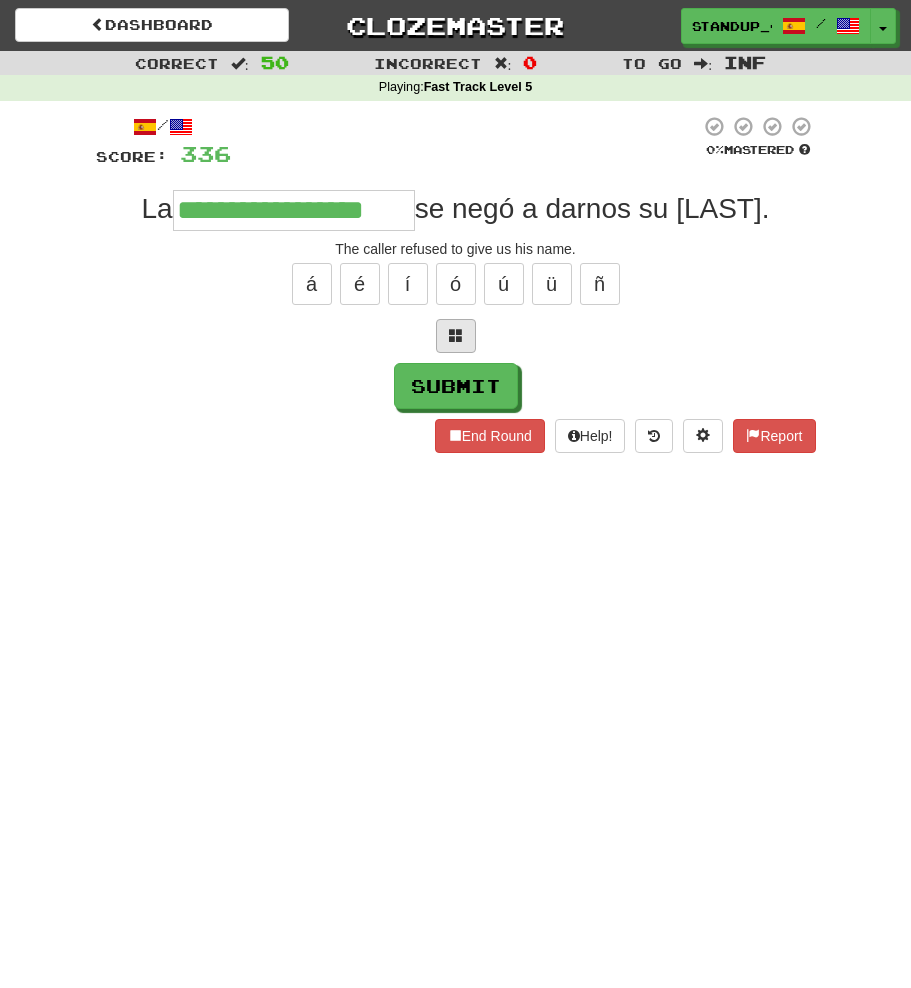 type on "**********" 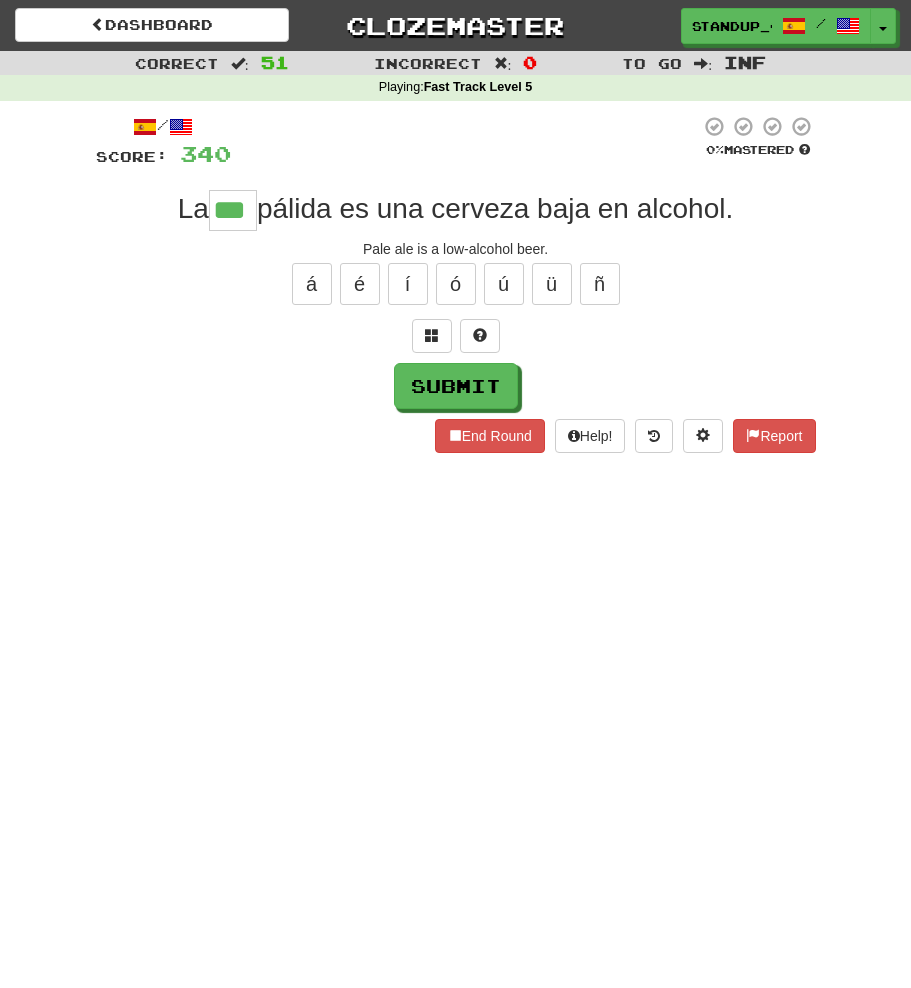 type on "***" 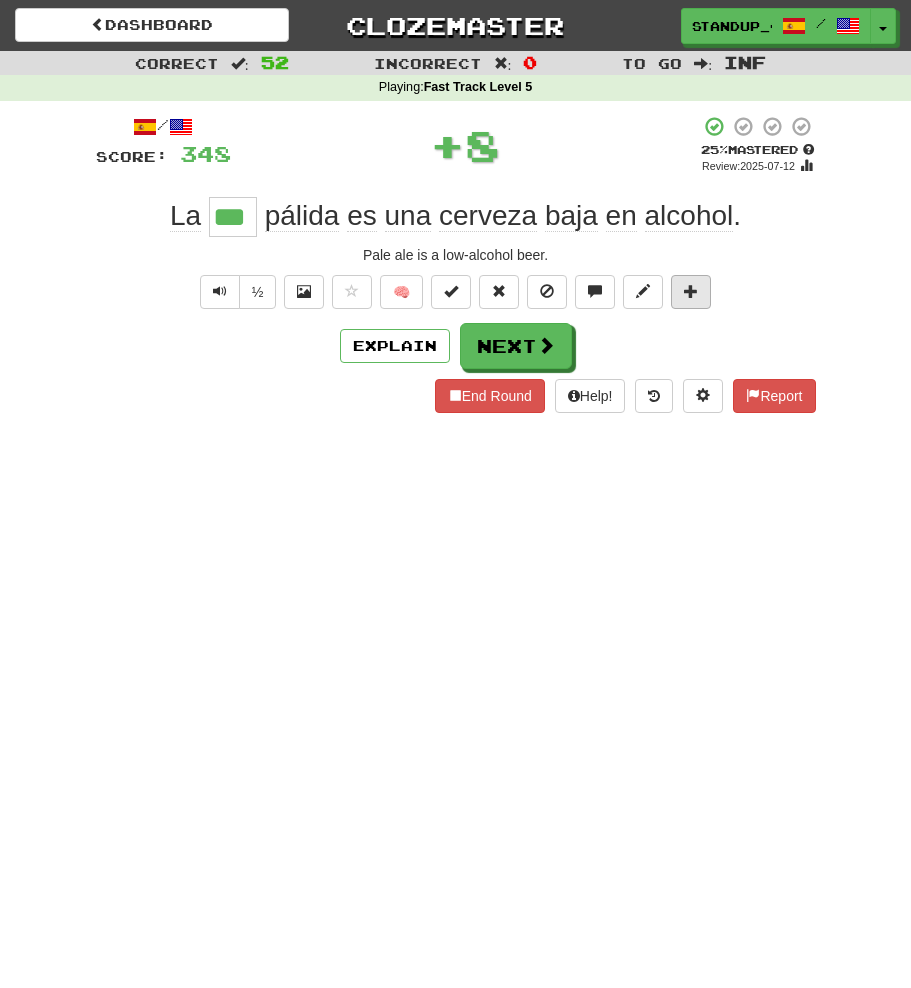 click at bounding box center (691, 291) 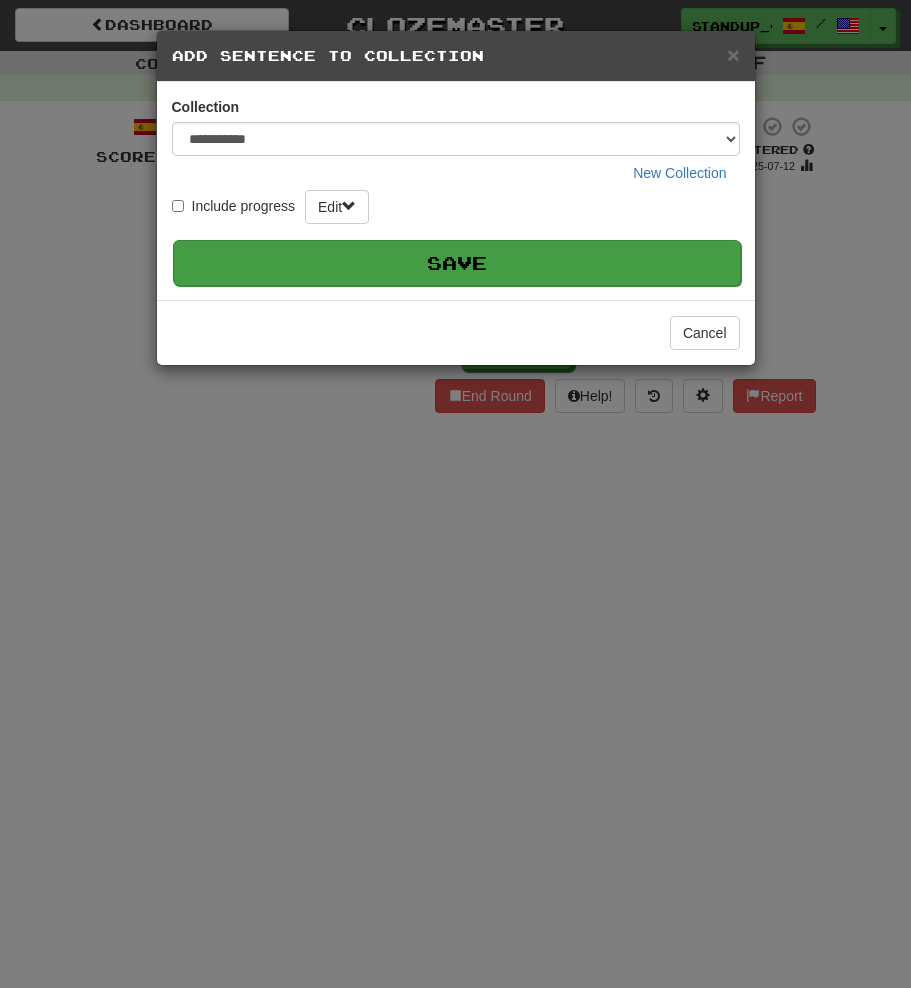 click on "Save" at bounding box center (457, 263) 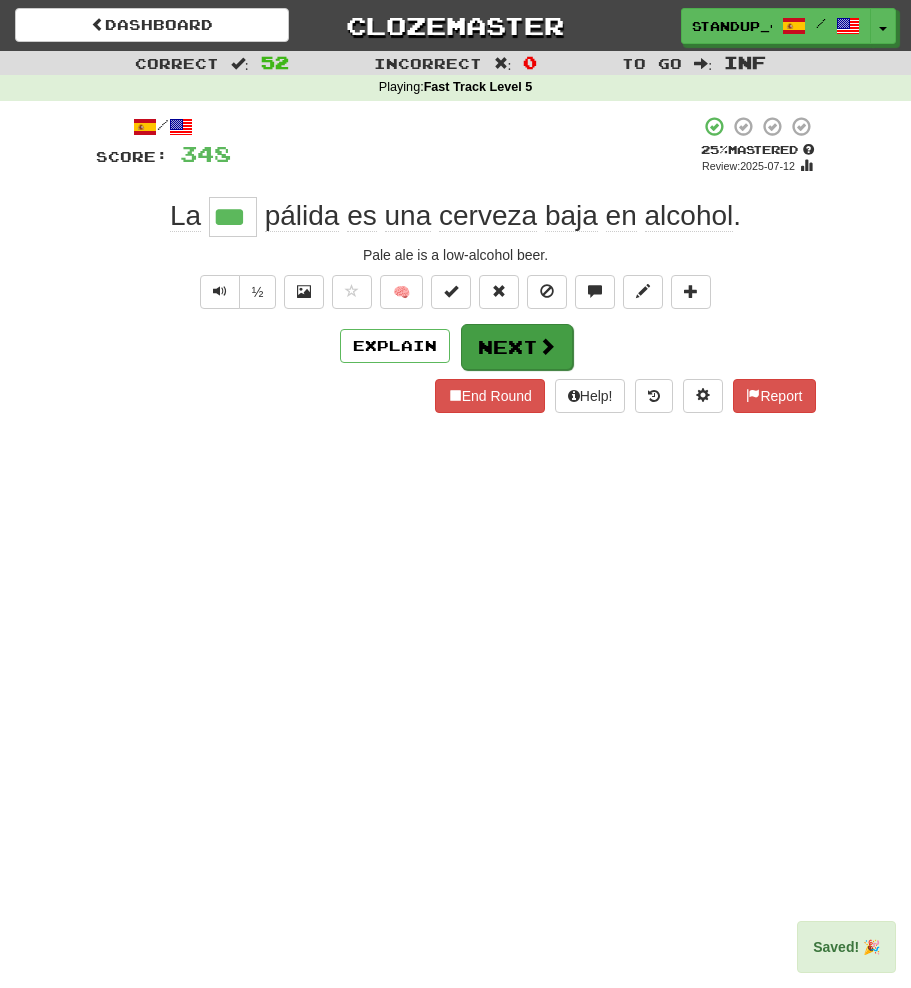 click on "Next" at bounding box center (517, 347) 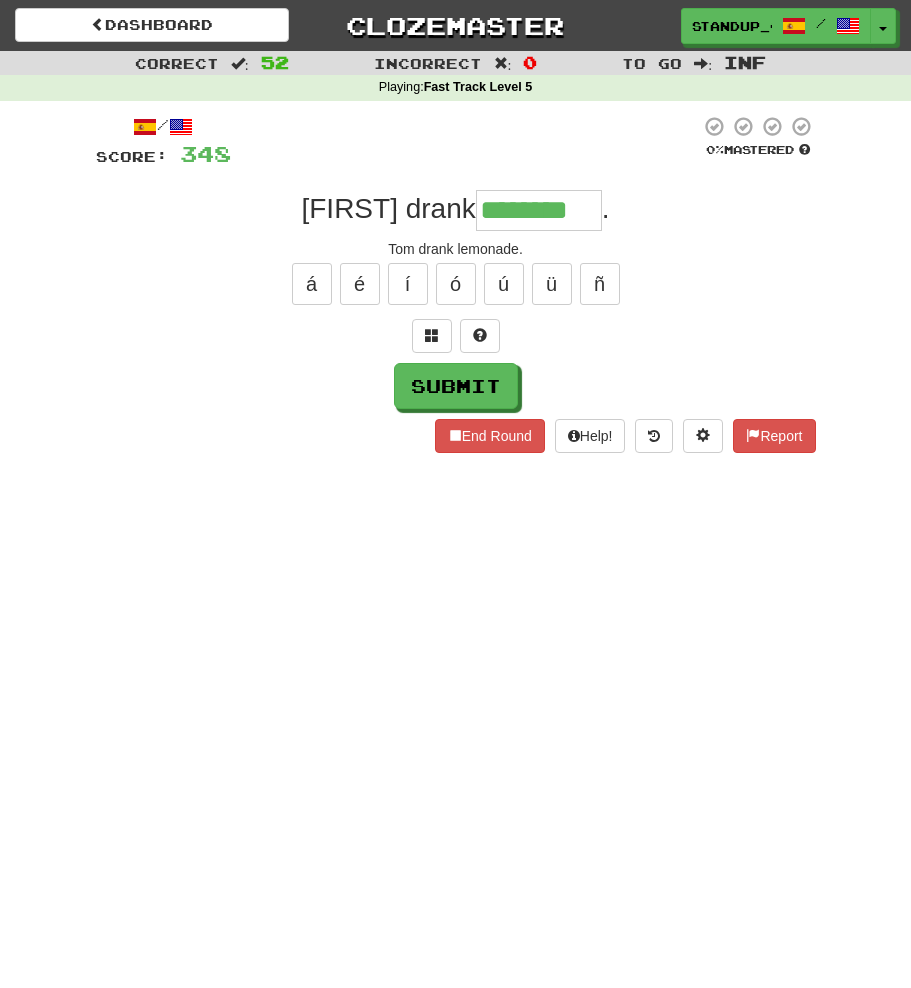 type on "********" 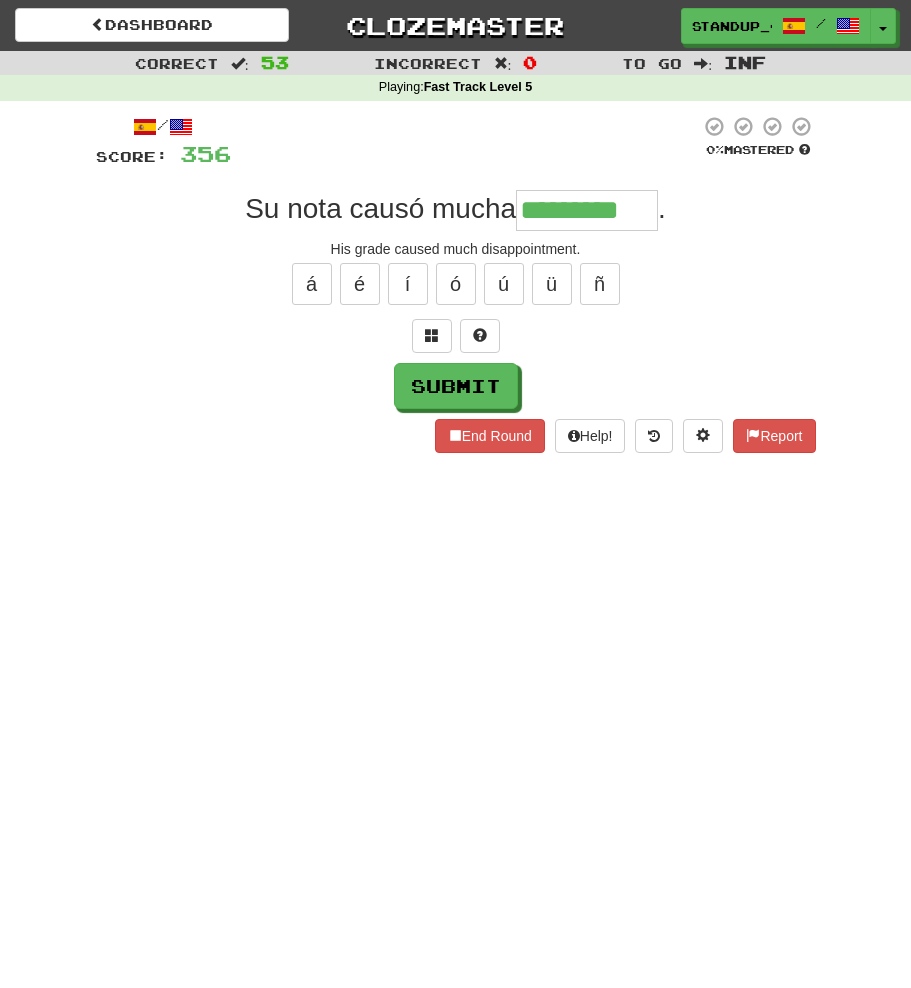 type on "*********" 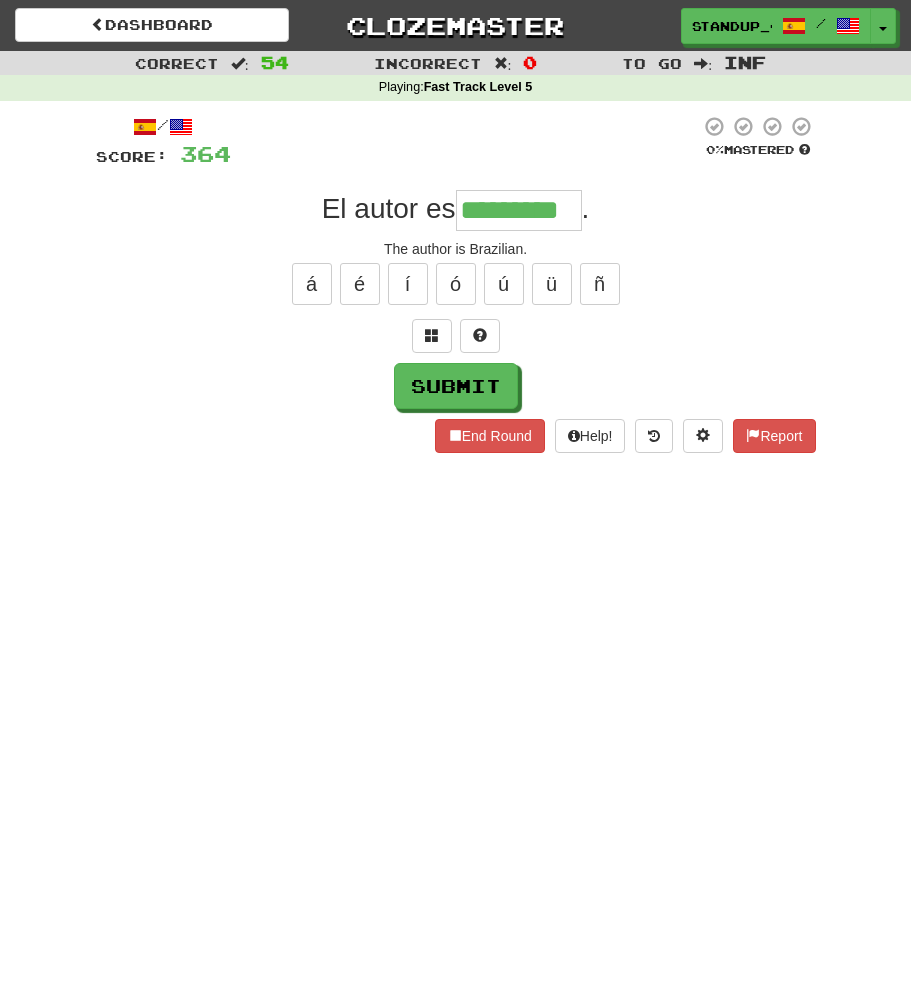 type on "*********" 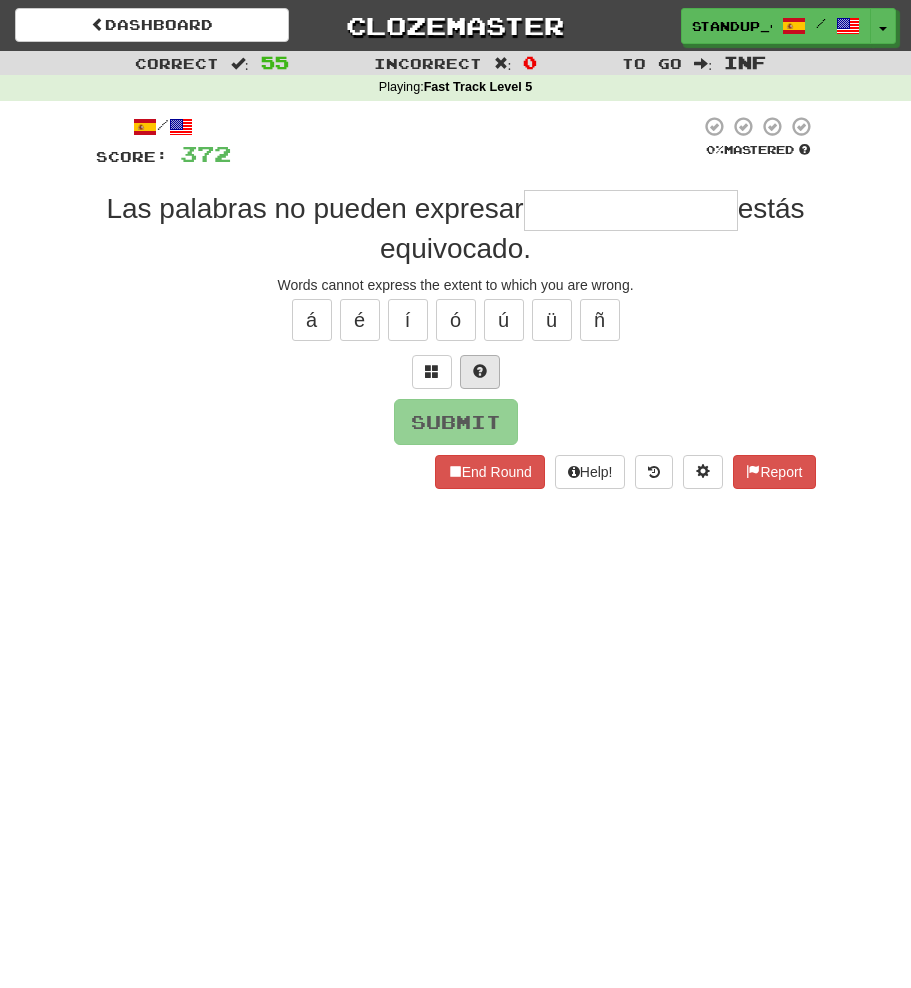 click at bounding box center [480, 371] 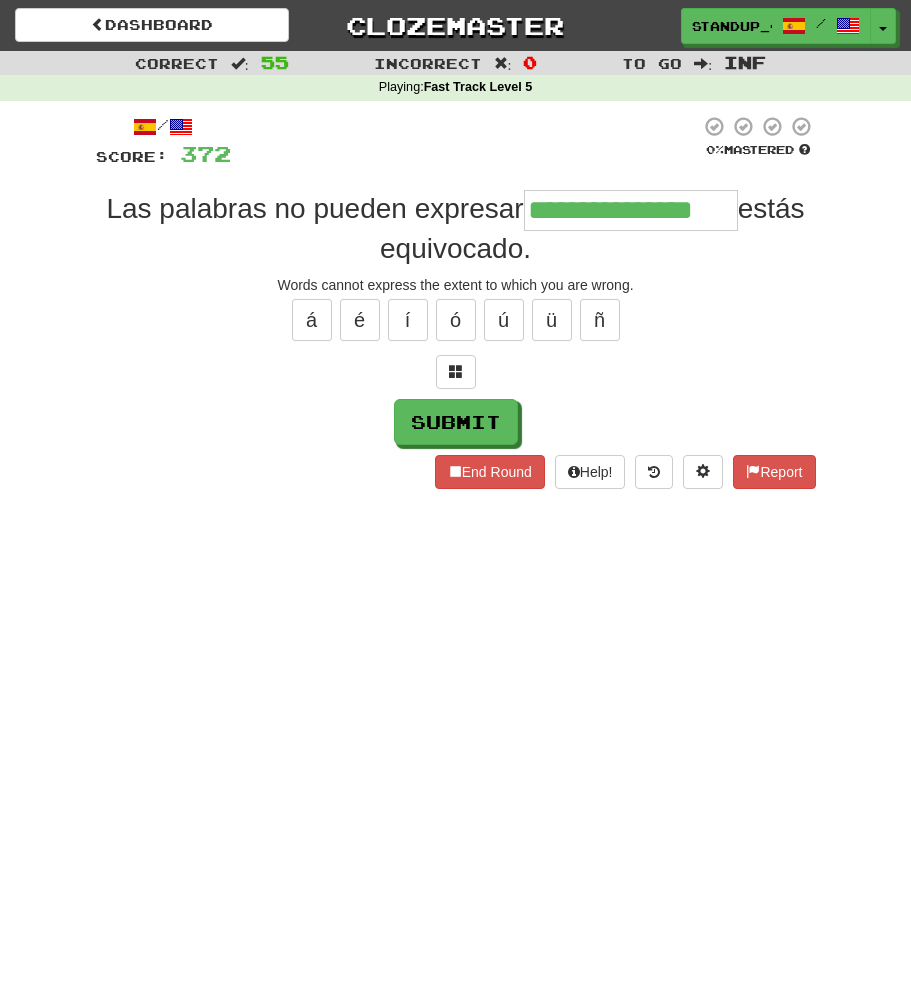 type on "**********" 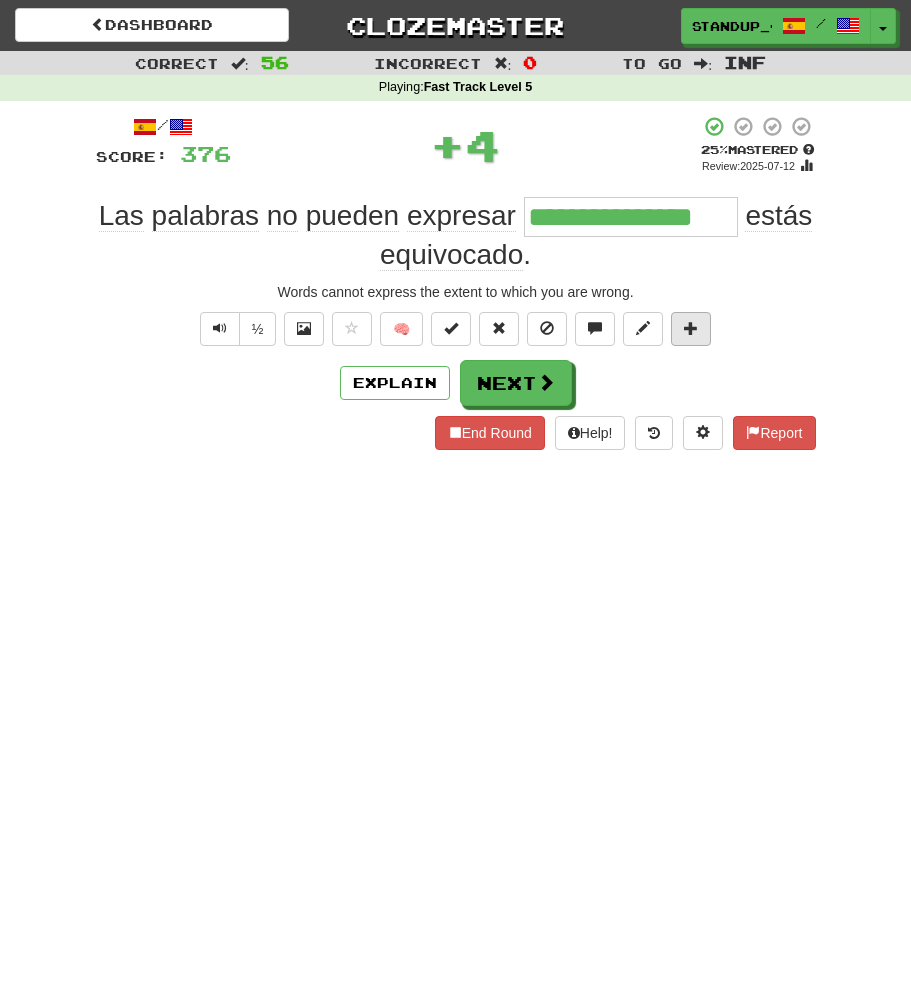 click at bounding box center (691, 328) 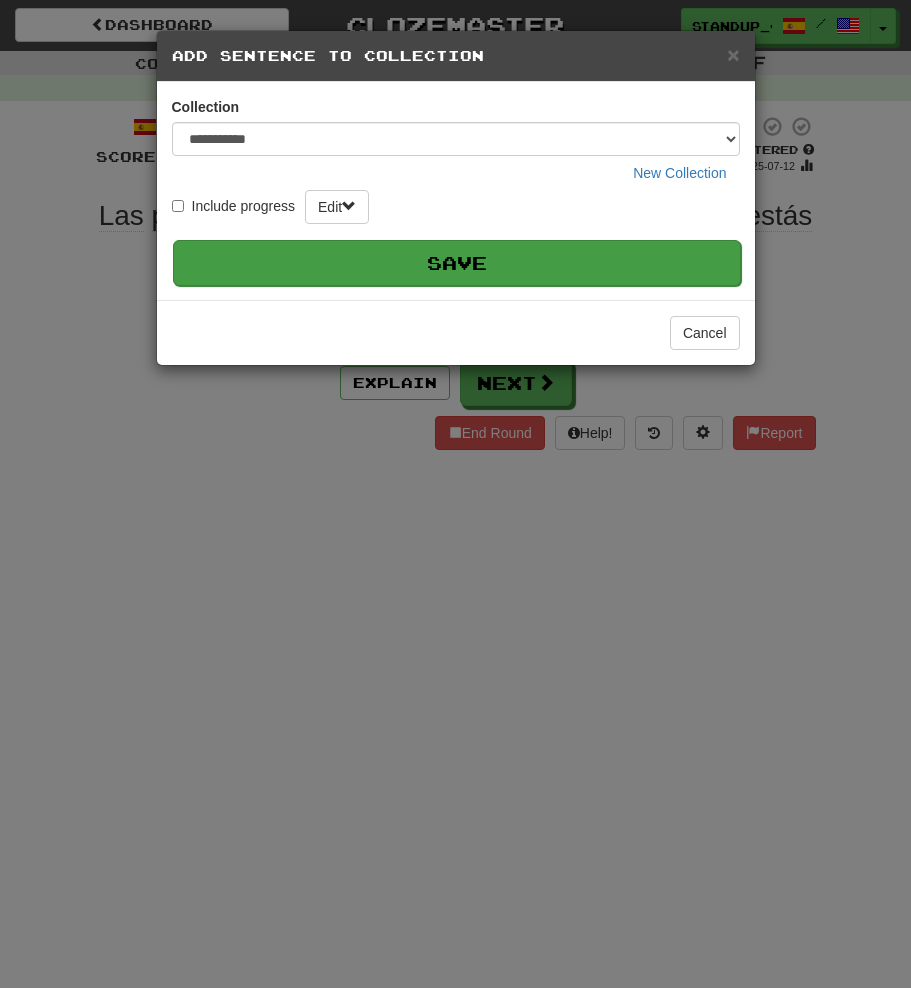 click on "Save" at bounding box center [457, 263] 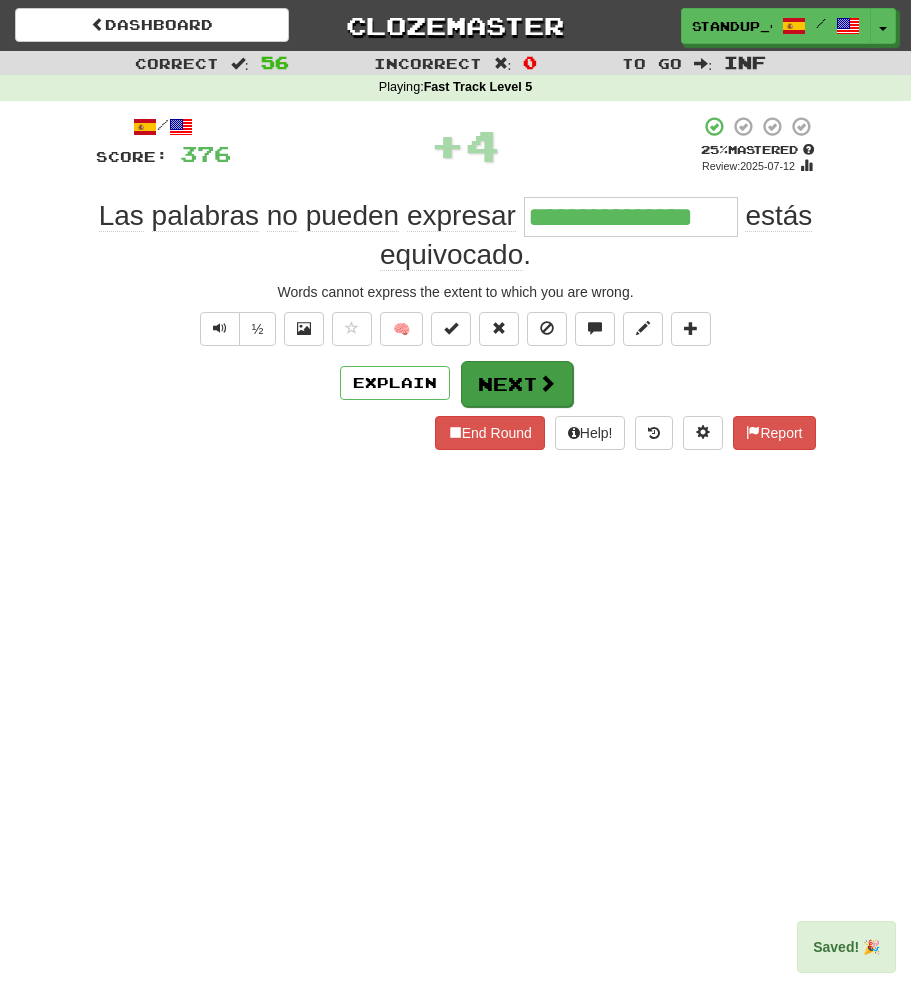 click on "Next" at bounding box center [517, 384] 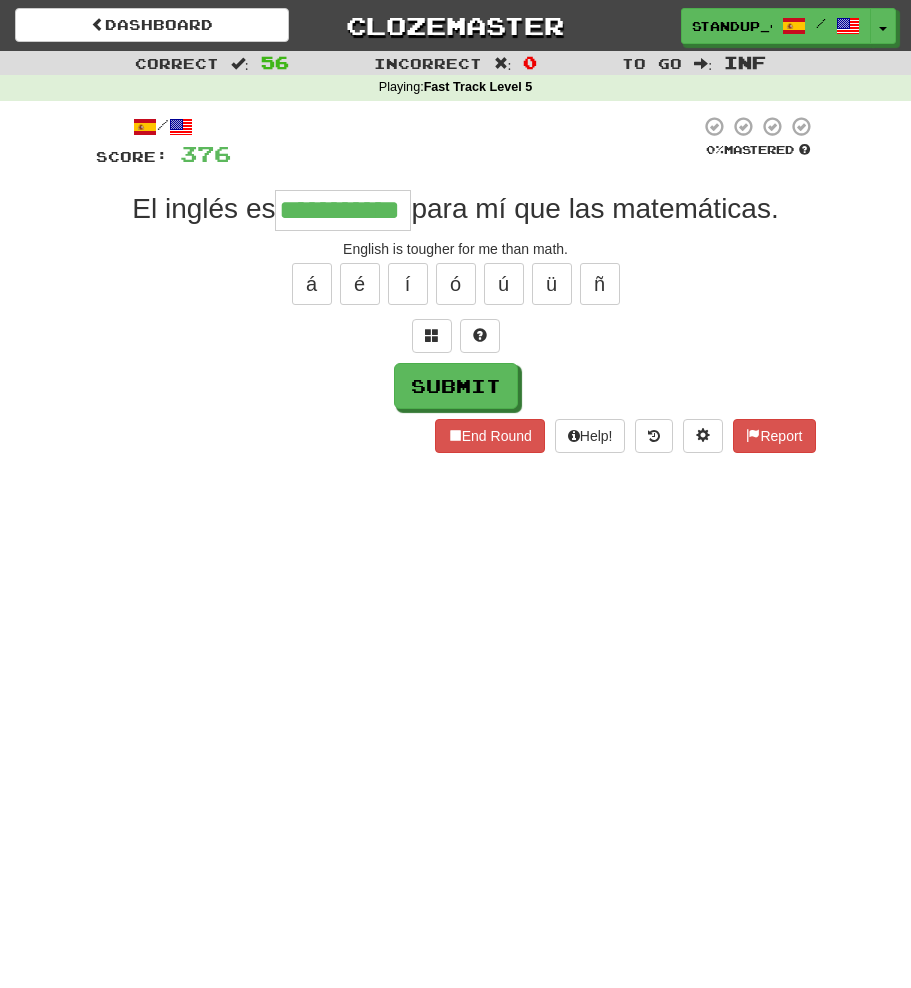 type on "**********" 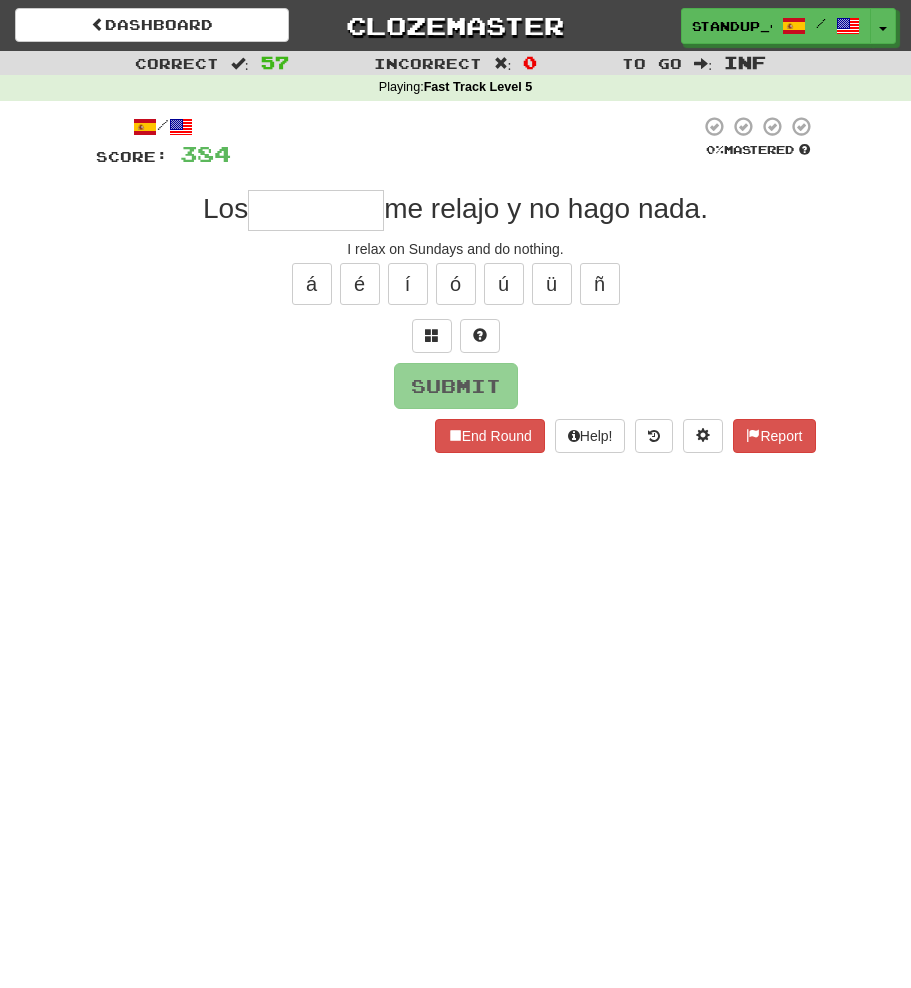 type on "*" 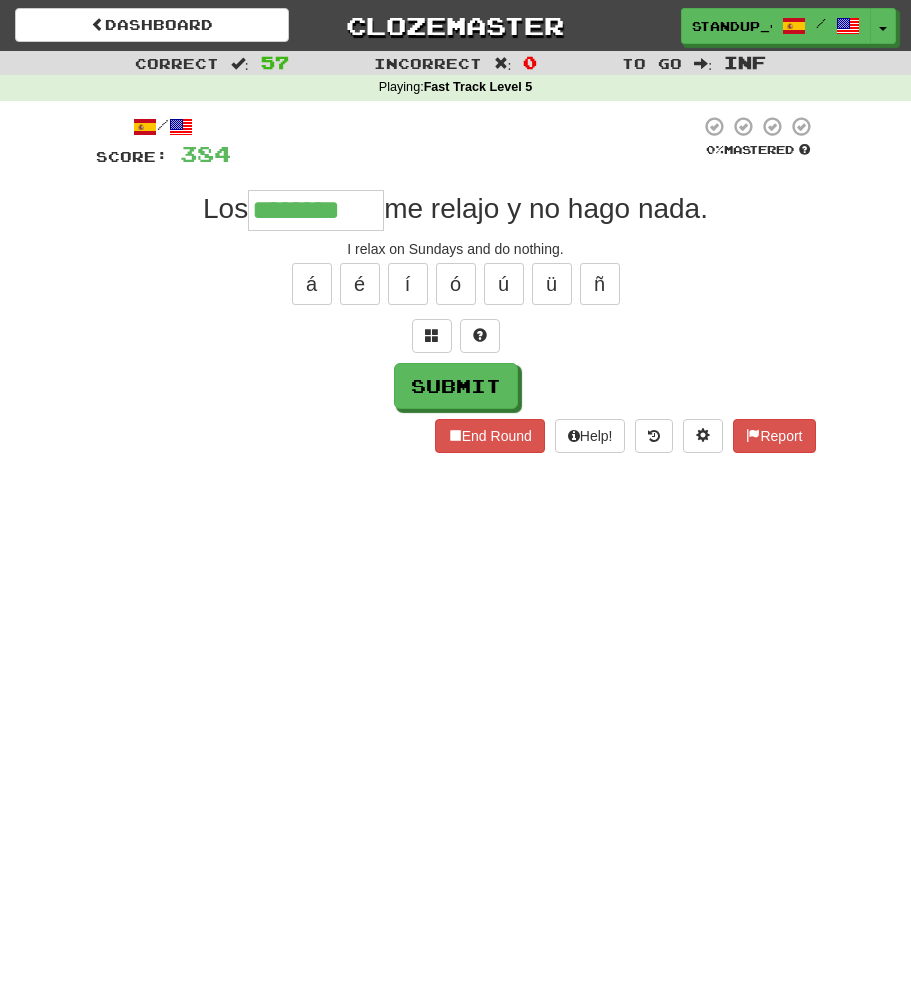 type on "********" 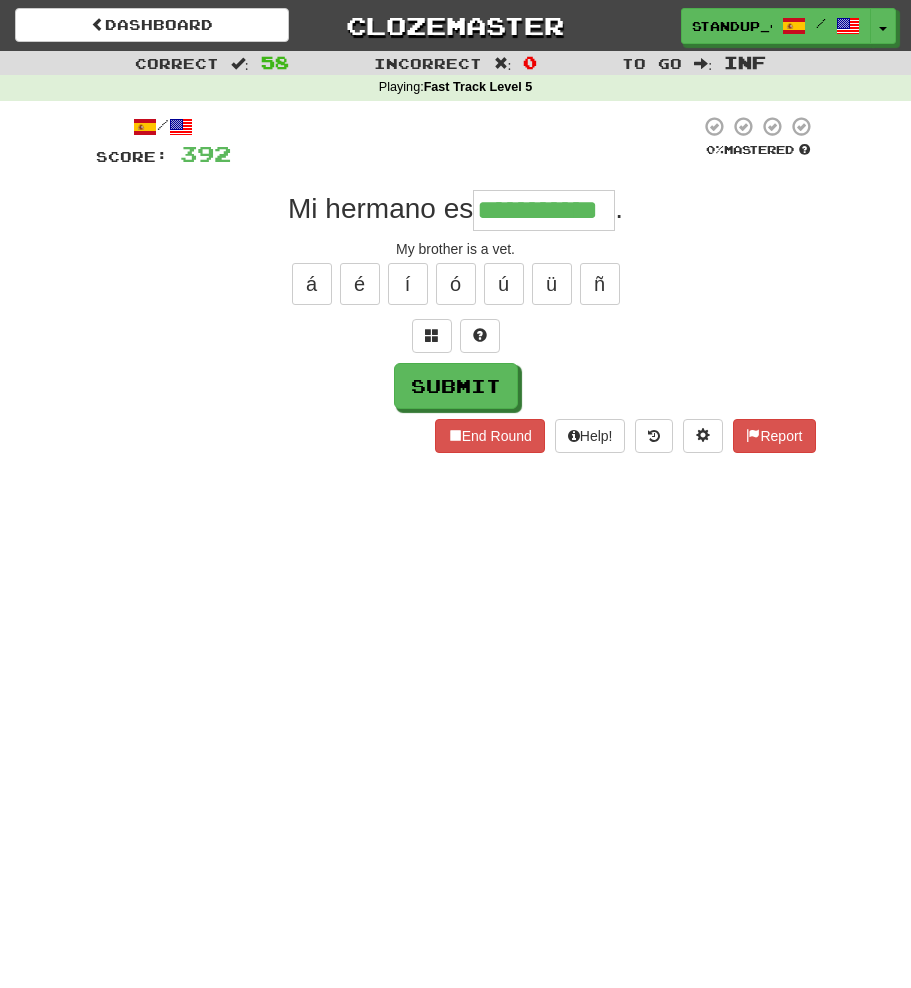 type on "**********" 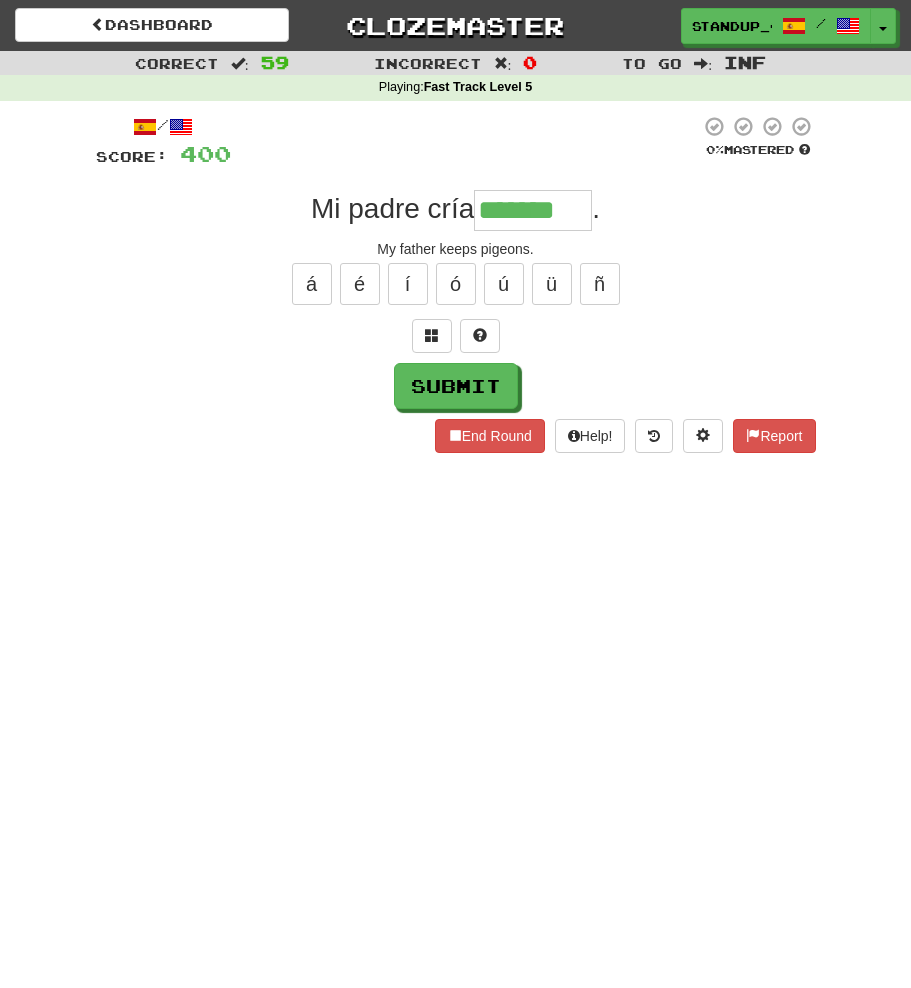 type on "*******" 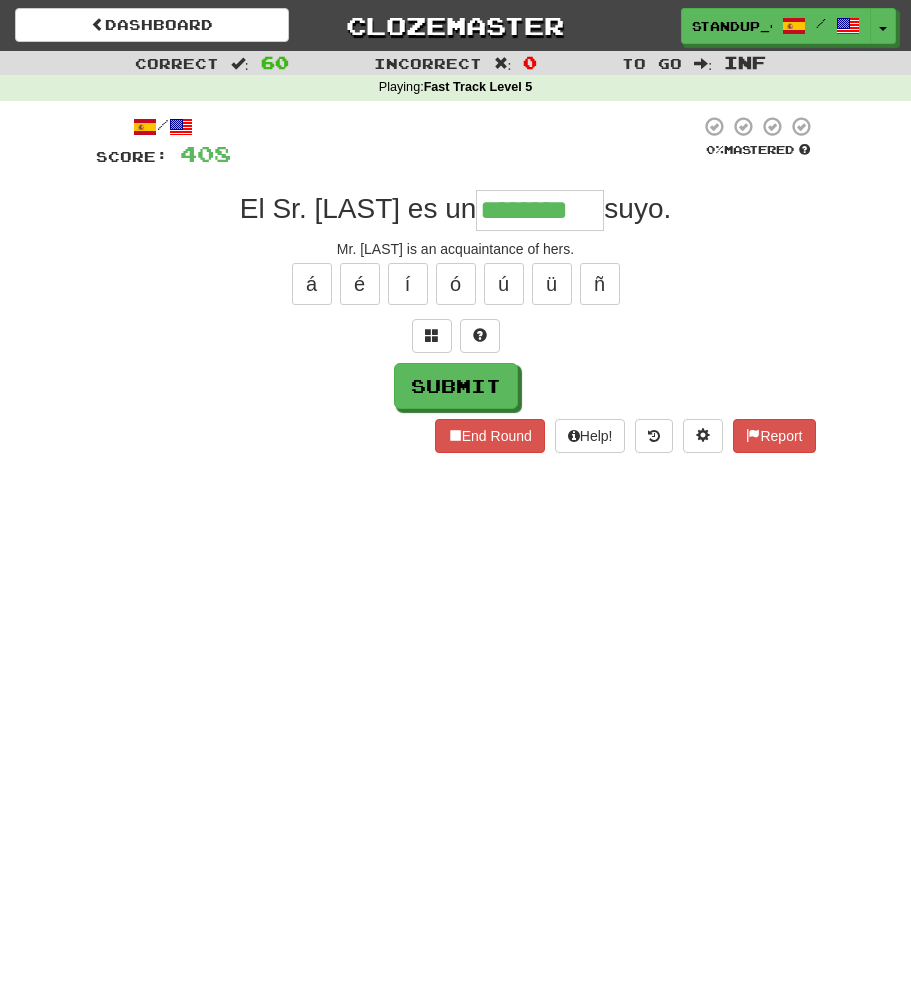 type on "********" 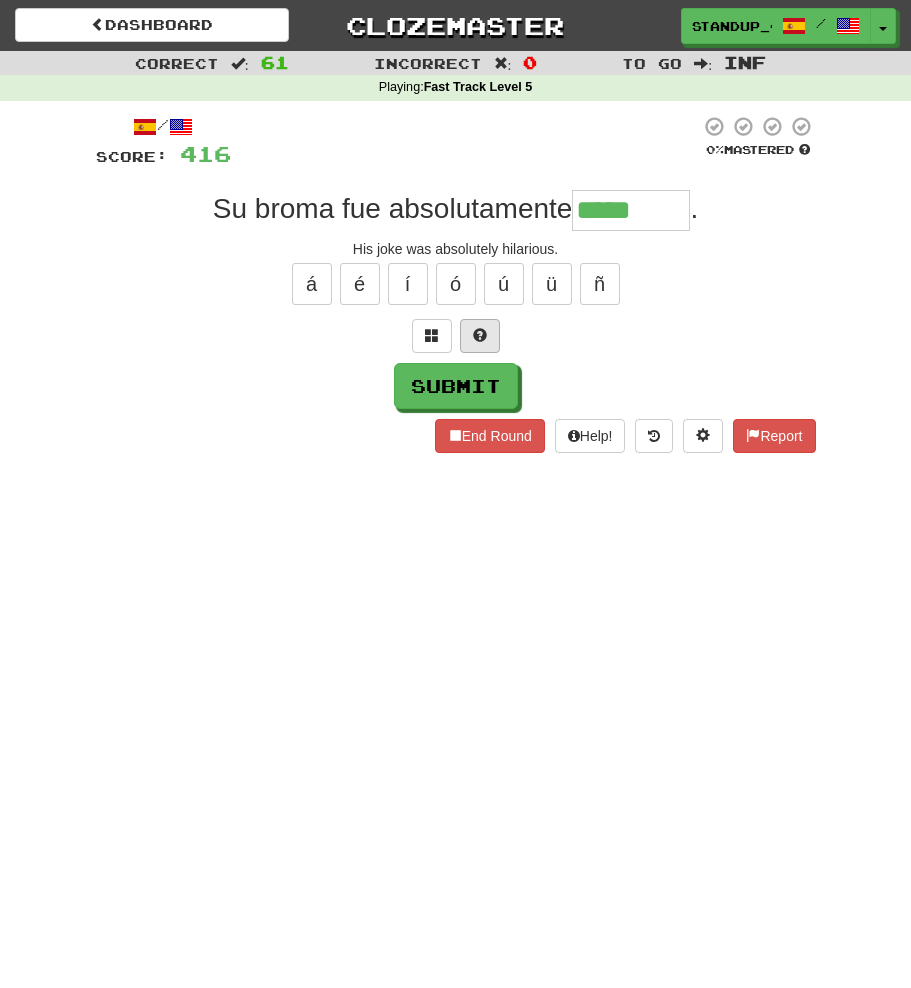 click at bounding box center [480, 336] 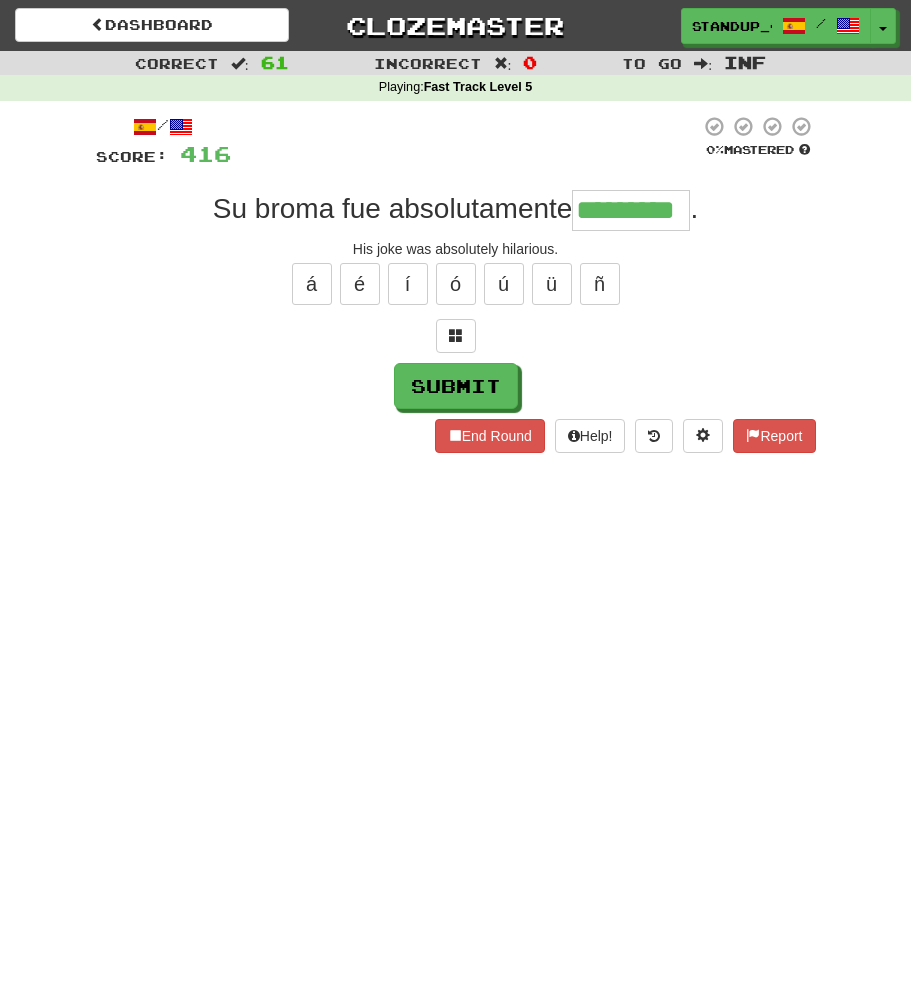 type on "*********" 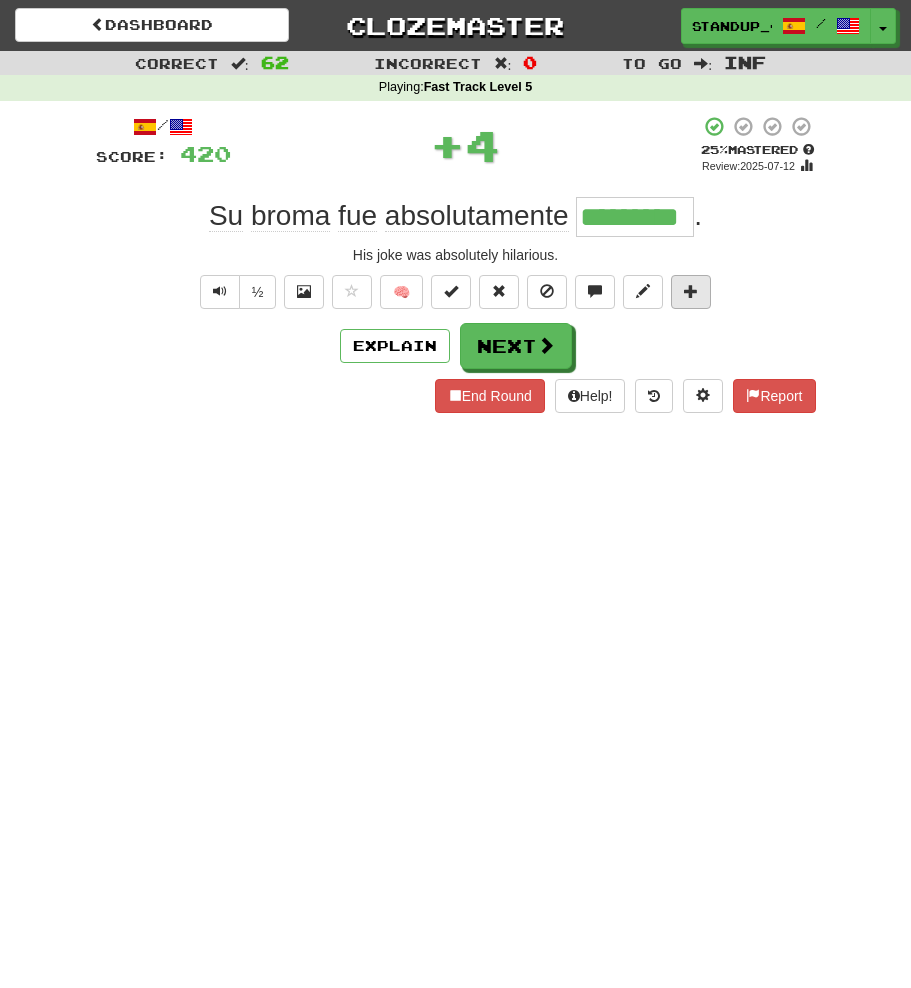 click at bounding box center (691, 291) 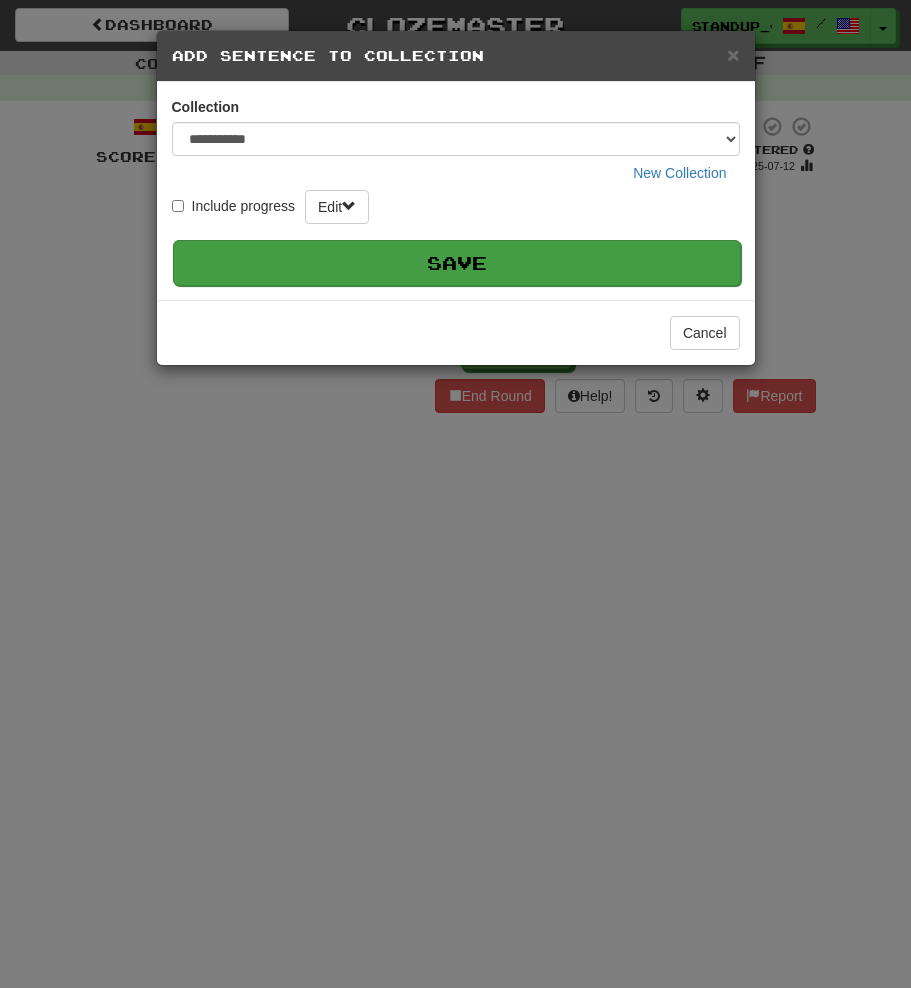 click on "Save" at bounding box center (457, 263) 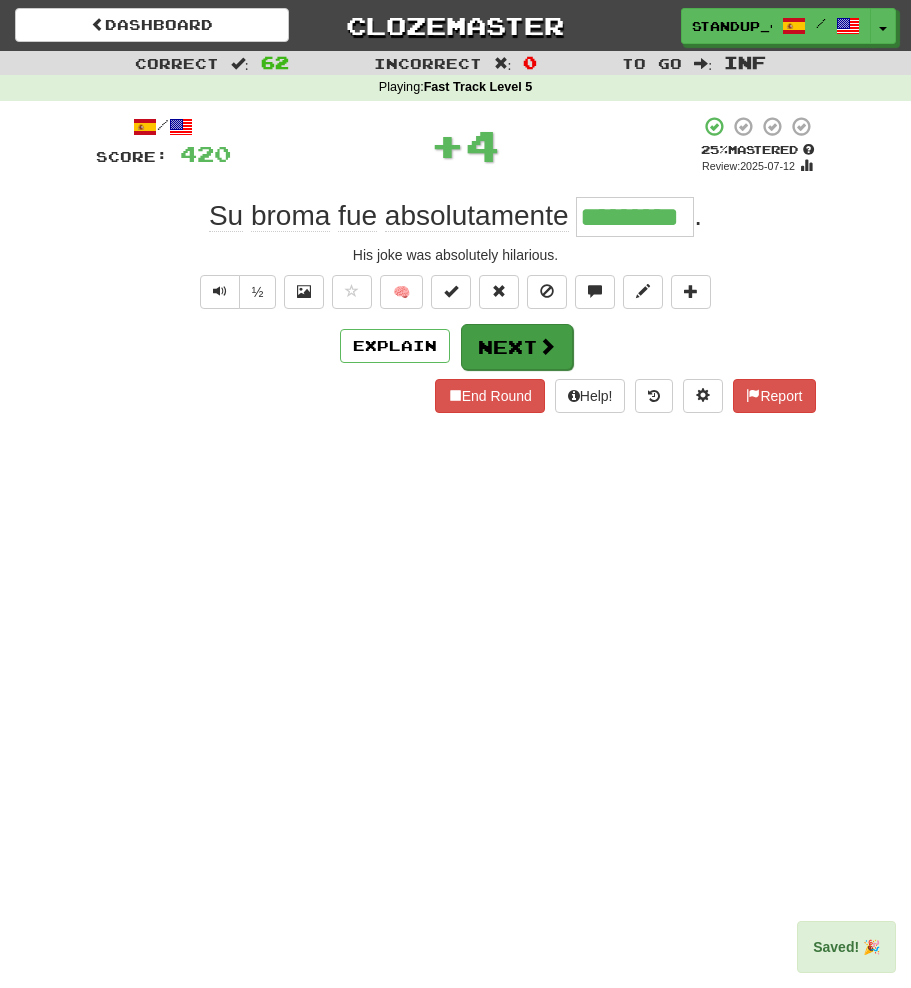 click at bounding box center (547, 346) 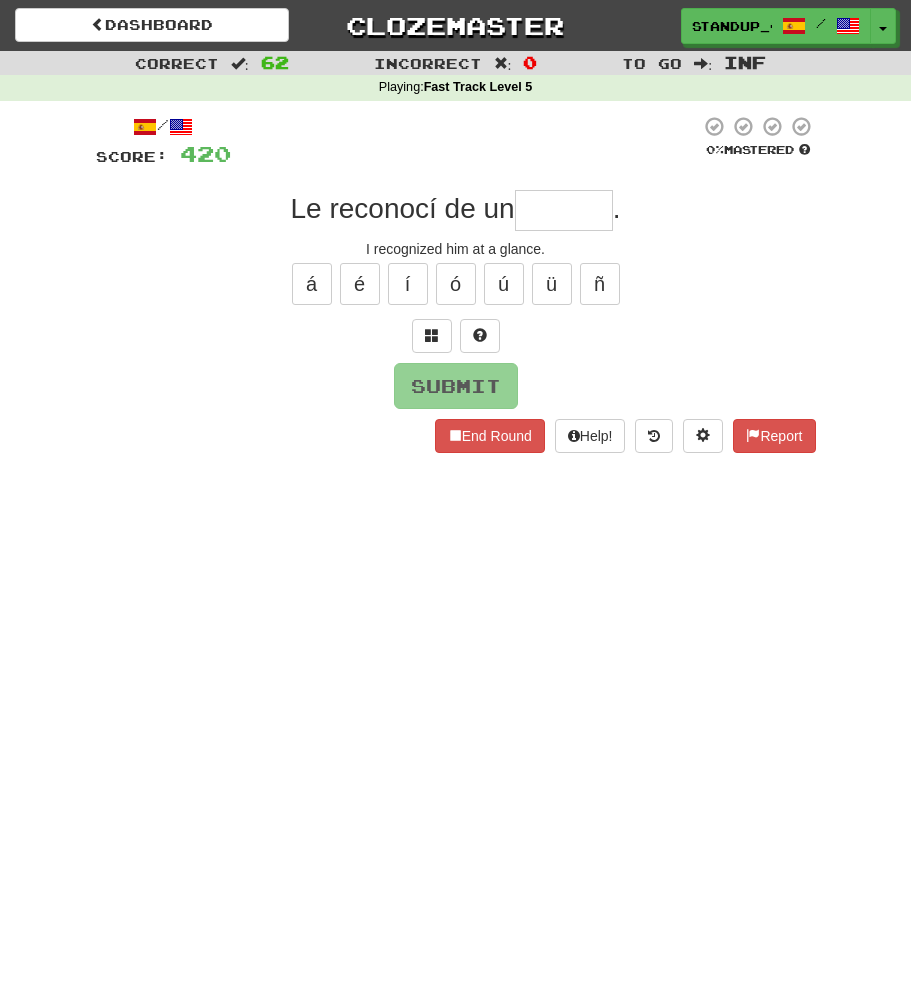 type on "*" 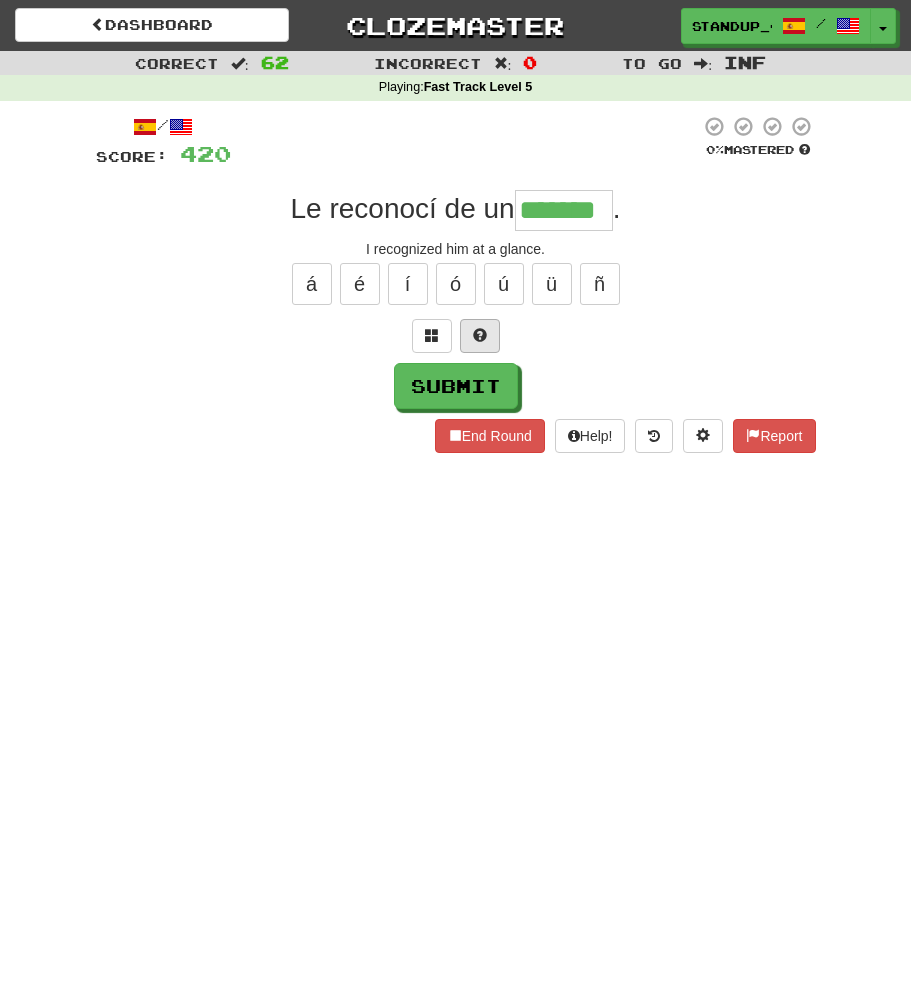 type on "*******" 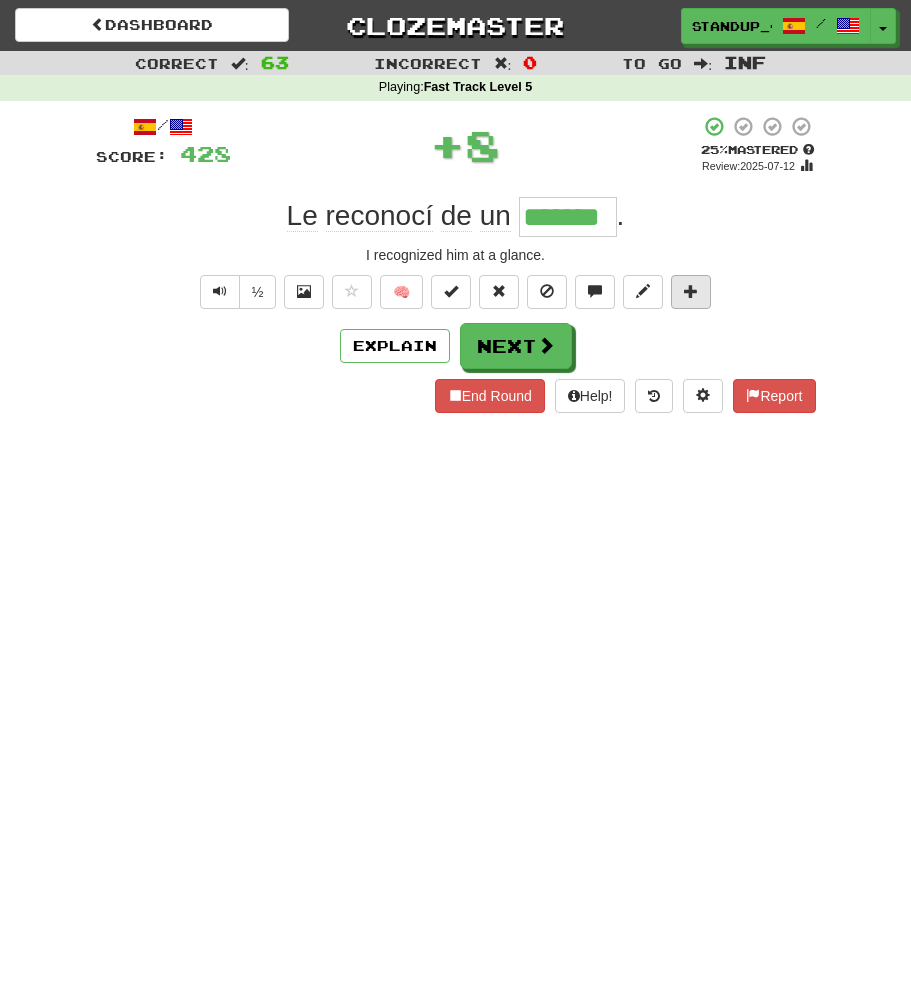 click at bounding box center (691, 292) 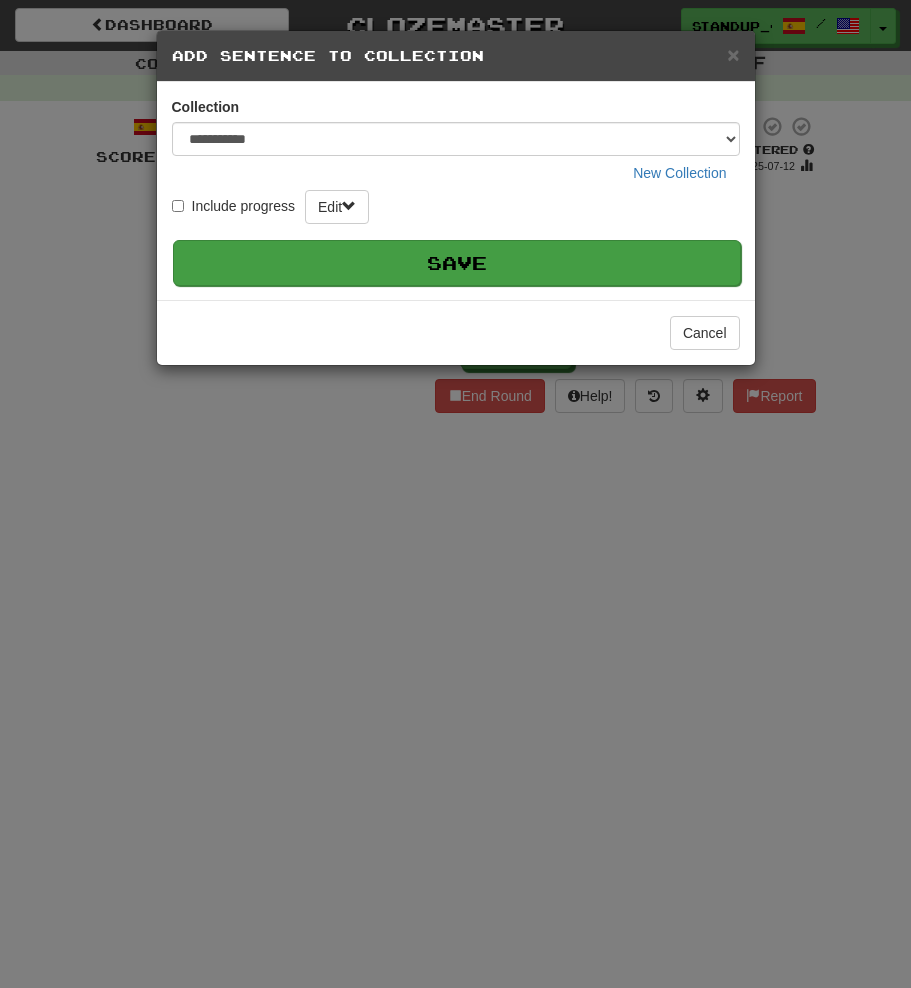 click on "Save" at bounding box center (457, 263) 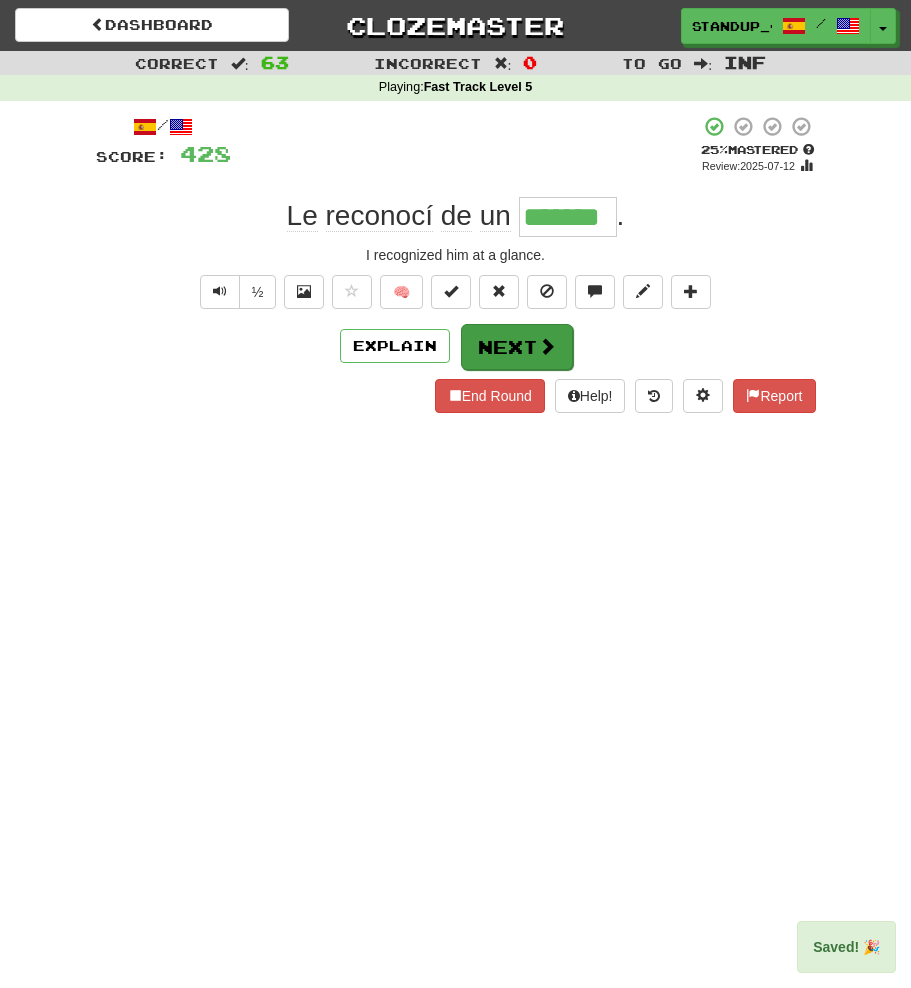 click on "Next" at bounding box center (517, 347) 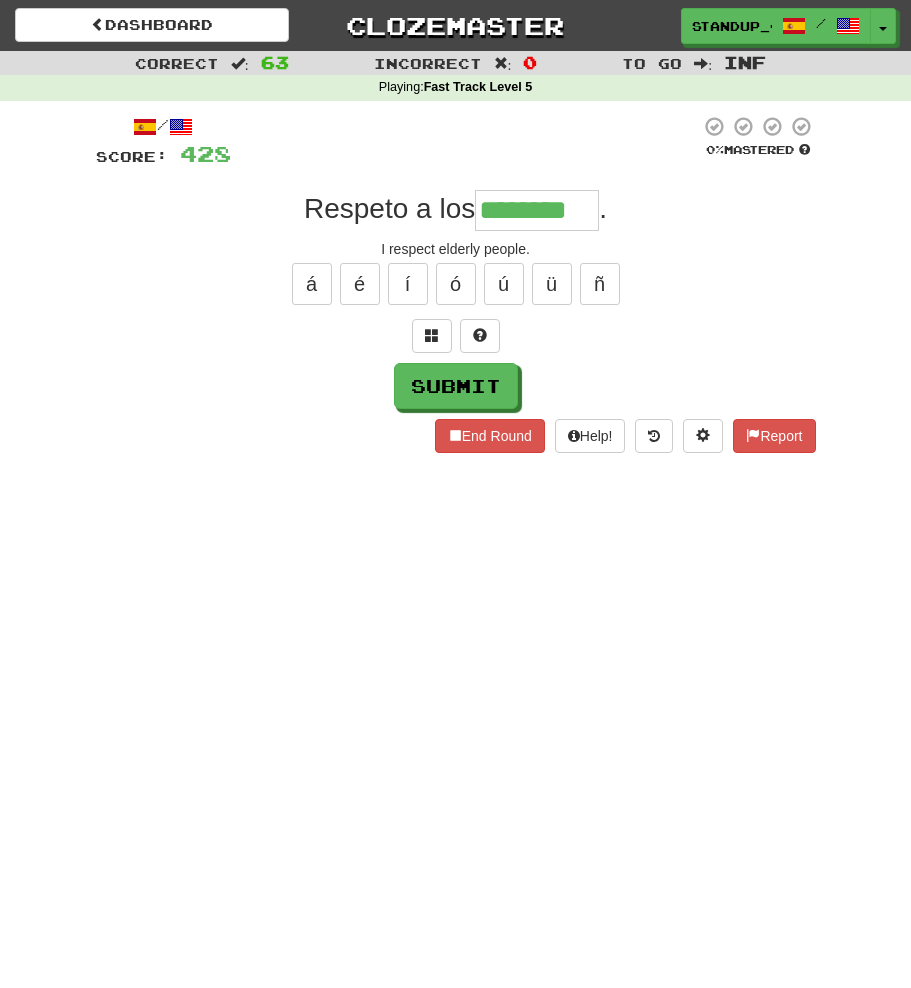 type on "********" 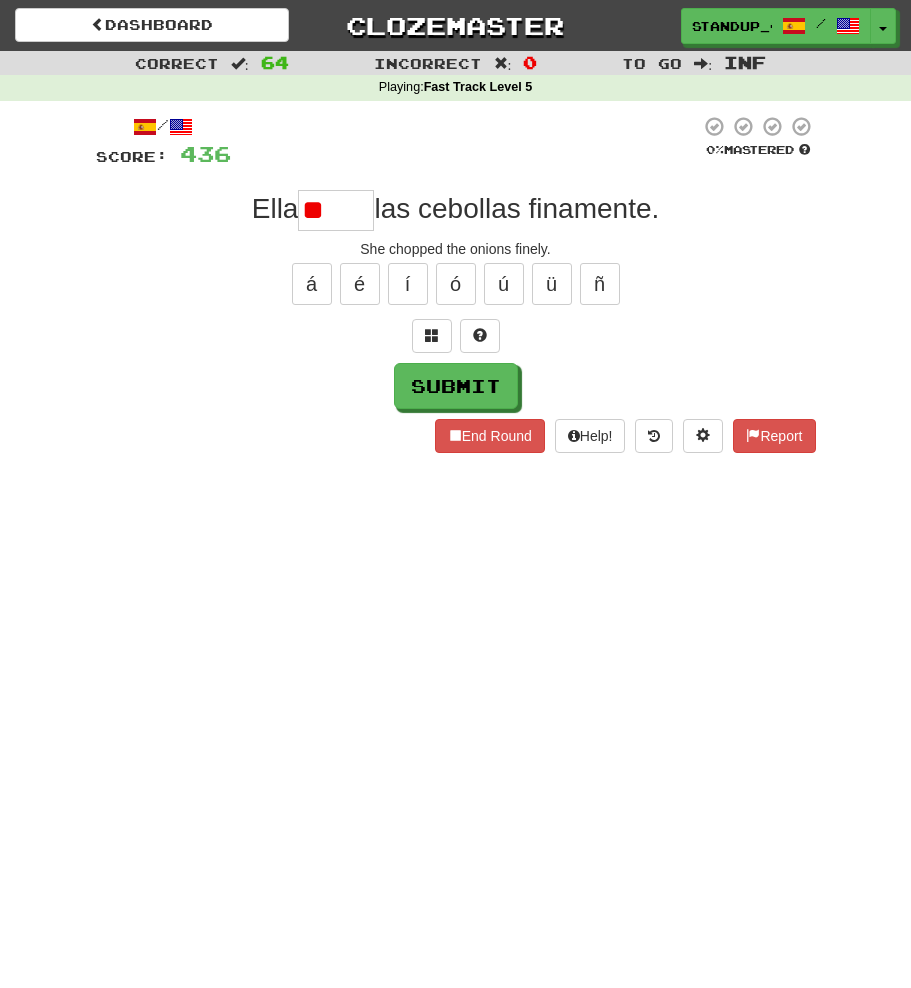 type on "*" 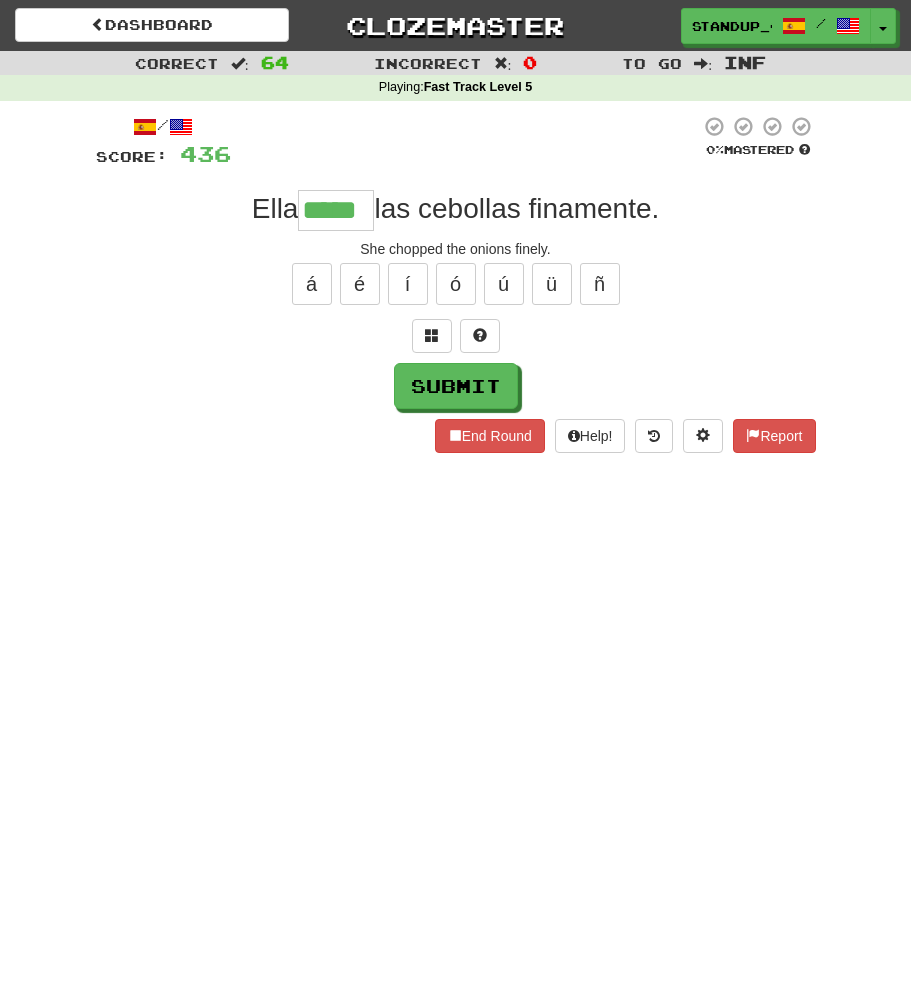 type on "*****" 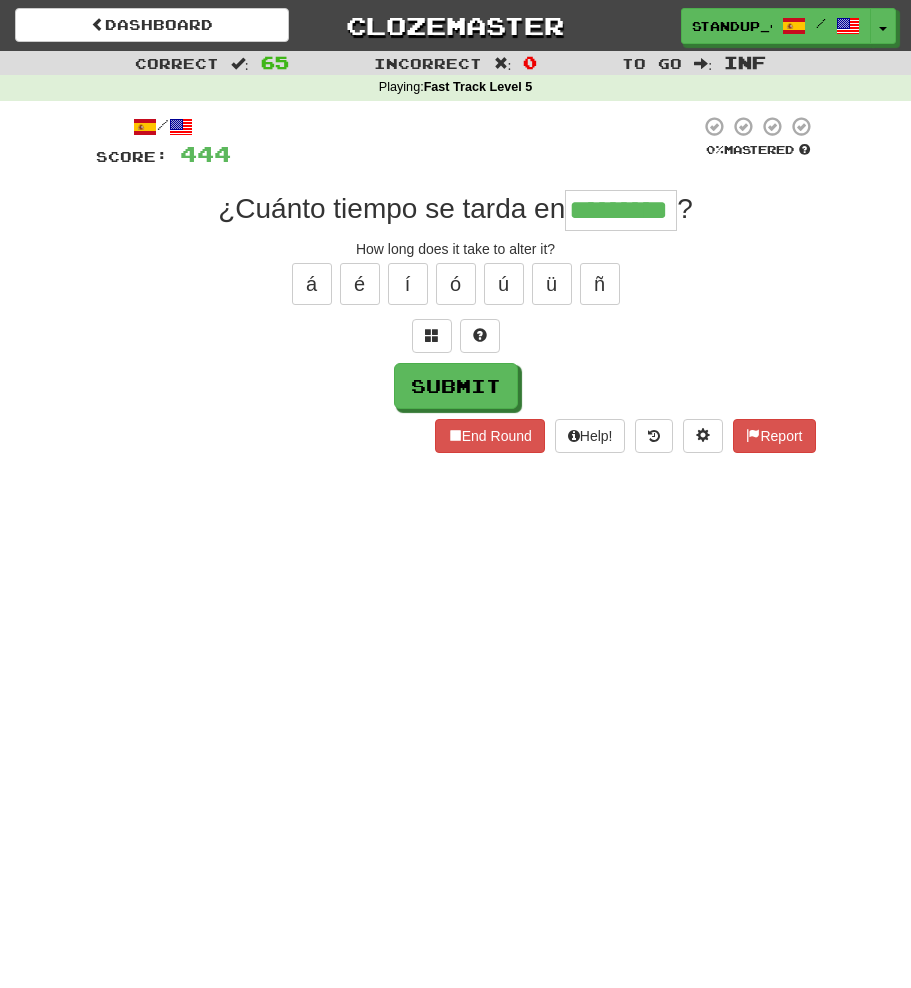 type on "*********" 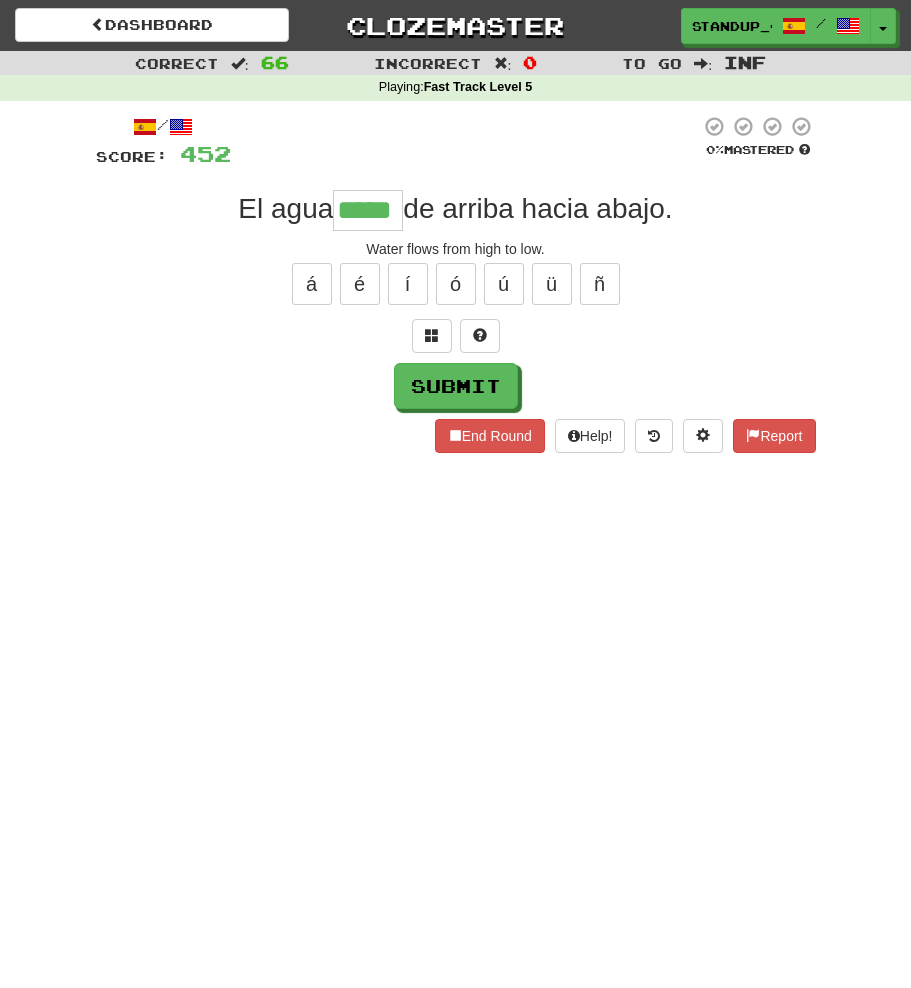 type on "*****" 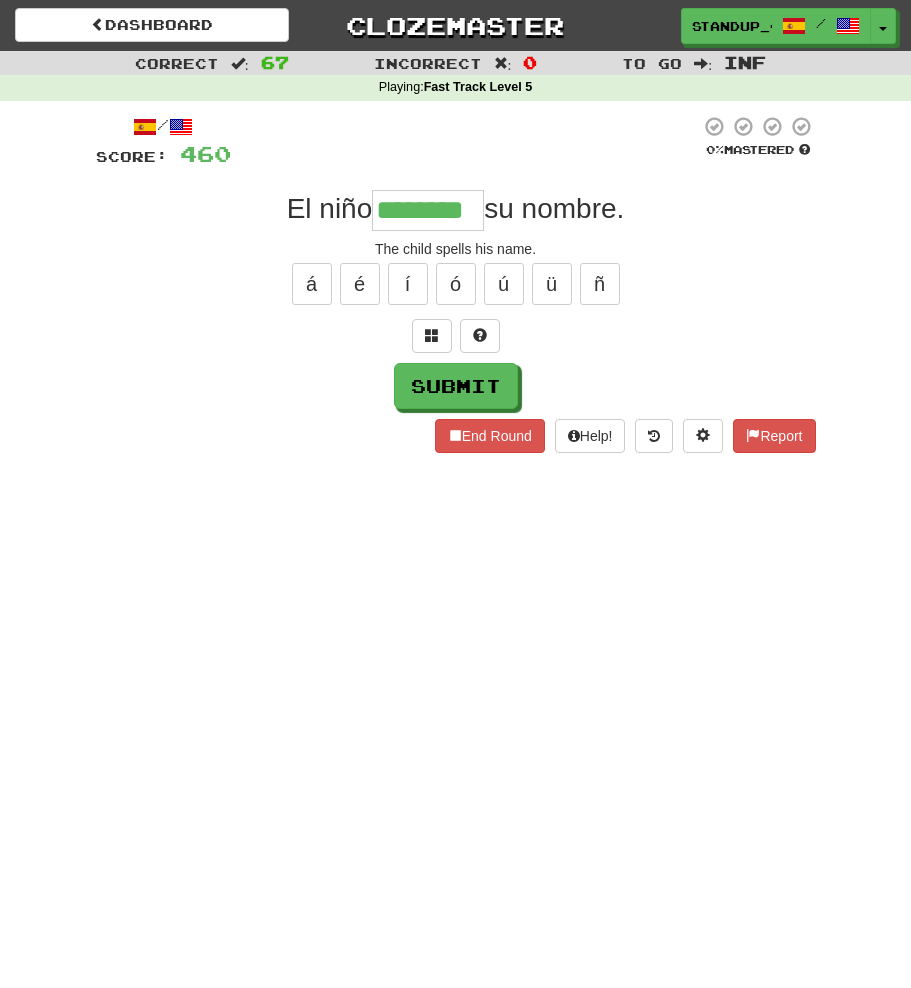 type on "********" 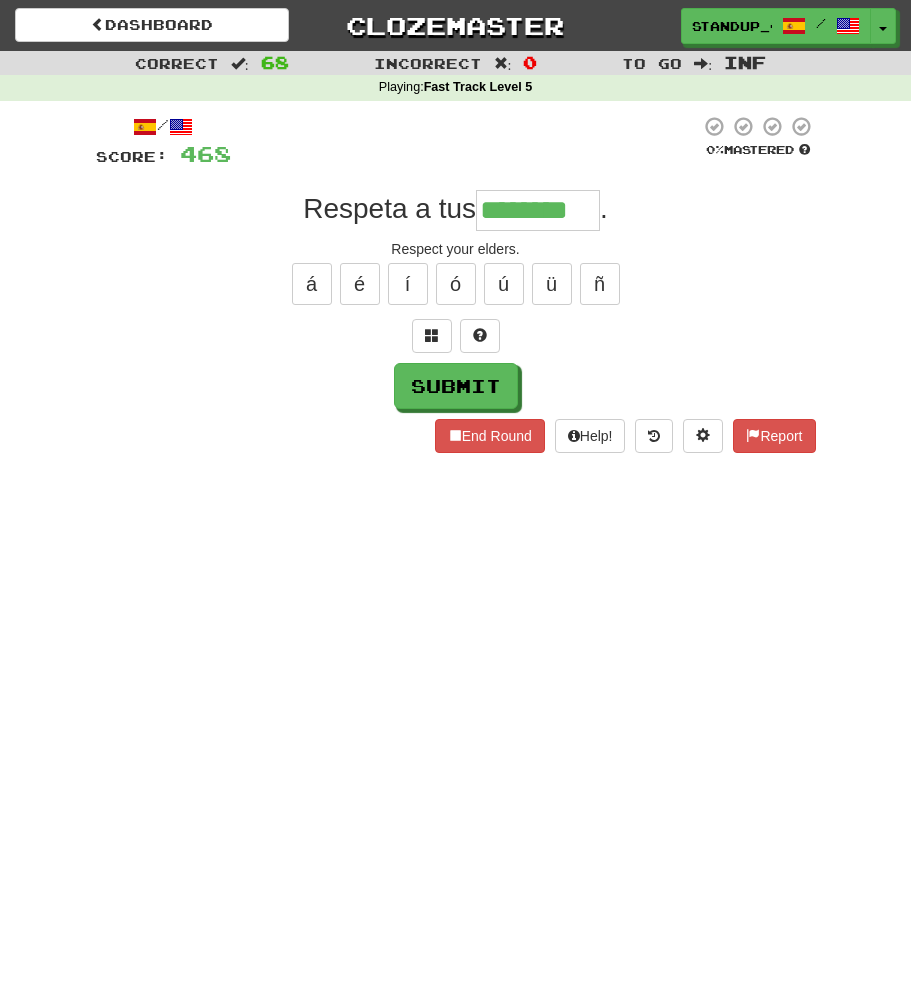 type on "********" 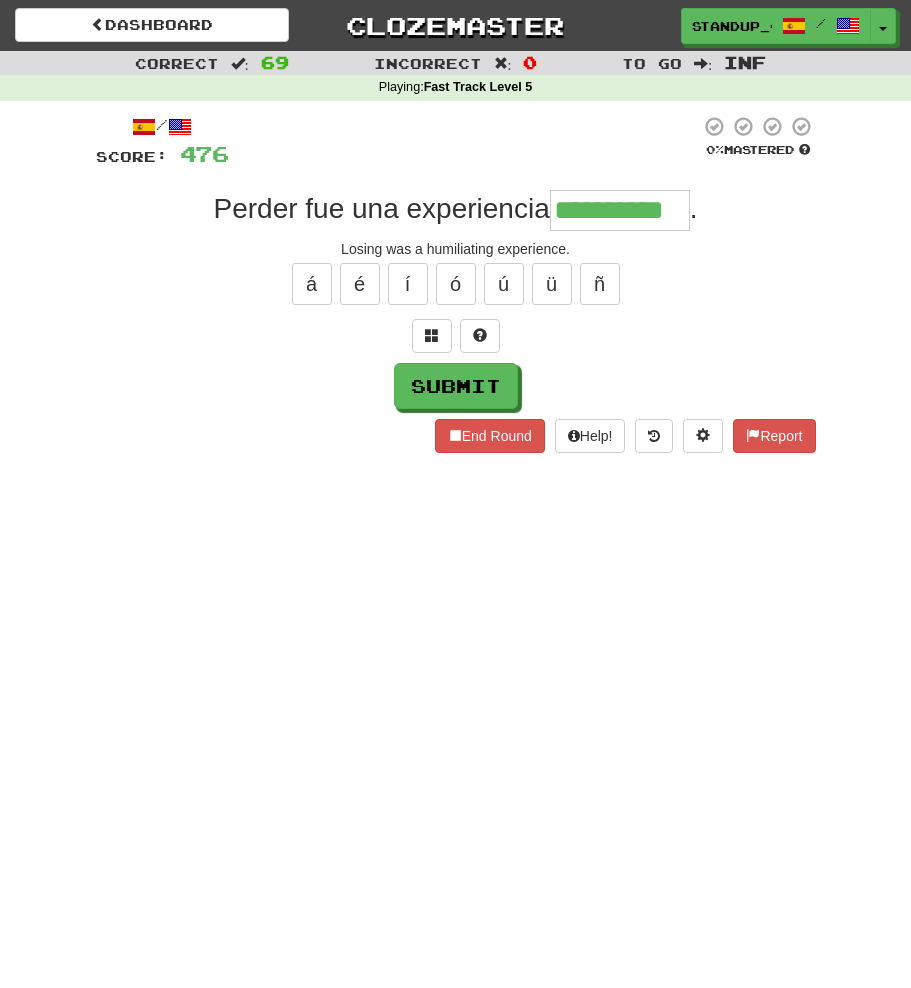 type on "**********" 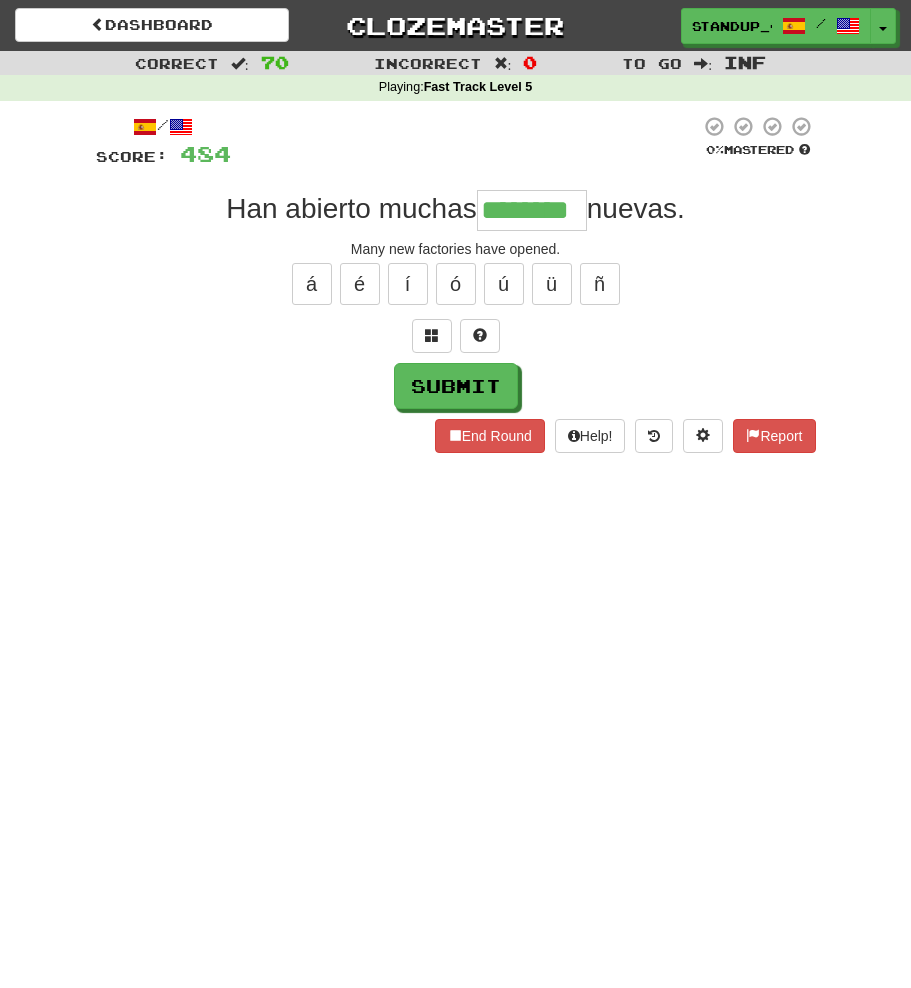 type on "********" 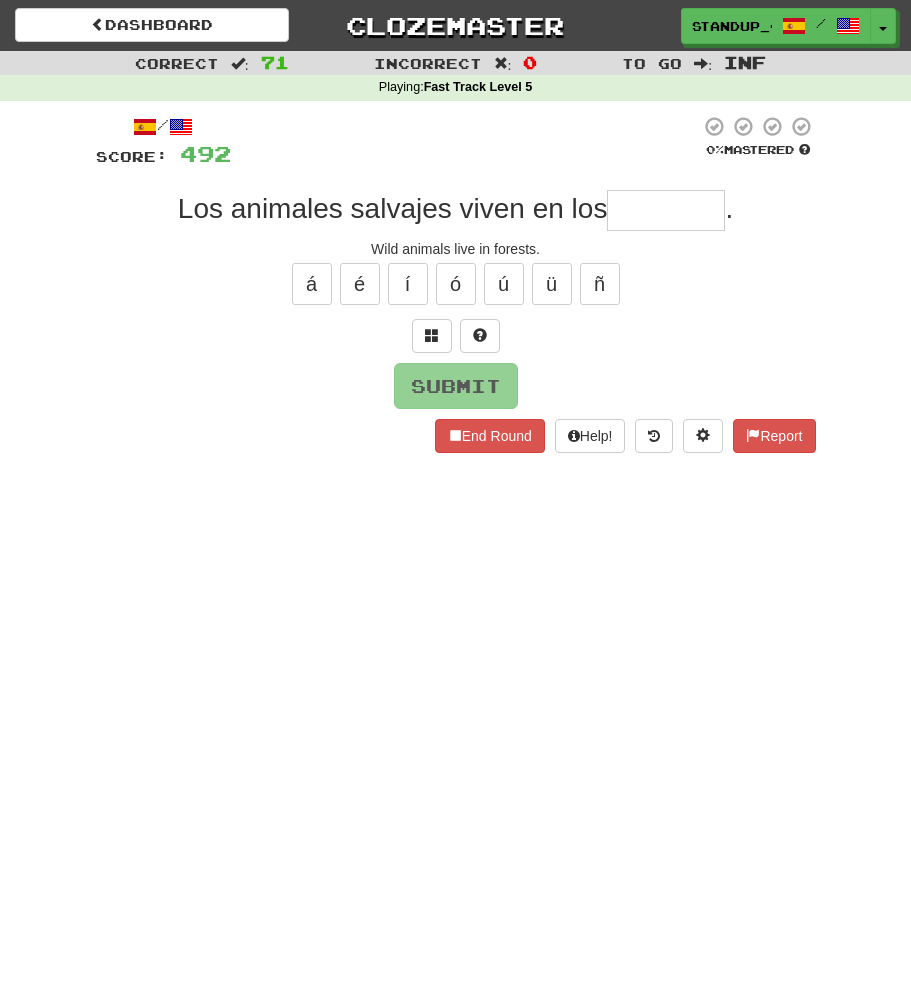 type on "*" 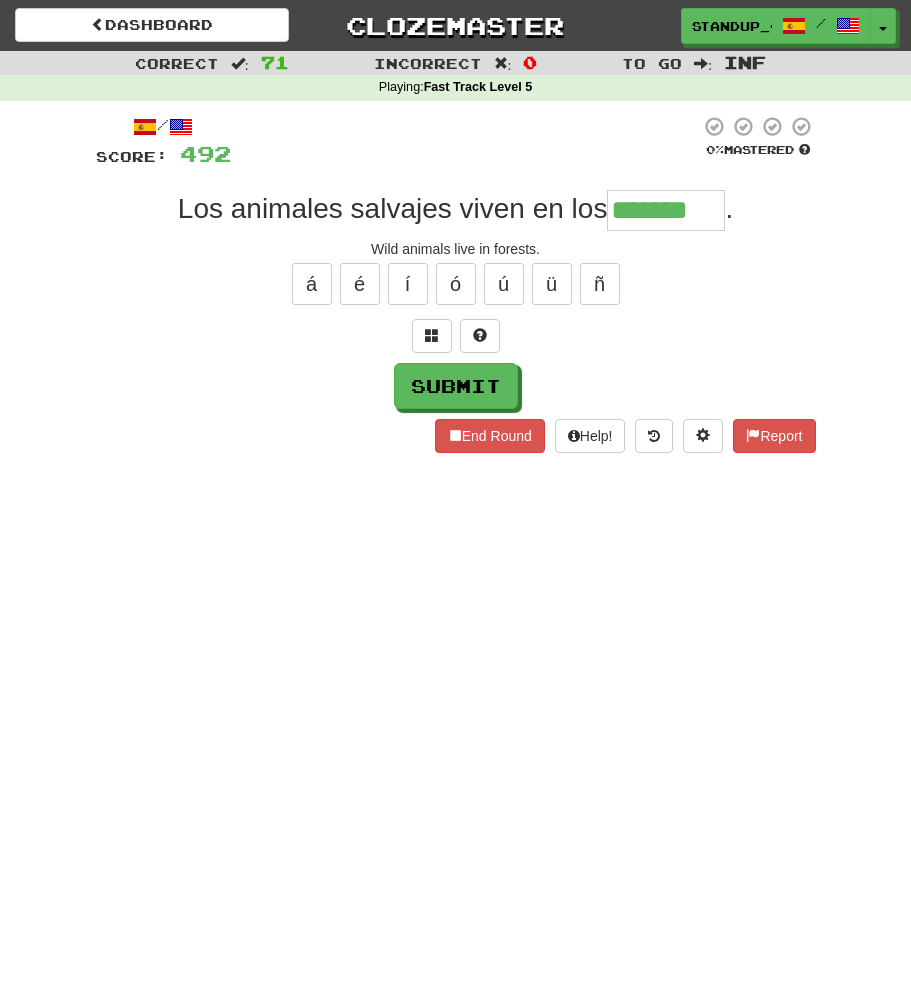 type on "*******" 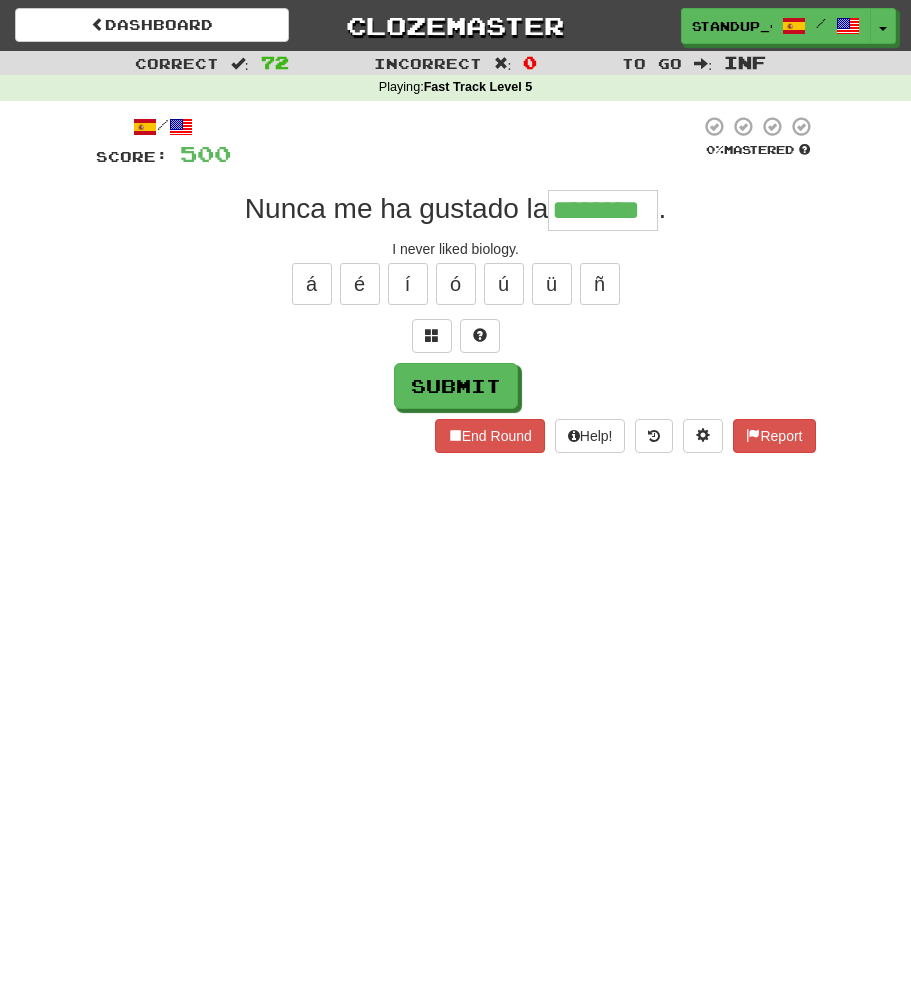 type on "********" 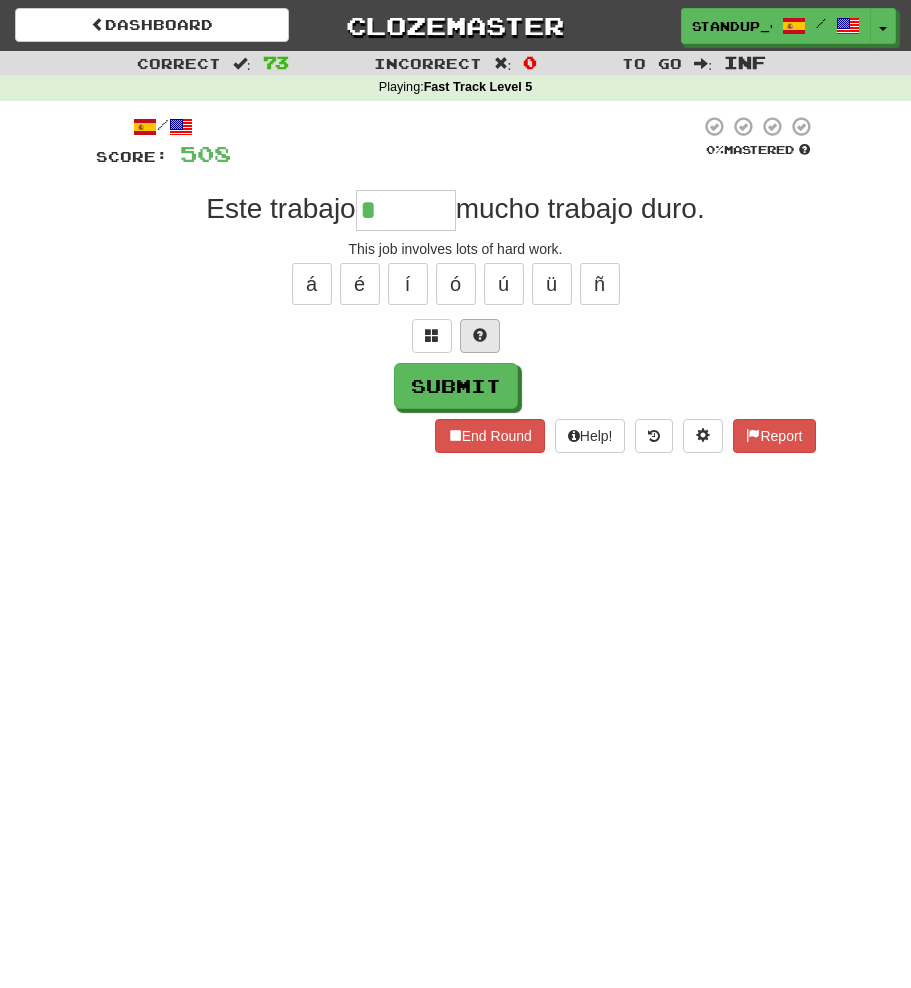 click at bounding box center (480, 336) 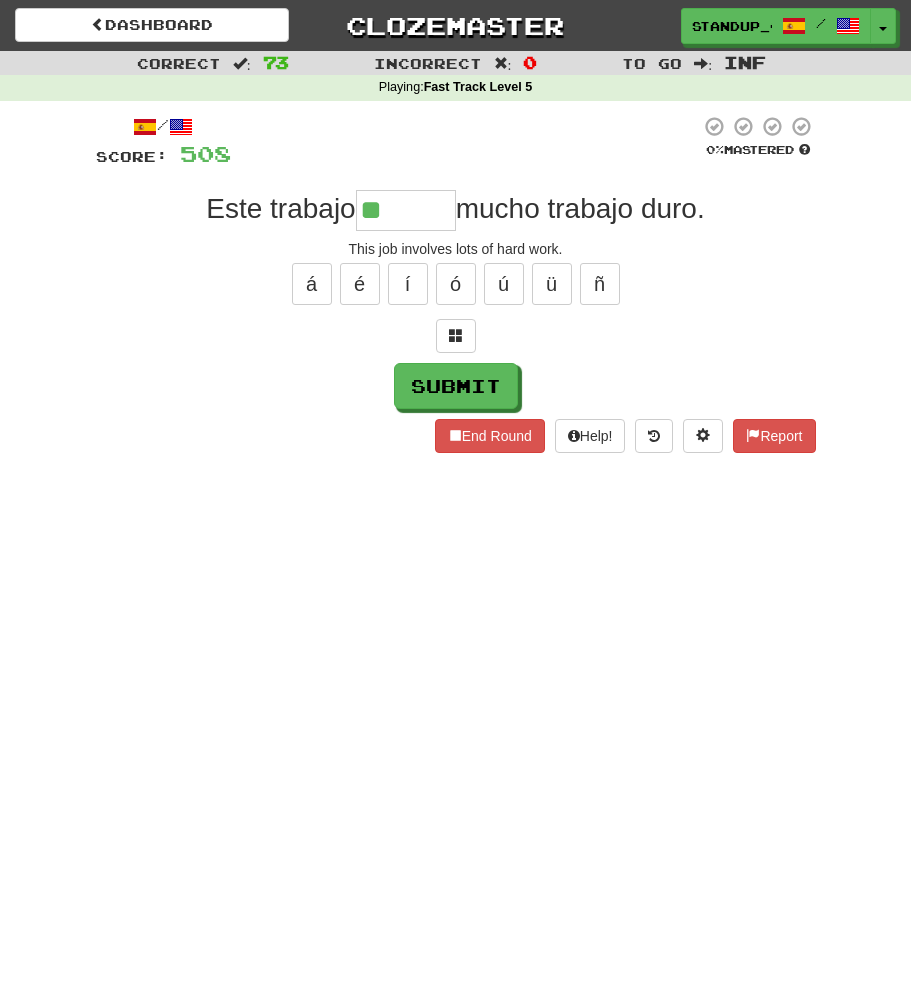 click at bounding box center [456, 336] 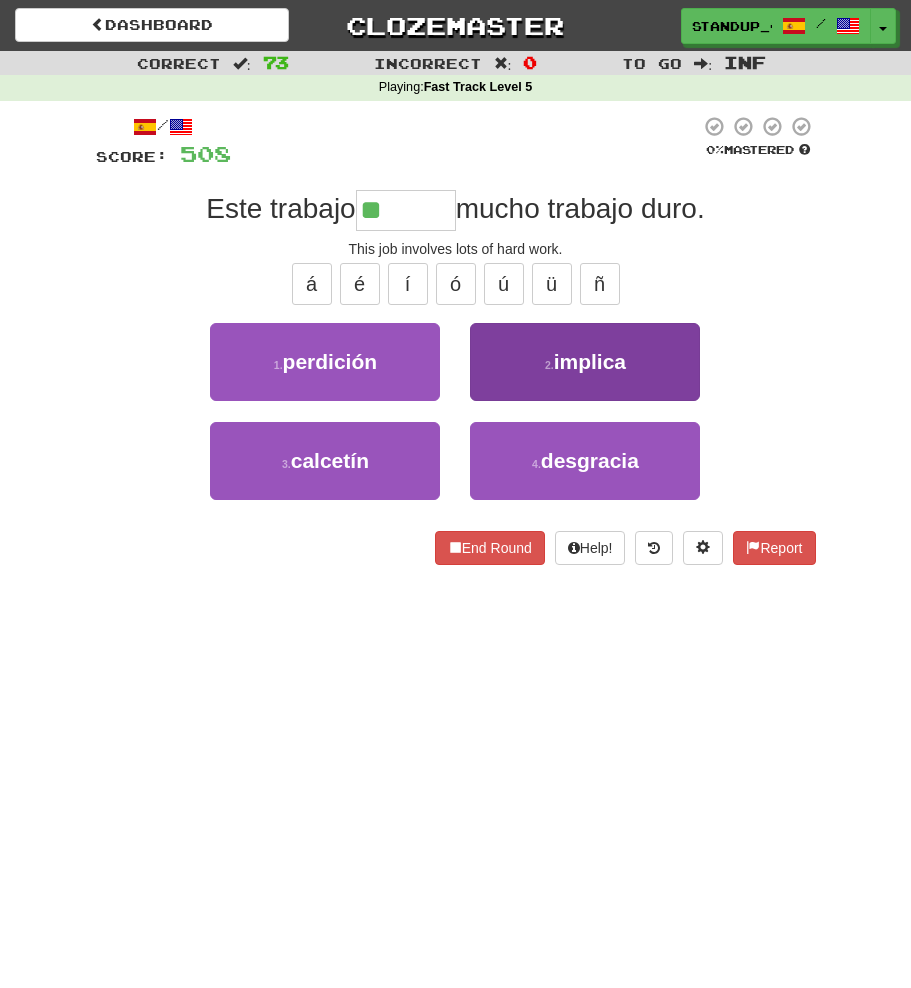 click on "2 .  implica" at bounding box center (585, 362) 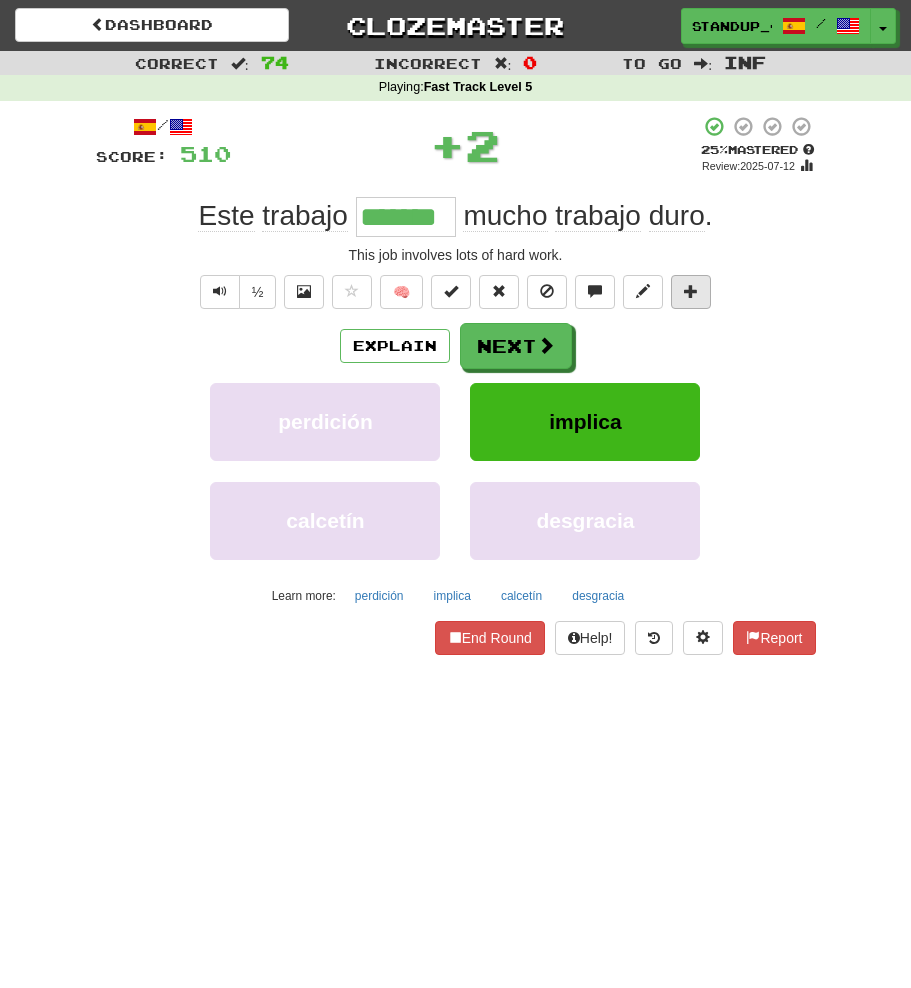 click at bounding box center (691, 291) 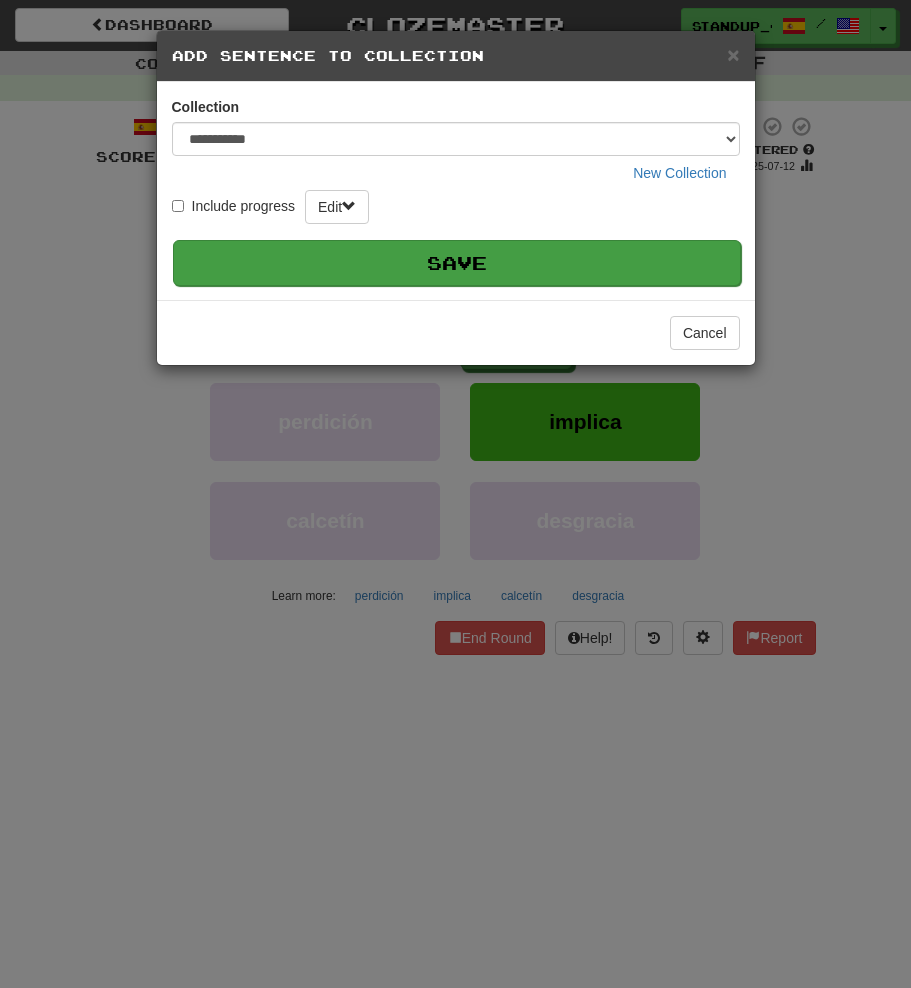 click on "Save" at bounding box center [457, 263] 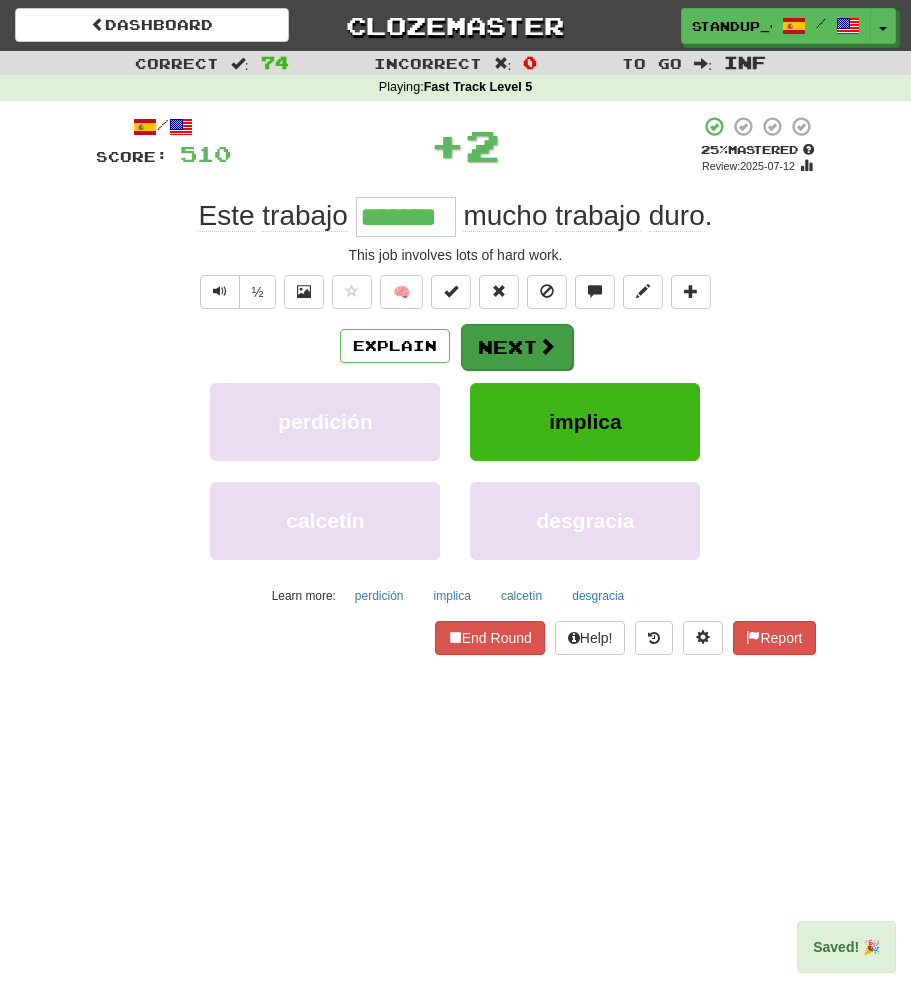 click on "Next" at bounding box center (517, 347) 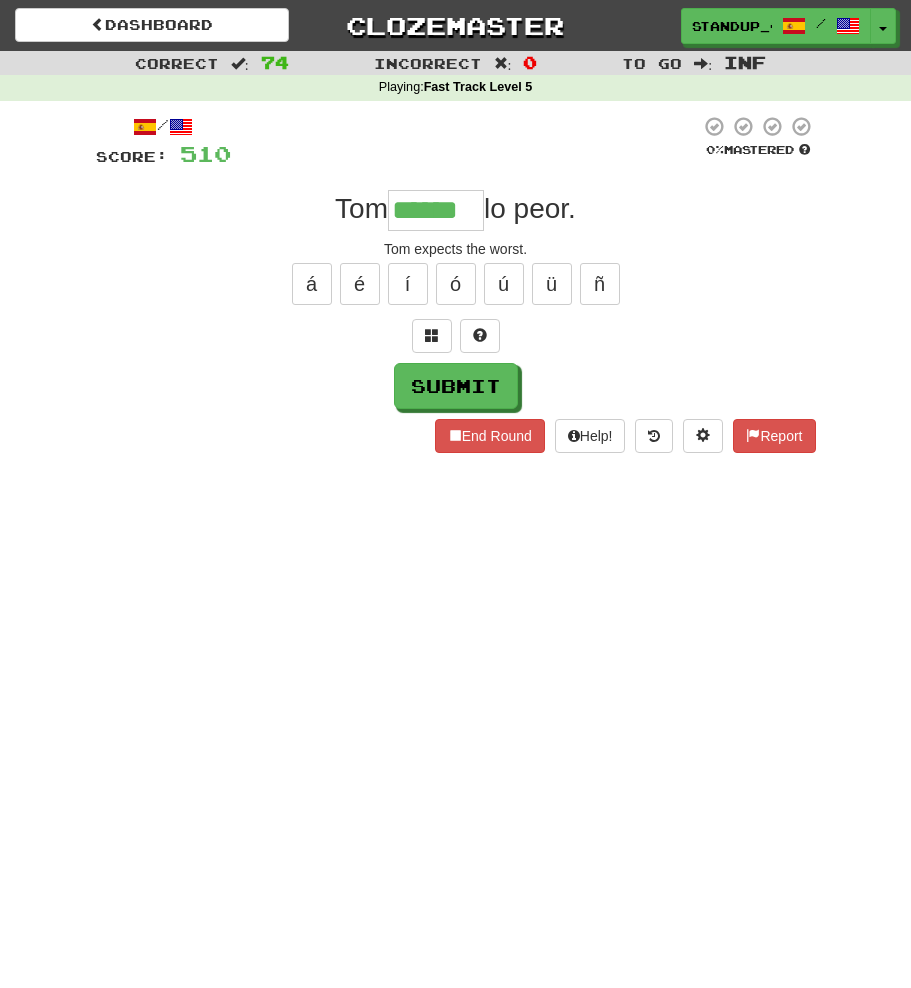 type on "******" 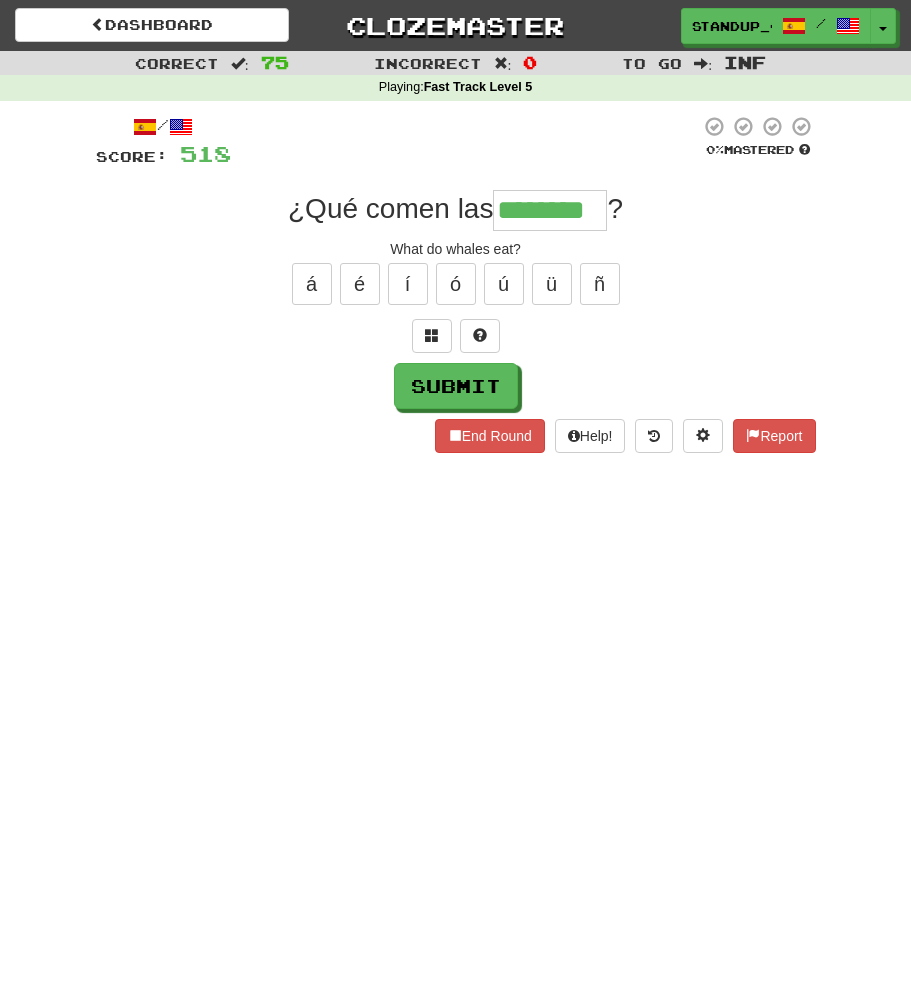 type on "********" 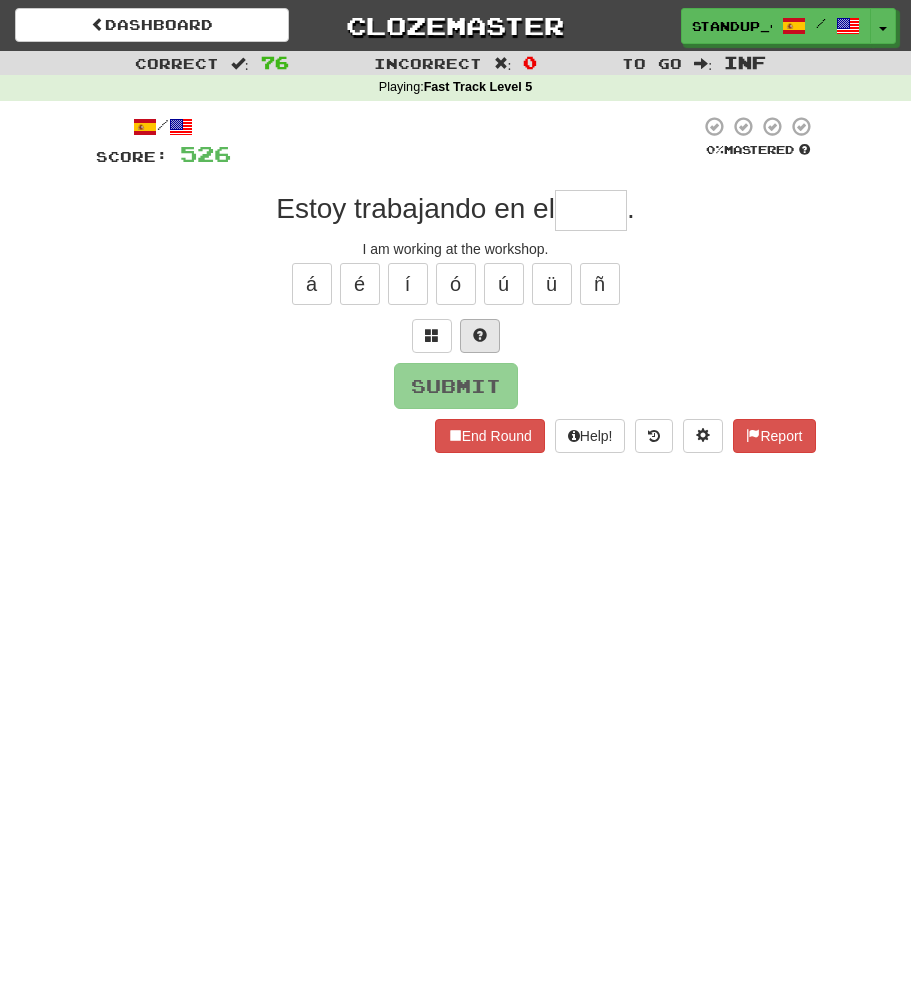click at bounding box center (480, 336) 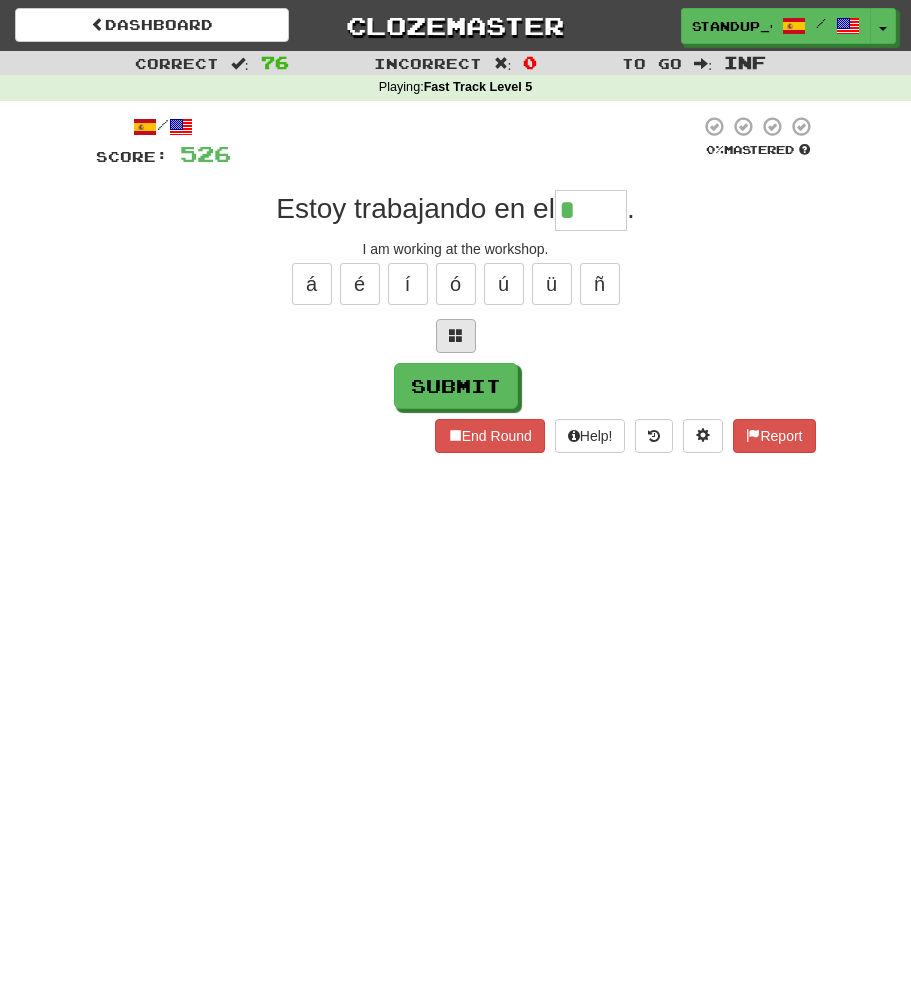 click at bounding box center [456, 336] 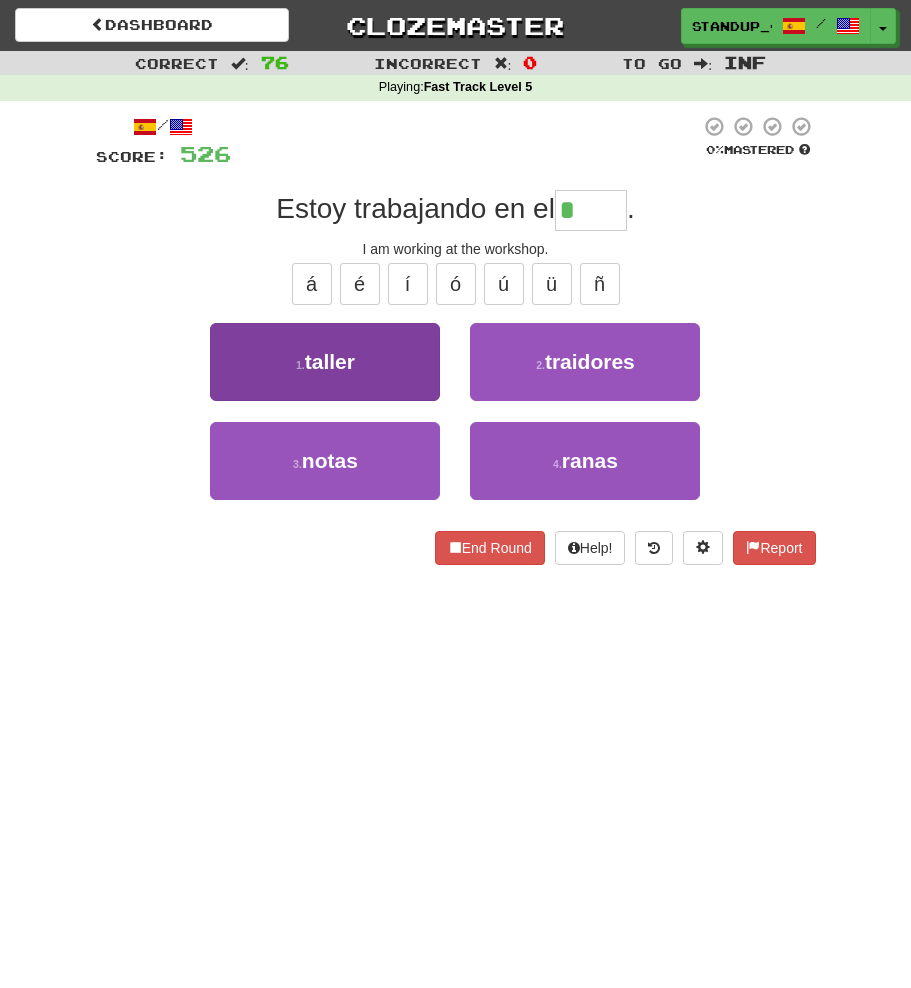click on "1 .  taller" at bounding box center (325, 362) 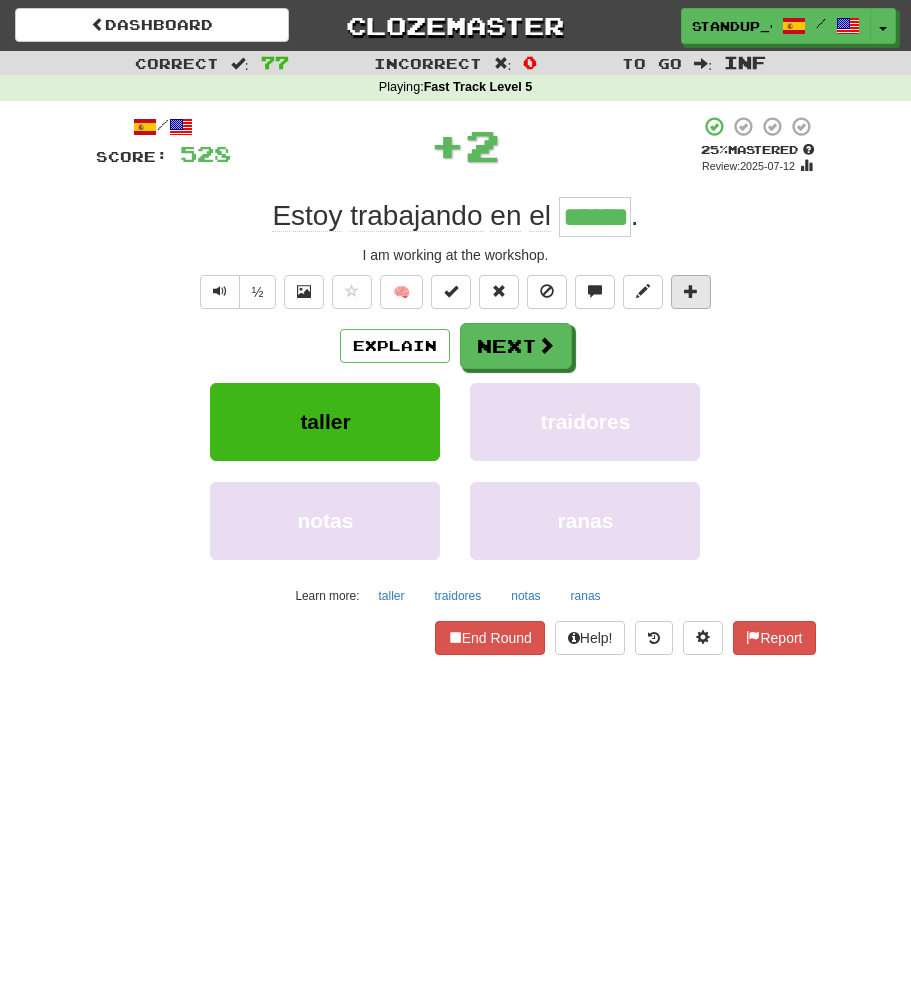 click at bounding box center (691, 292) 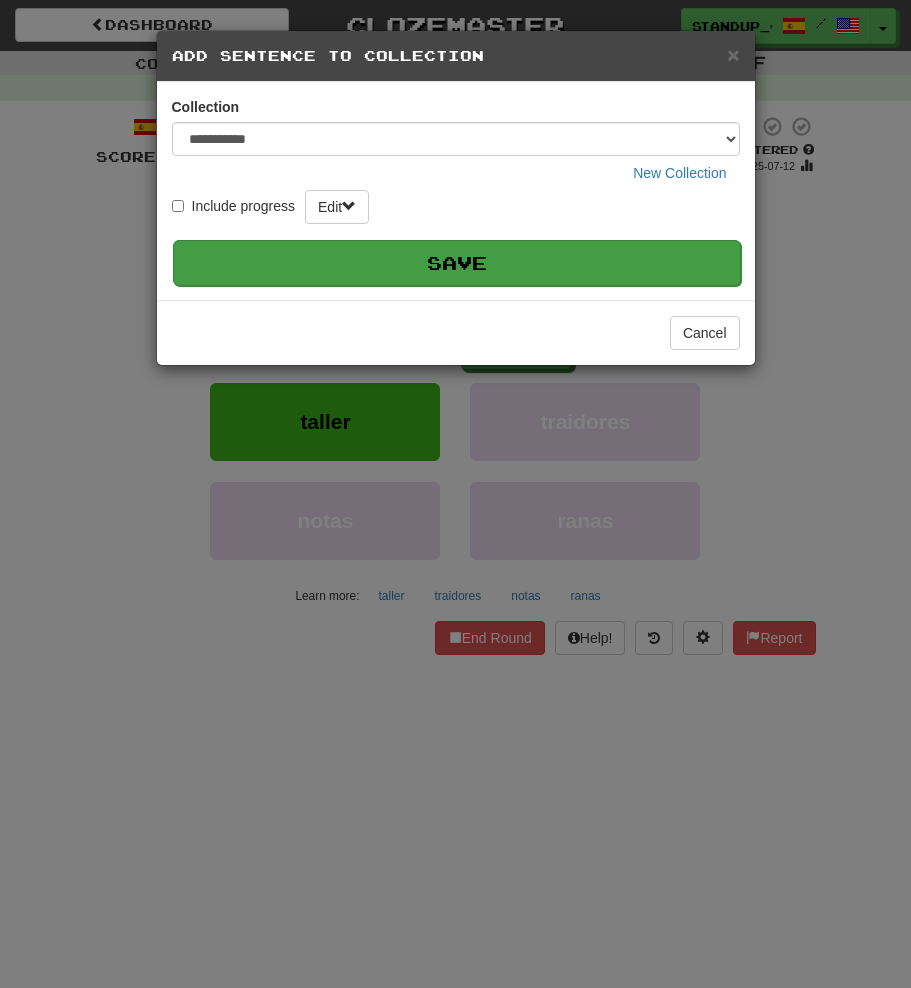 click on "Save" at bounding box center [457, 263] 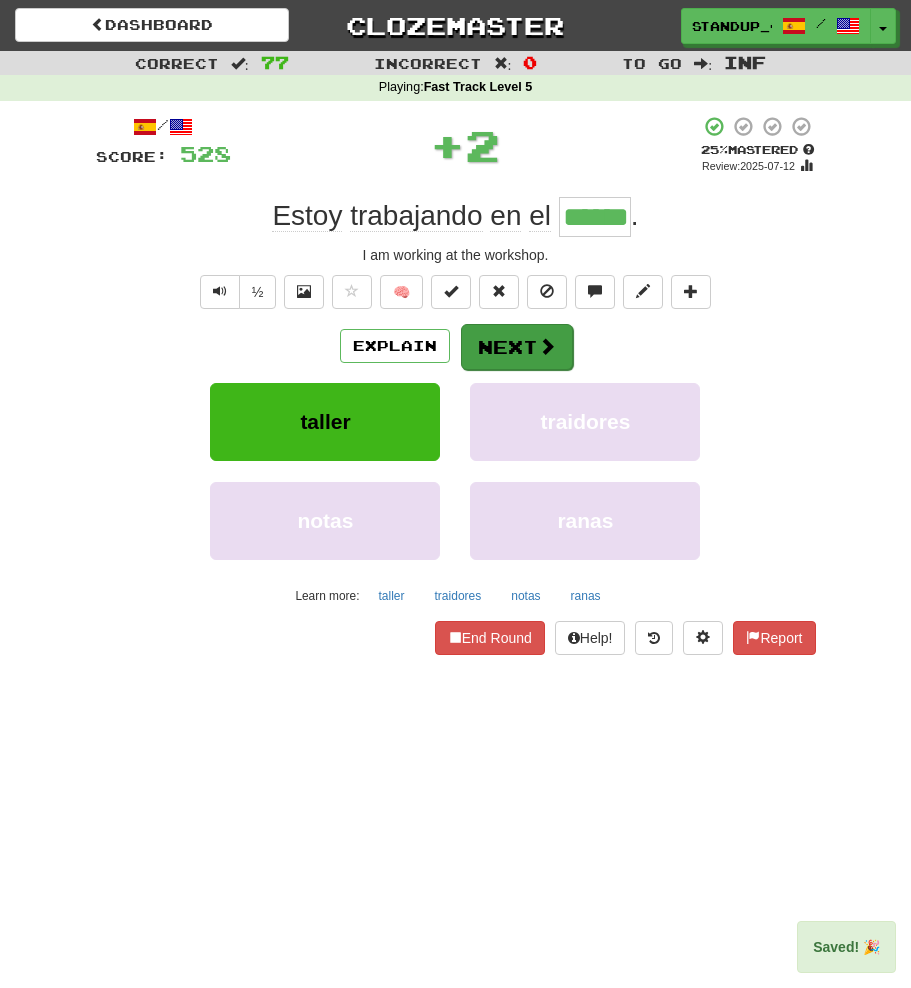 click at bounding box center [547, 346] 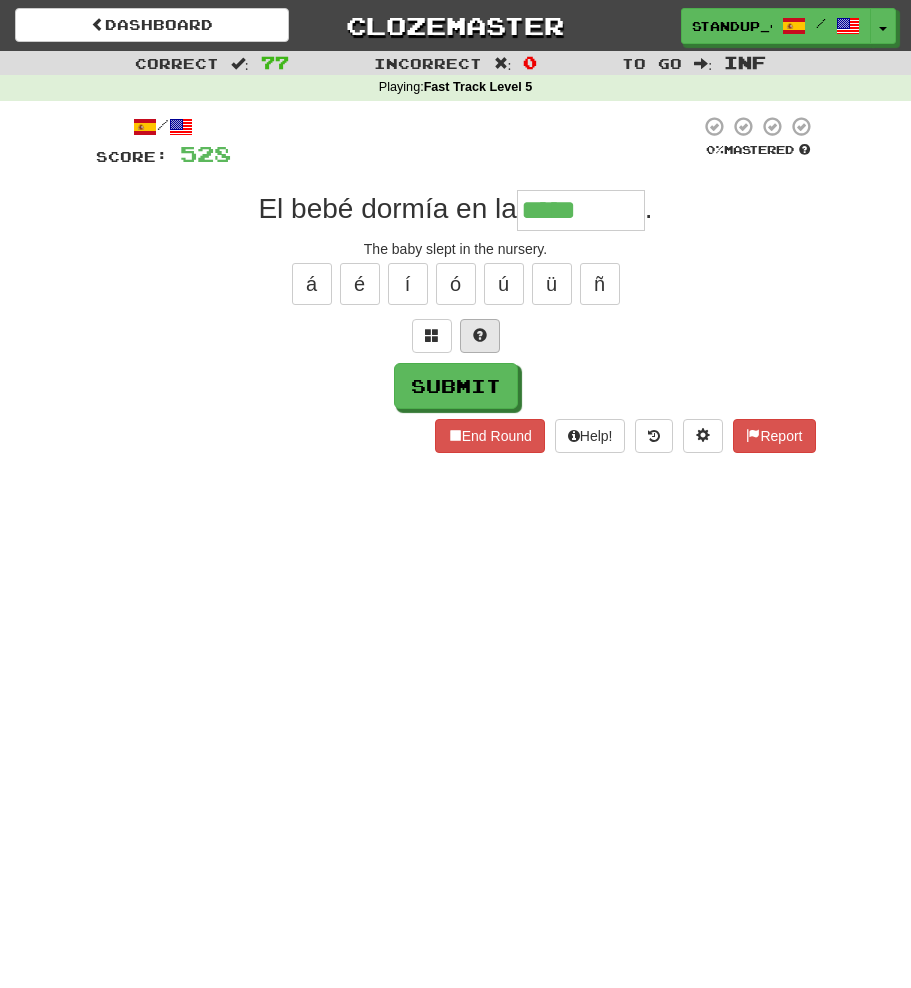 click at bounding box center [480, 335] 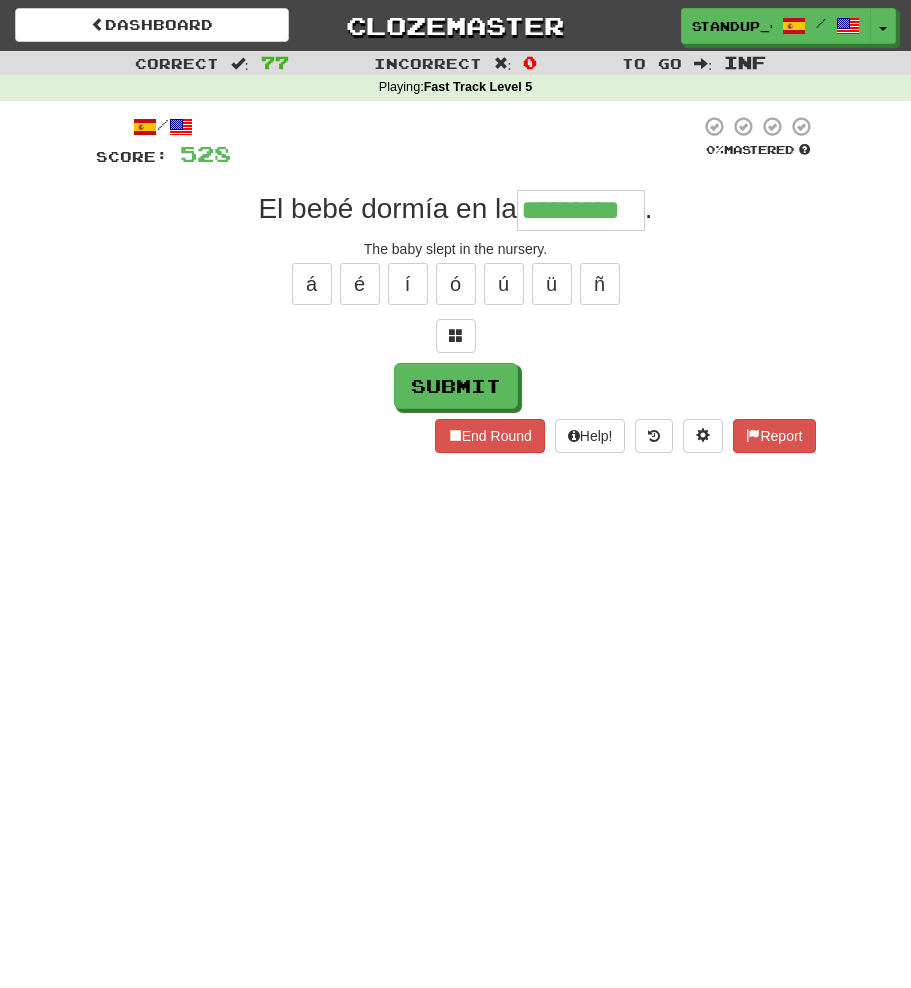 type on "*********" 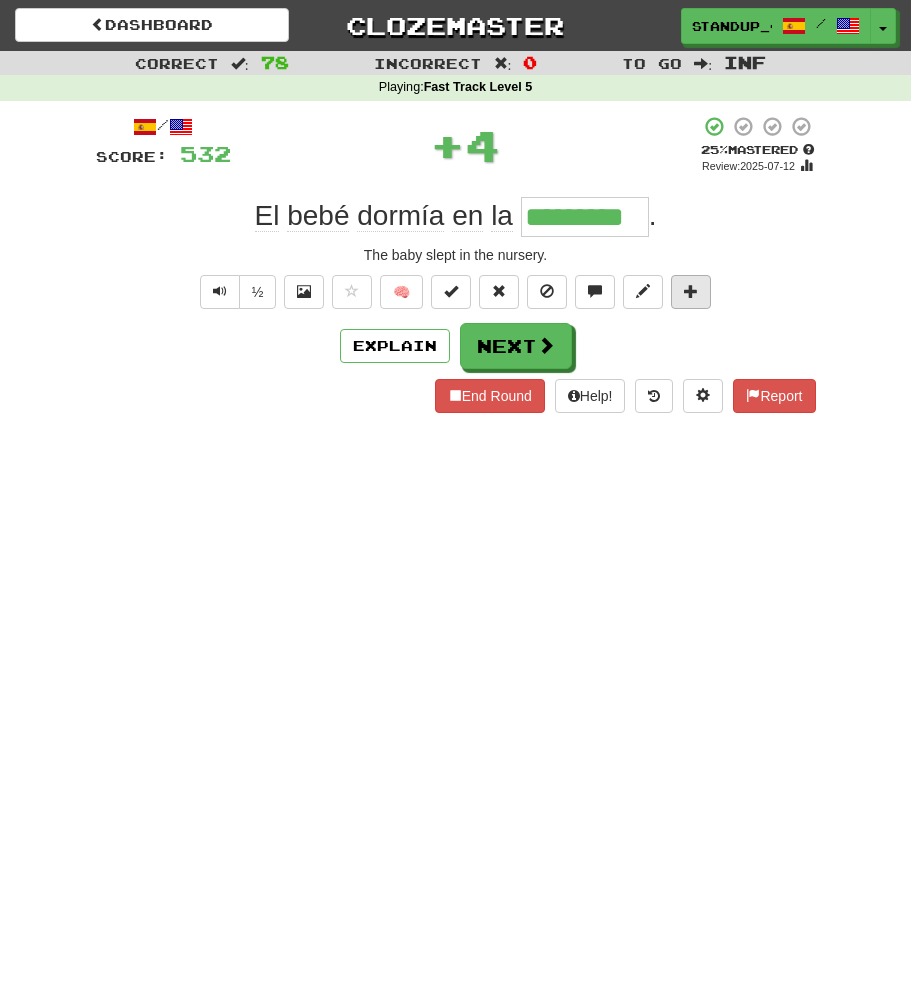 click at bounding box center [691, 291] 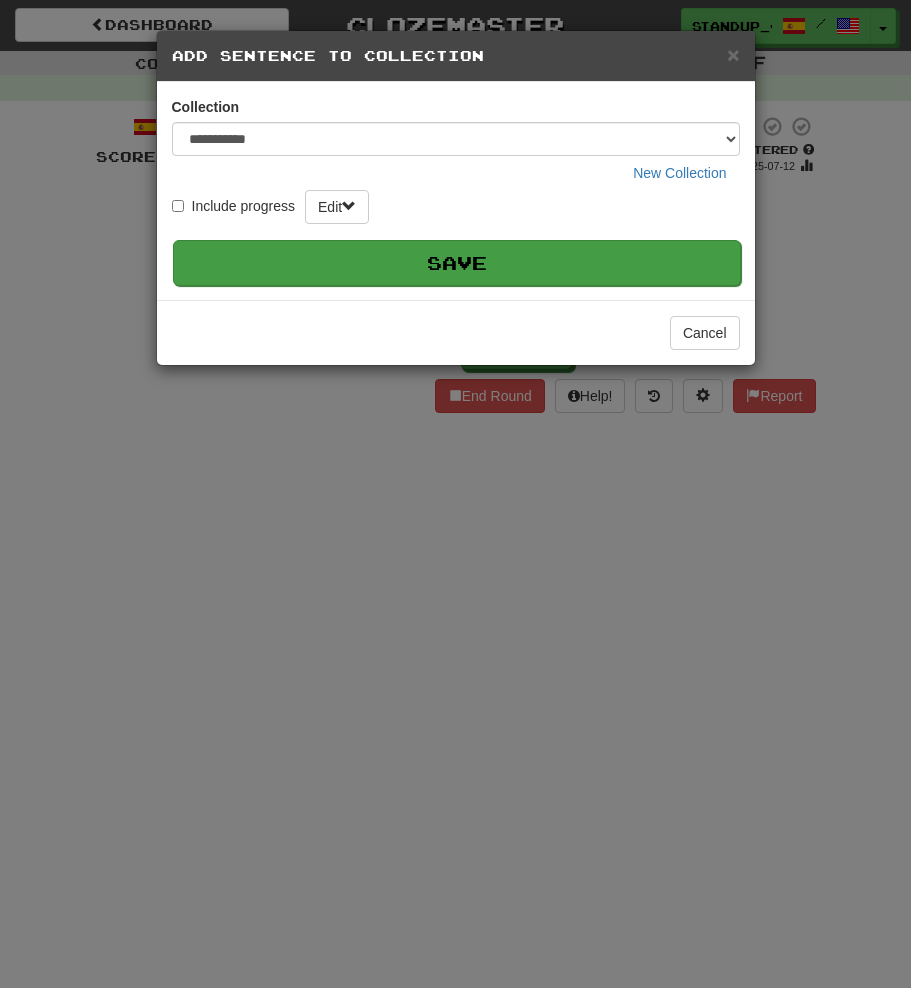 click on "Save" at bounding box center (457, 263) 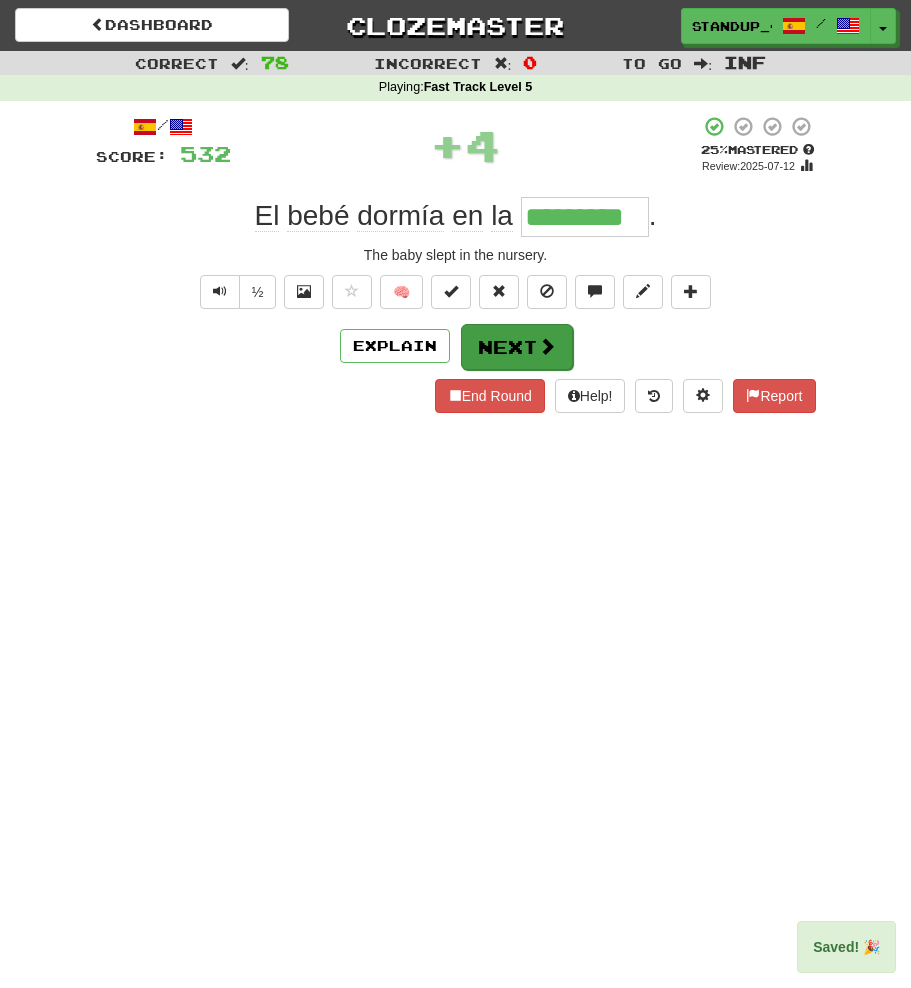 click on "Next" at bounding box center [517, 347] 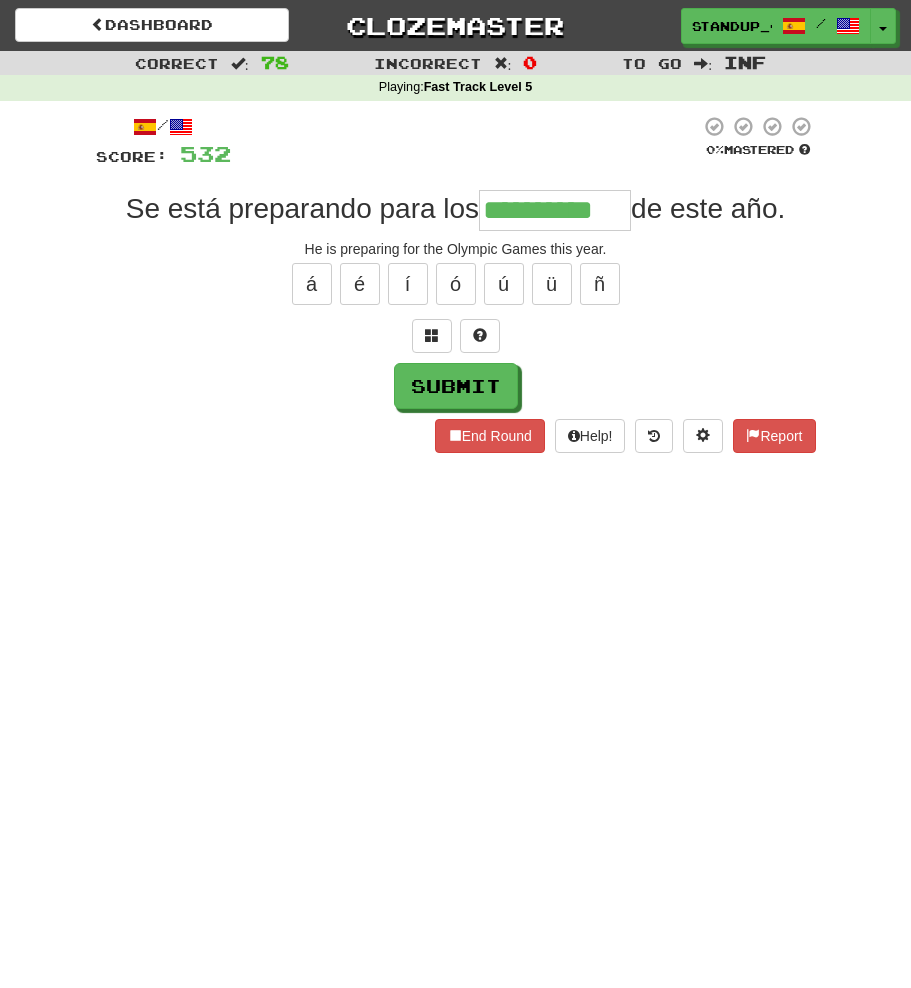 type on "**********" 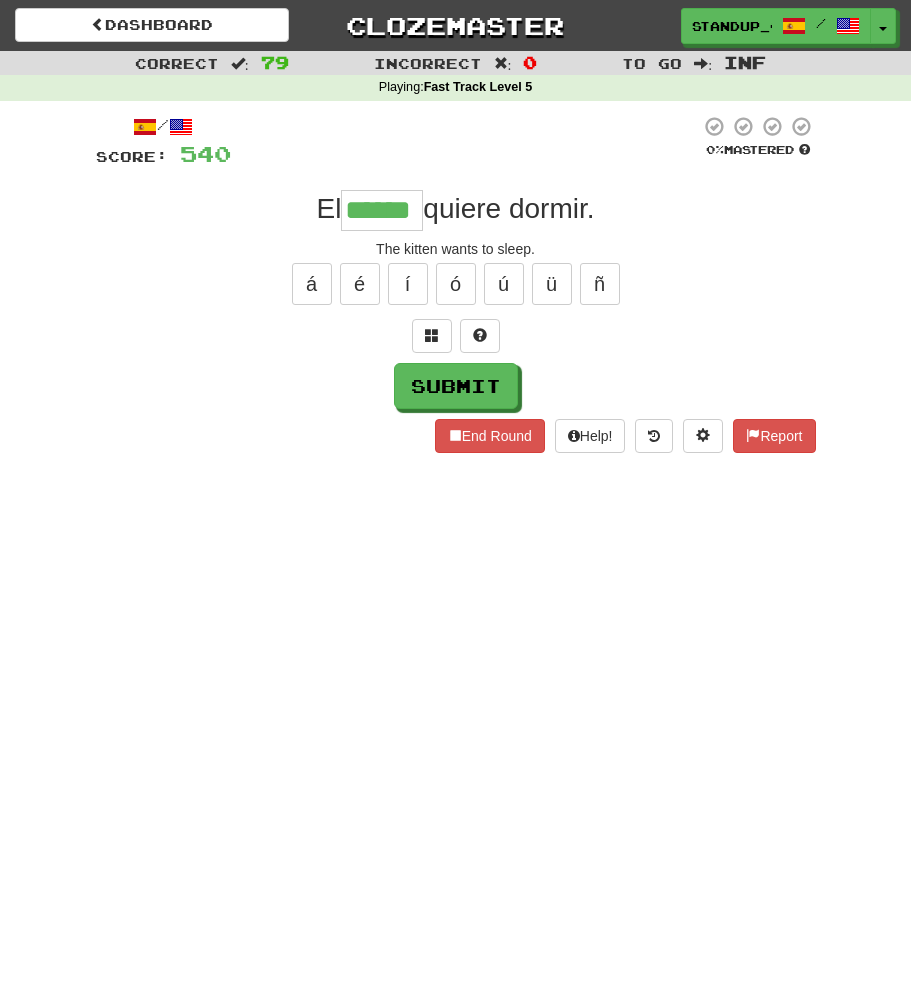 type on "******" 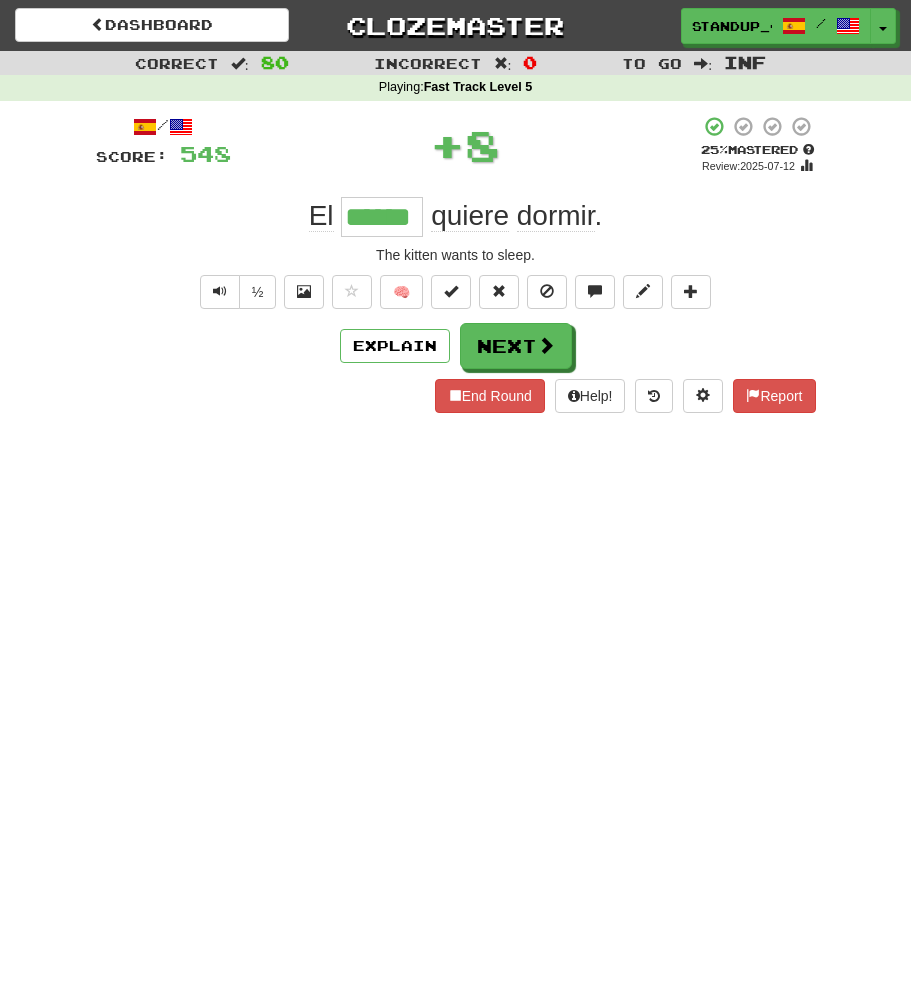 type 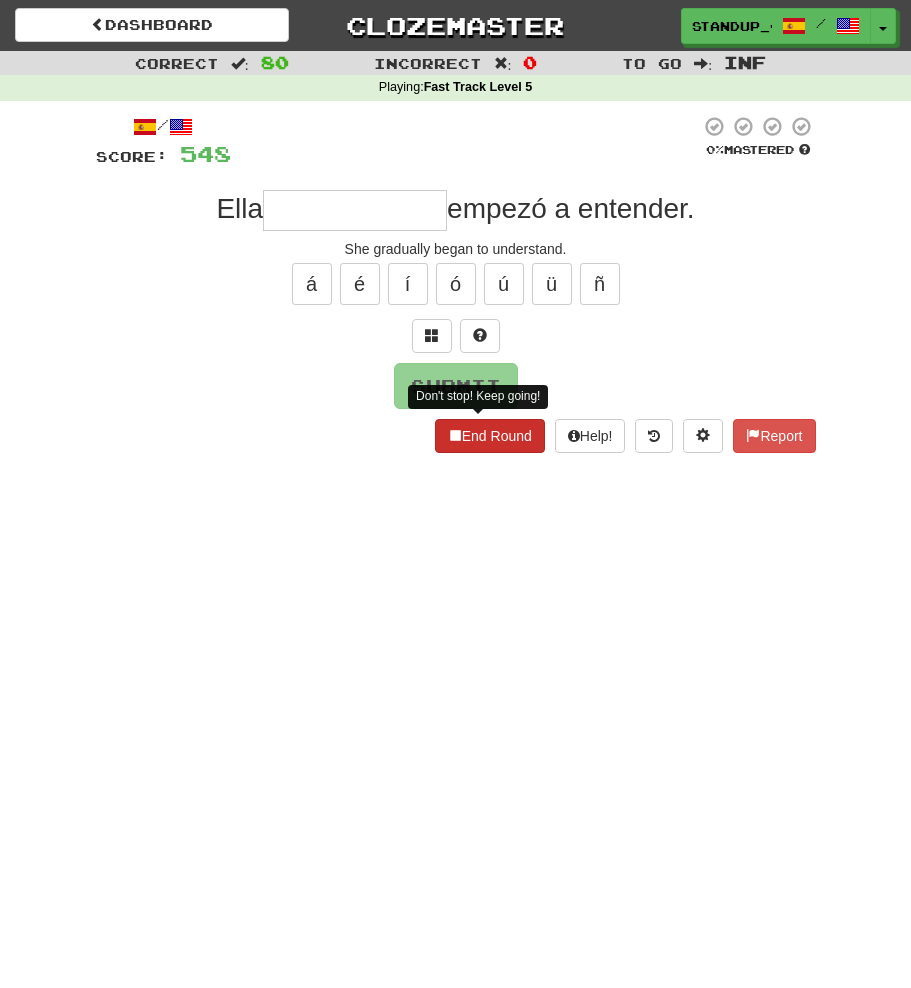click on "End Round" at bounding box center [490, 436] 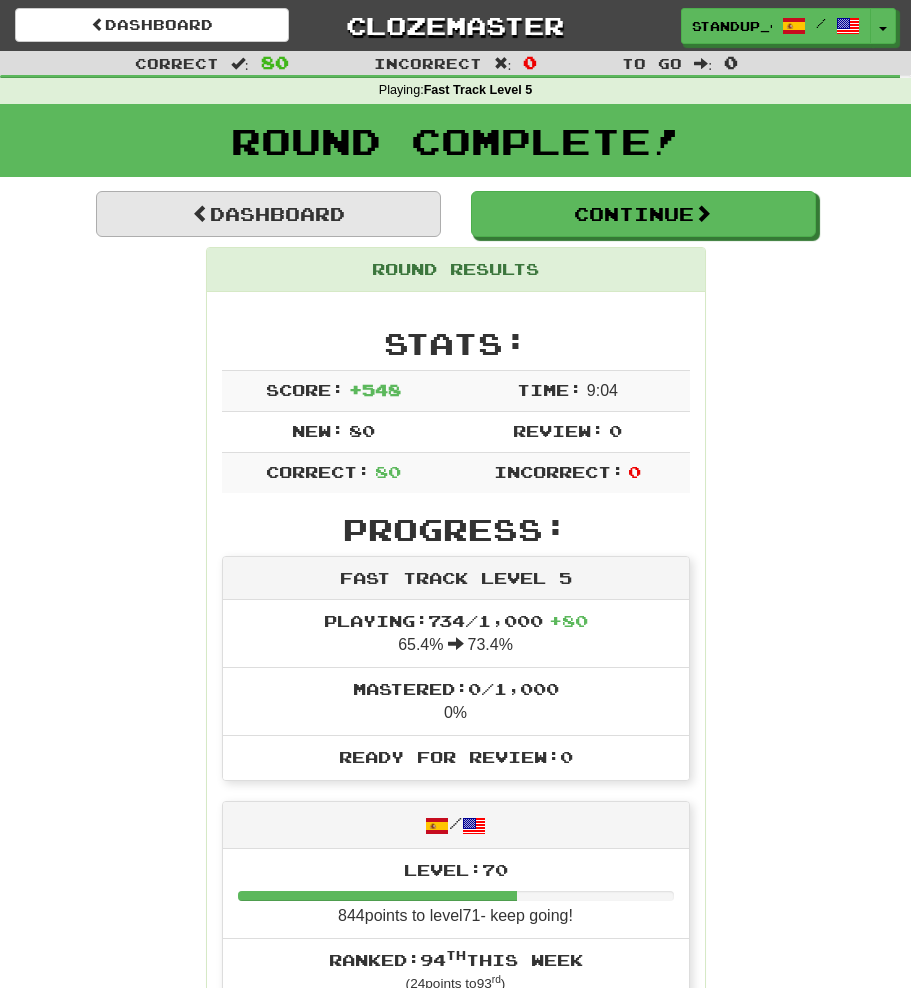 click on "Dashboard" at bounding box center [268, 214] 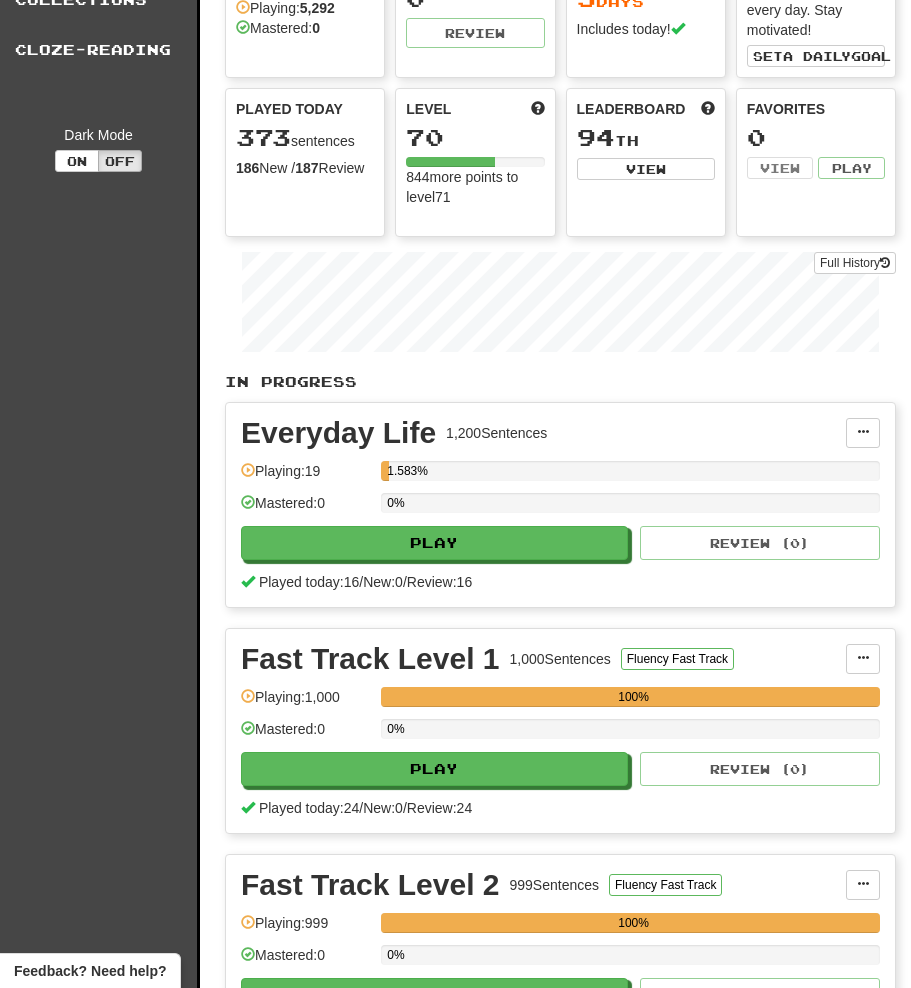 scroll, scrollTop: 108, scrollLeft: 0, axis: vertical 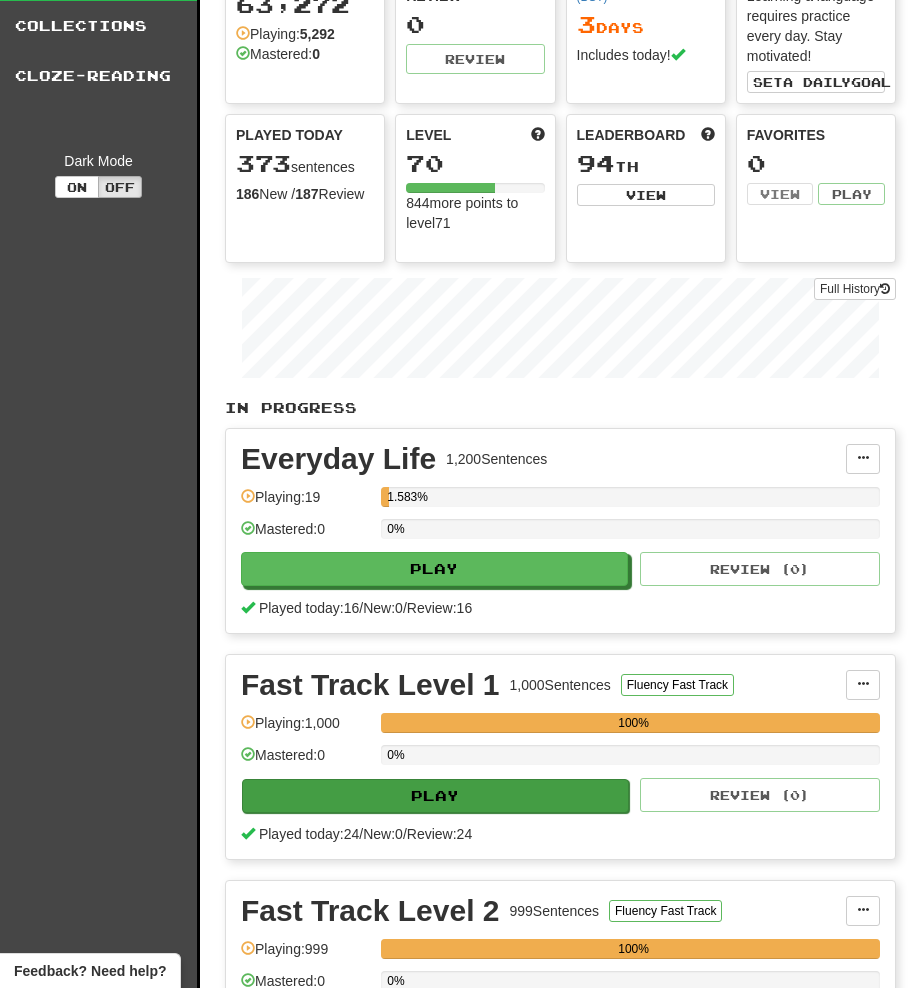 click on "Play" at bounding box center [435, 796] 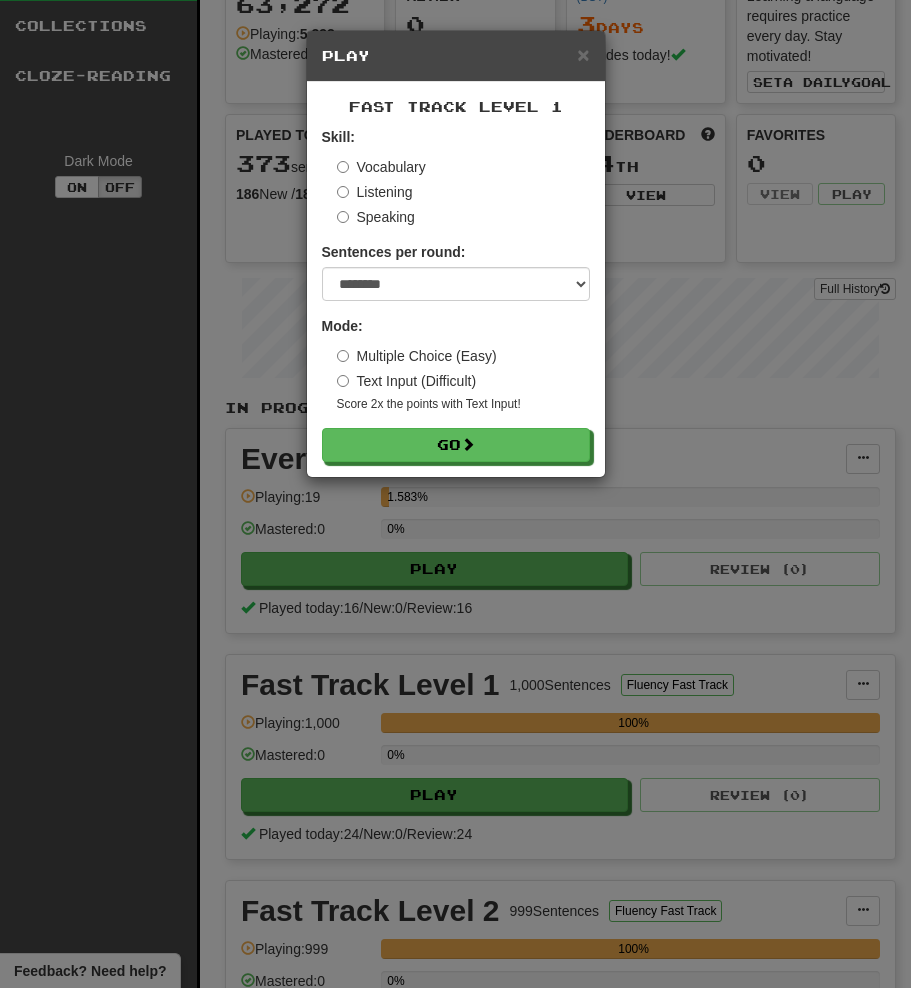 click on "Skill: Vocabulary Listening Speaking Sentences per round: * ** ** ** ** ** *** ******** Mode: Multiple Choice (Easy) Text Input (Difficult) Score 2x the points with Text Input ! Go" at bounding box center [456, 294] 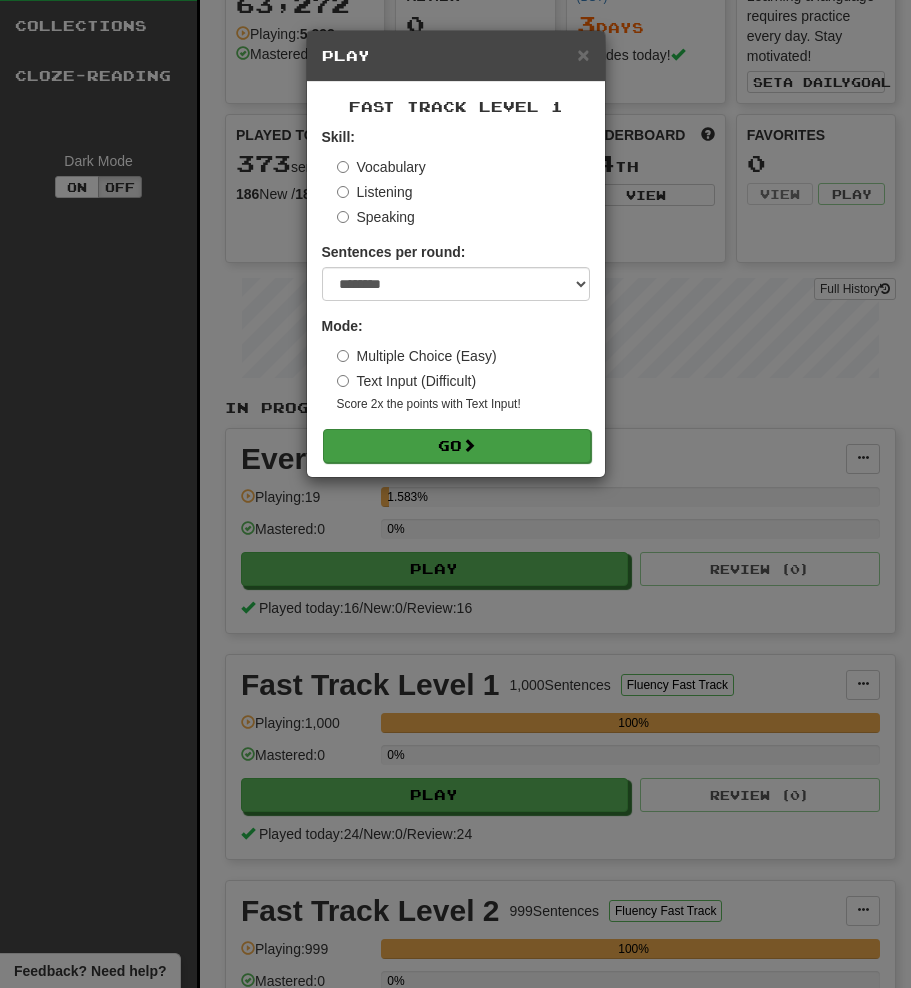 click on "Go" at bounding box center (457, 446) 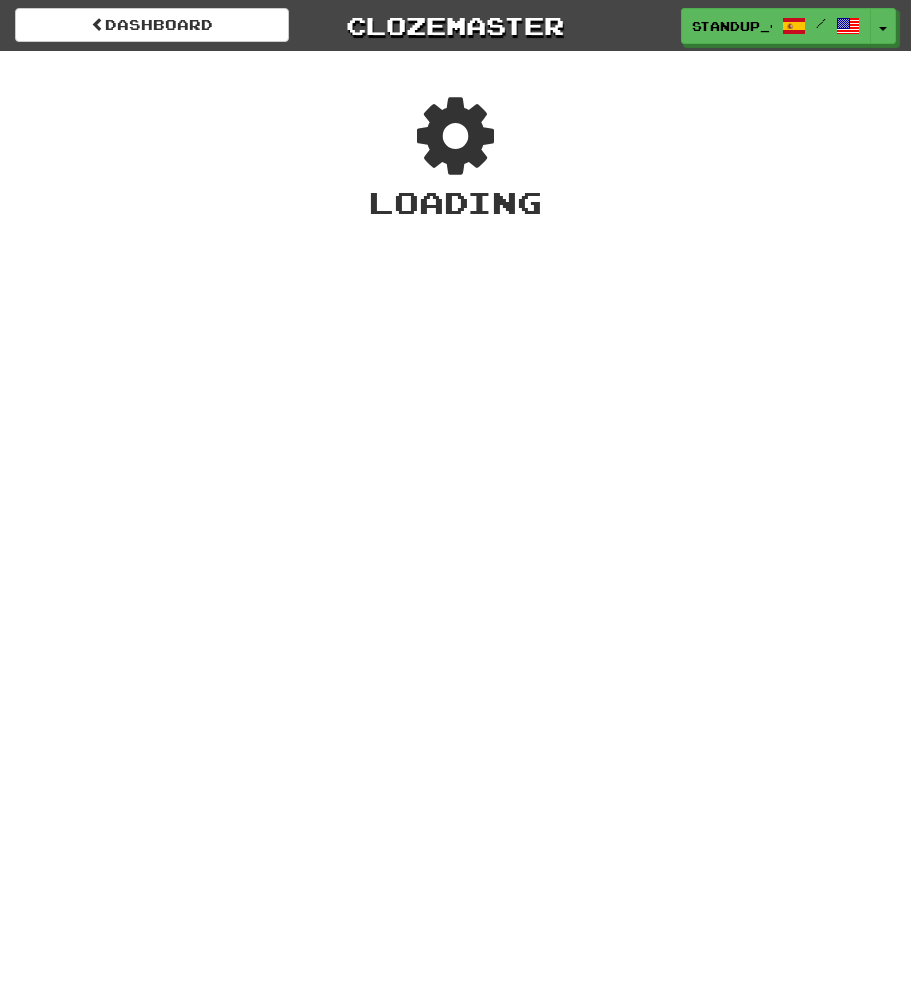 scroll, scrollTop: 0, scrollLeft: 0, axis: both 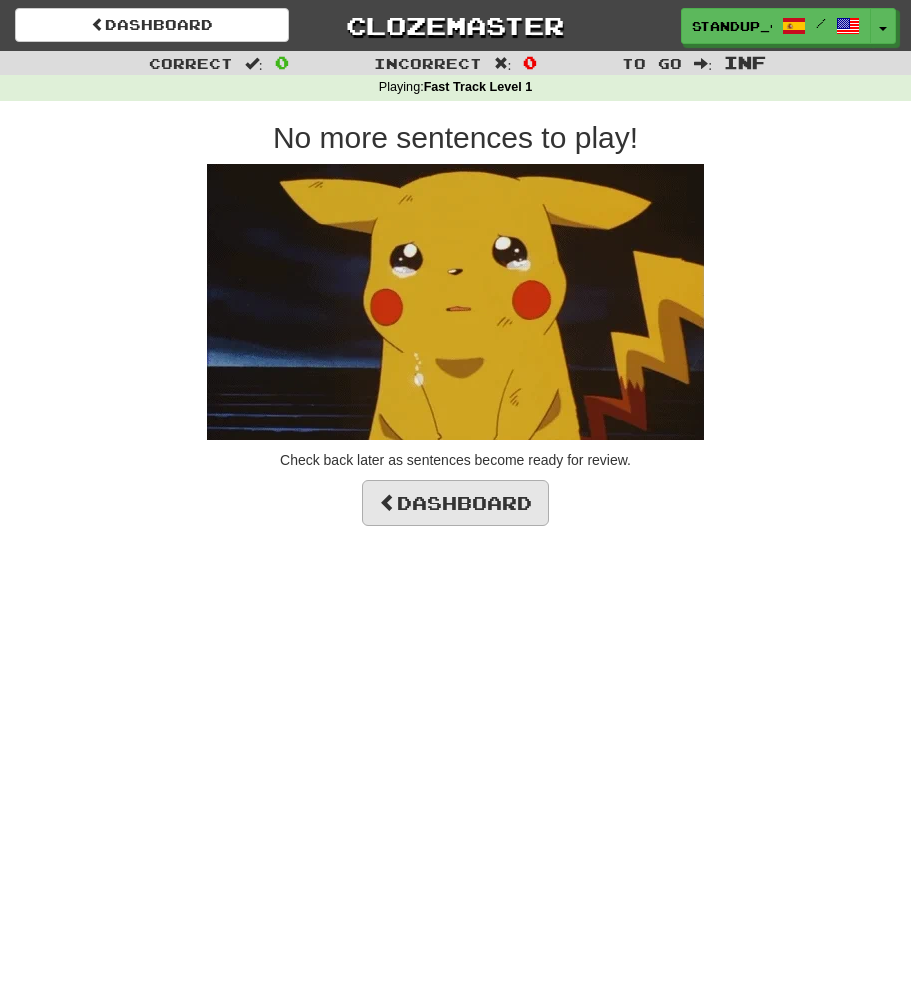 click on "Dashboard" at bounding box center [455, 503] 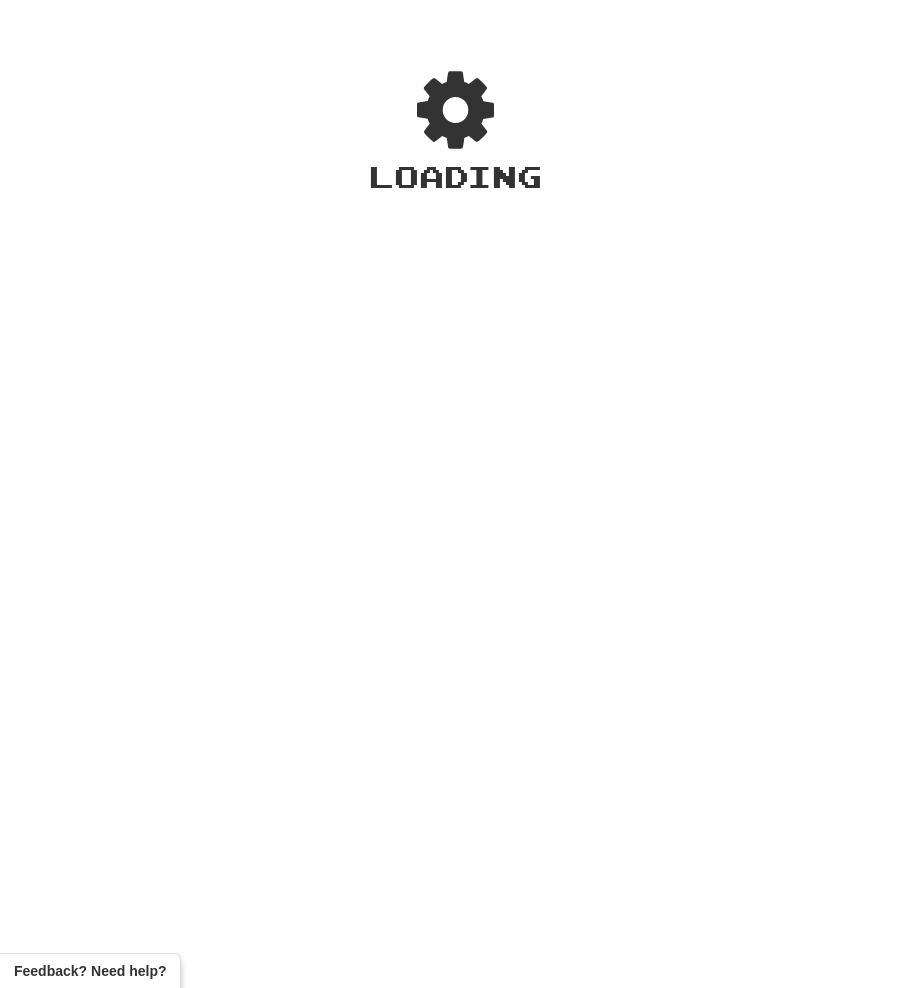 scroll, scrollTop: 0, scrollLeft: 0, axis: both 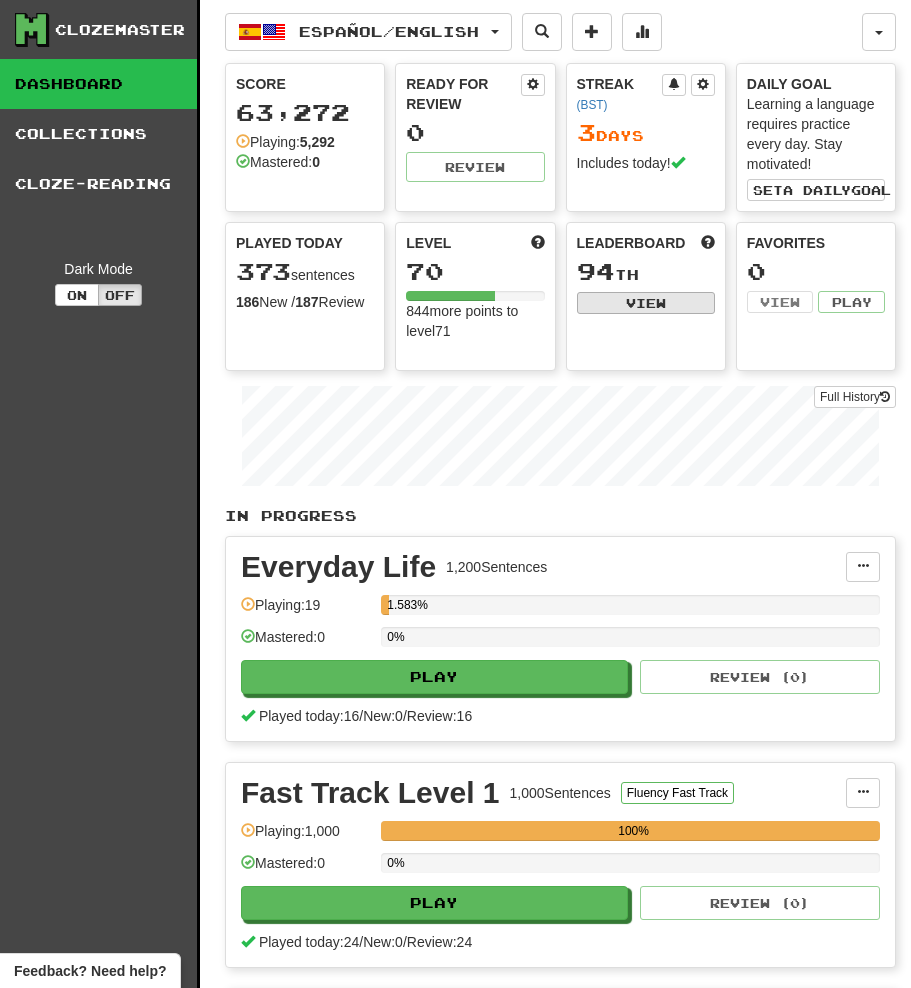 click on "View" at bounding box center [646, 303] 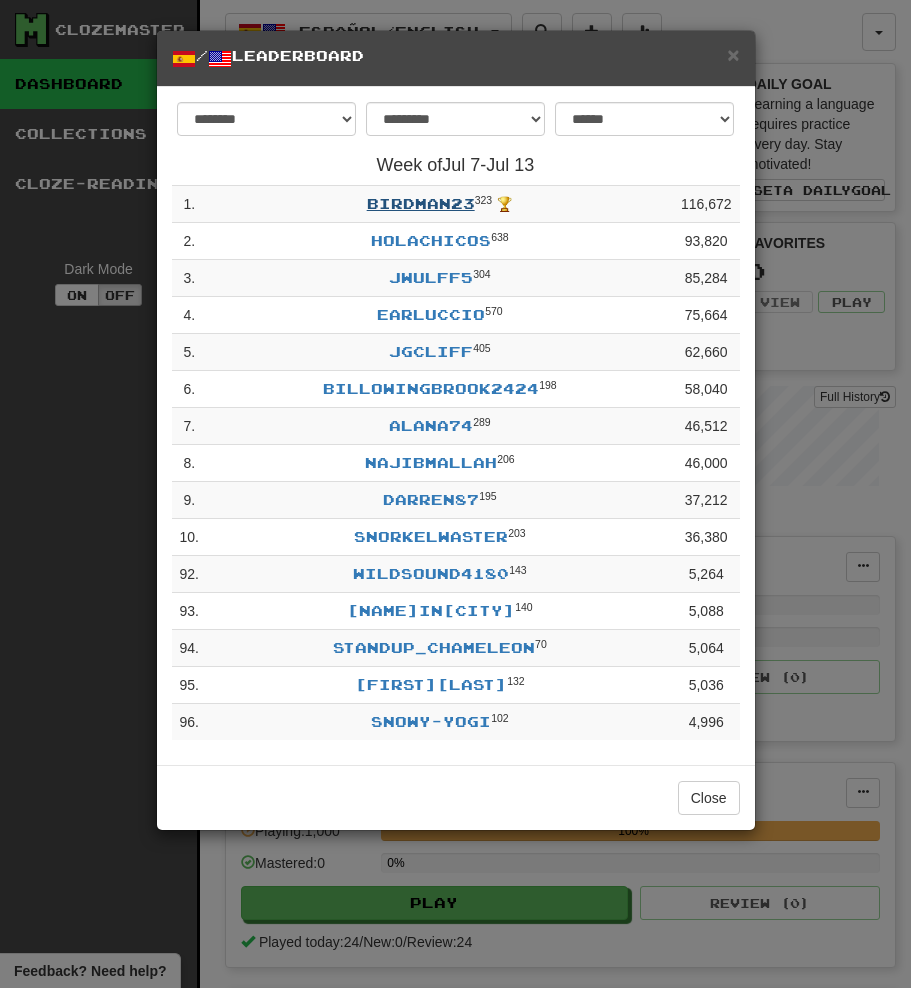click on "birdman23" at bounding box center (421, 203) 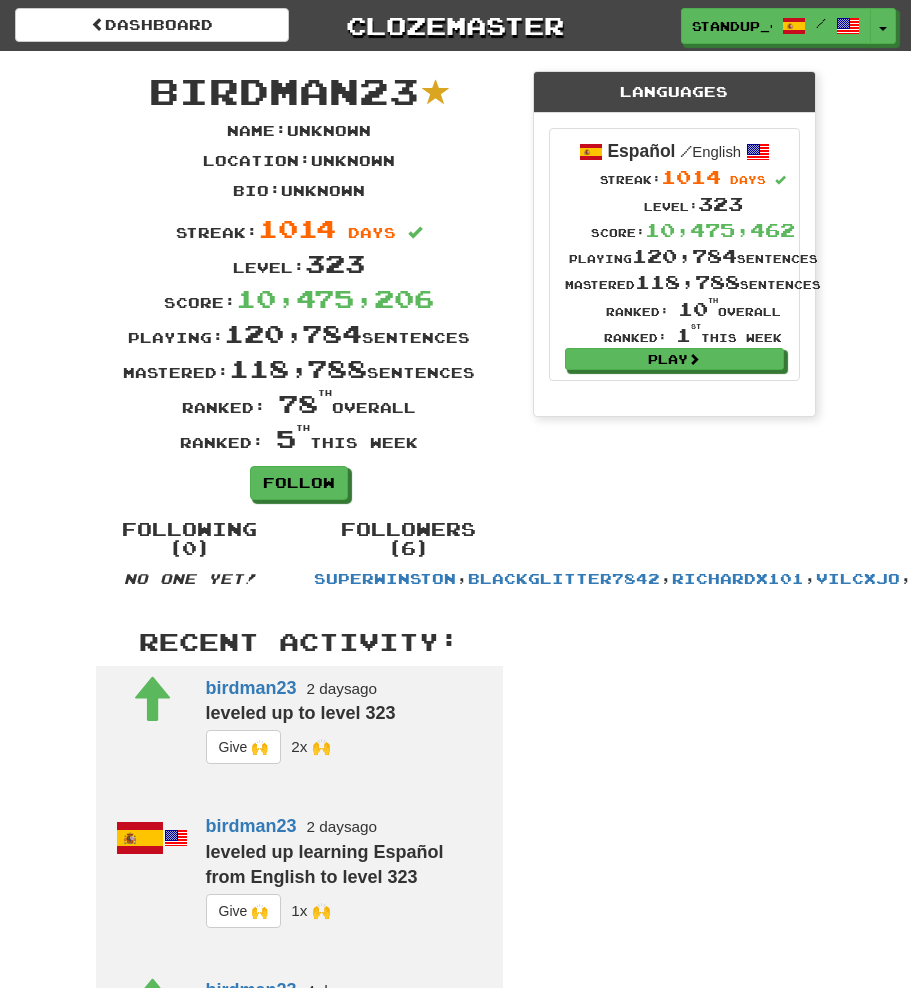 scroll, scrollTop: 0, scrollLeft: 0, axis: both 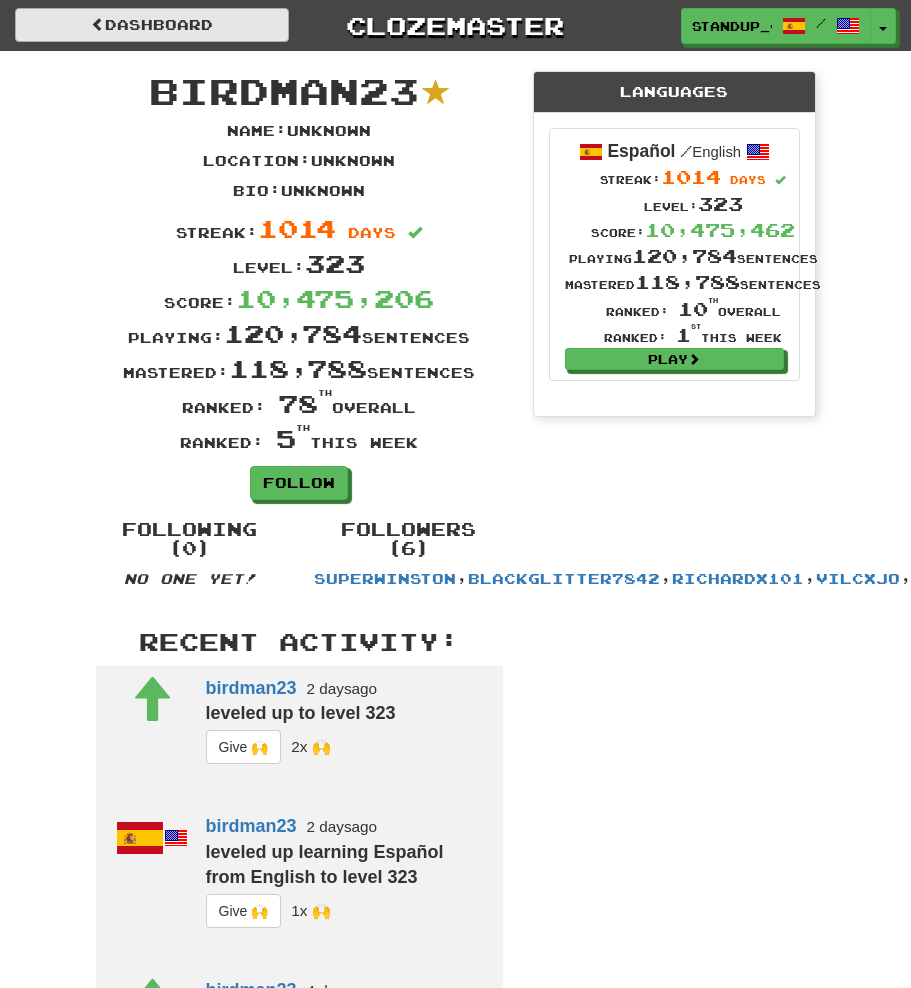 click on "Dashboard" at bounding box center (152, 25) 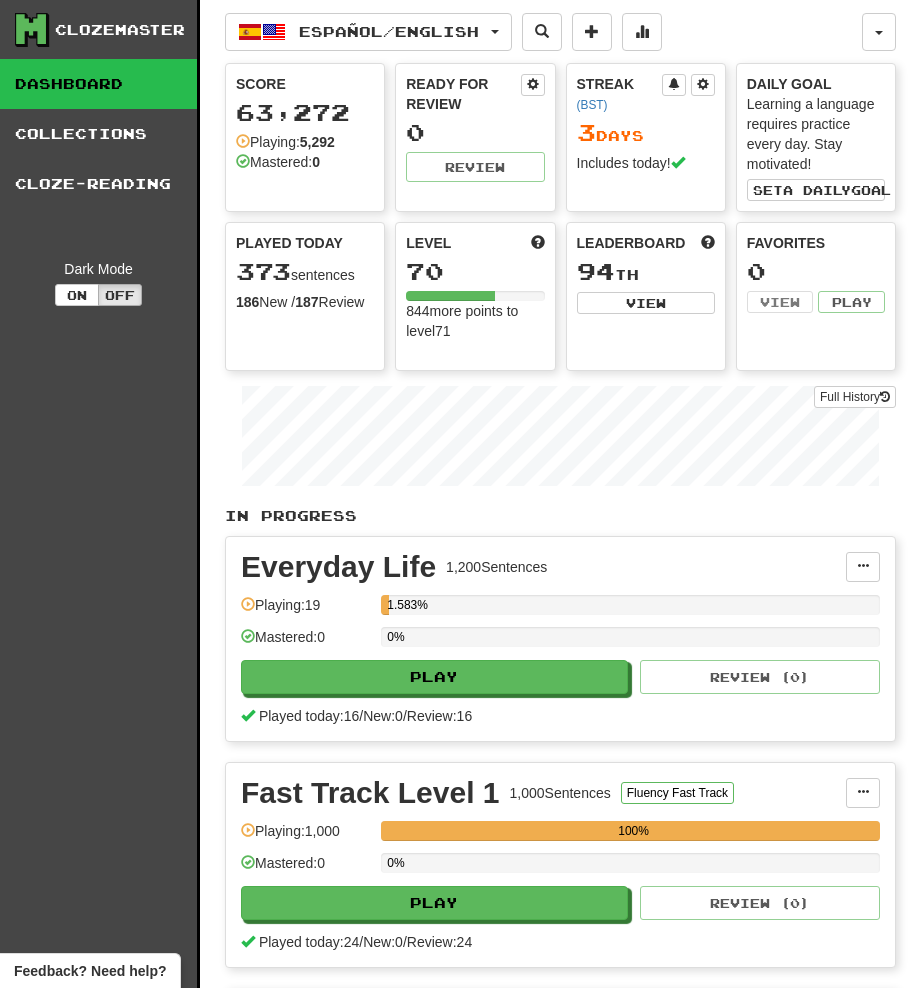 scroll, scrollTop: 0, scrollLeft: 0, axis: both 